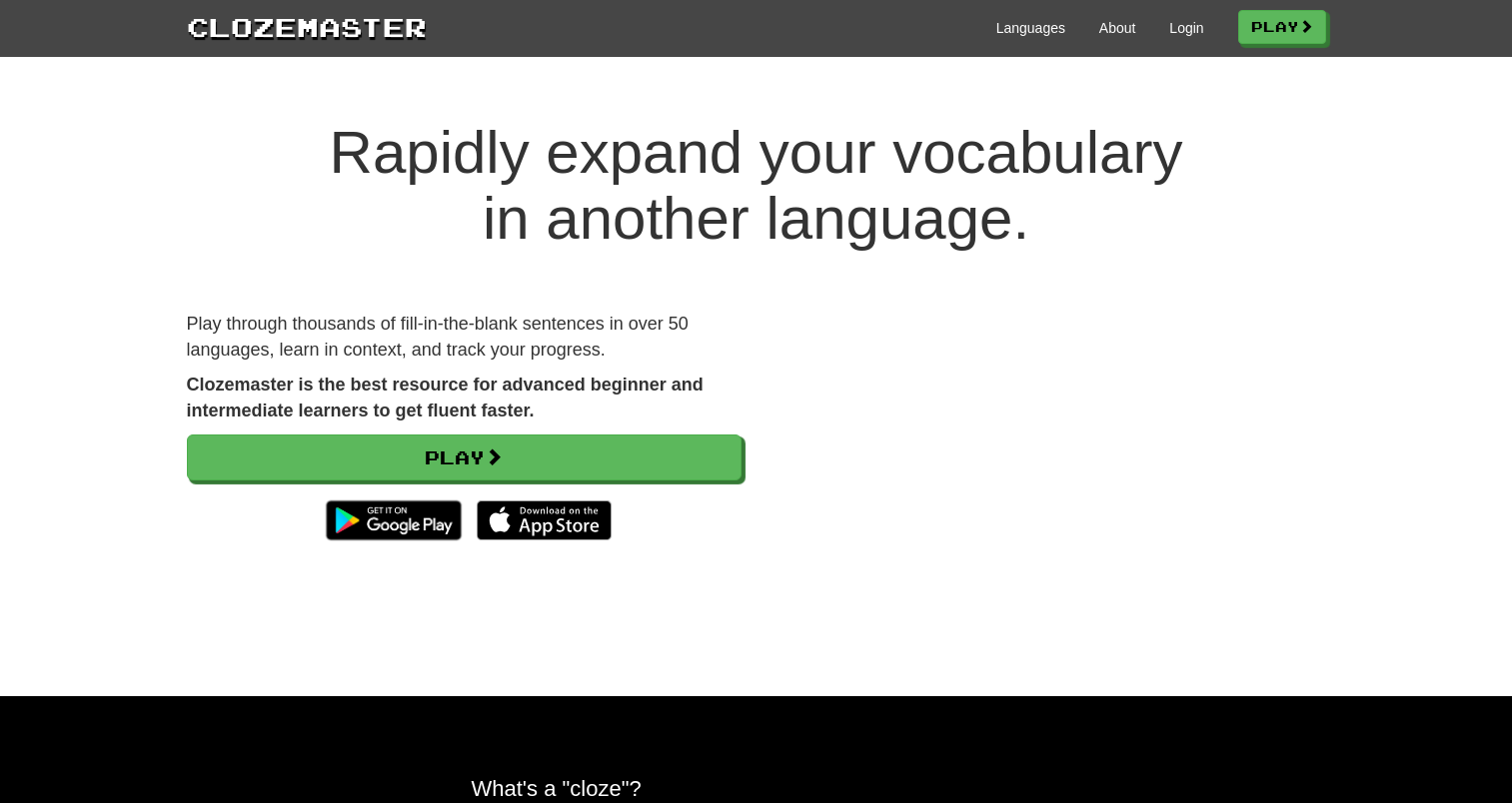 scroll, scrollTop: 0, scrollLeft: 0, axis: both 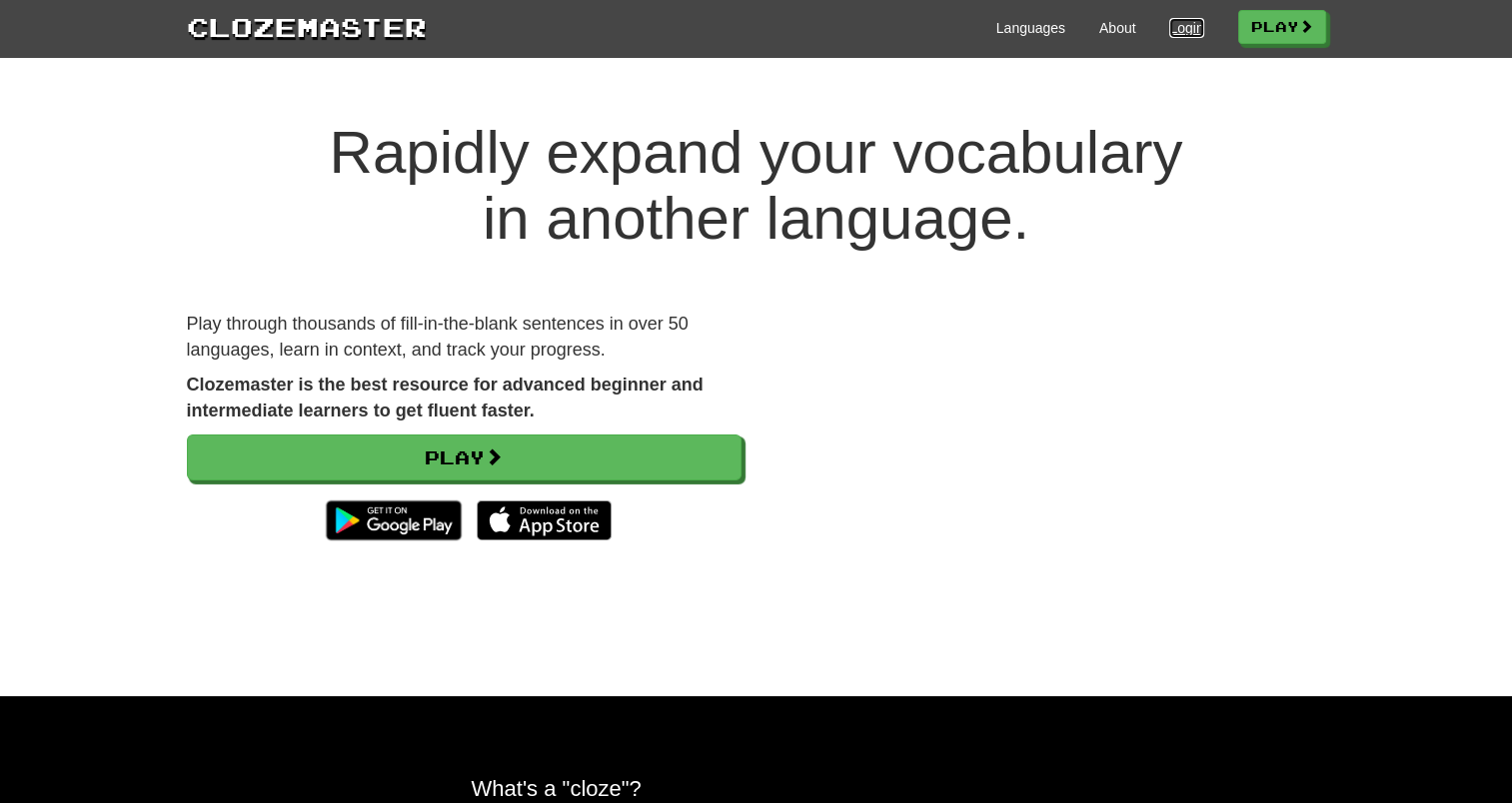 click on "Login" at bounding box center (1186, 28) 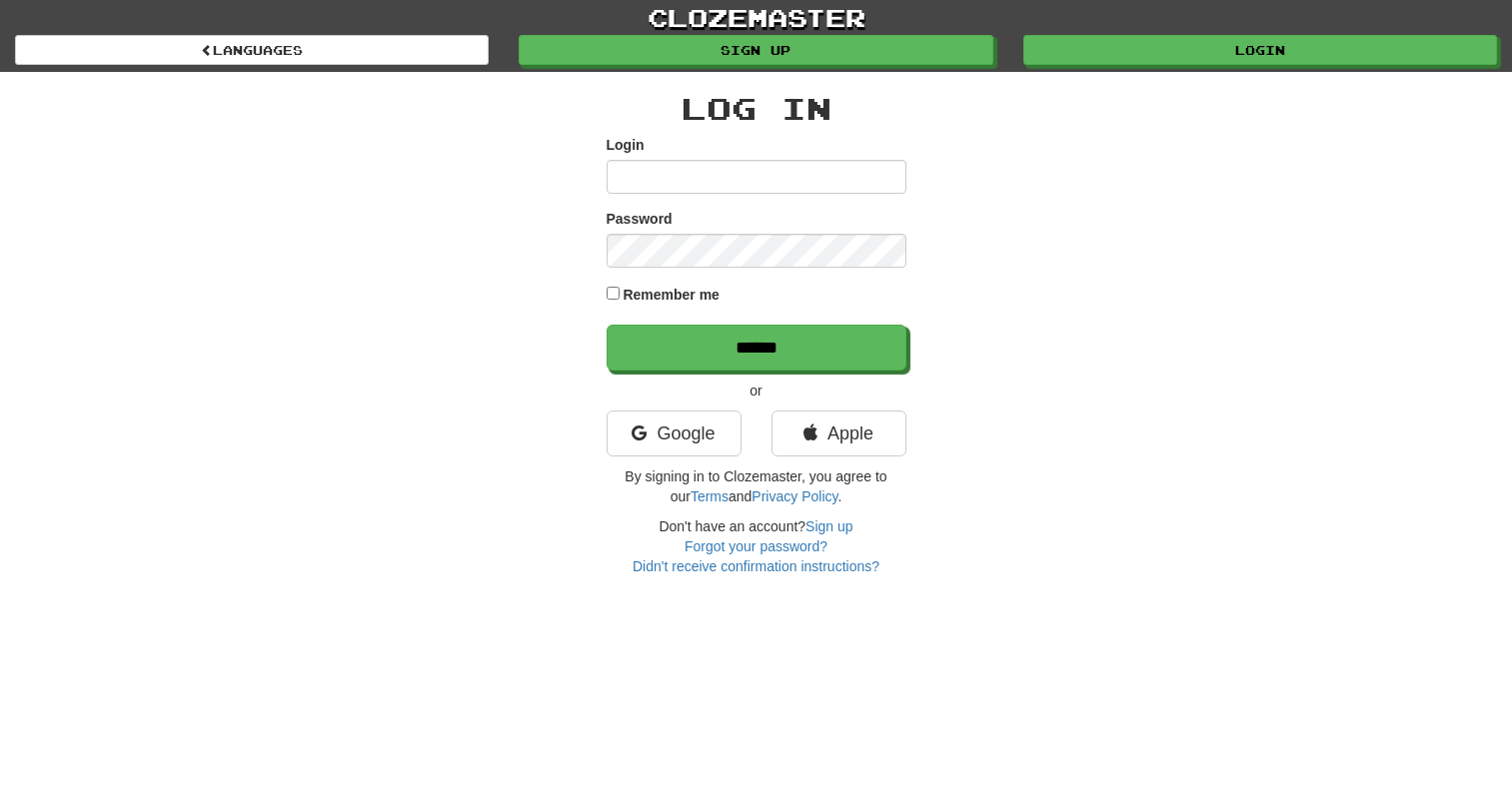 scroll, scrollTop: 0, scrollLeft: 0, axis: both 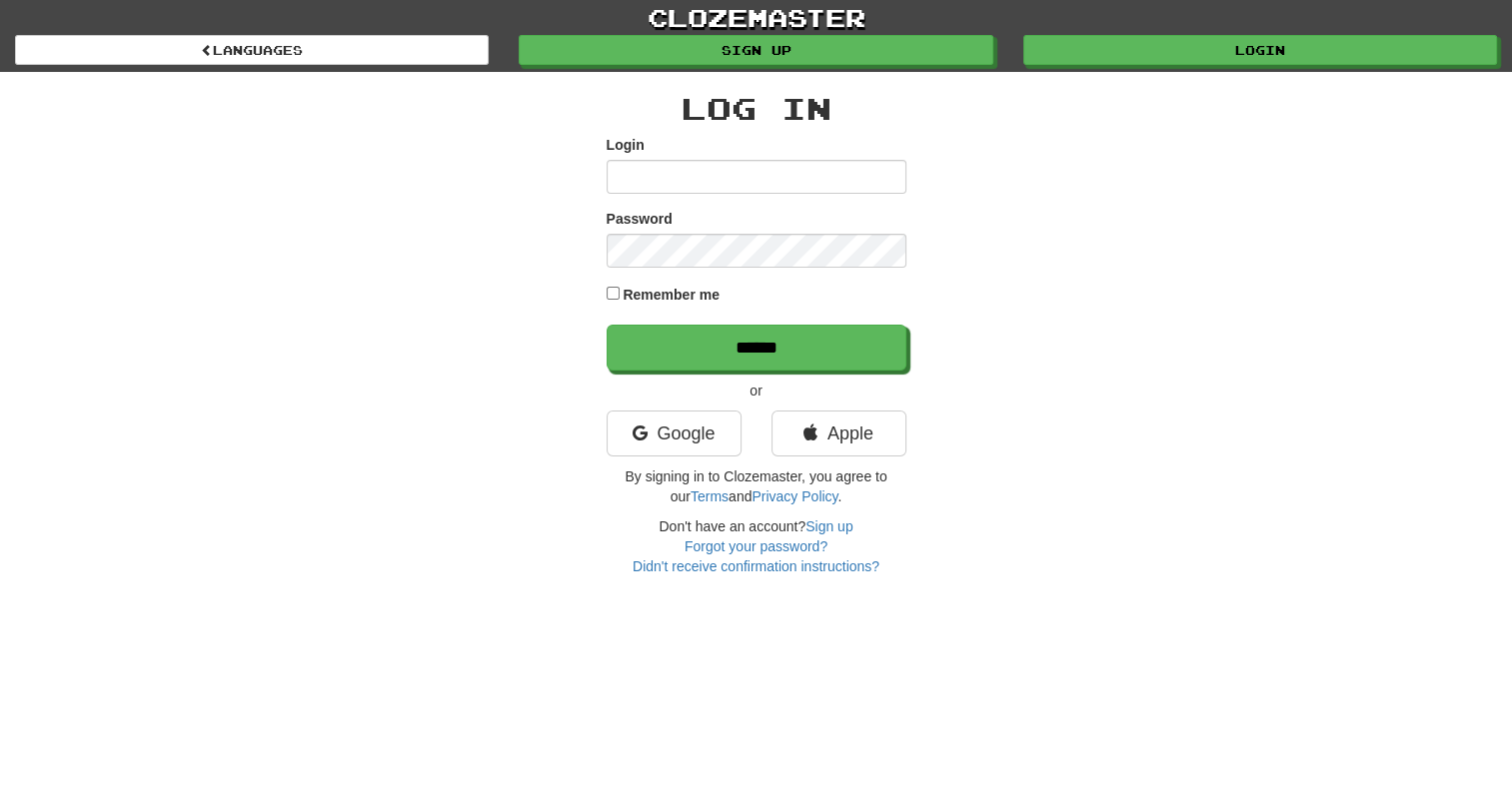 click on "Login" at bounding box center (756, 177) 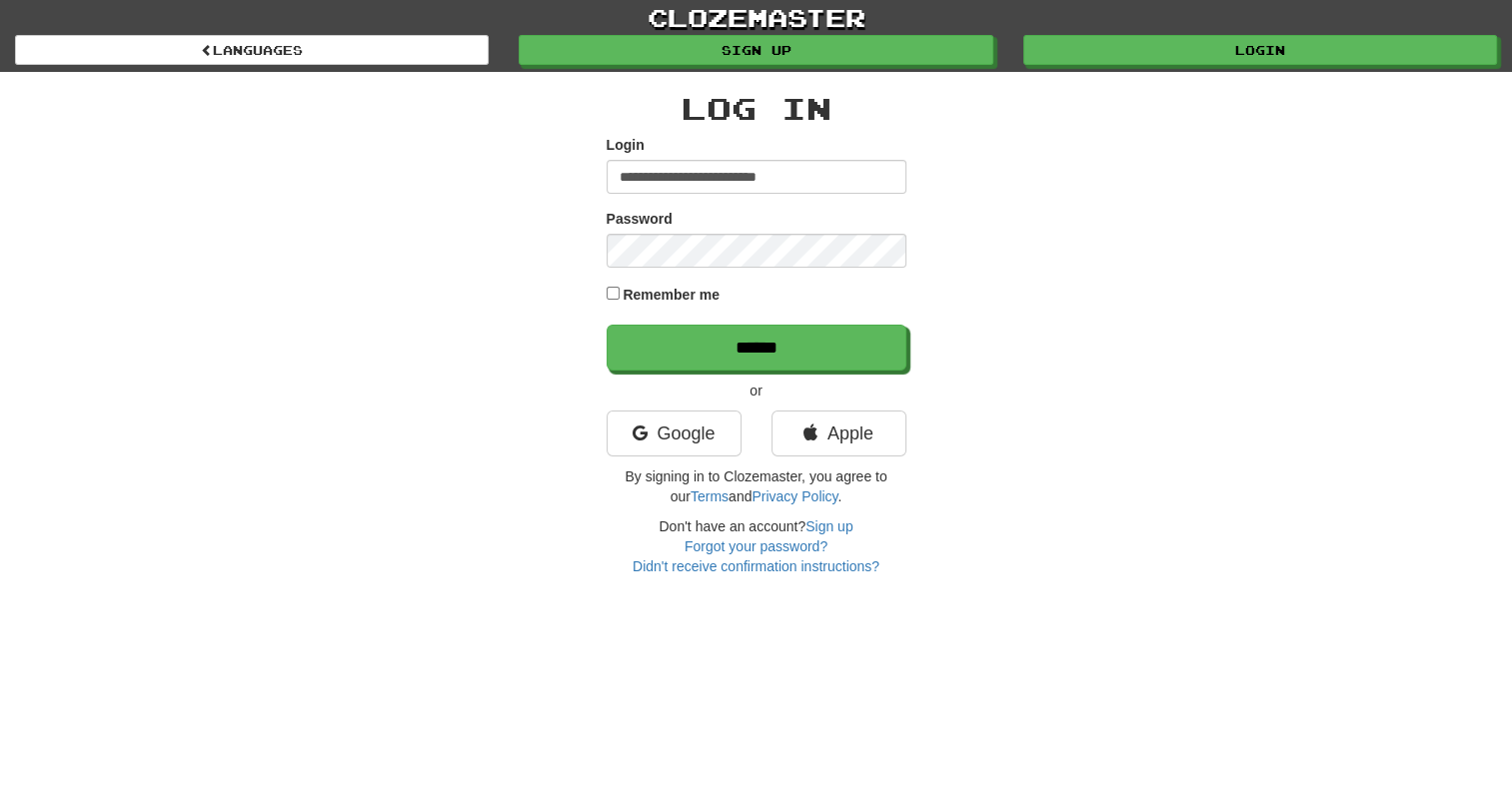 type on "**********" 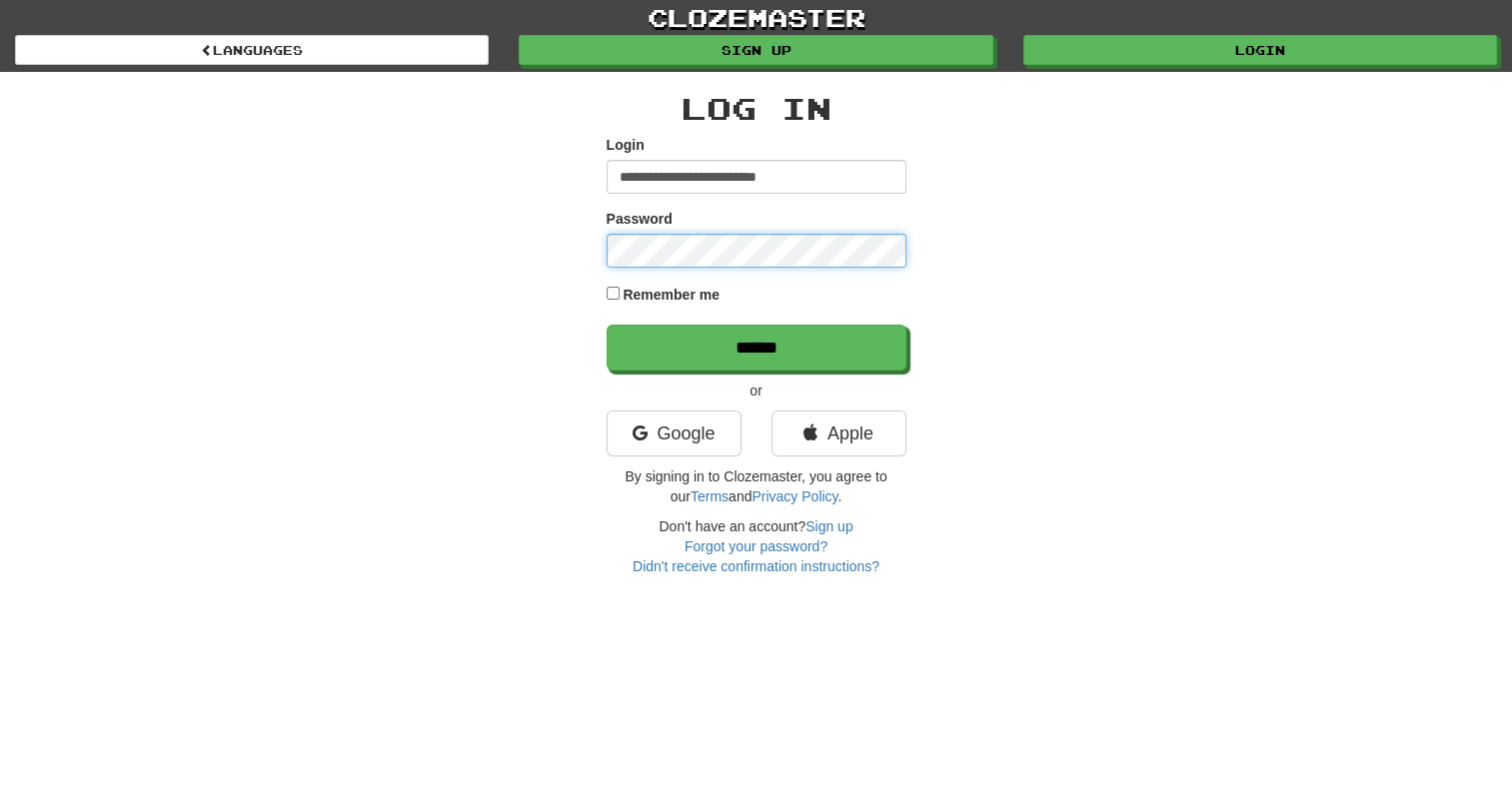 click on "******" at bounding box center (756, 348) 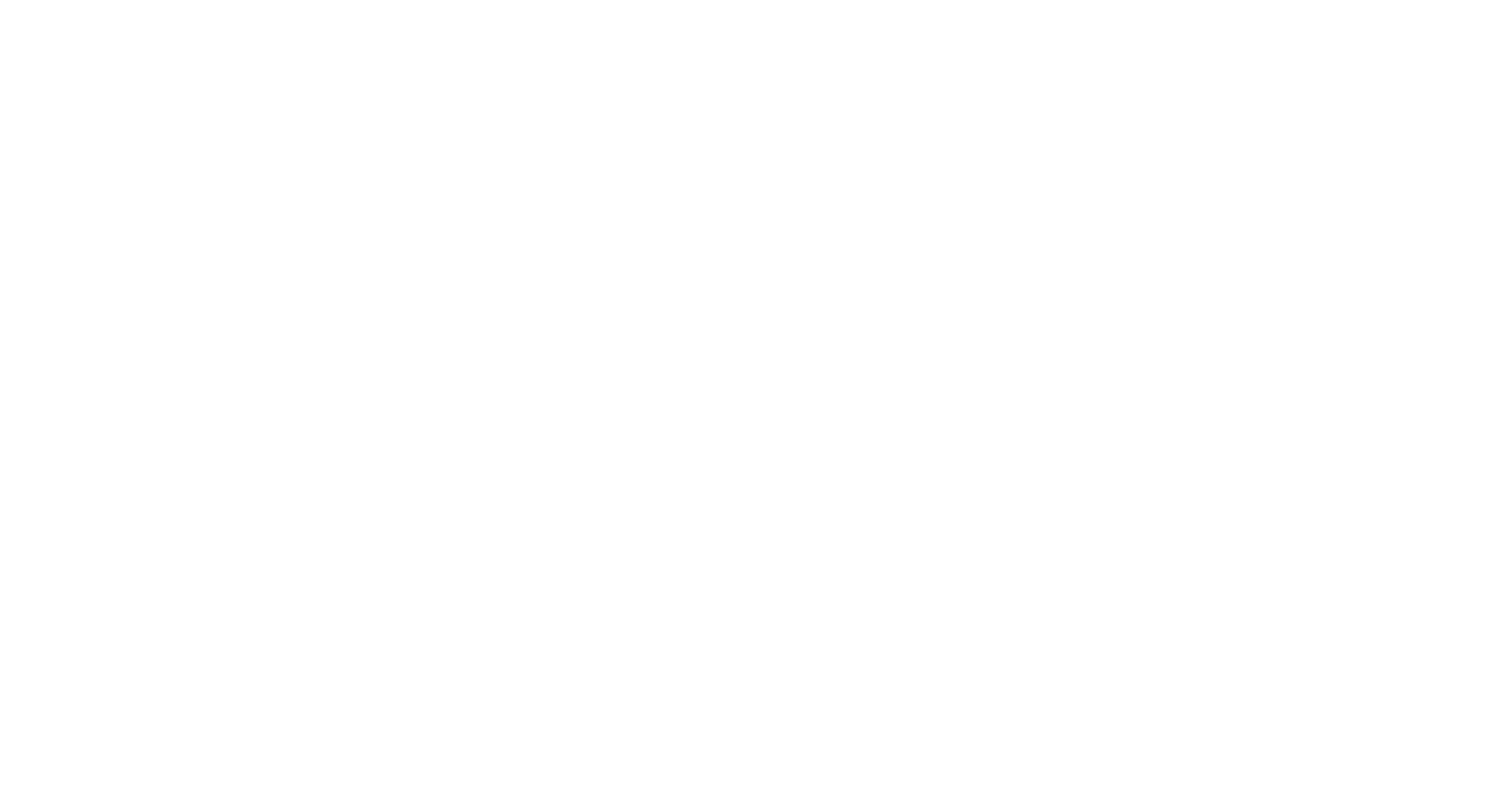 scroll, scrollTop: 0, scrollLeft: 0, axis: both 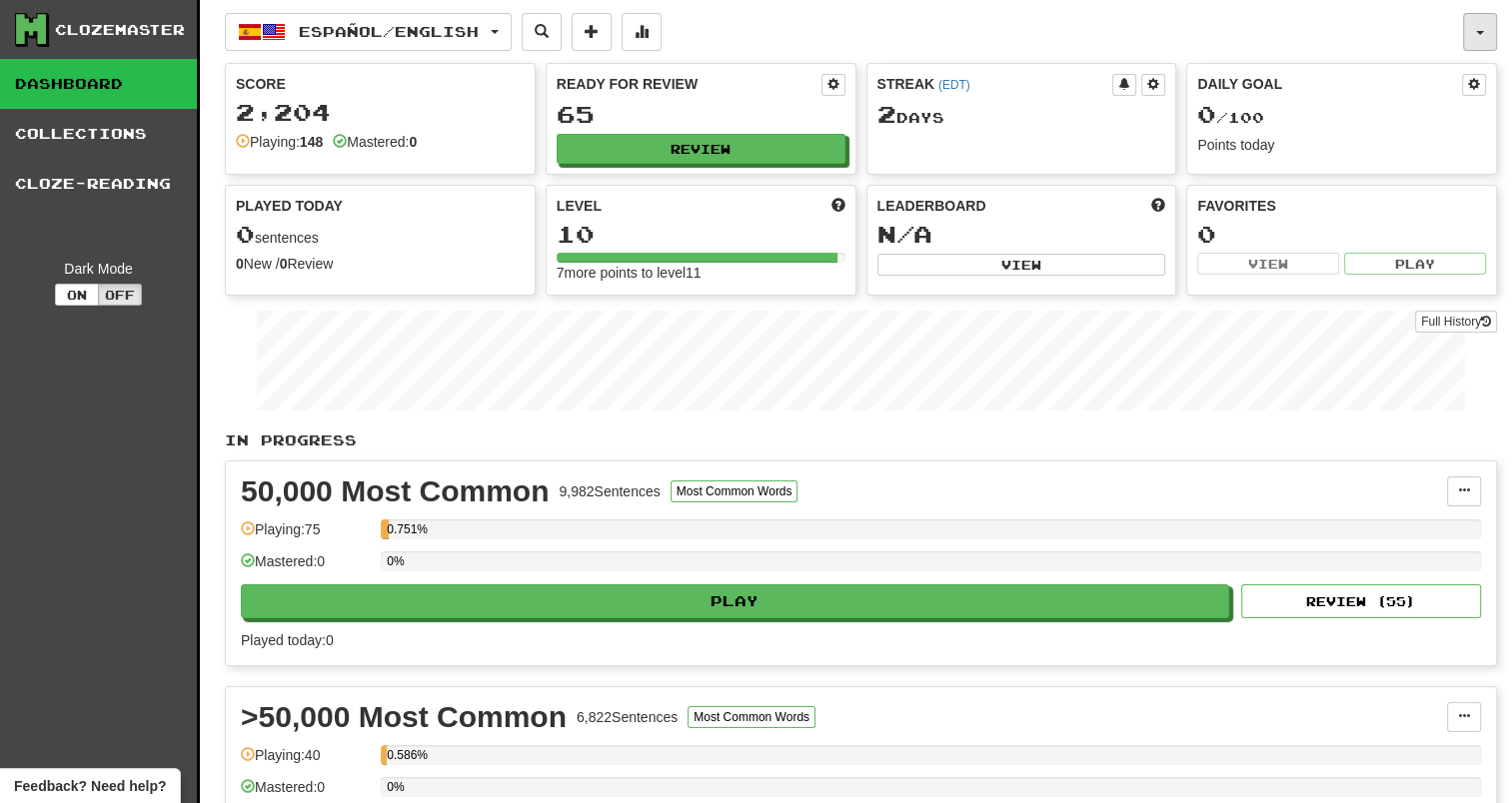 click at bounding box center [1480, 32] 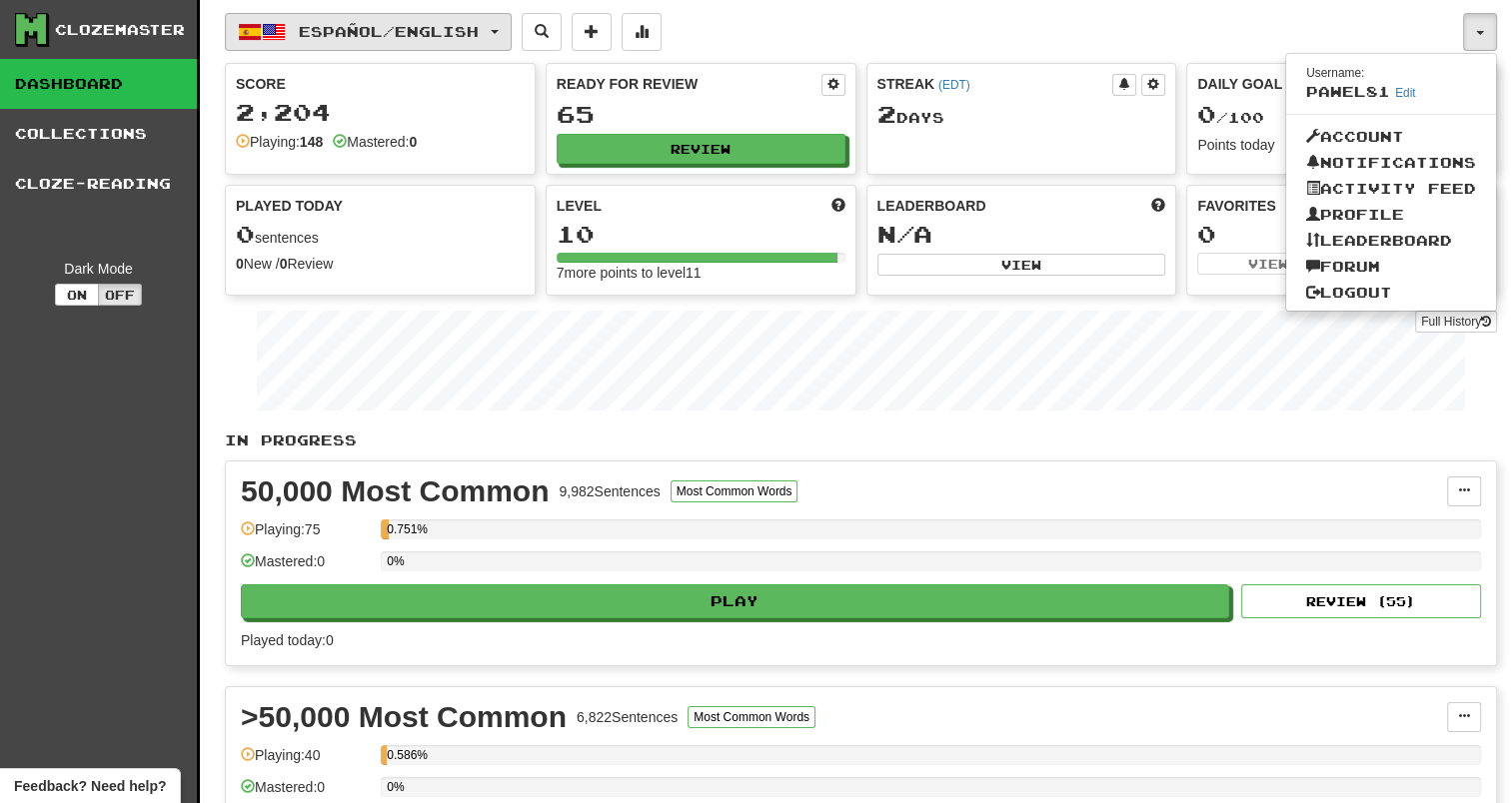click on "Español  /  English" at bounding box center (389, 31) 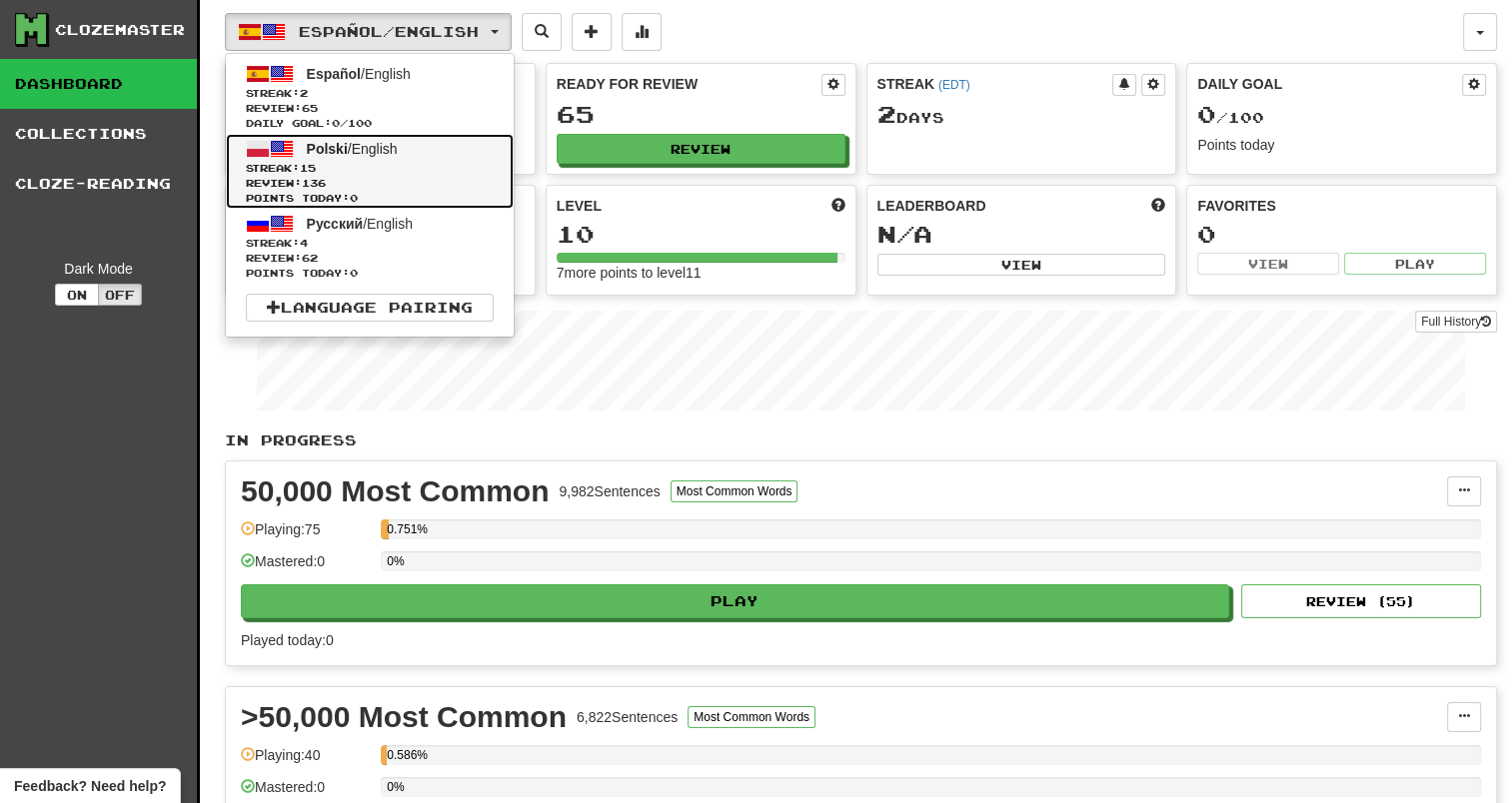 click on "Streak:  15" at bounding box center (370, 168) 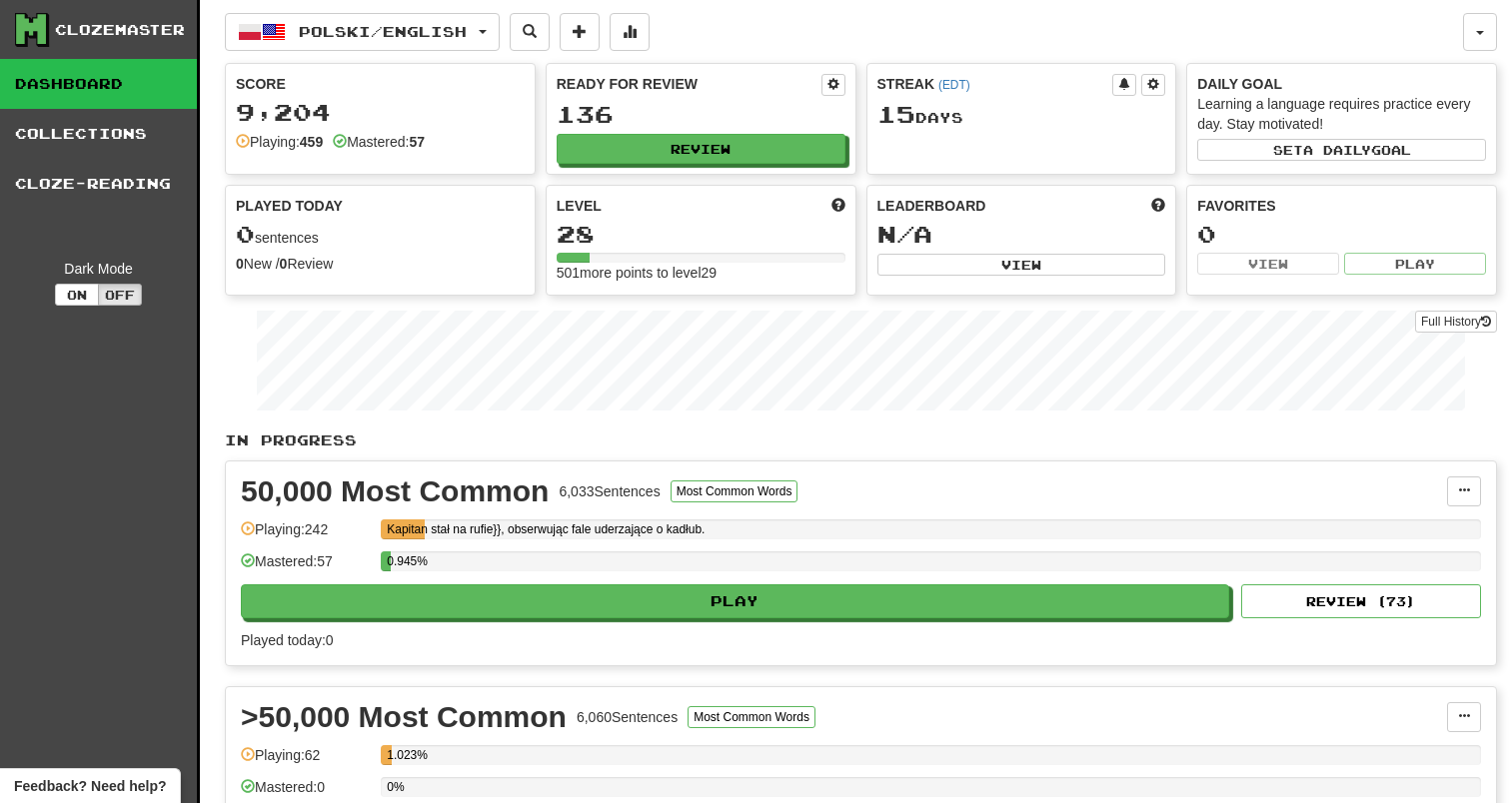scroll, scrollTop: 0, scrollLeft: 0, axis: both 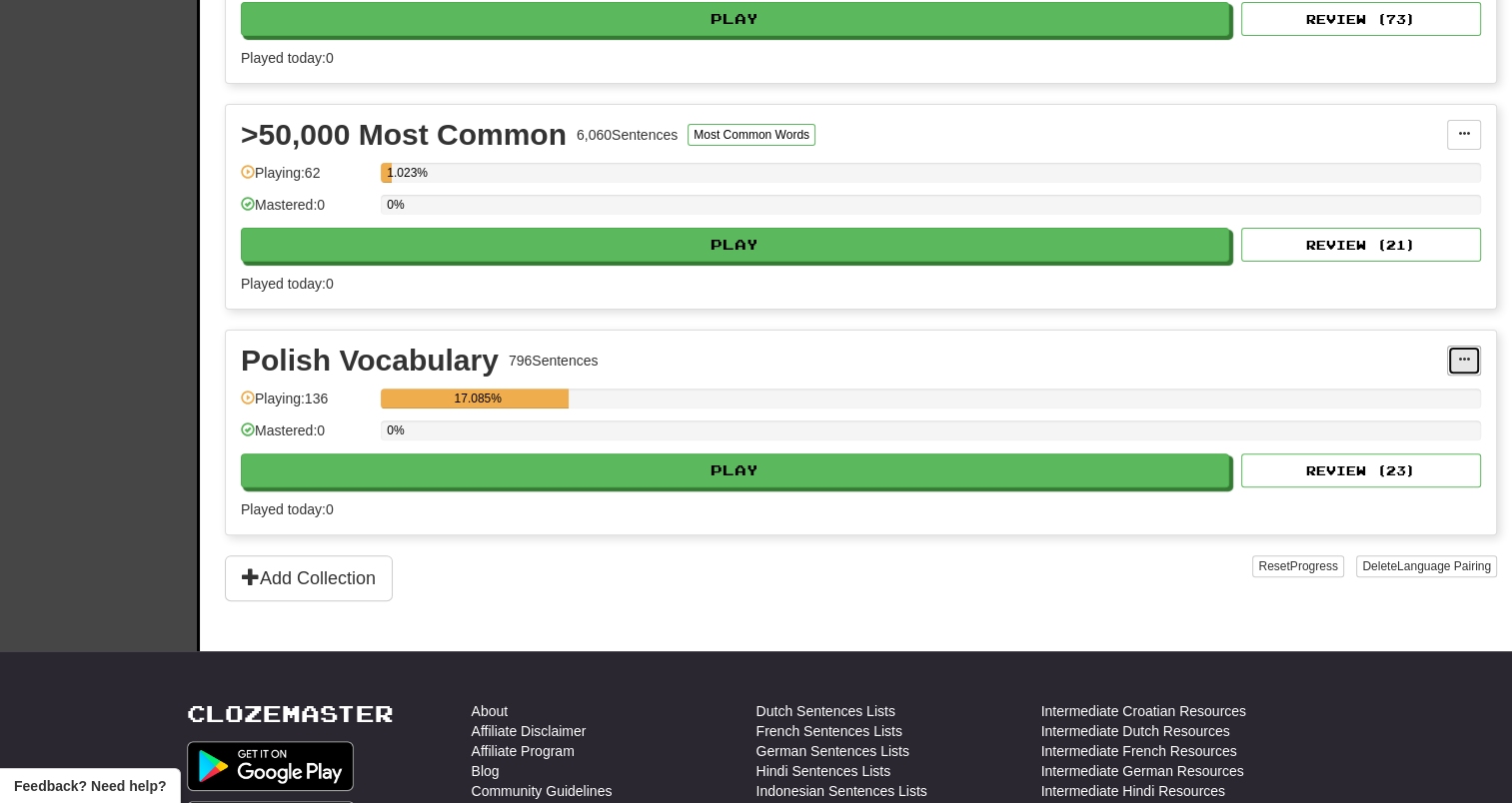 click at bounding box center [1464, 361] 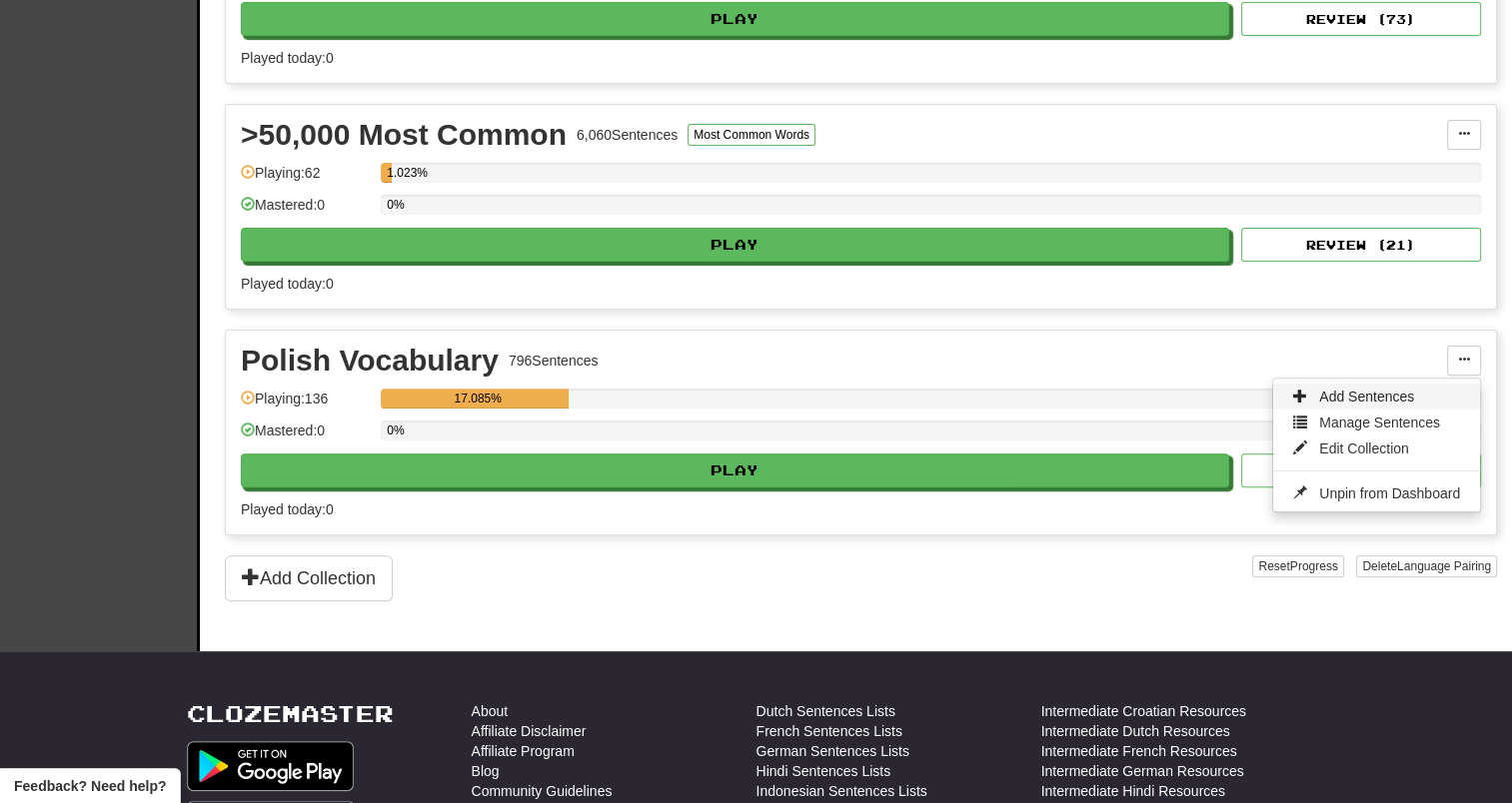 click on "Add Sentences" at bounding box center (1366, 397) 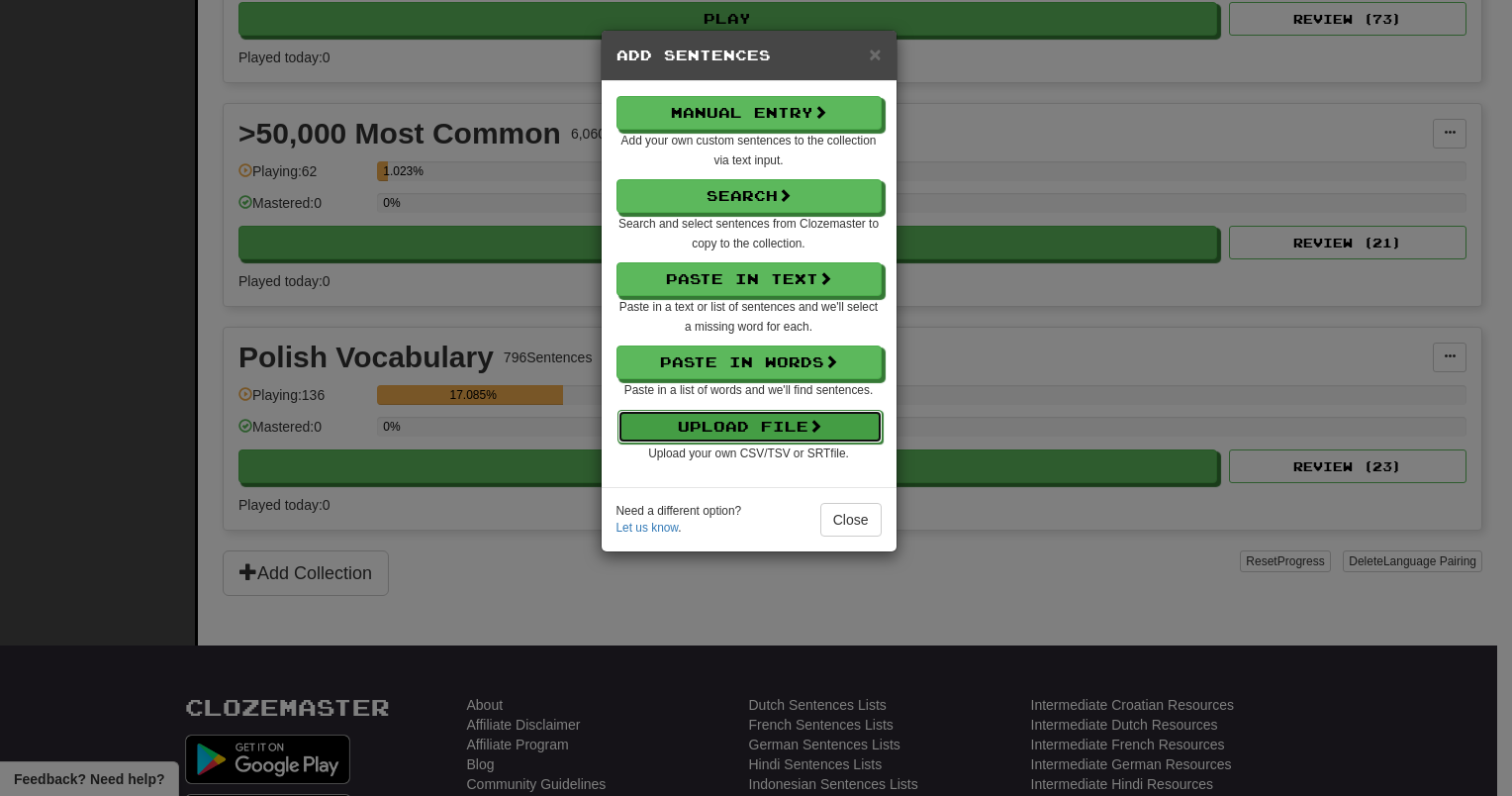 click on "Upload File" at bounding box center (750, 427) 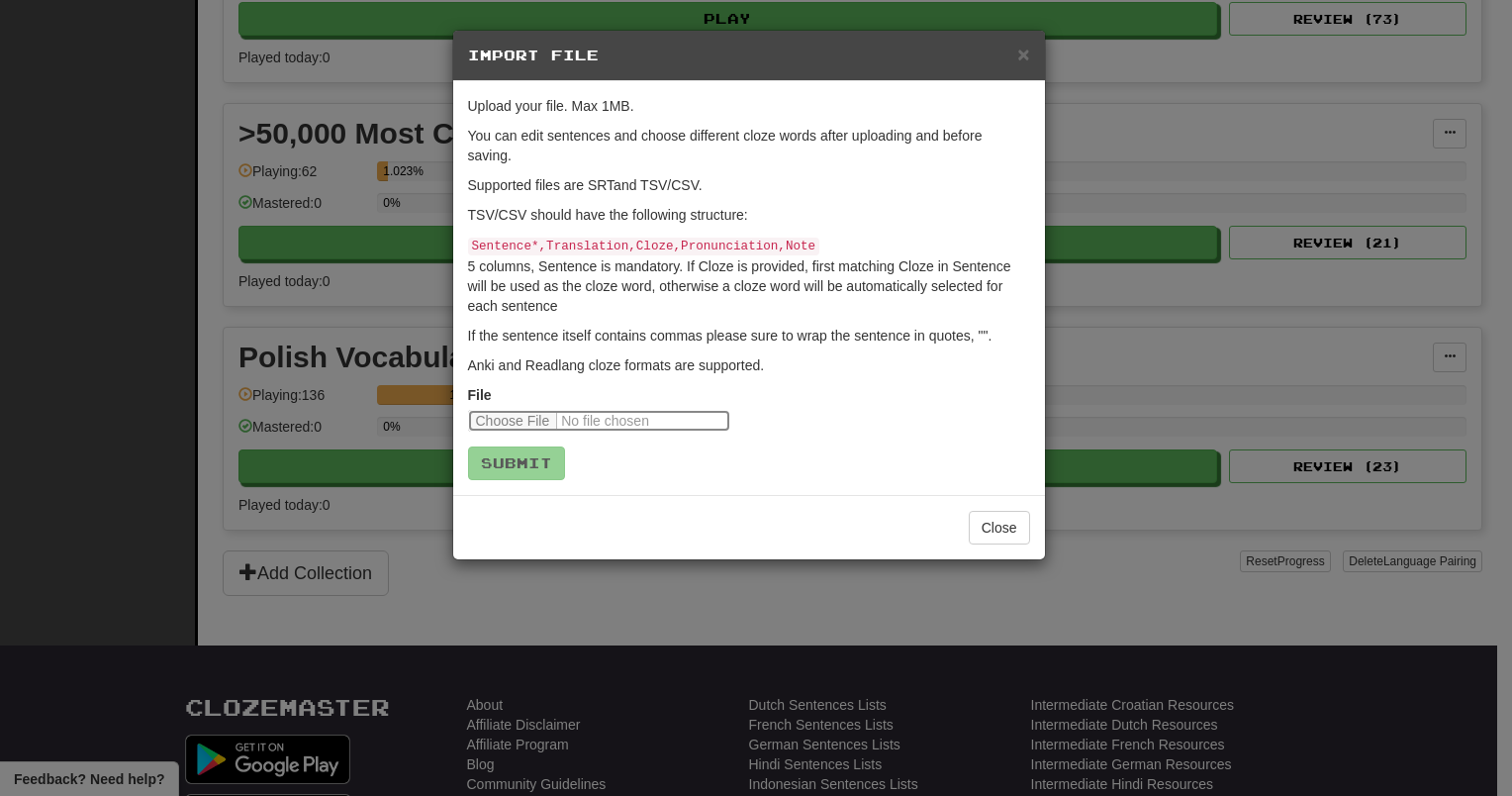 click at bounding box center [599, 421] 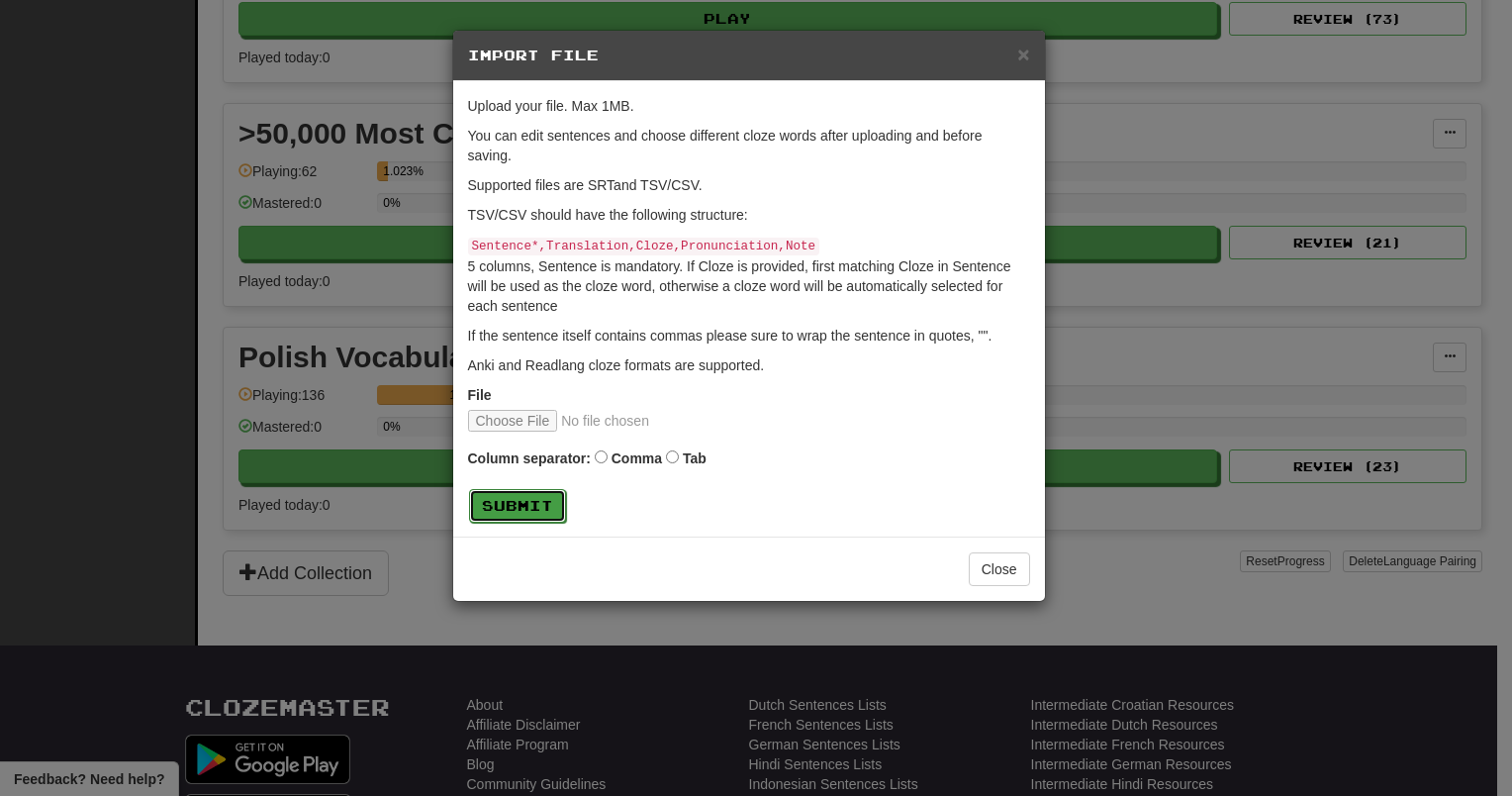 click on "Submit" at bounding box center [518, 506] 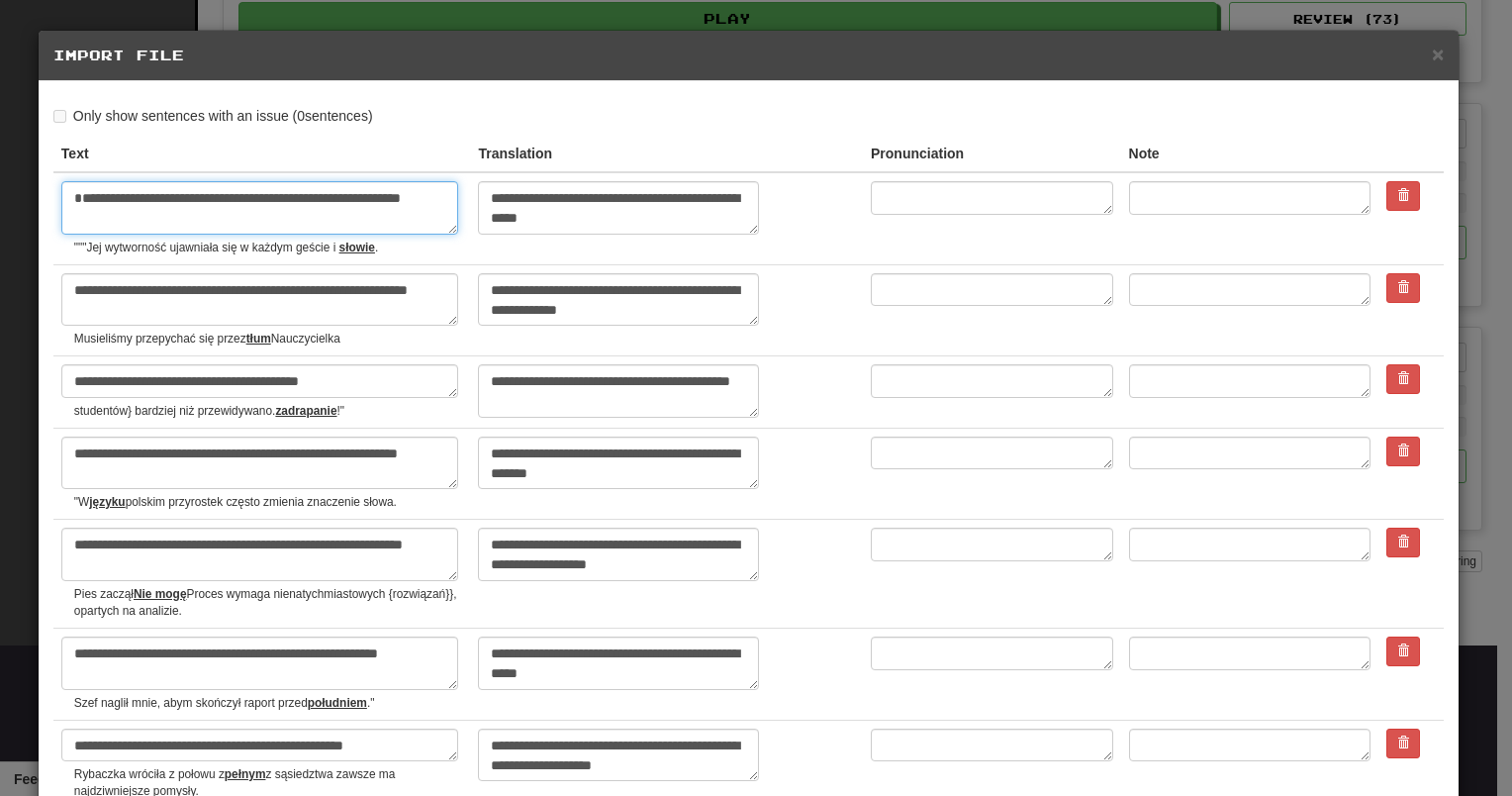 click on "**********" at bounding box center [259, 208] 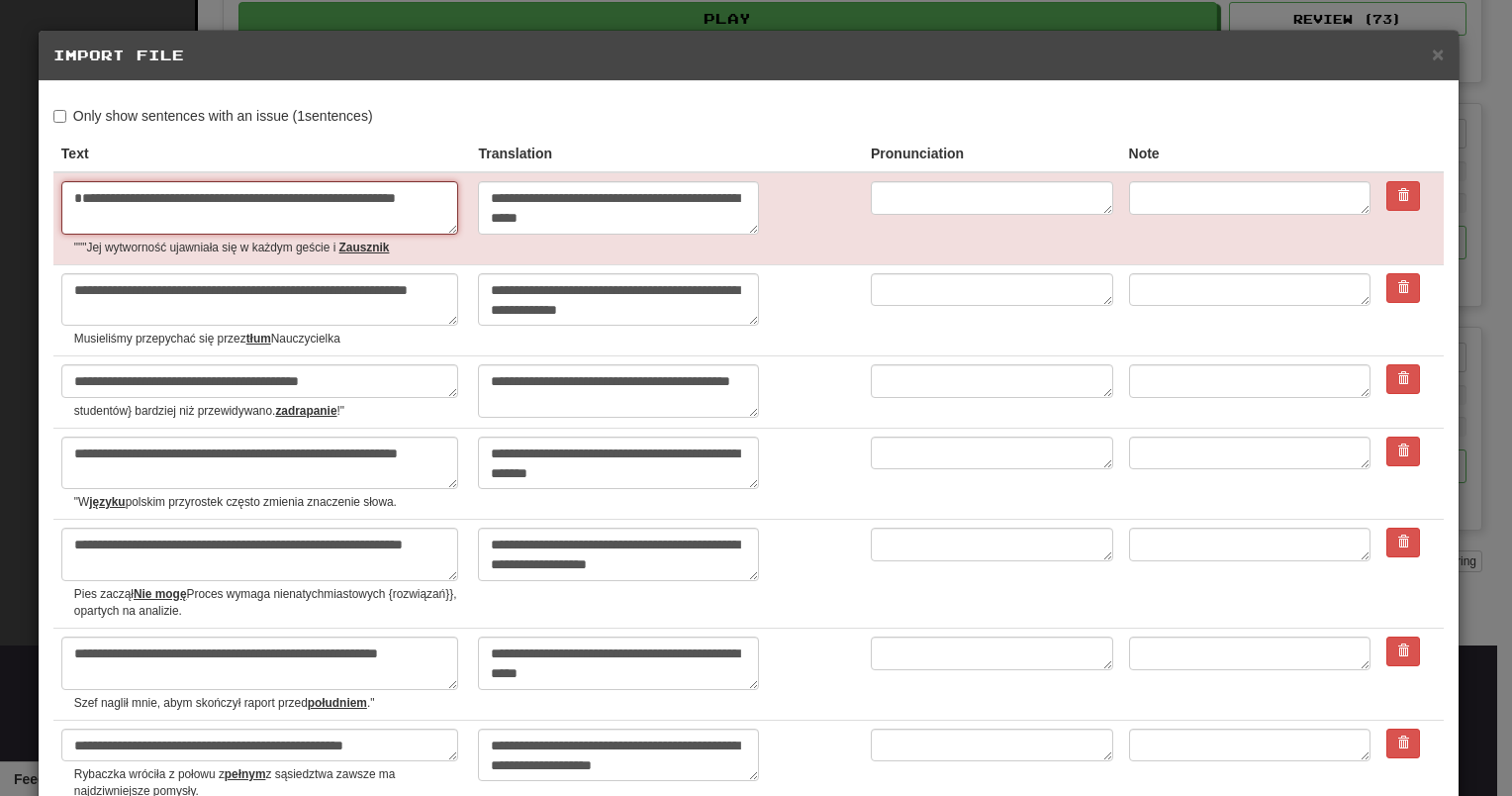 type on "*" 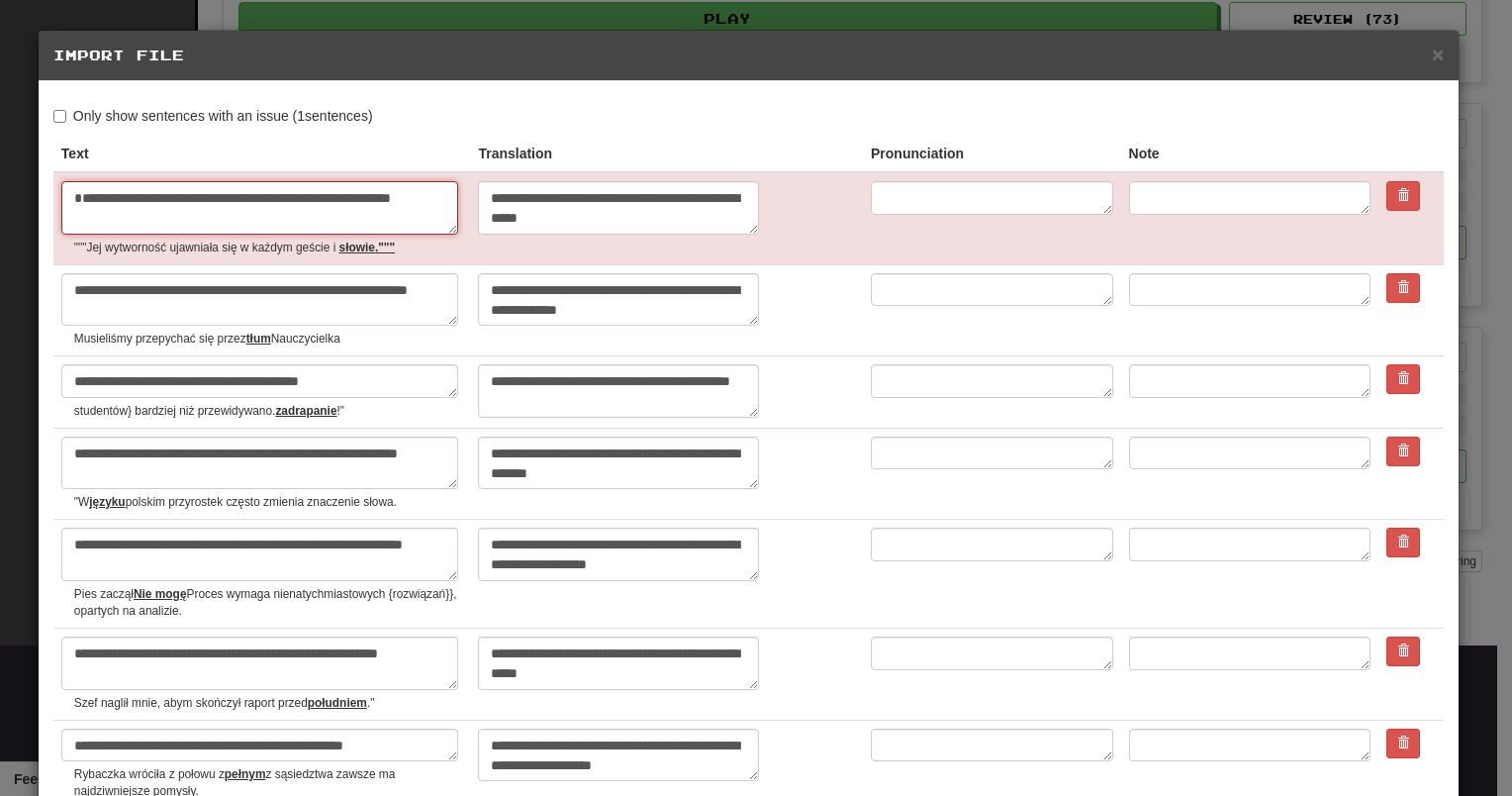 type on "**********" 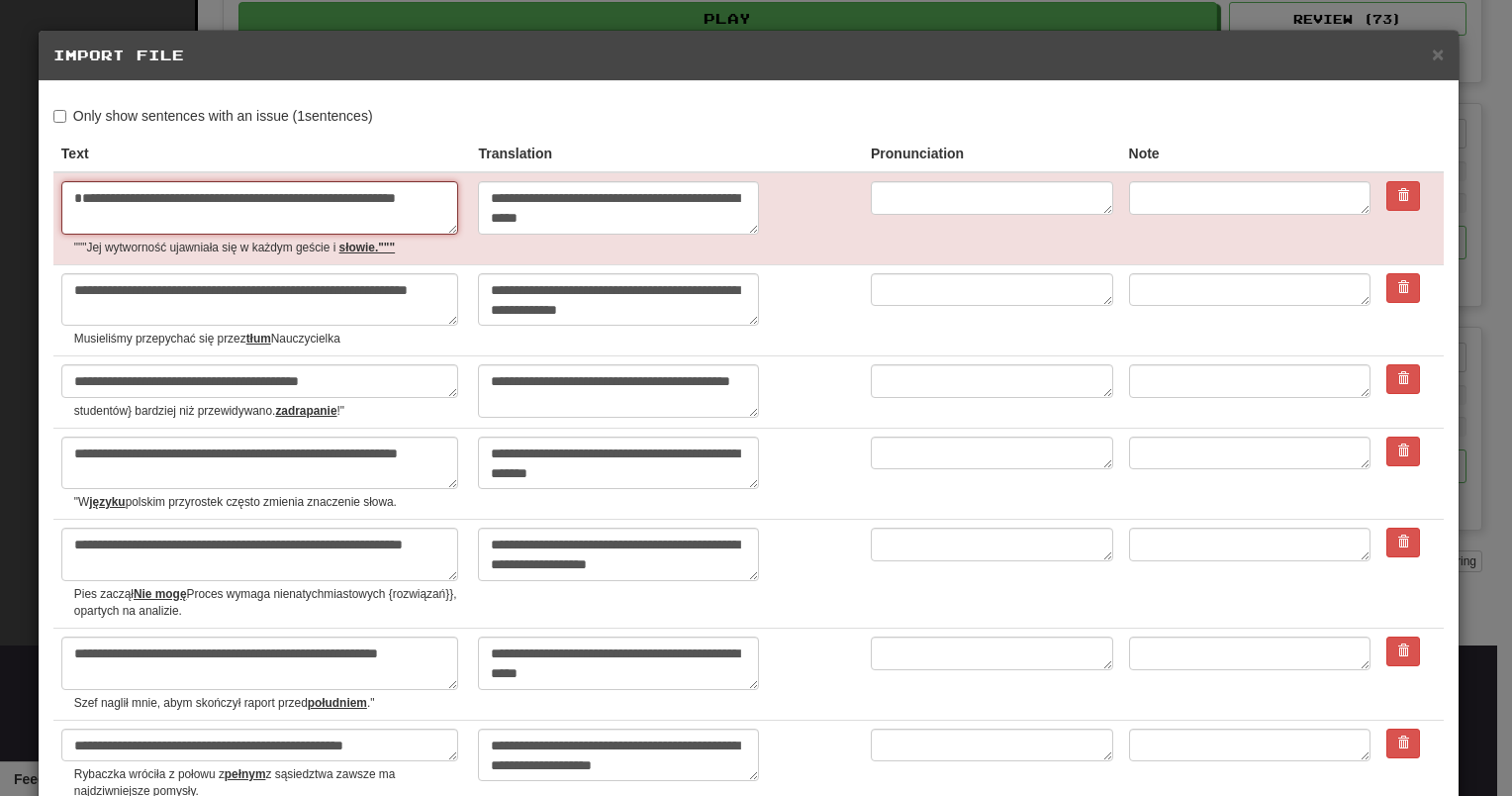 type on "*" 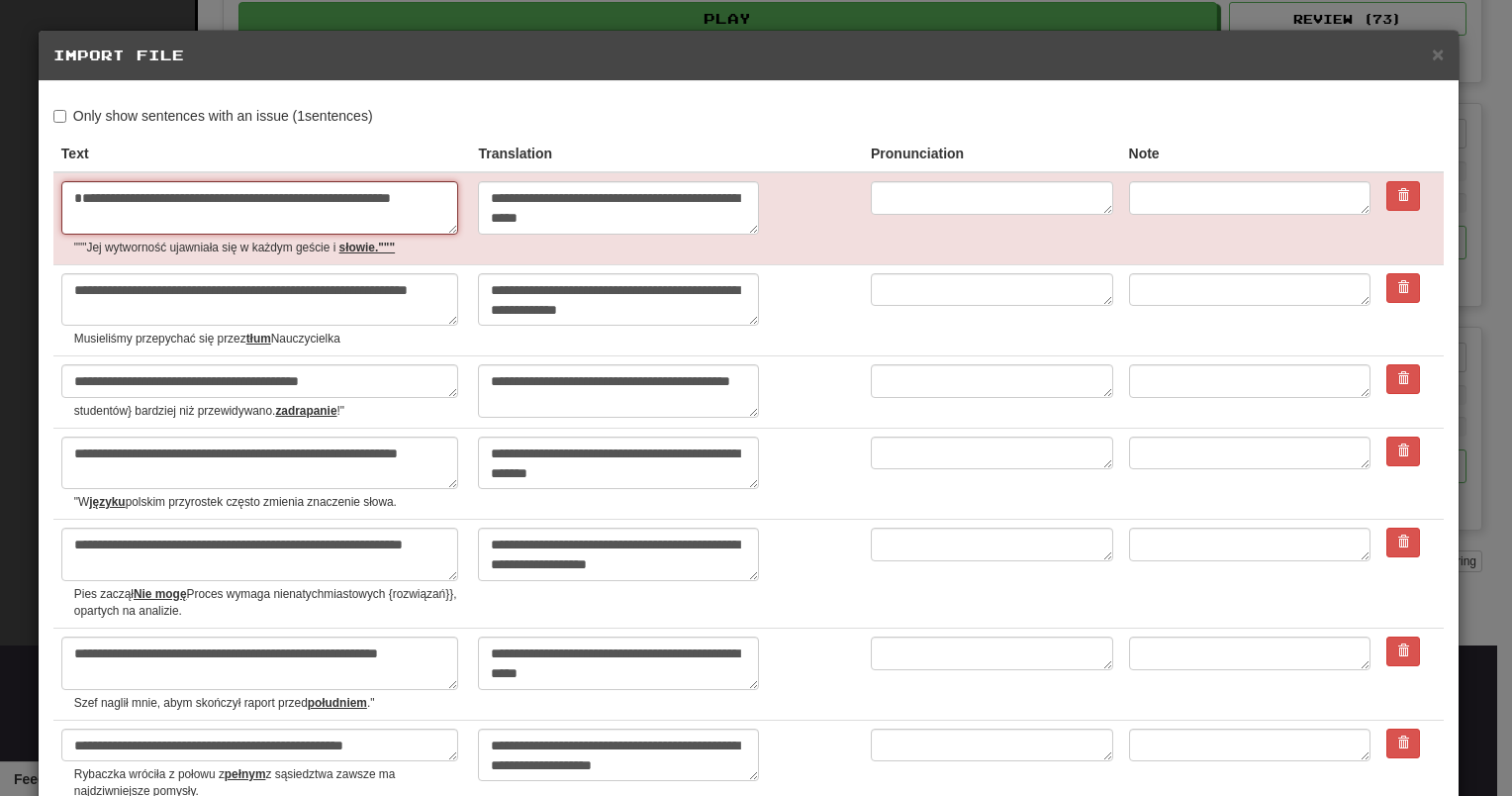 type on "*" 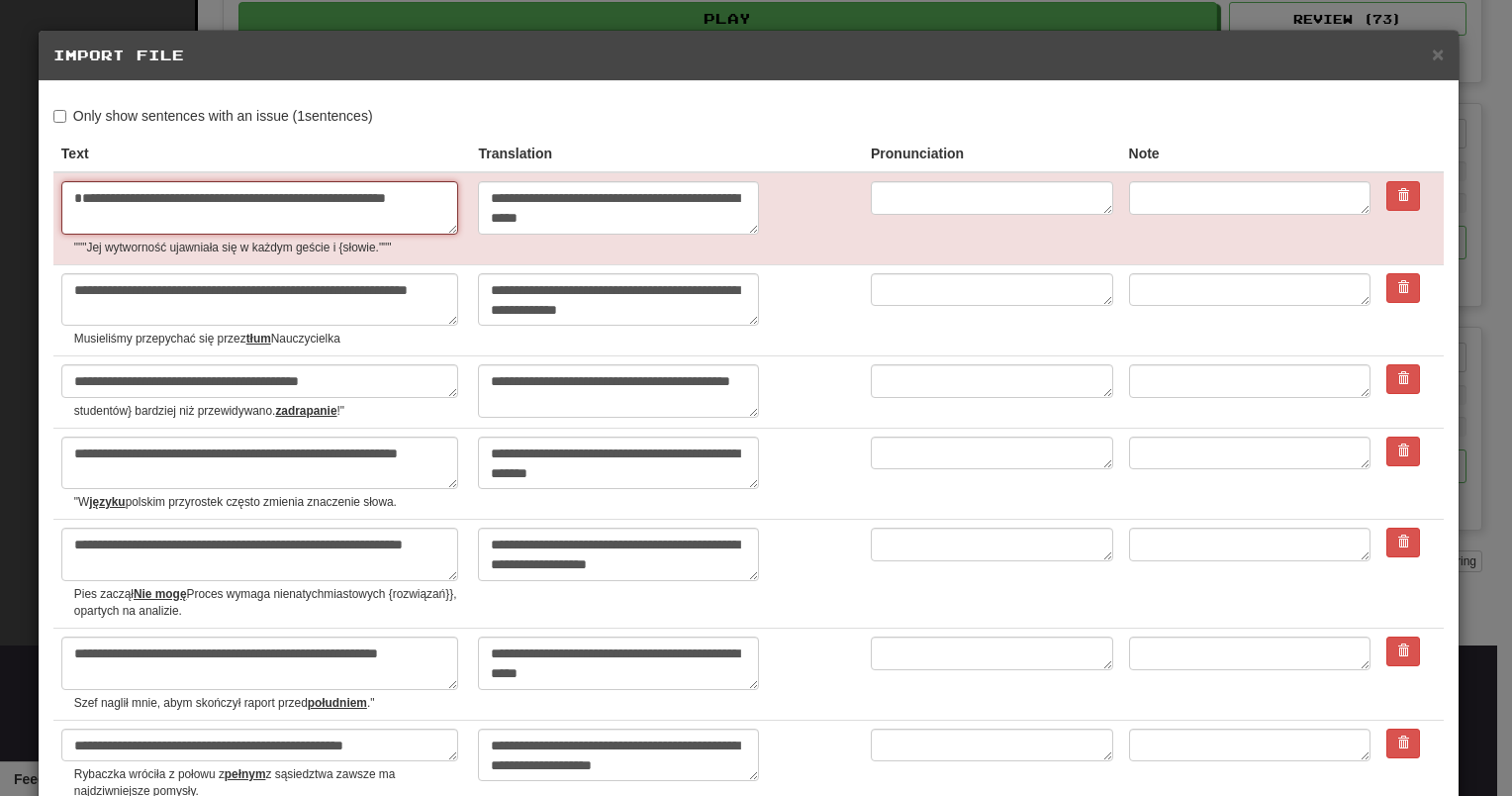 type on "*" 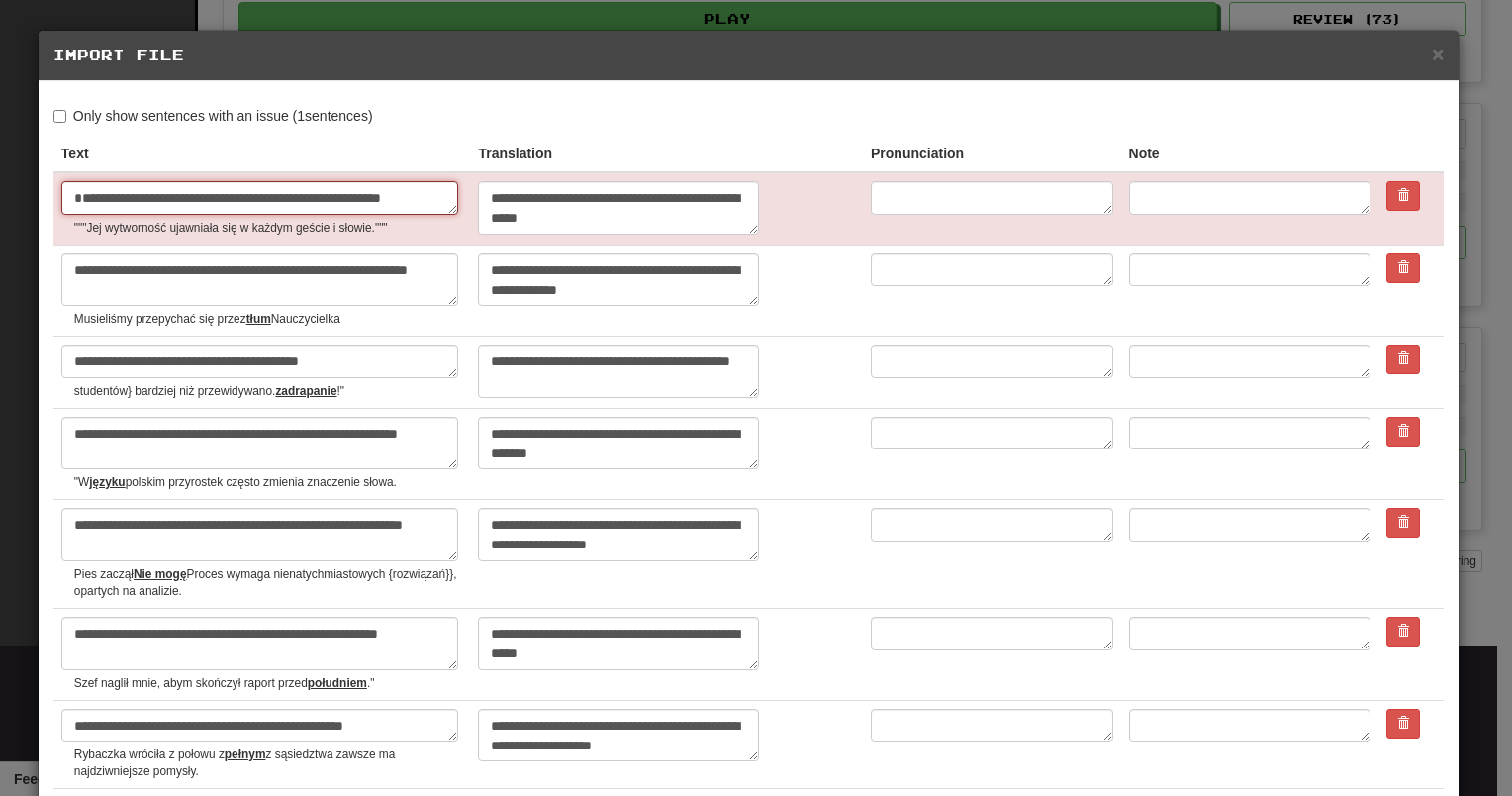 type on "*" 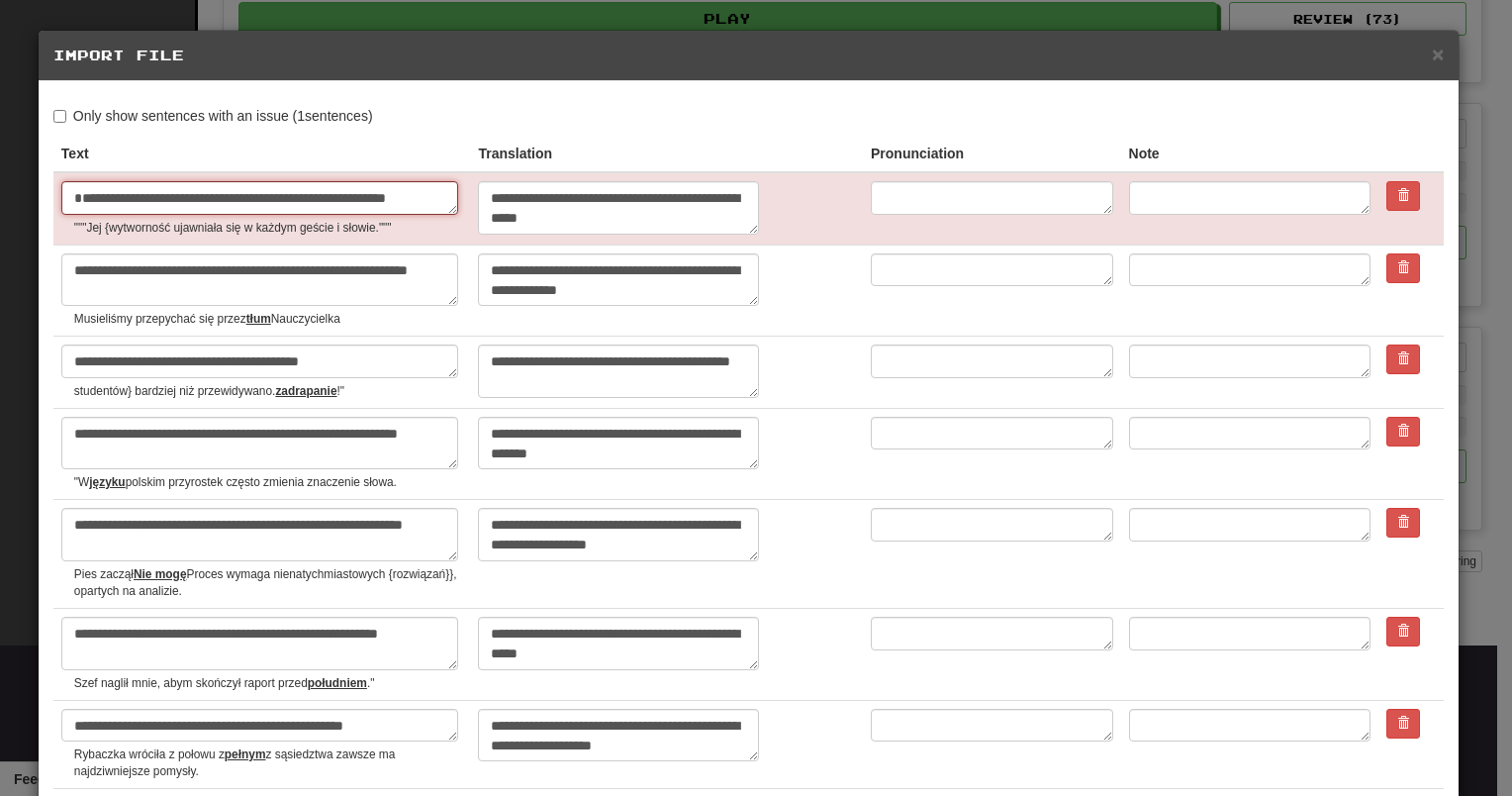 type on "*" 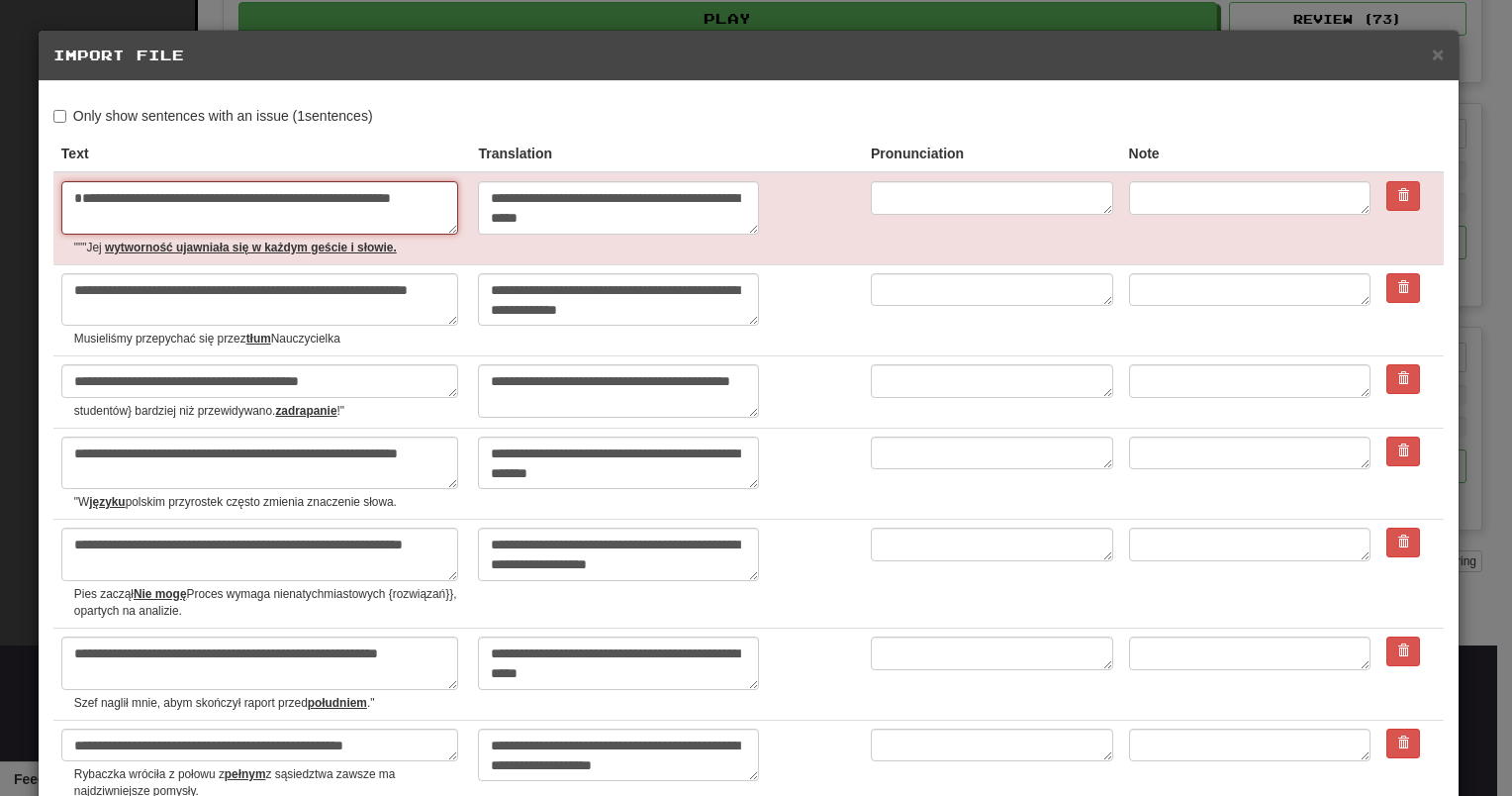 type on "*" 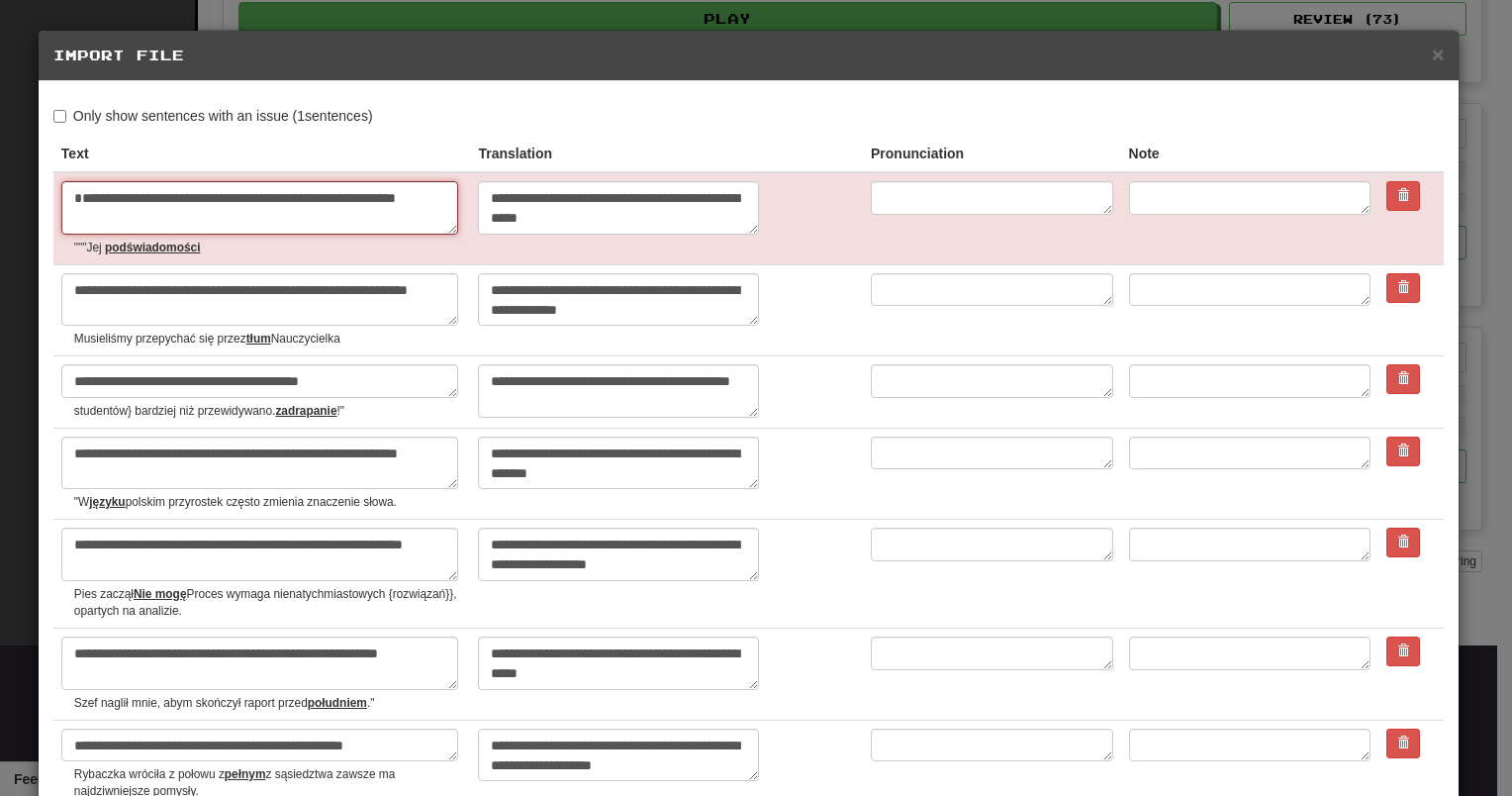 type on "*" 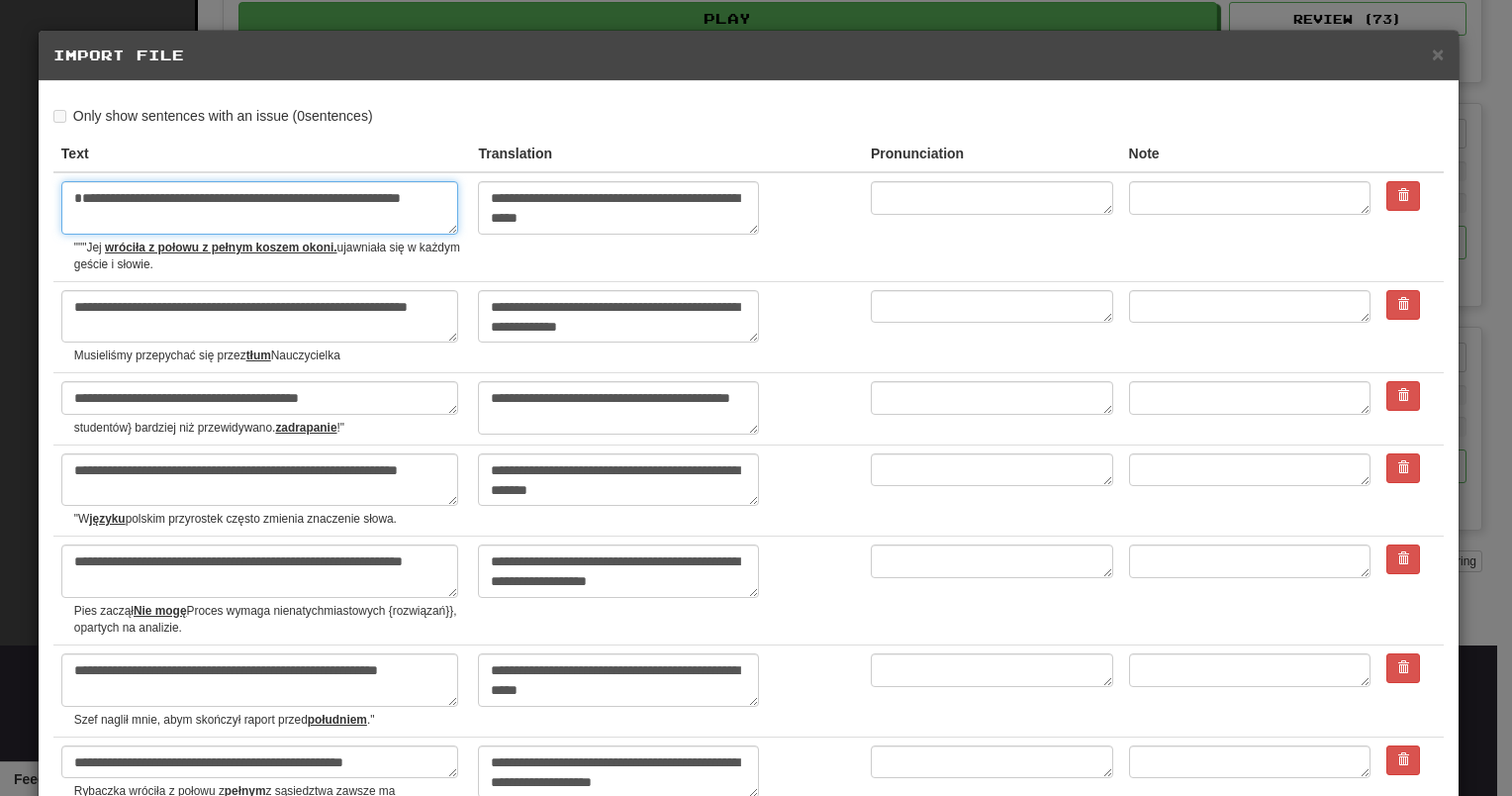 type on "**********" 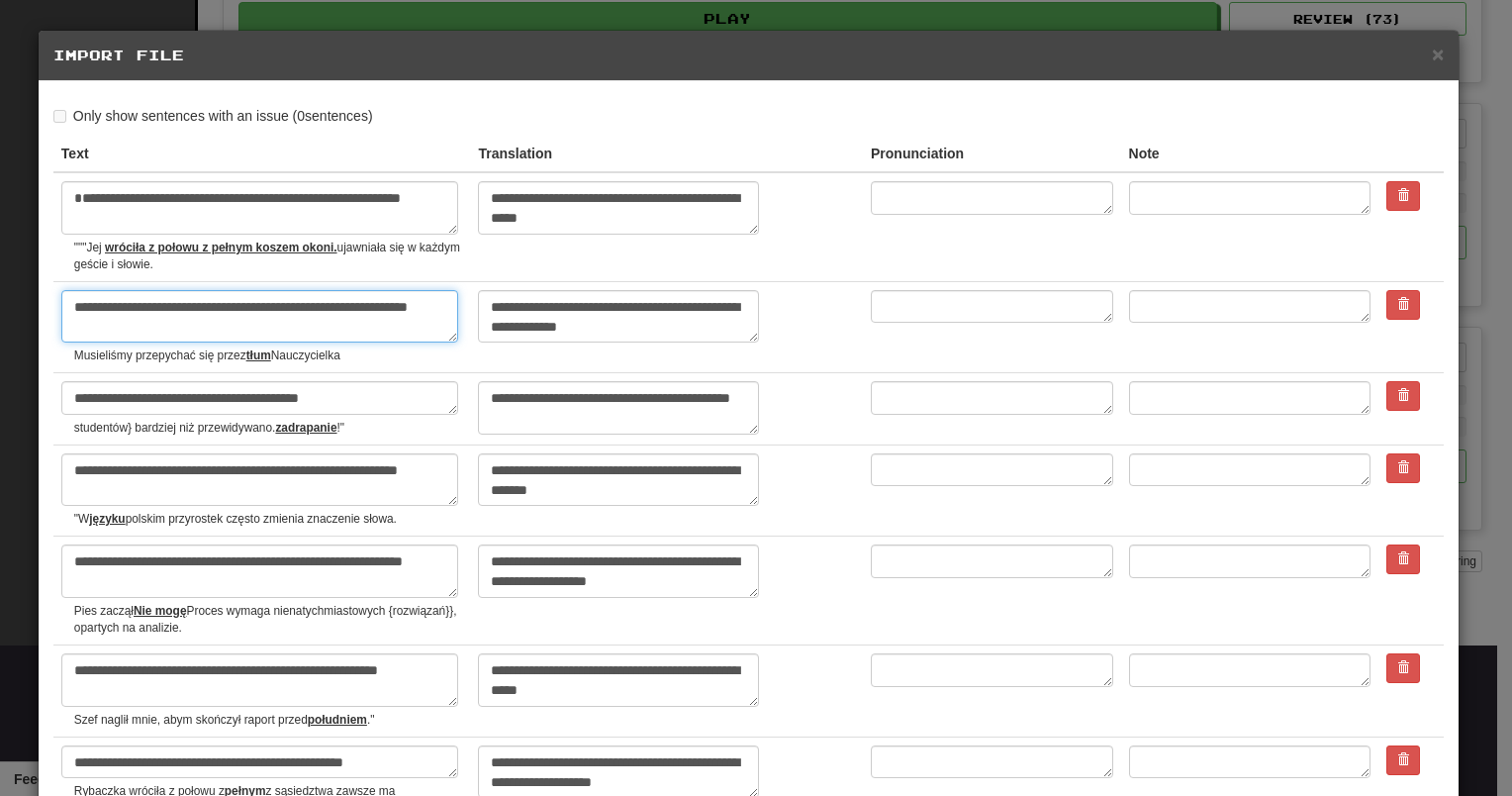 click on "**********" at bounding box center (259, 317) 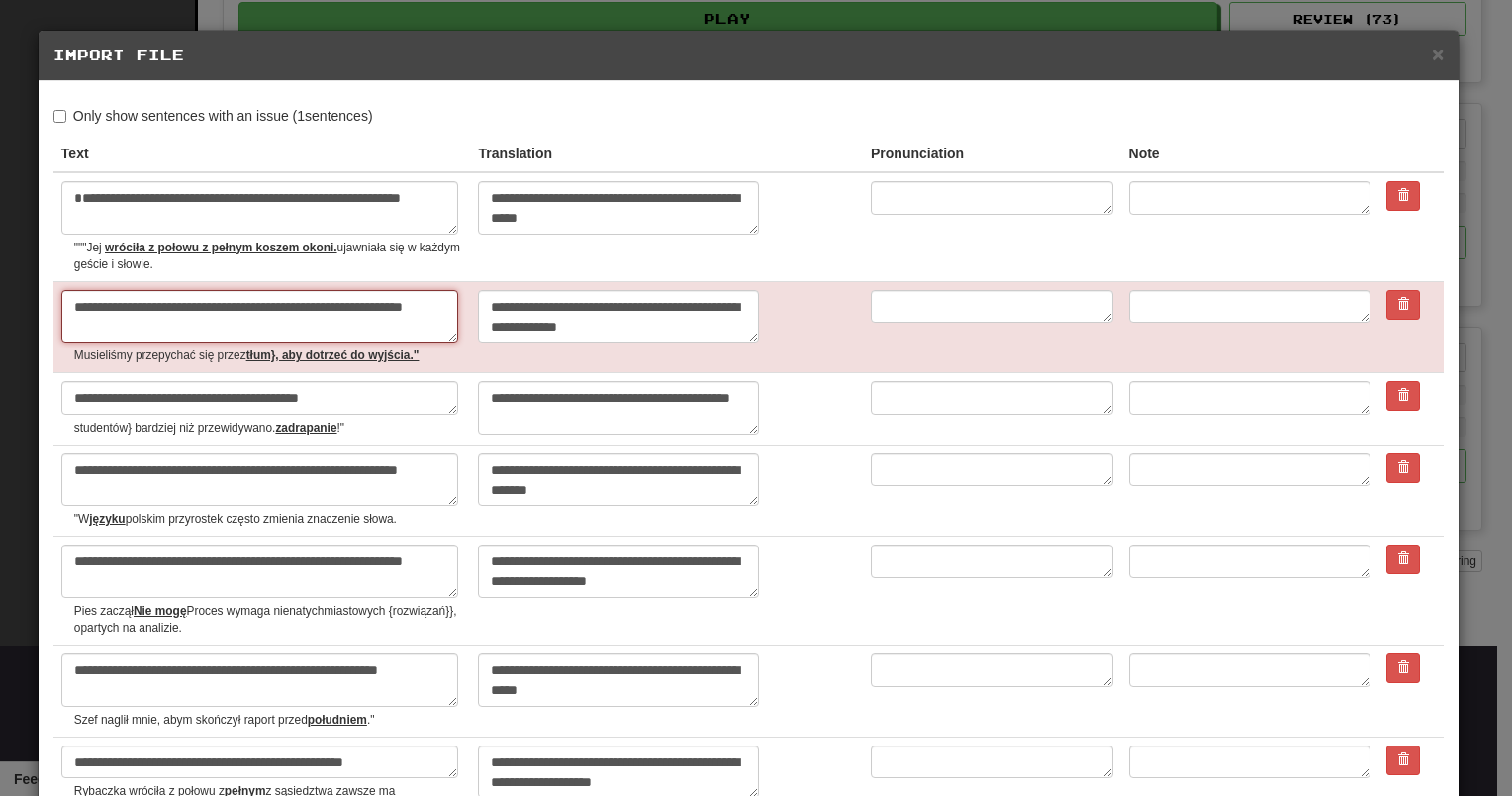 type on "*" 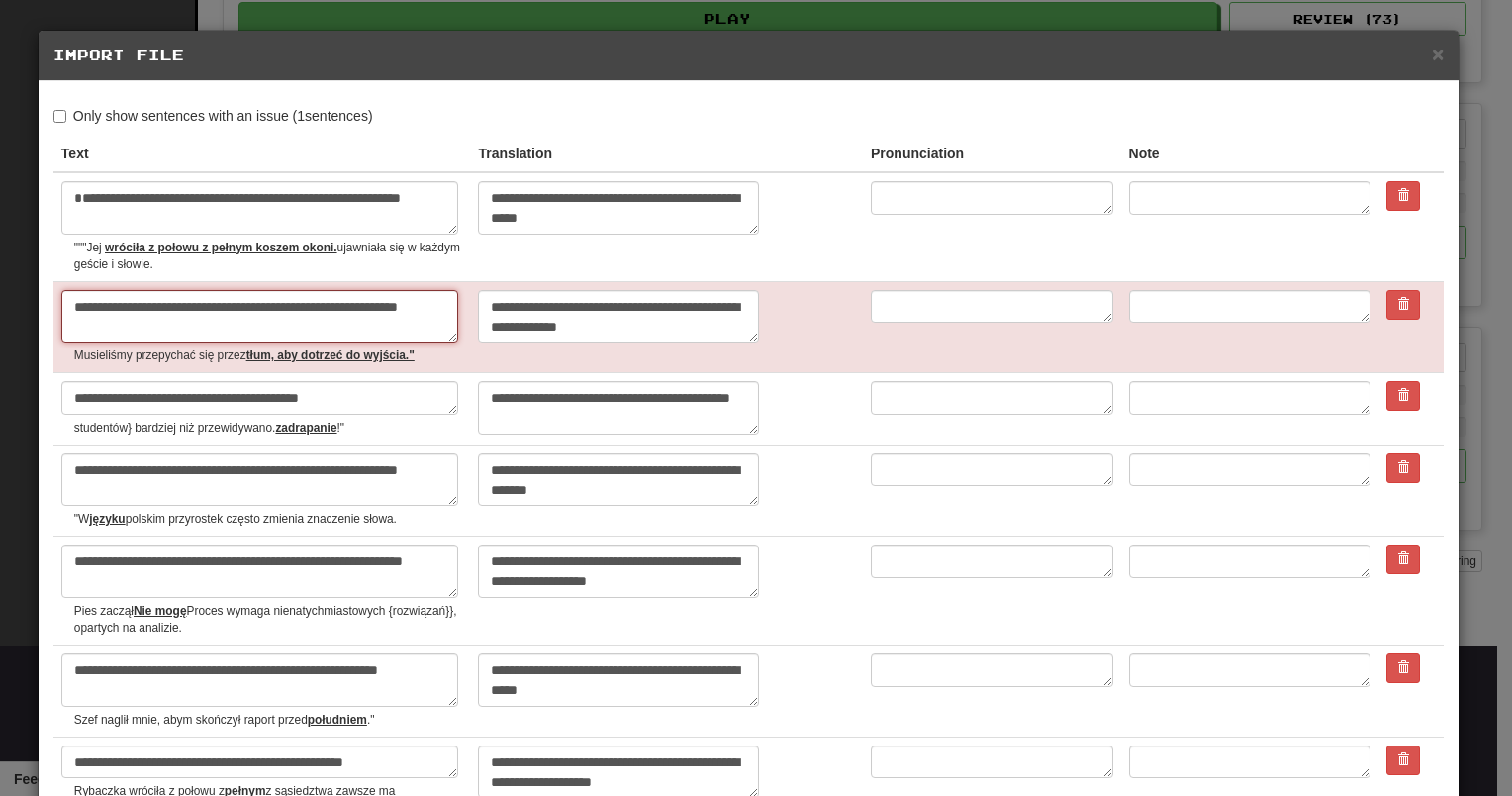 type on "*" 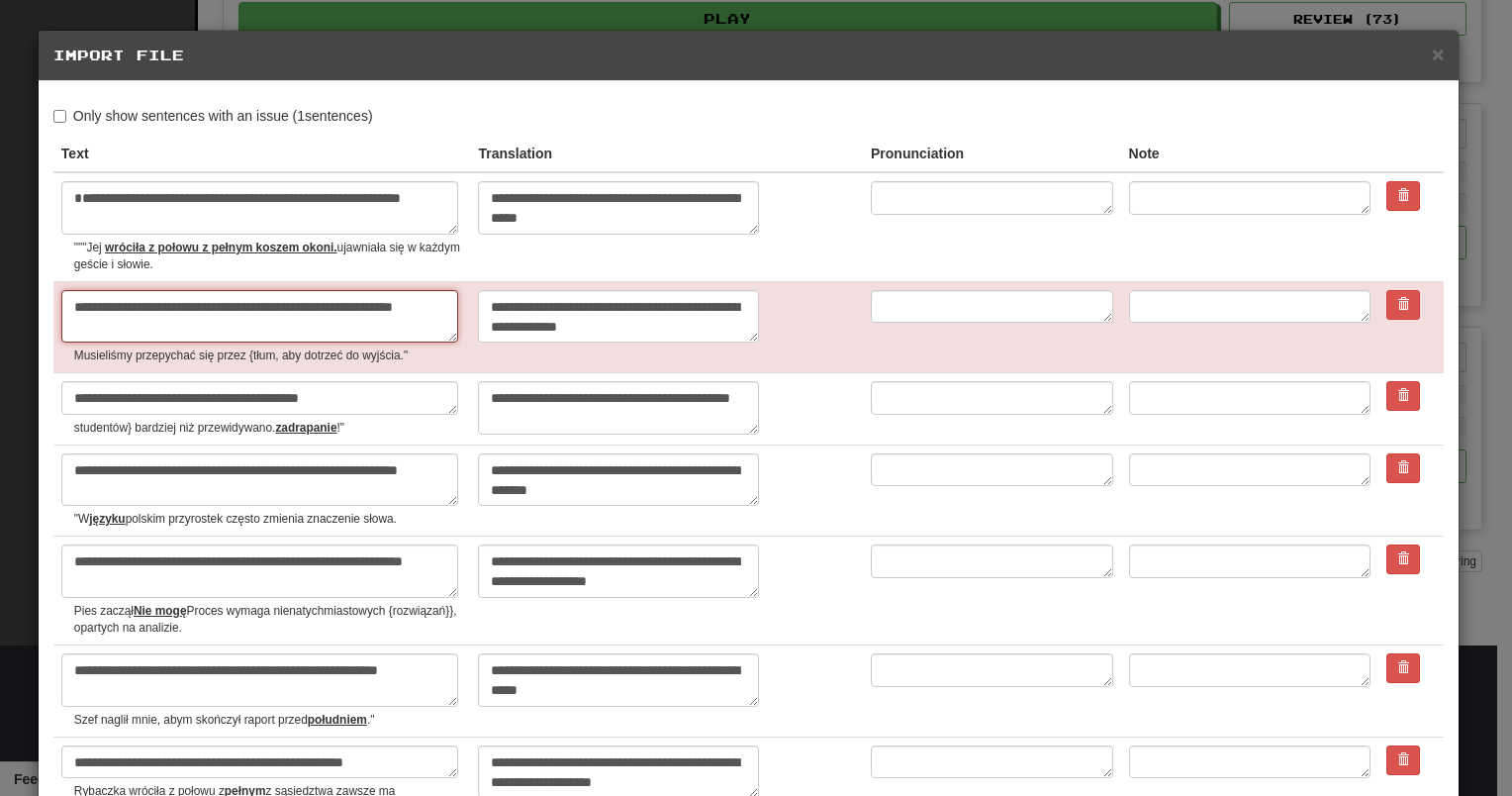 type on "*" 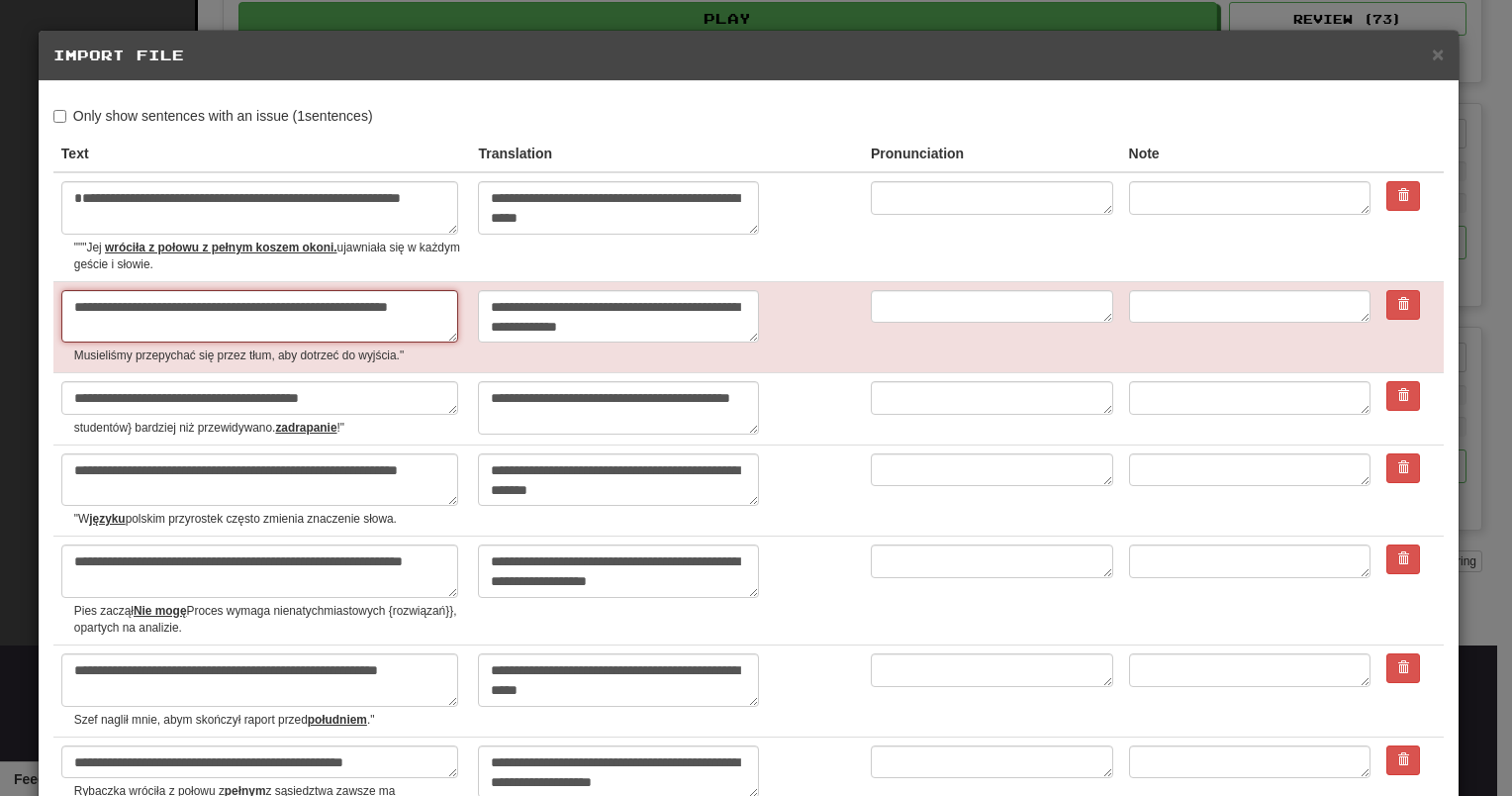 click on "**********" at bounding box center [259, 317] 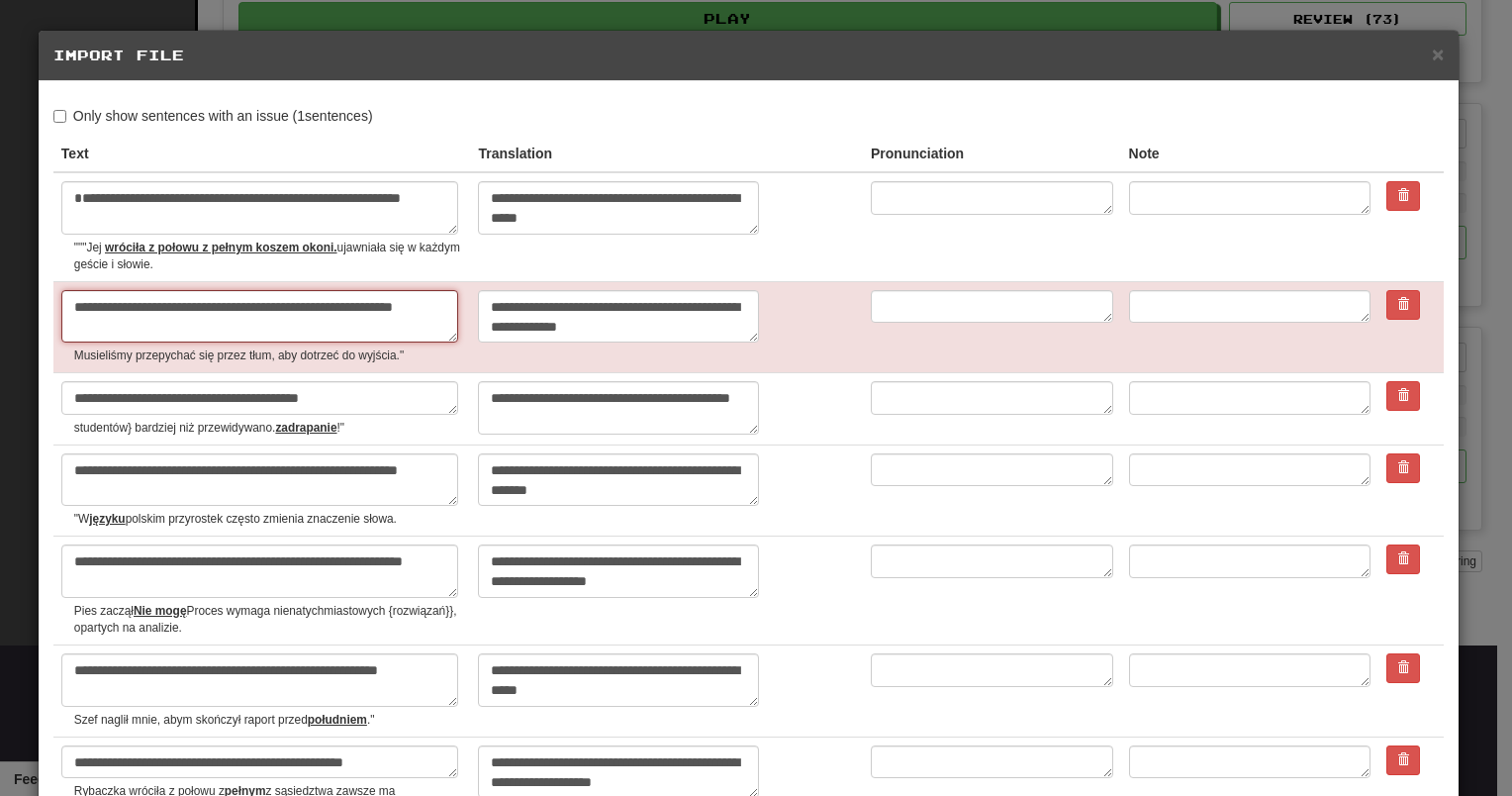 type on "*" 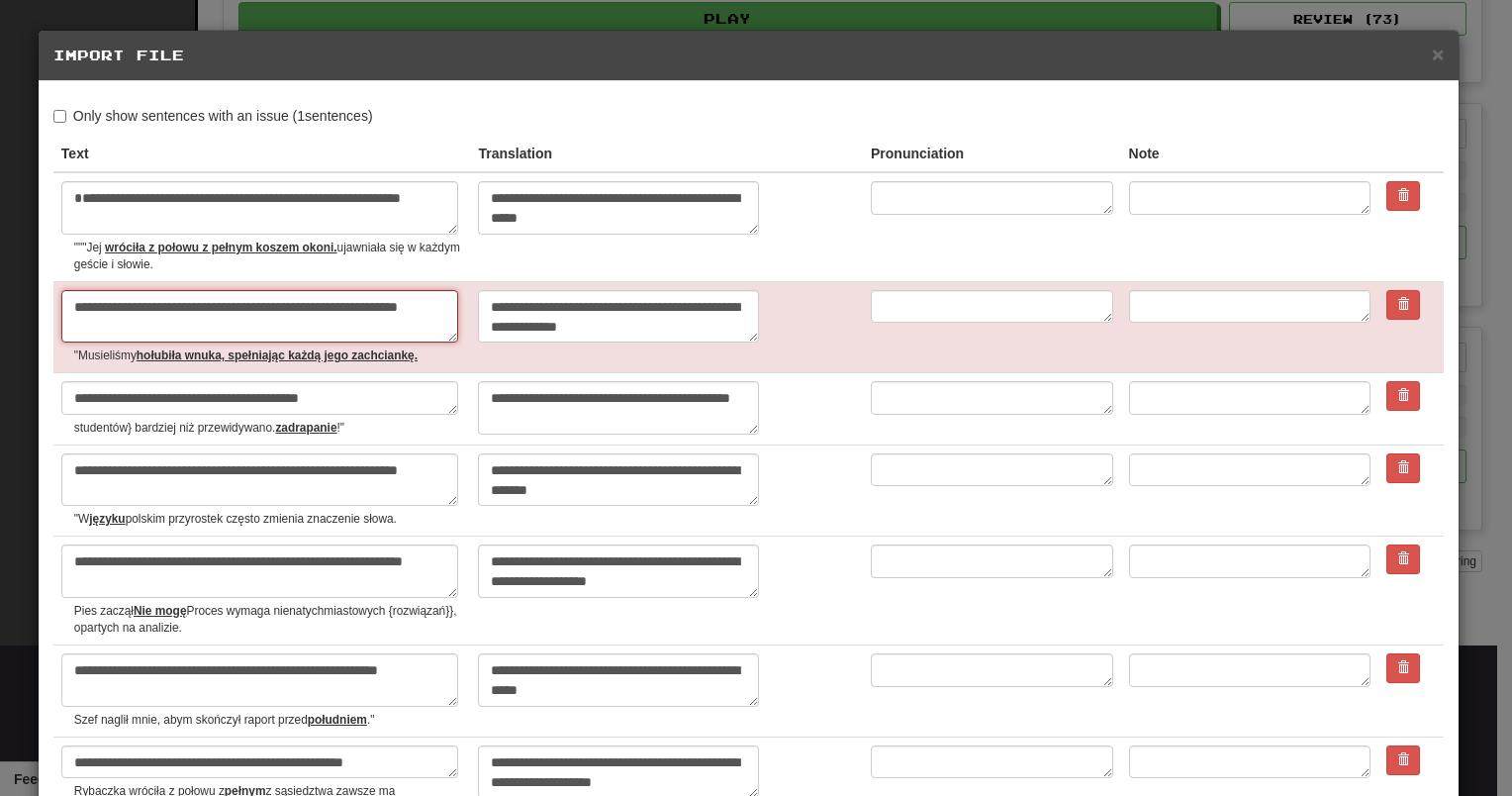 type on "*" 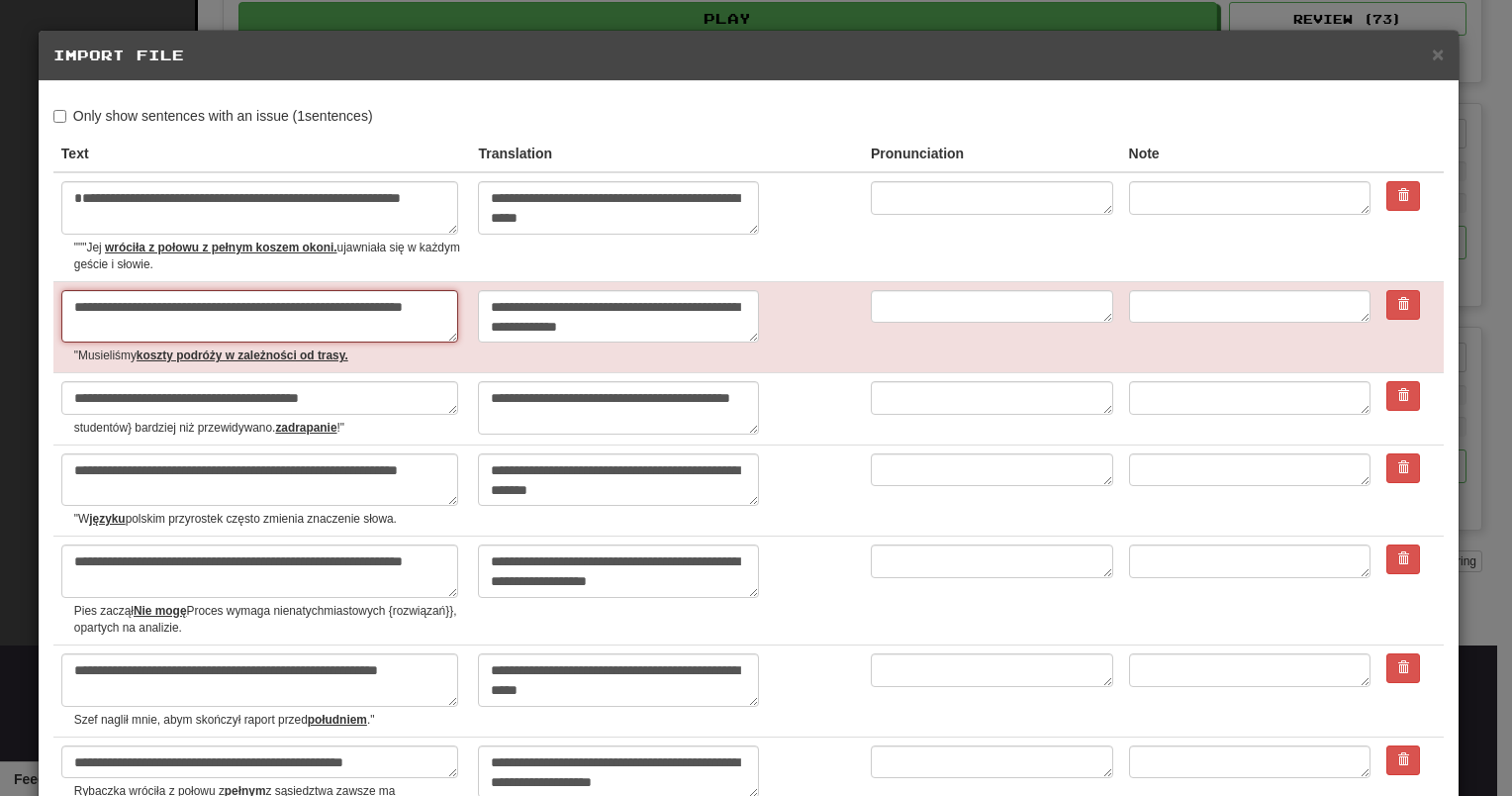 type on "*" 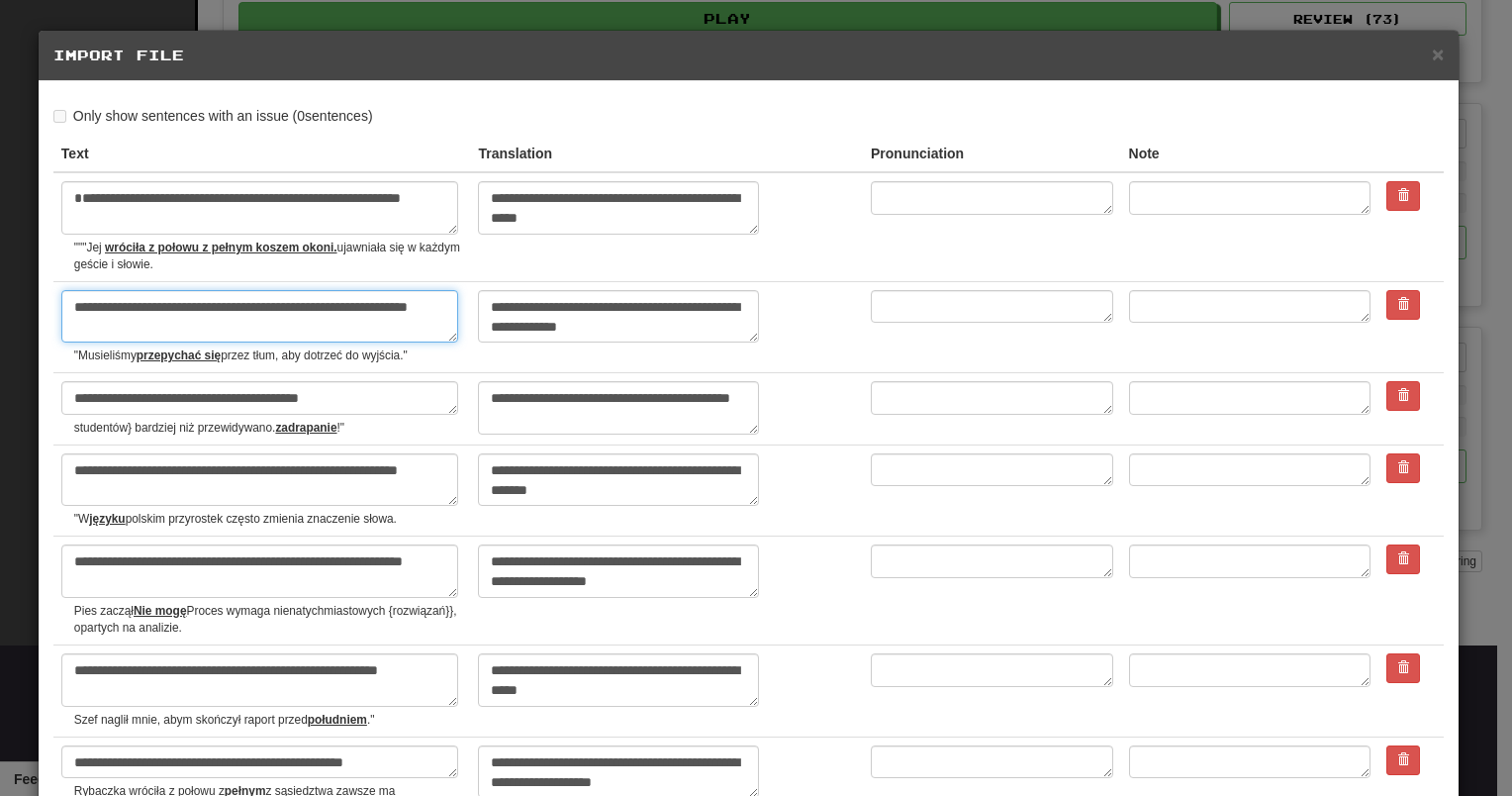 type on "**********" 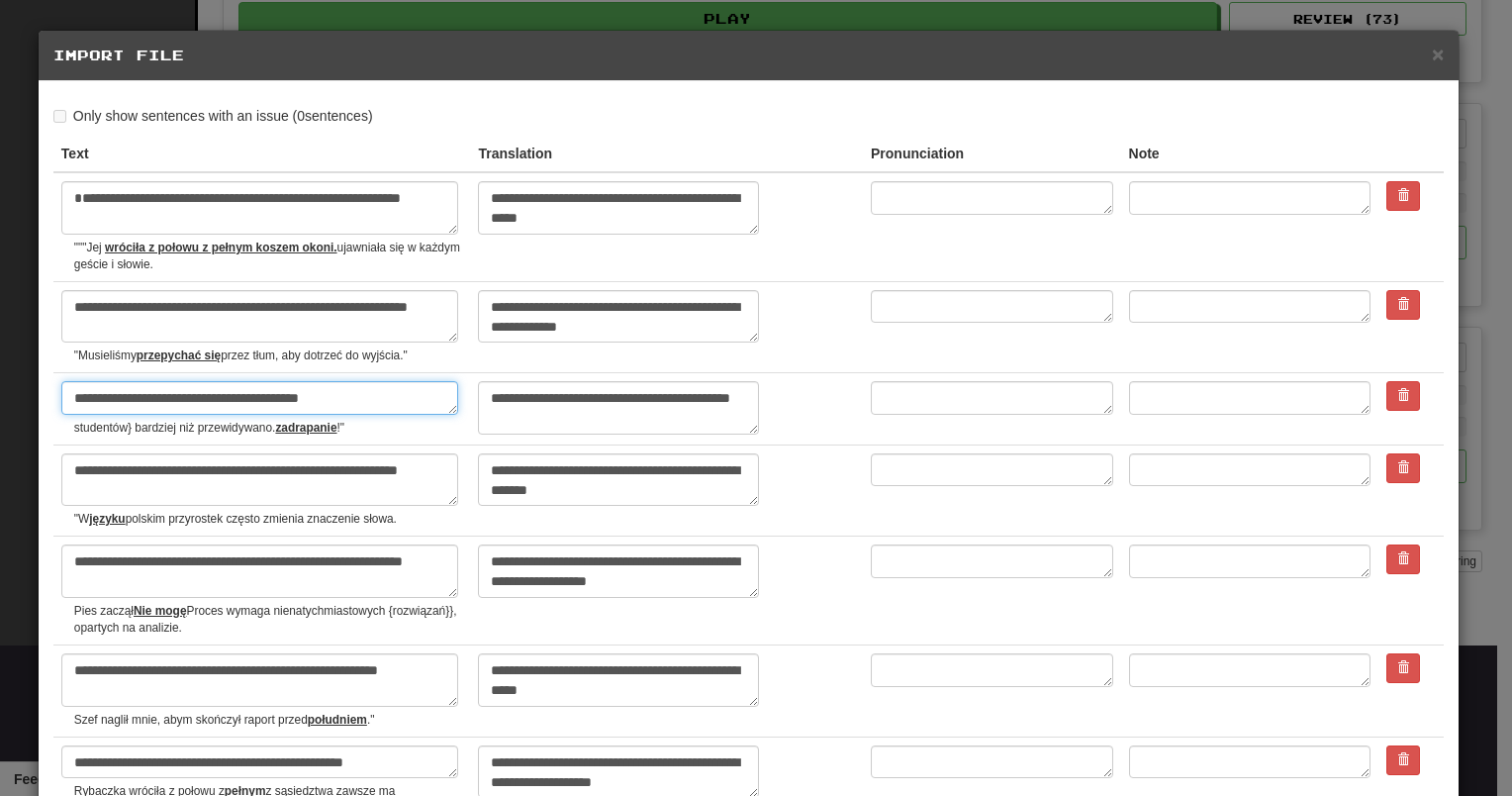 click on "**********" at bounding box center [259, 398] 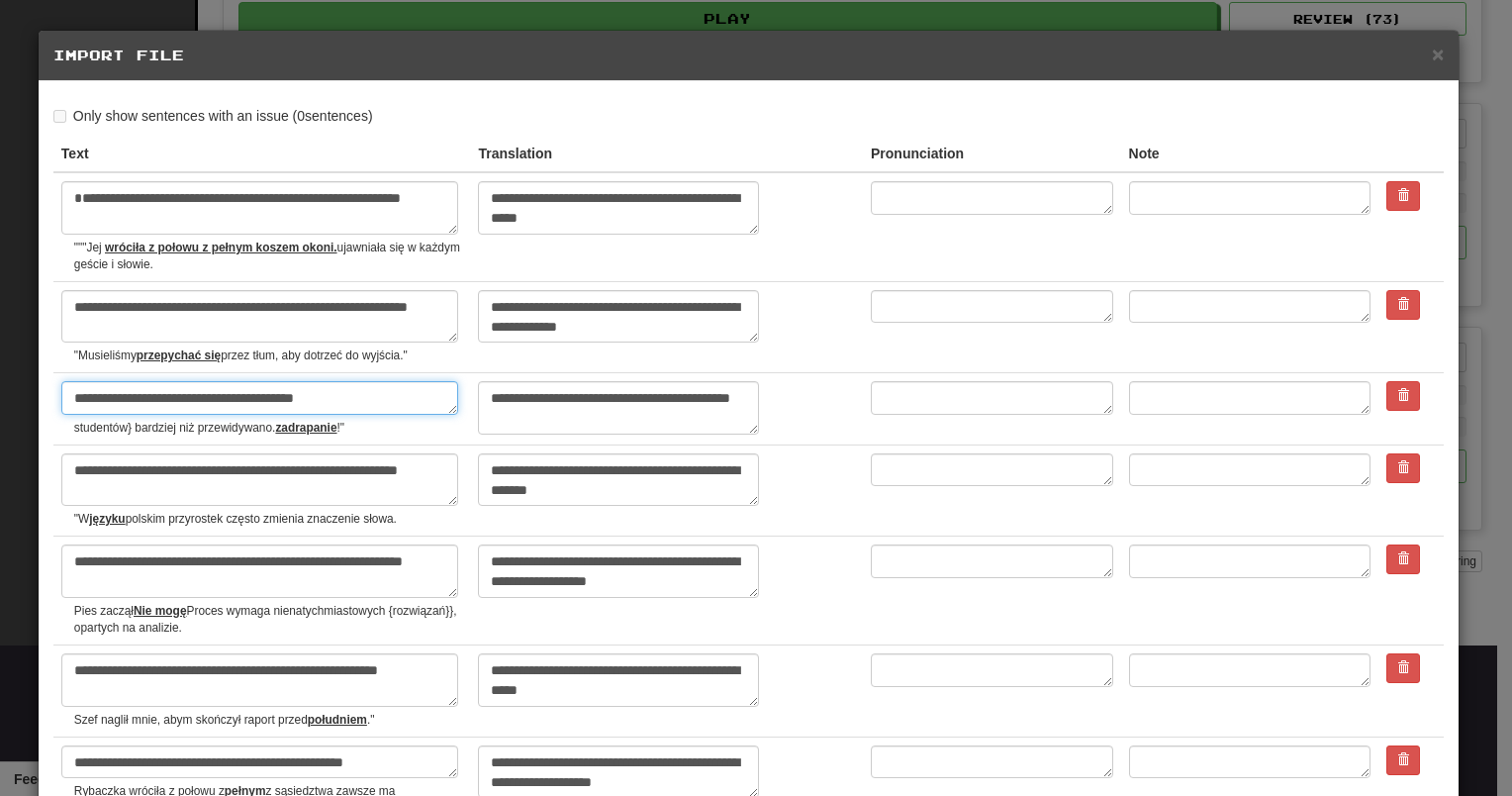 type on "*" 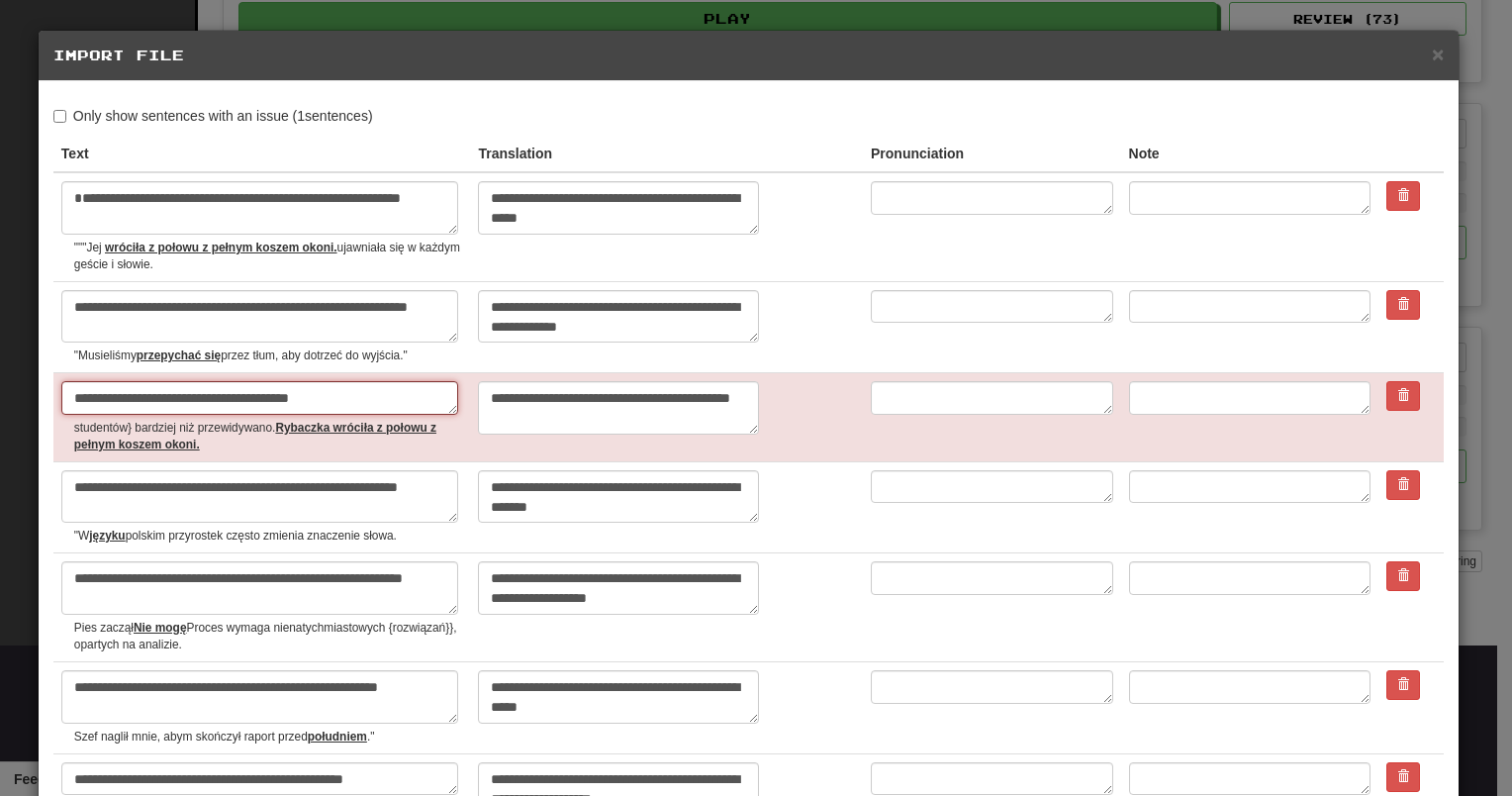 type on "*" 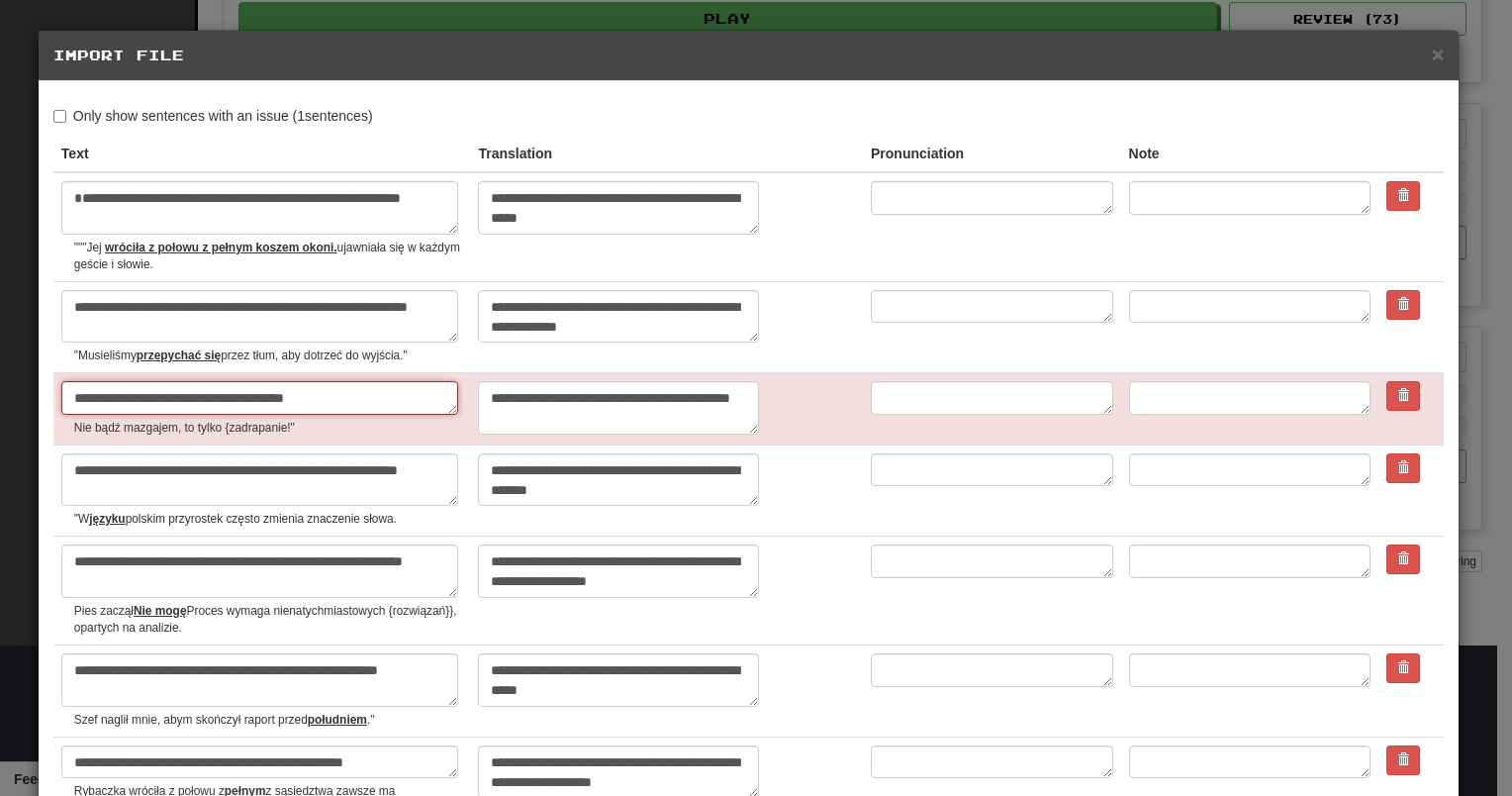 type on "*" 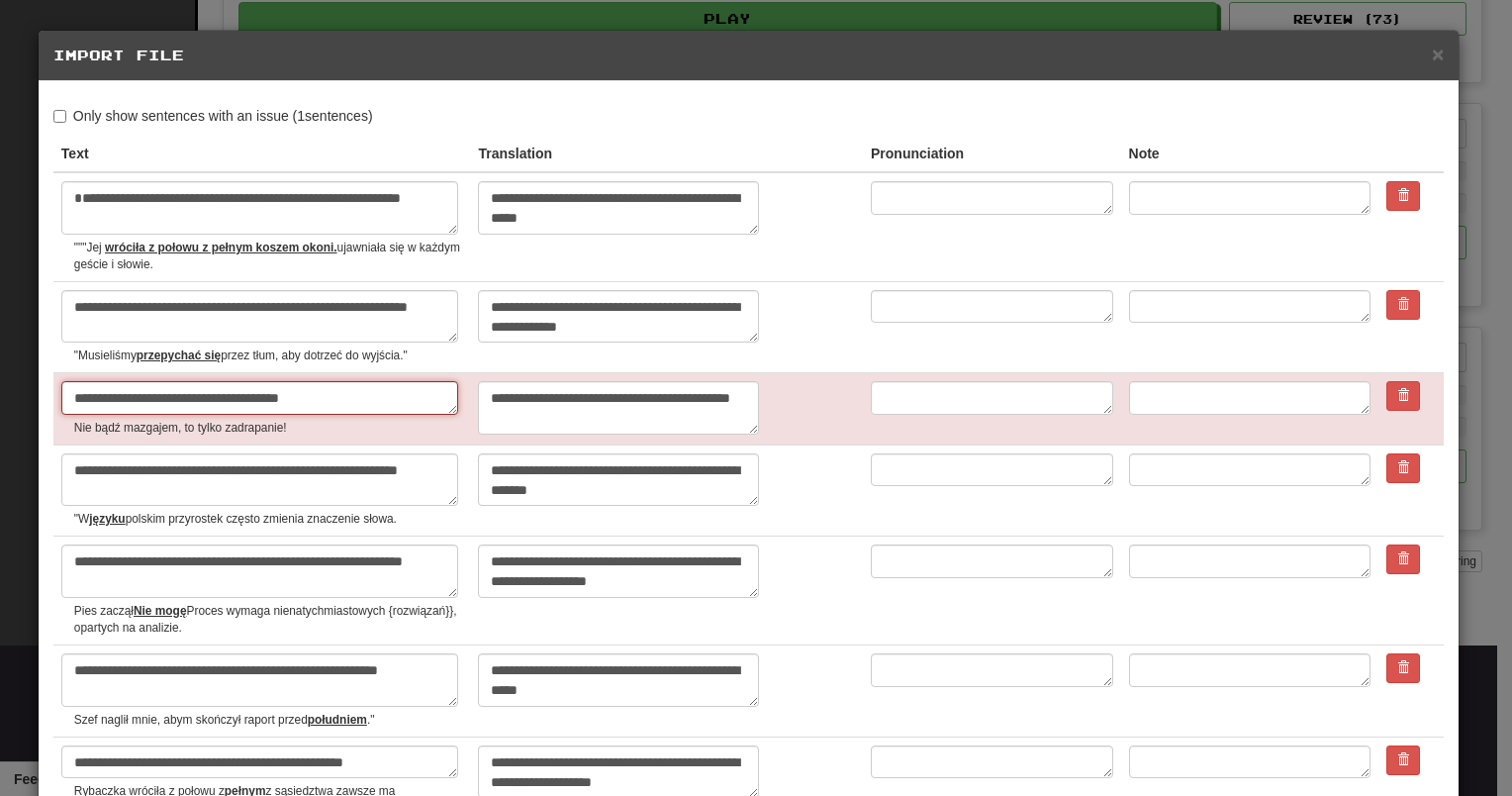 click on "**********" at bounding box center [259, 398] 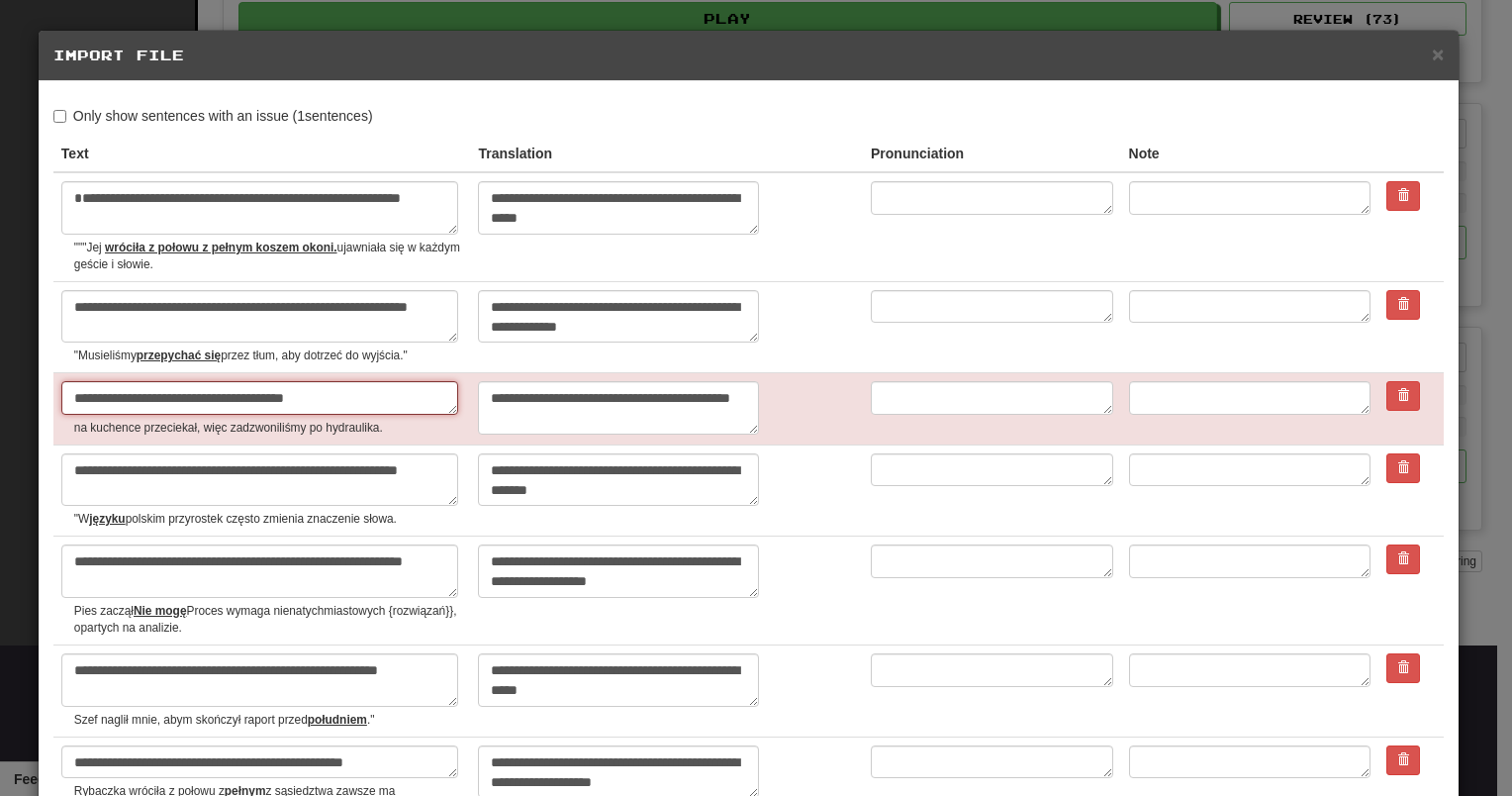 type on "*" 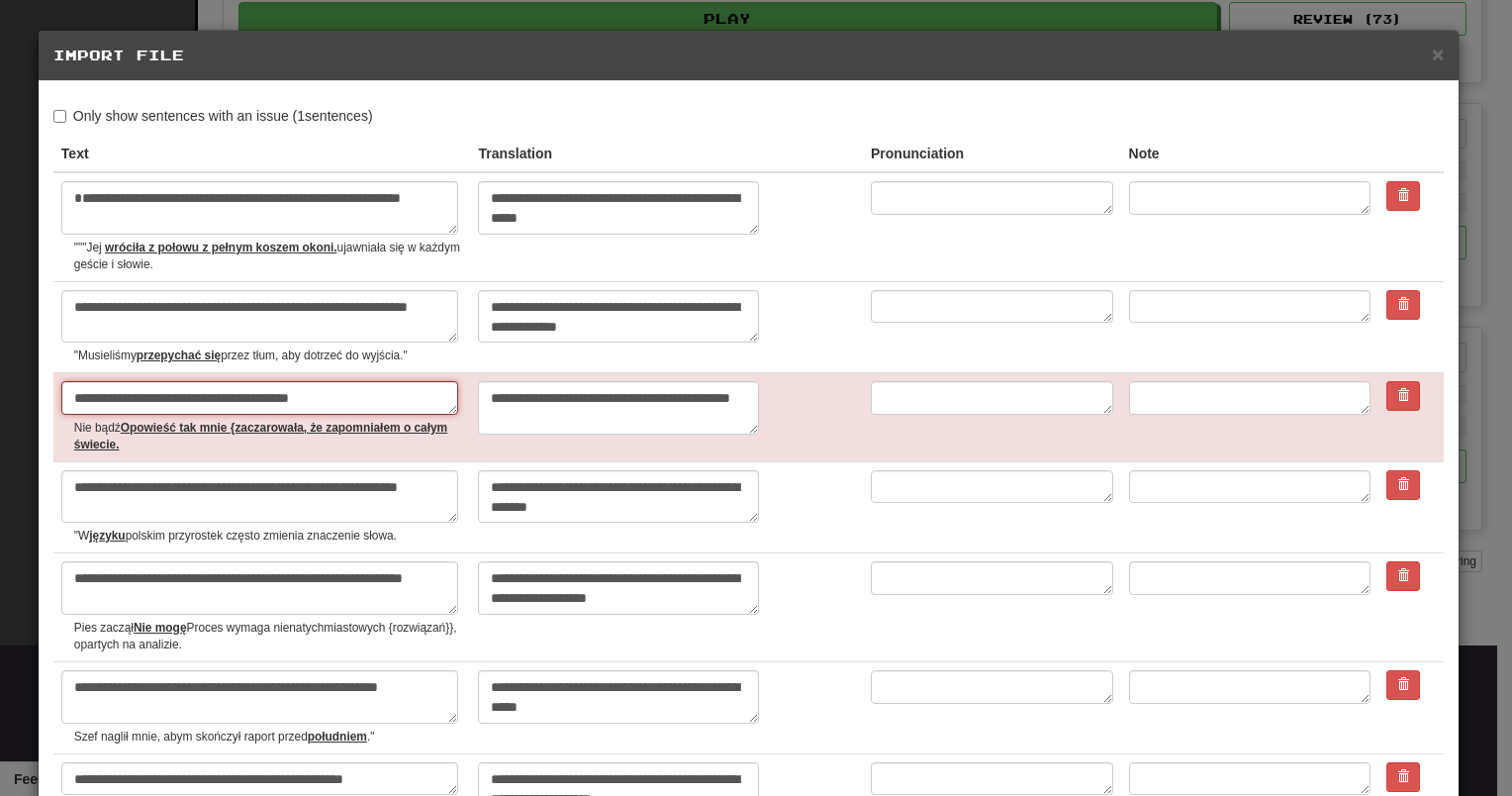 type on "*" 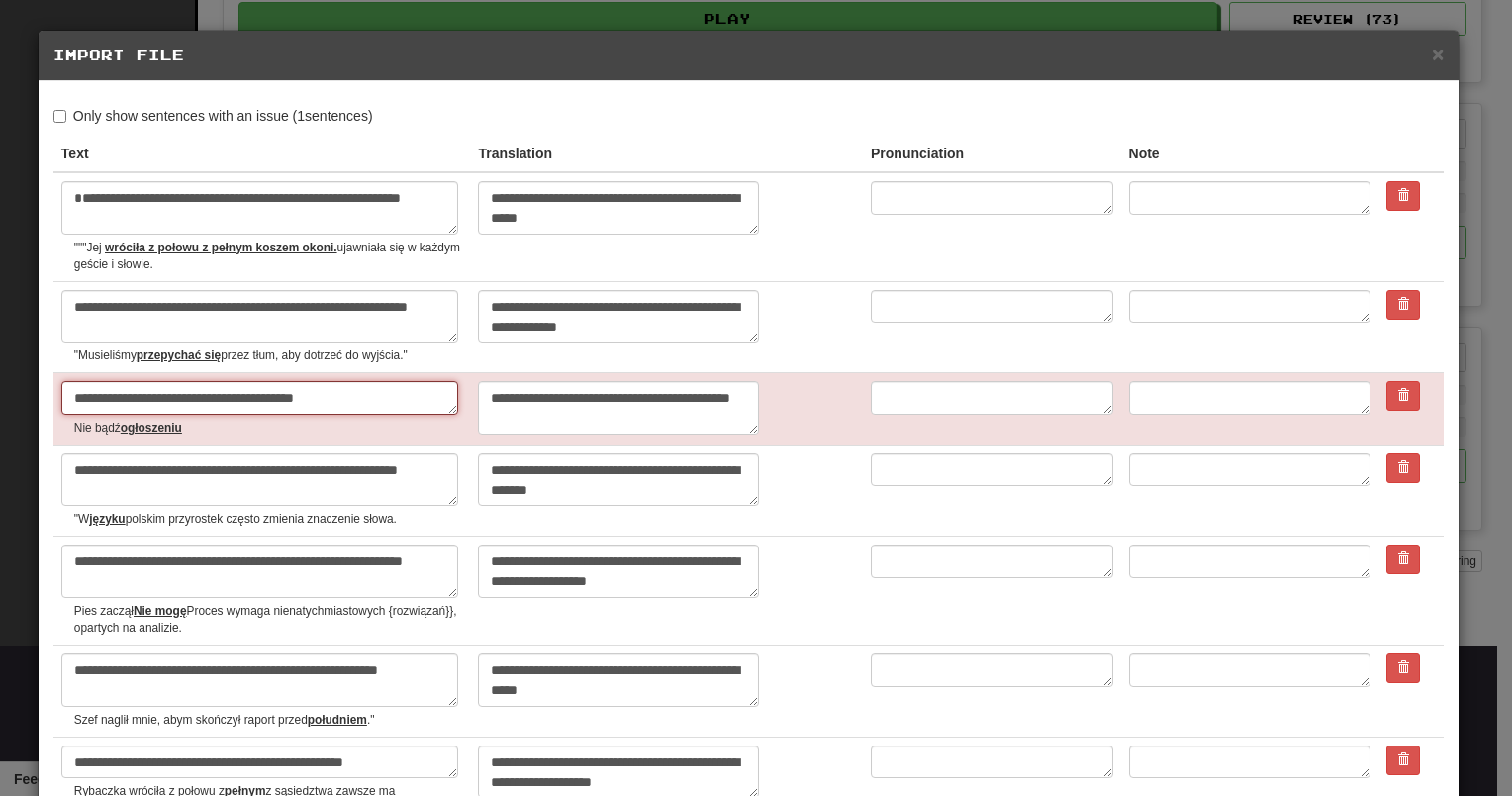 type on "*" 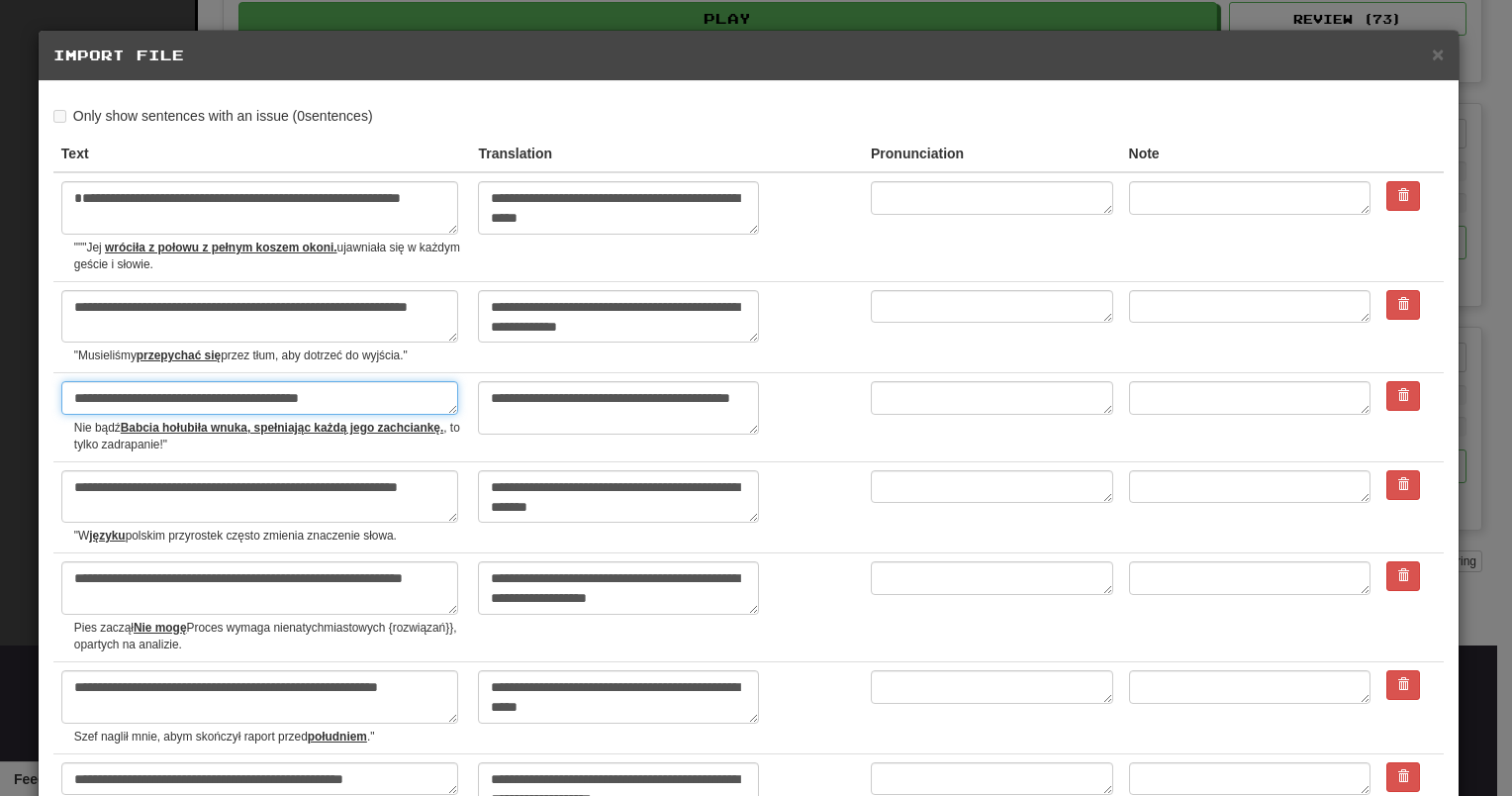 type on "**********" 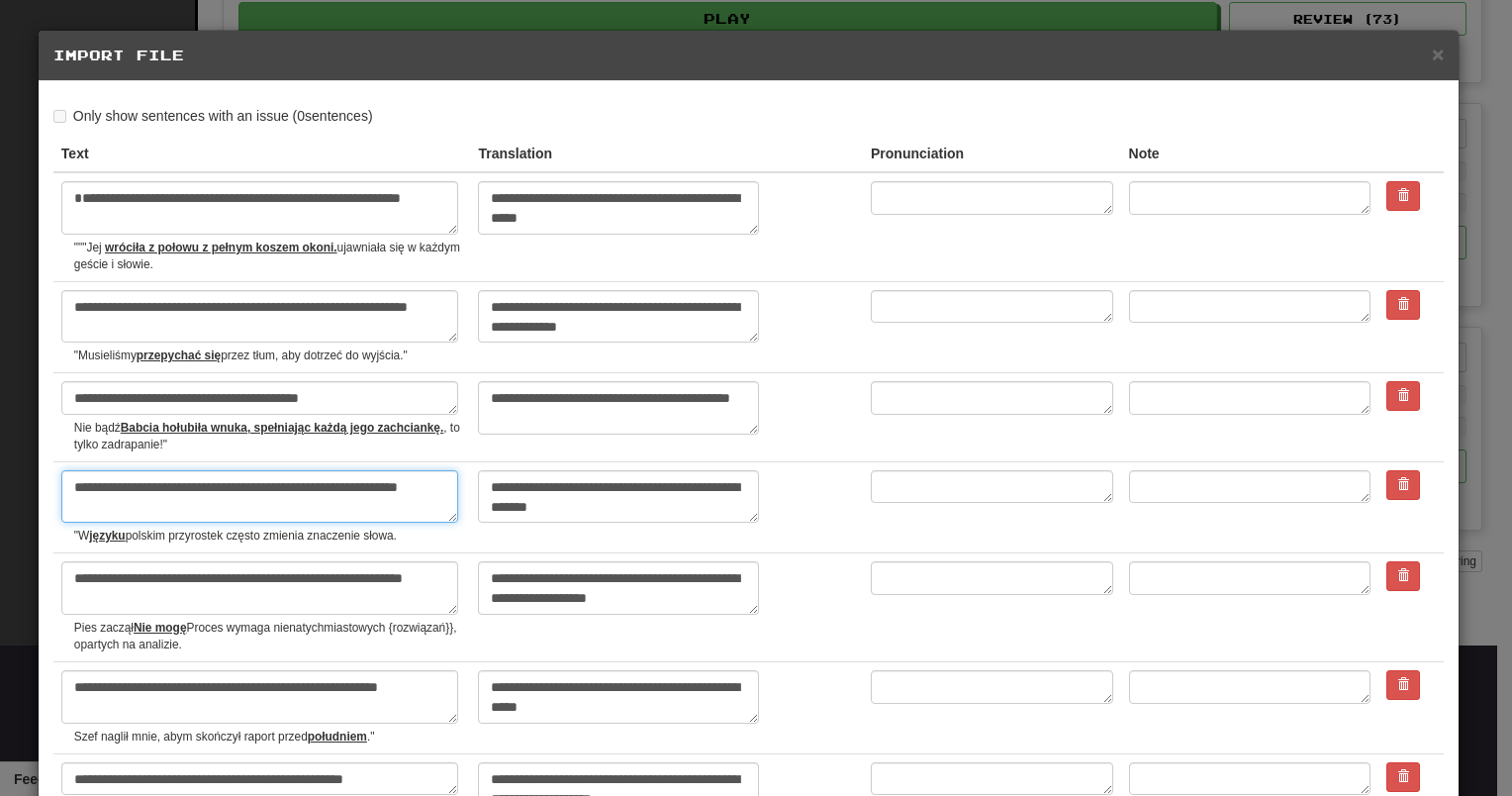 click on "**********" at bounding box center [259, 497] 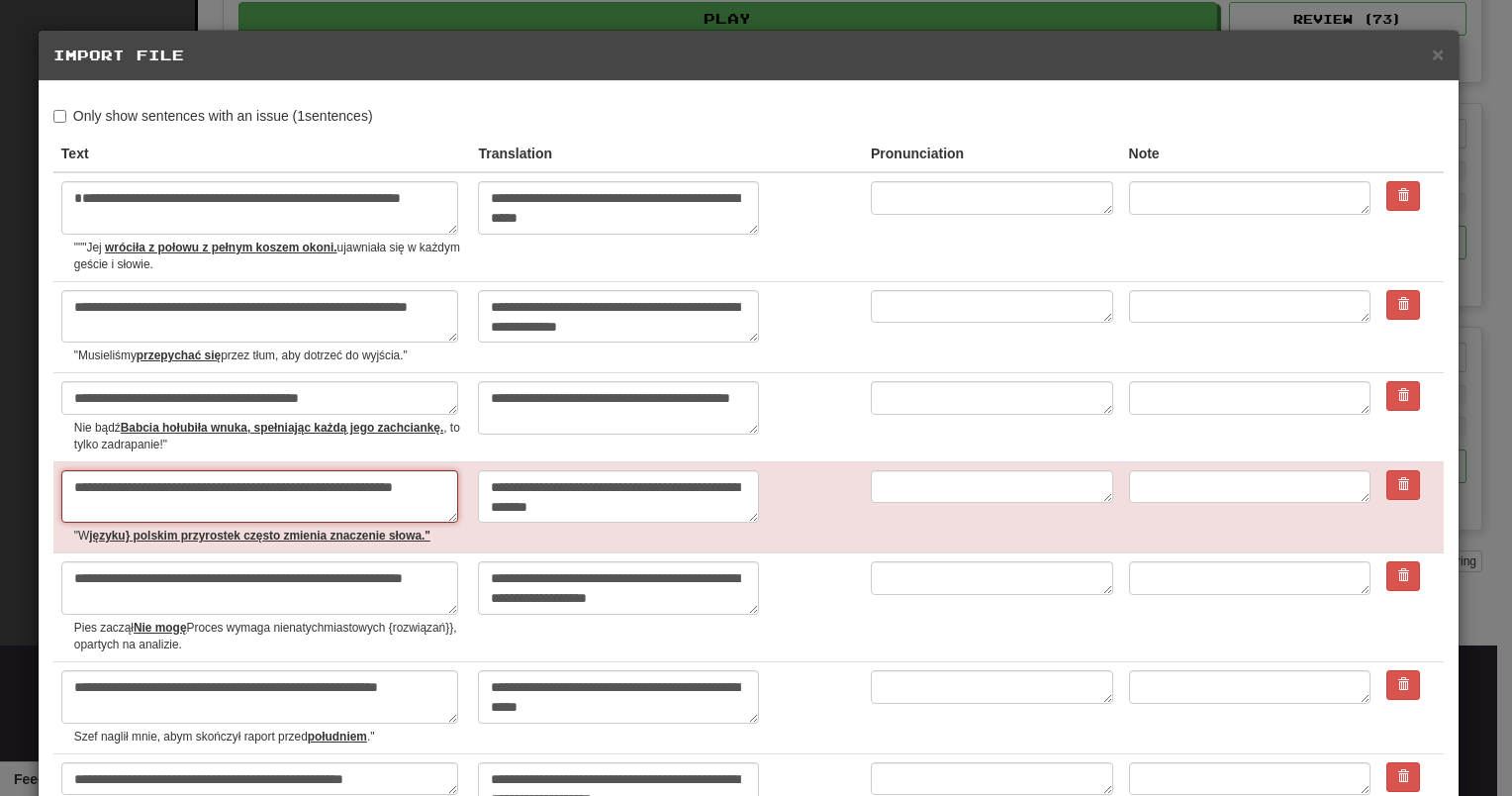 type on "*" 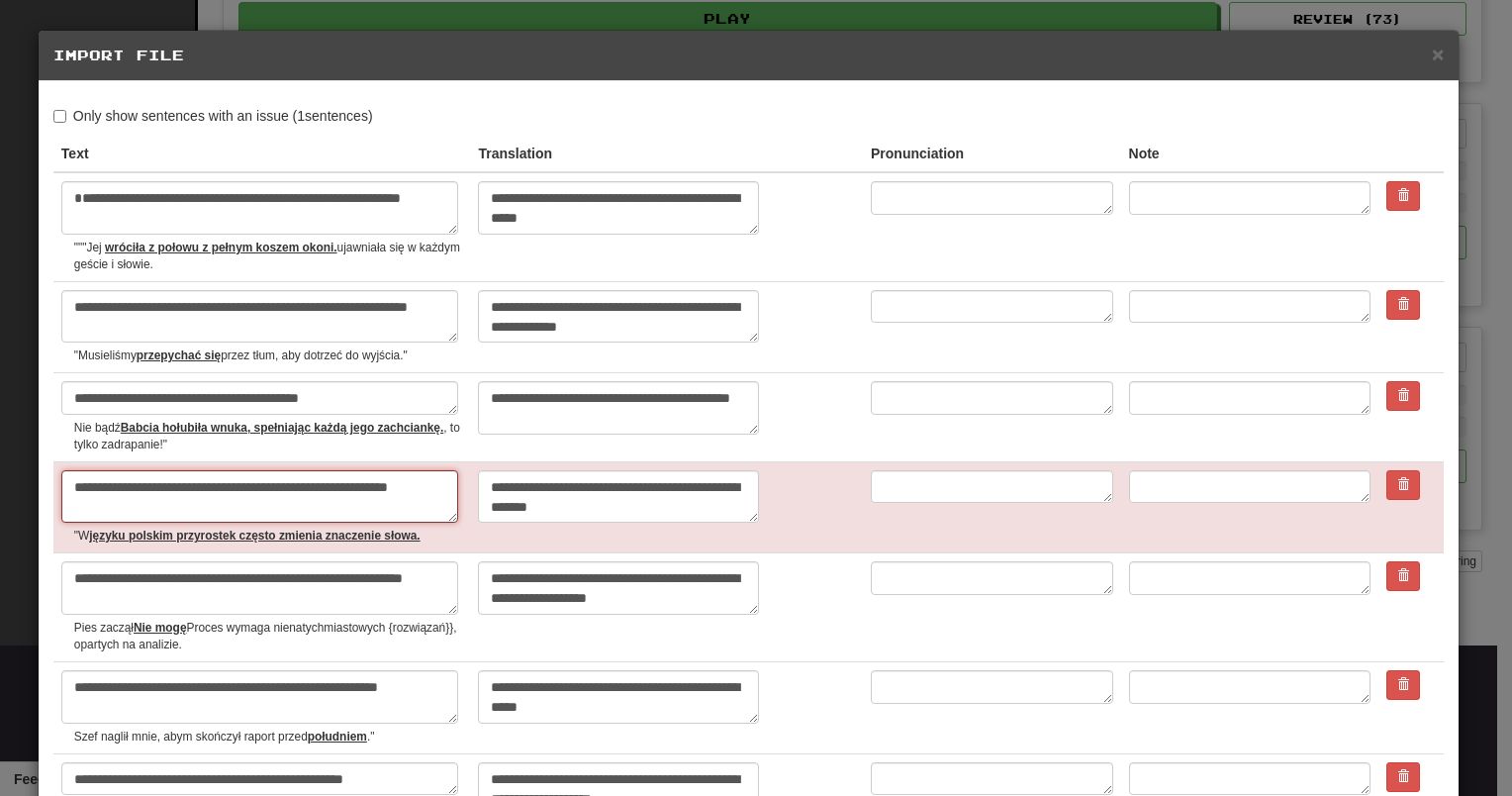 type on "*" 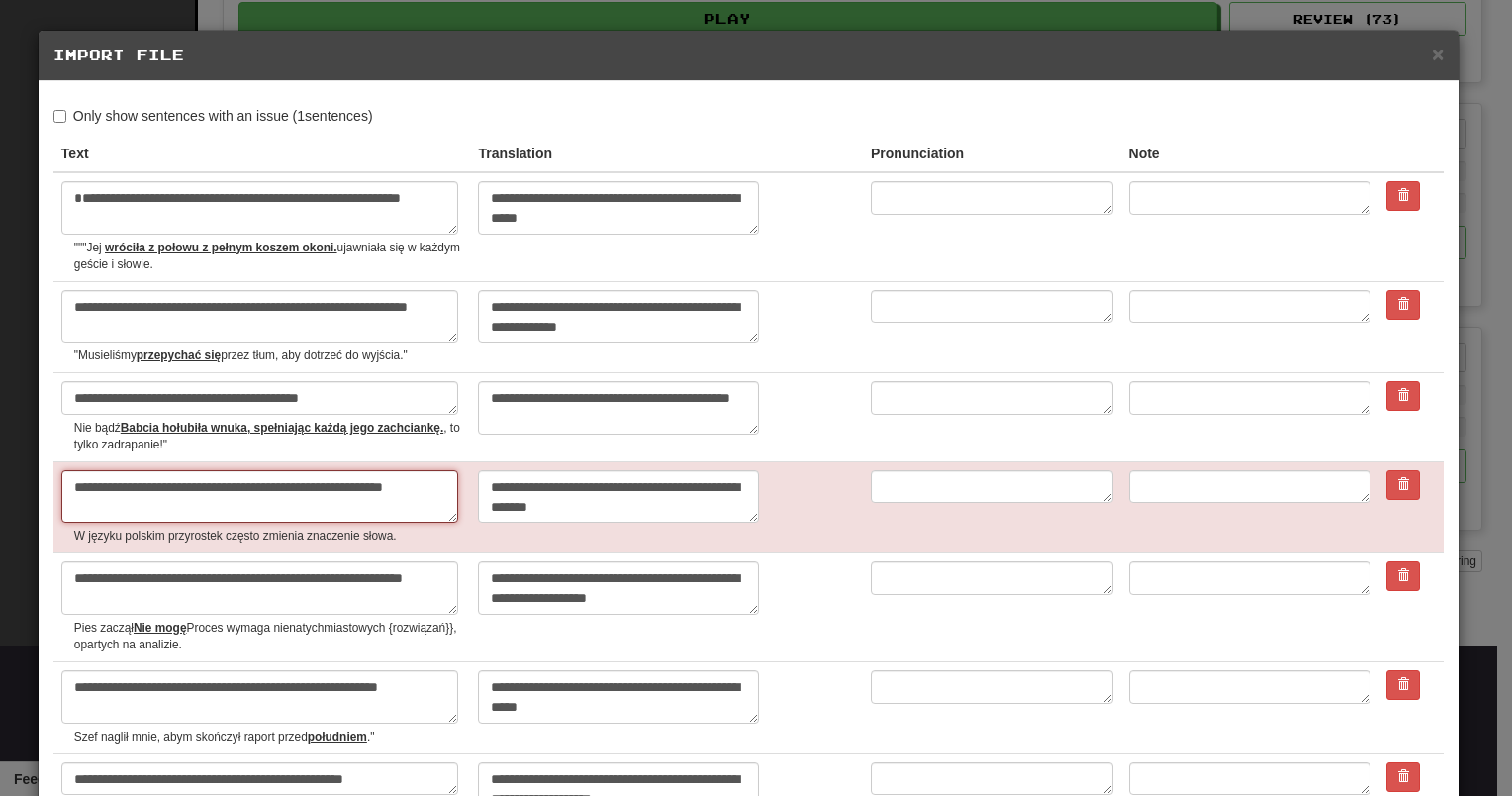 type on "*" 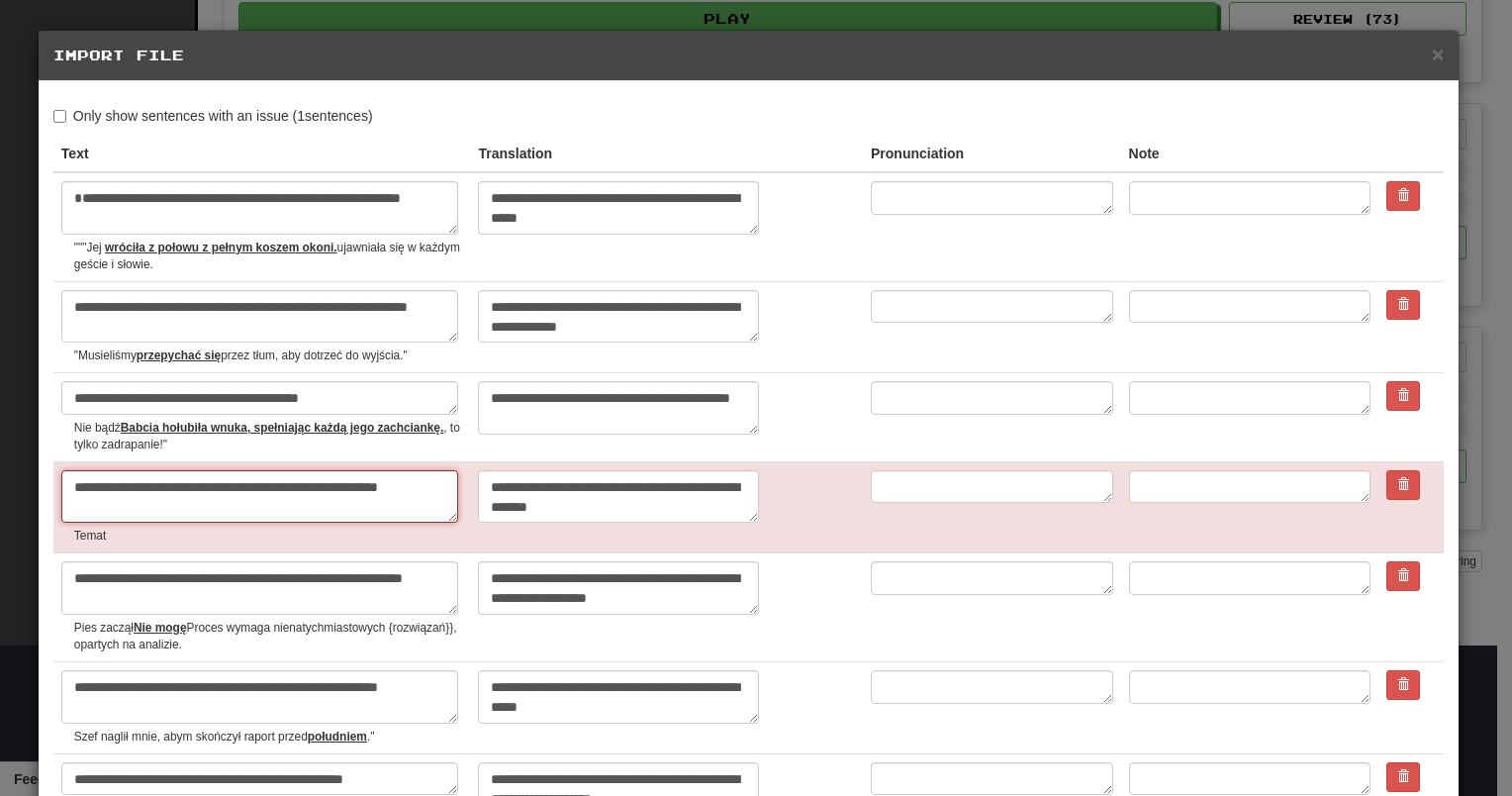 click on "**********" at bounding box center (259, 497) 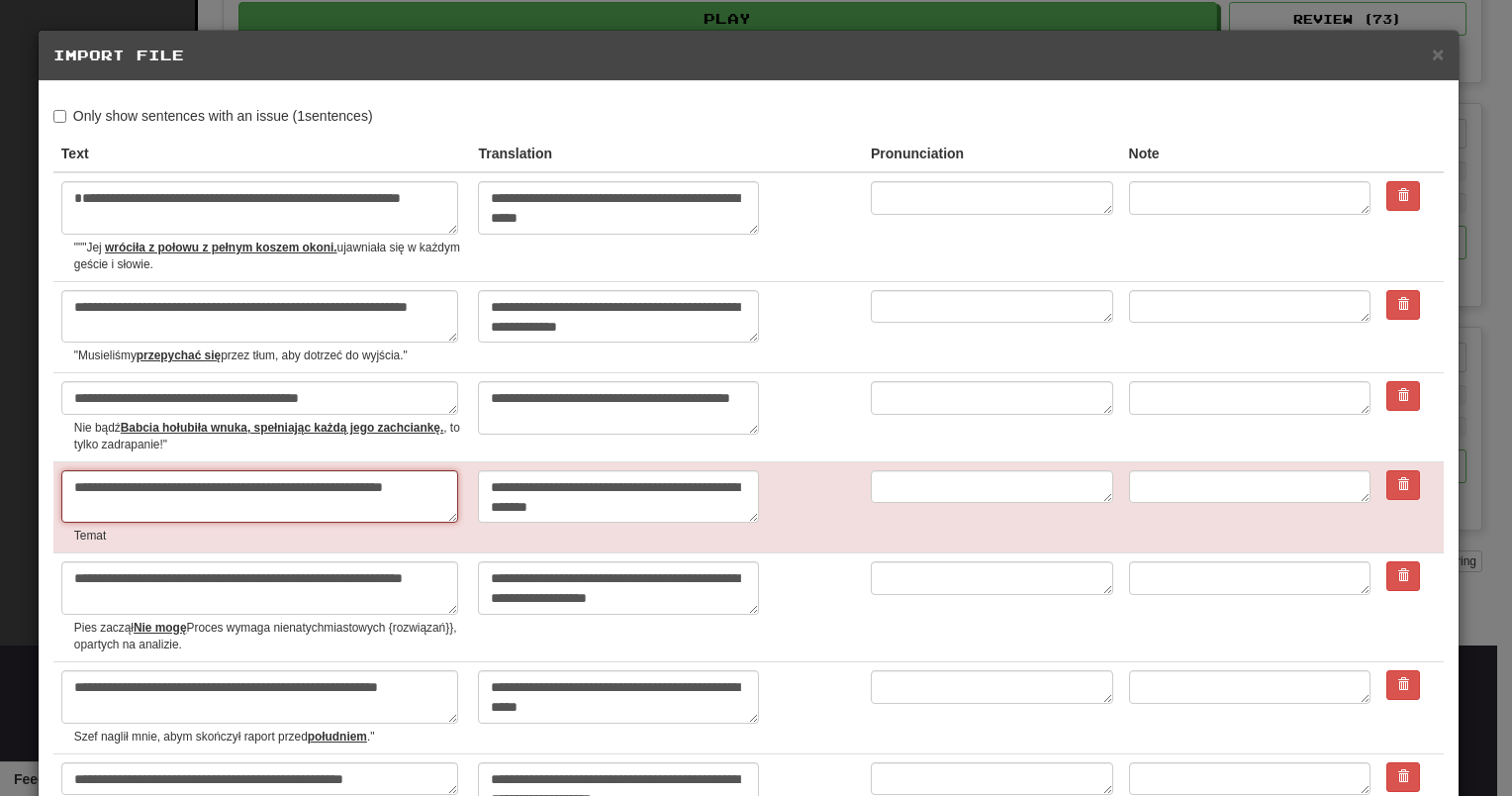 type on "*" 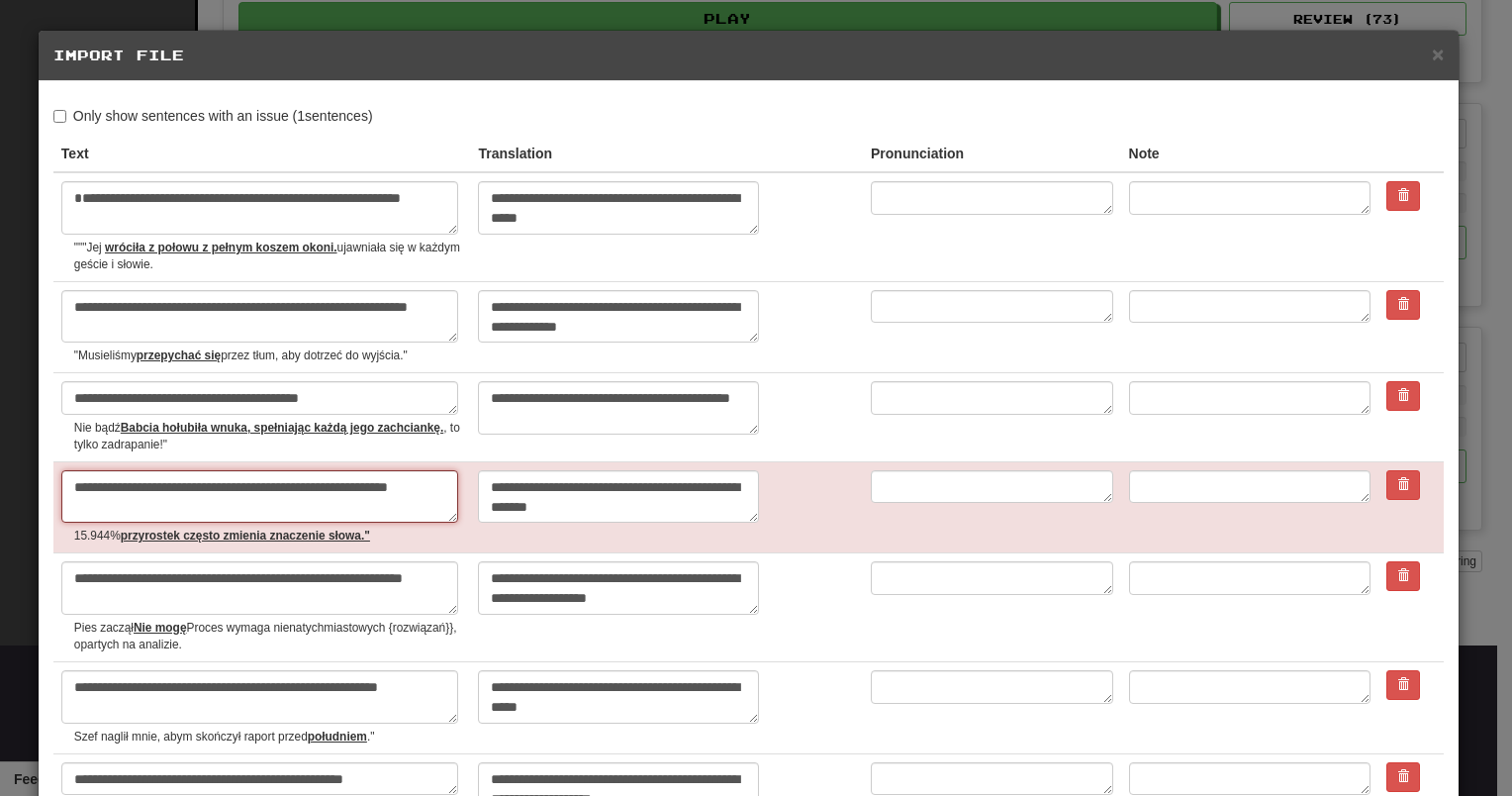 type on "*" 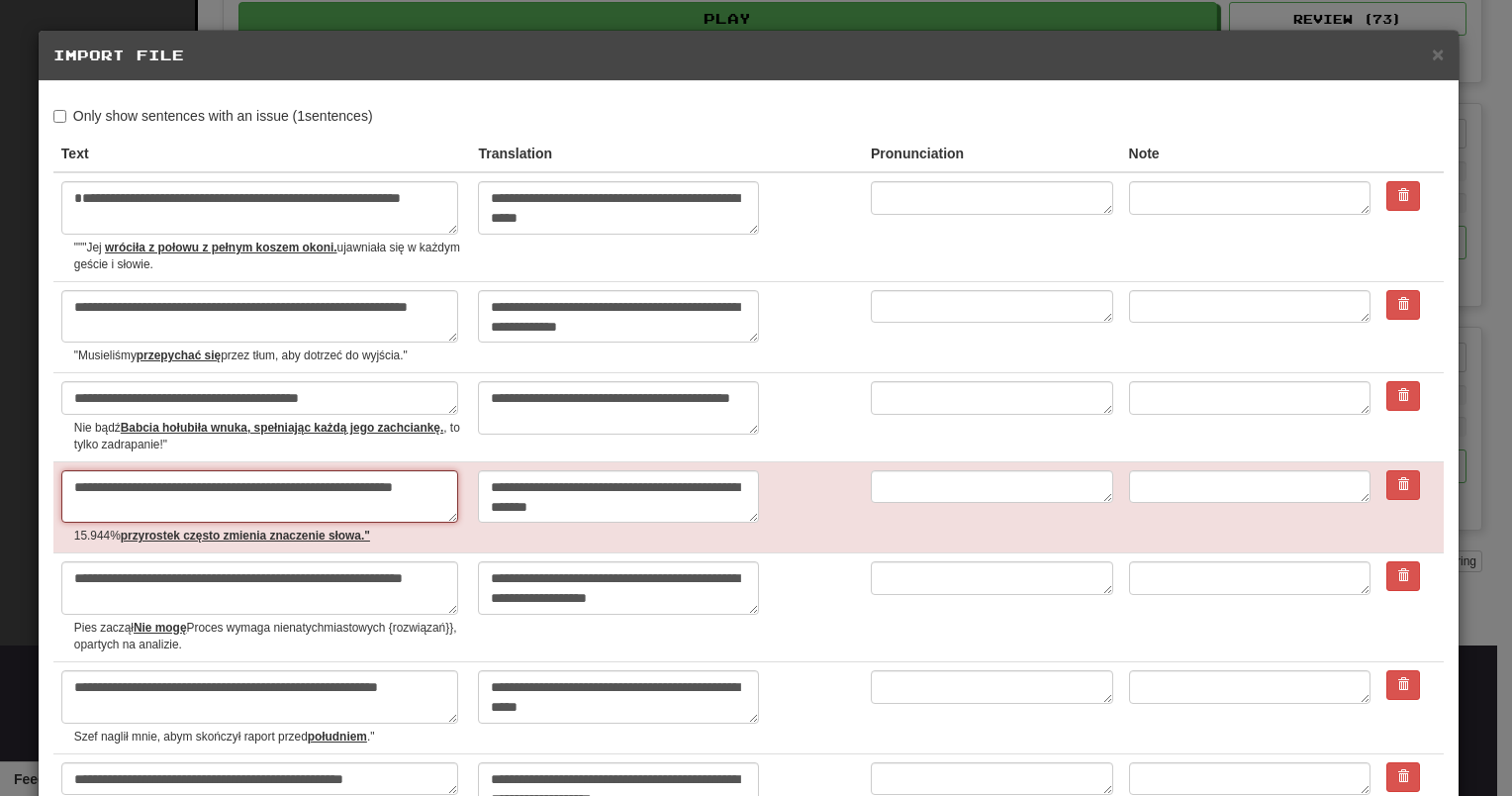 type on "*" 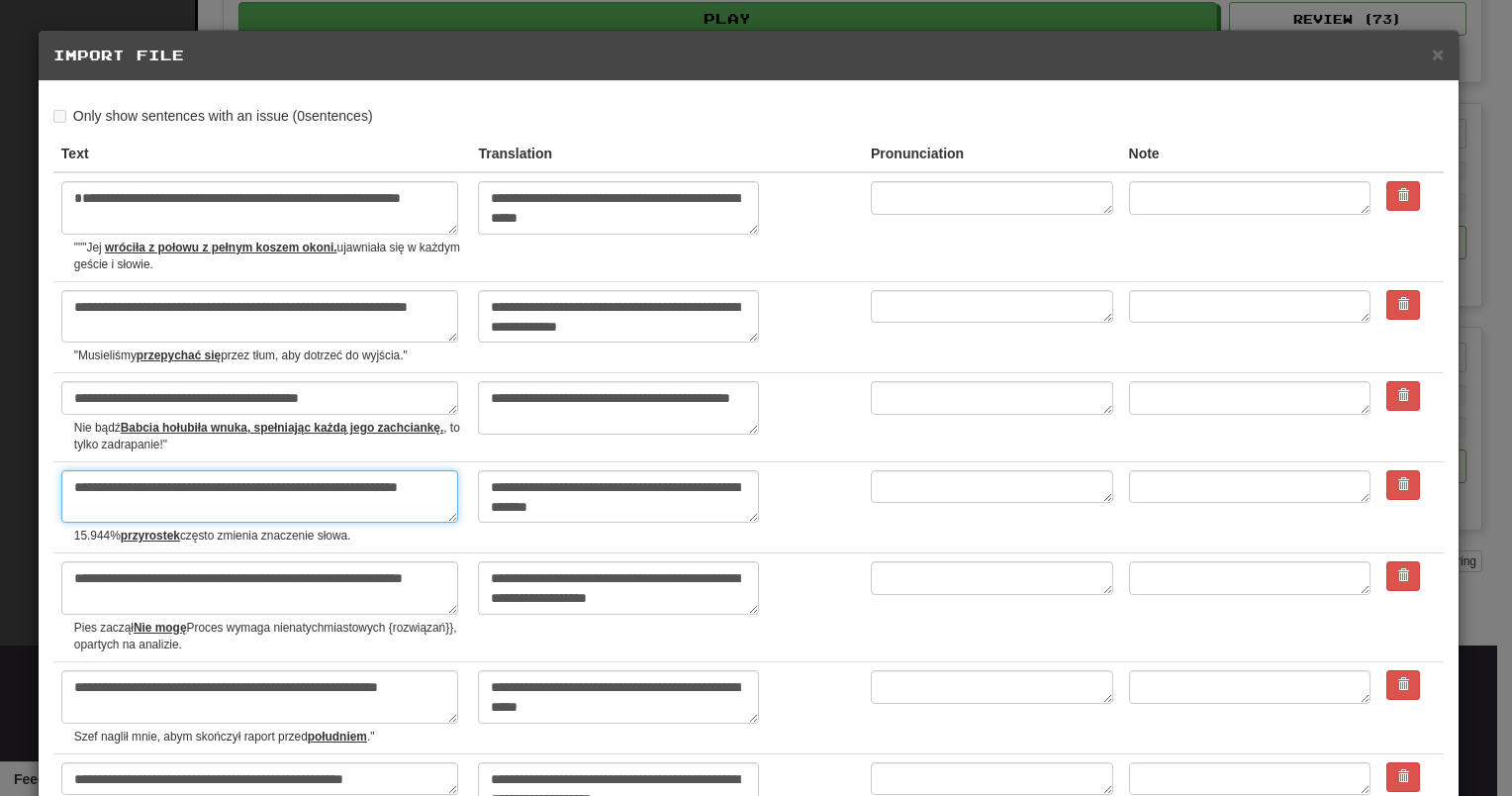 type on "**********" 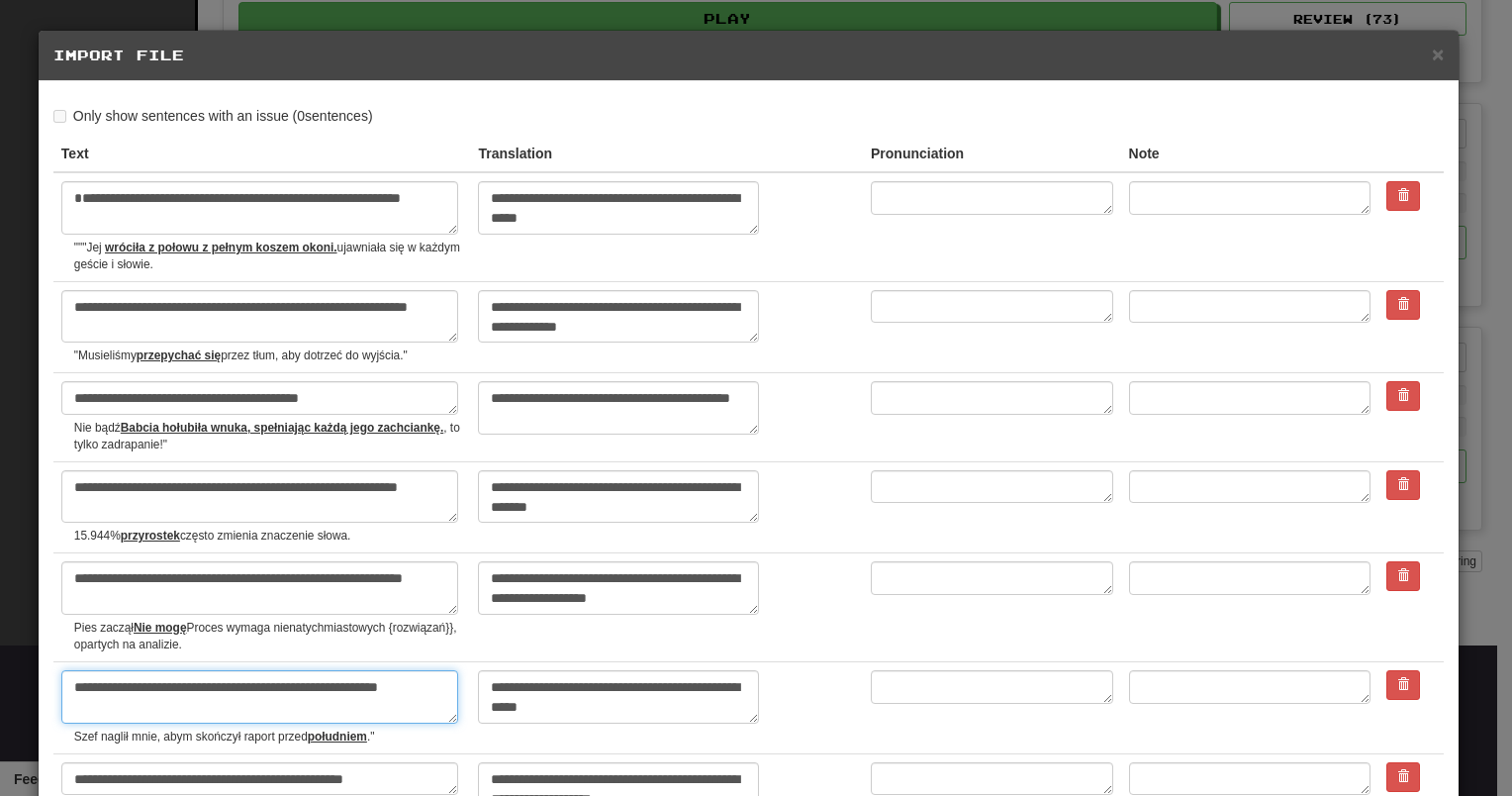 click on "**********" at bounding box center (259, 697) 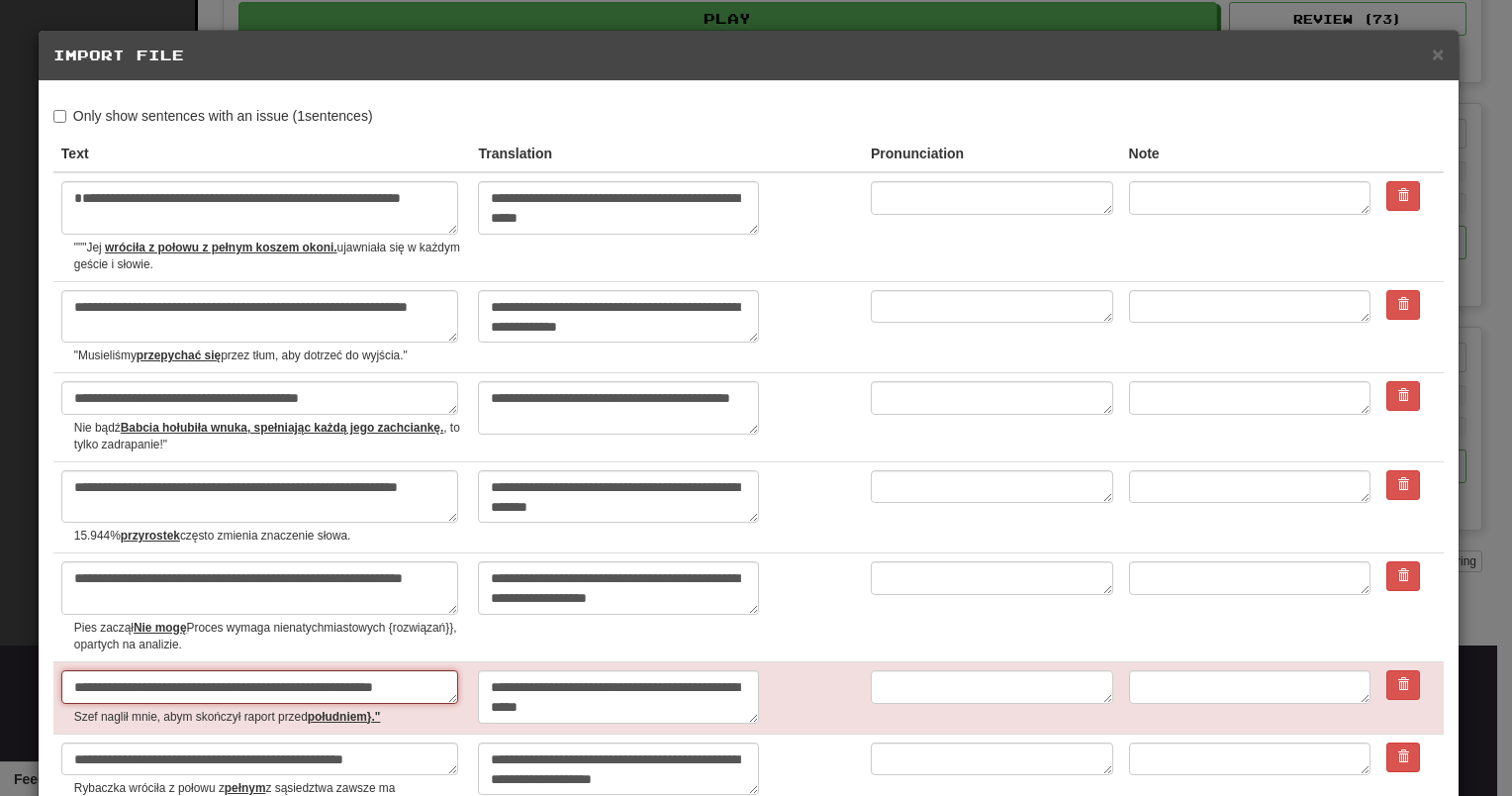 type on "*" 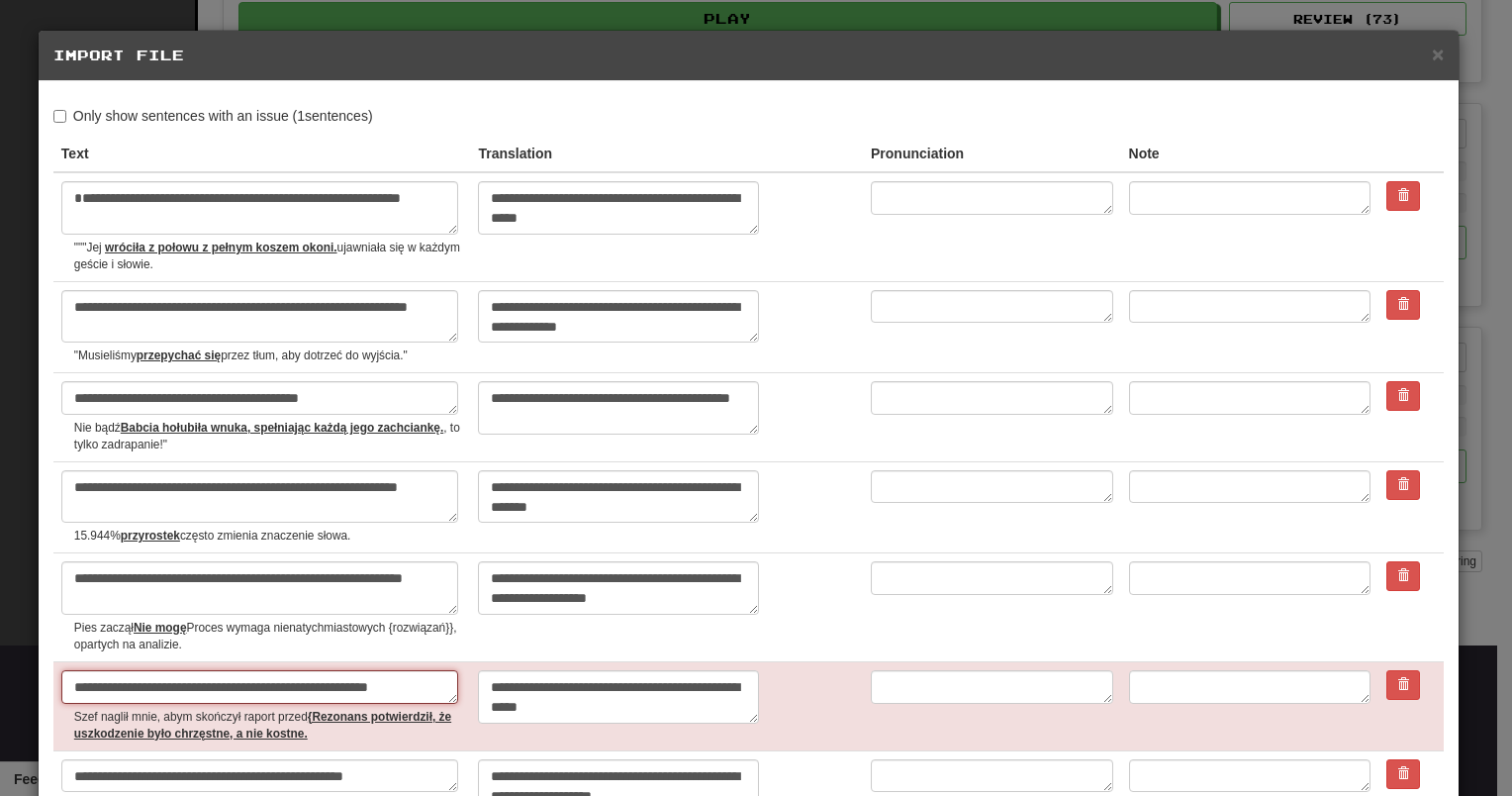 type on "*" 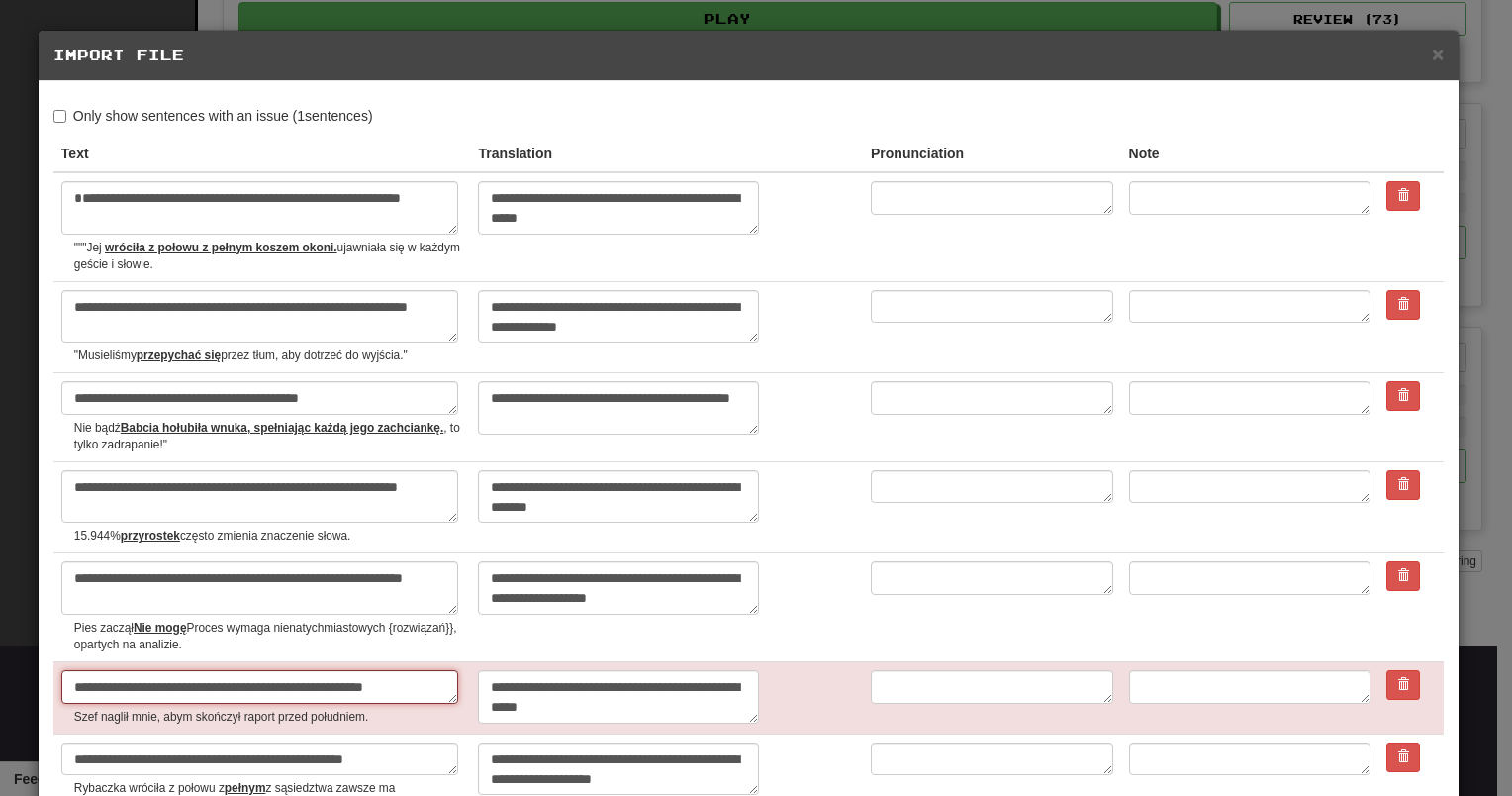 type on "*" 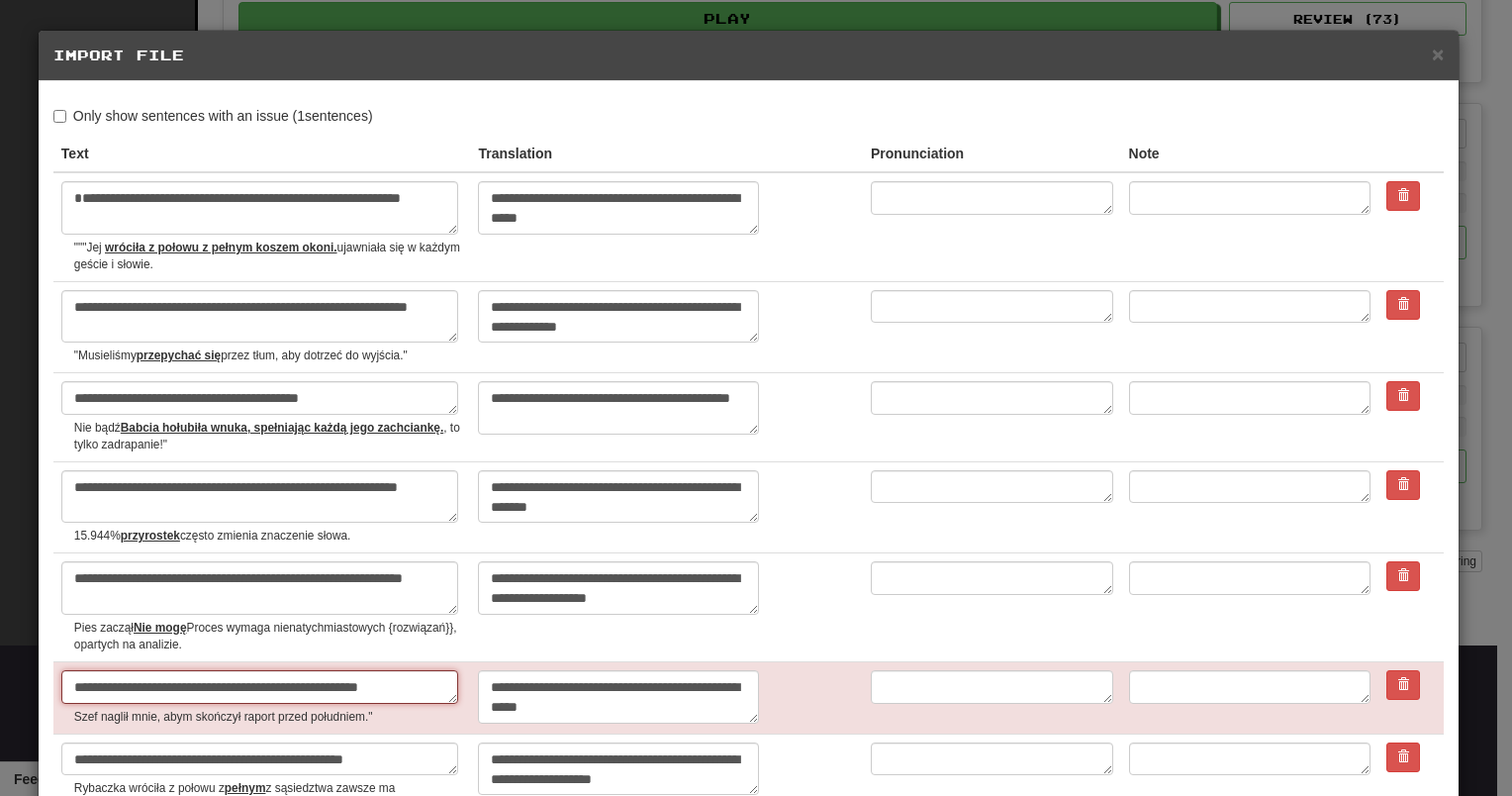 click on "**********" at bounding box center [259, 687] 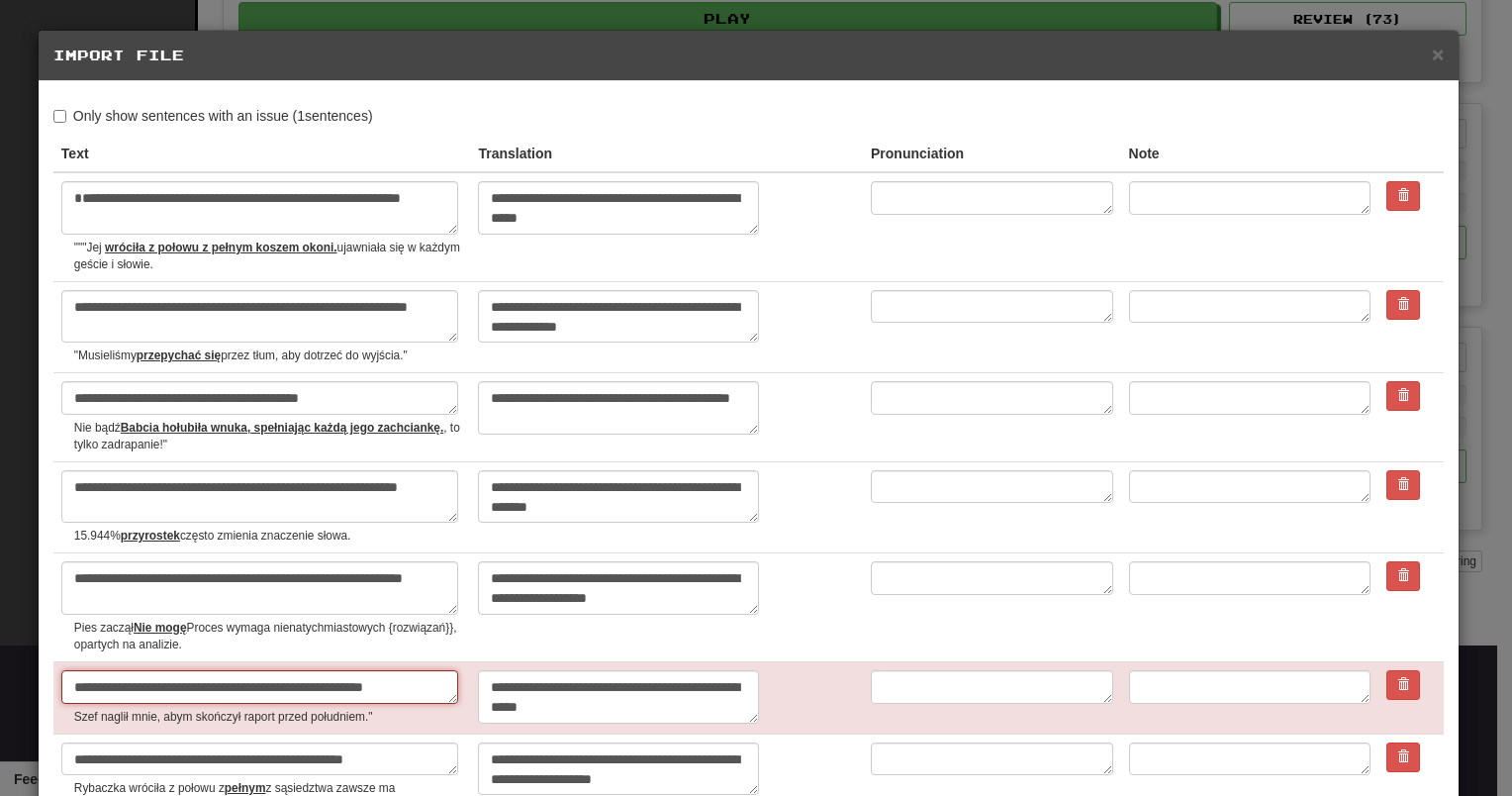 type on "*" 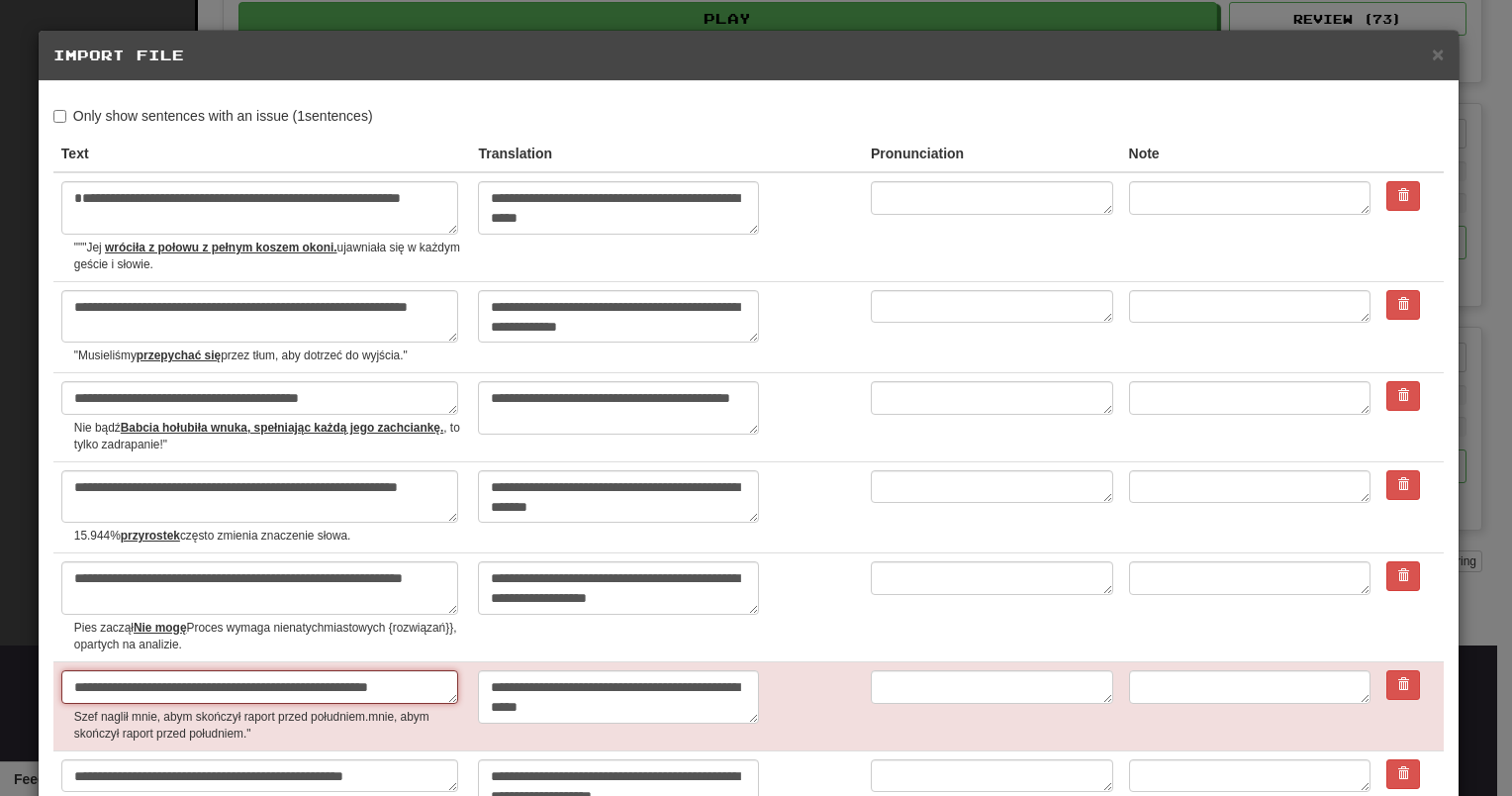 type on "*" 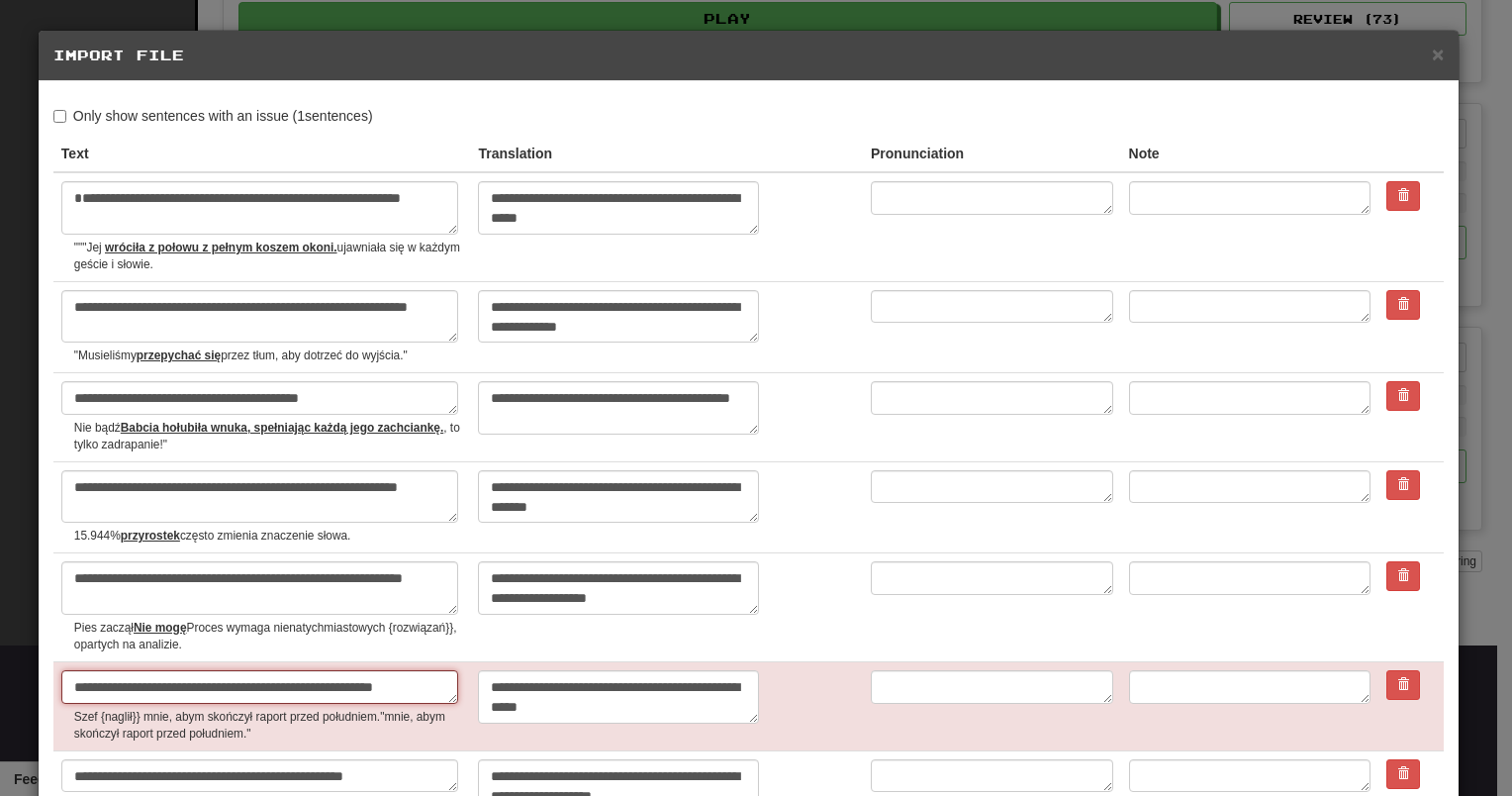 type on "*" 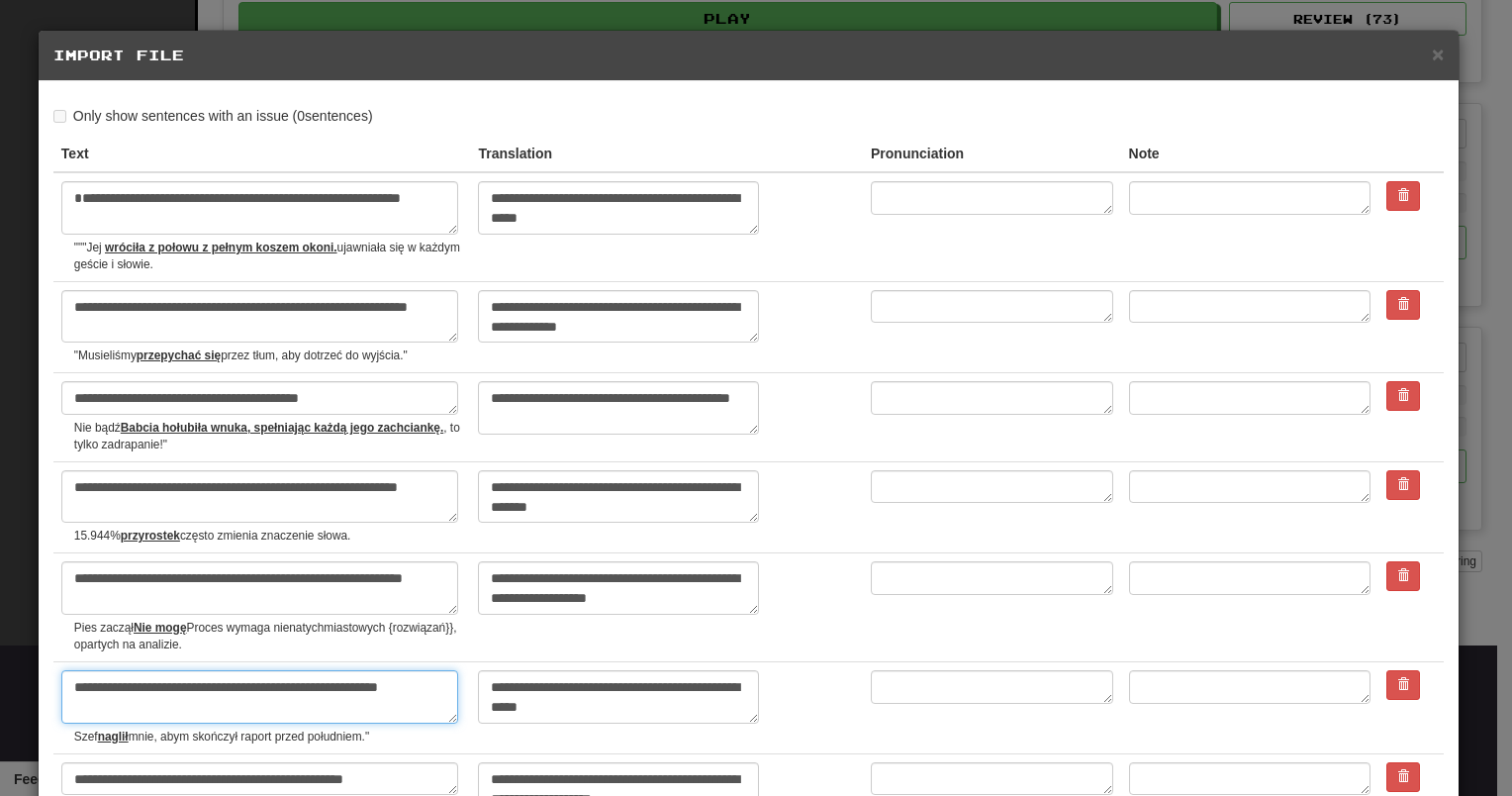 type on "**********" 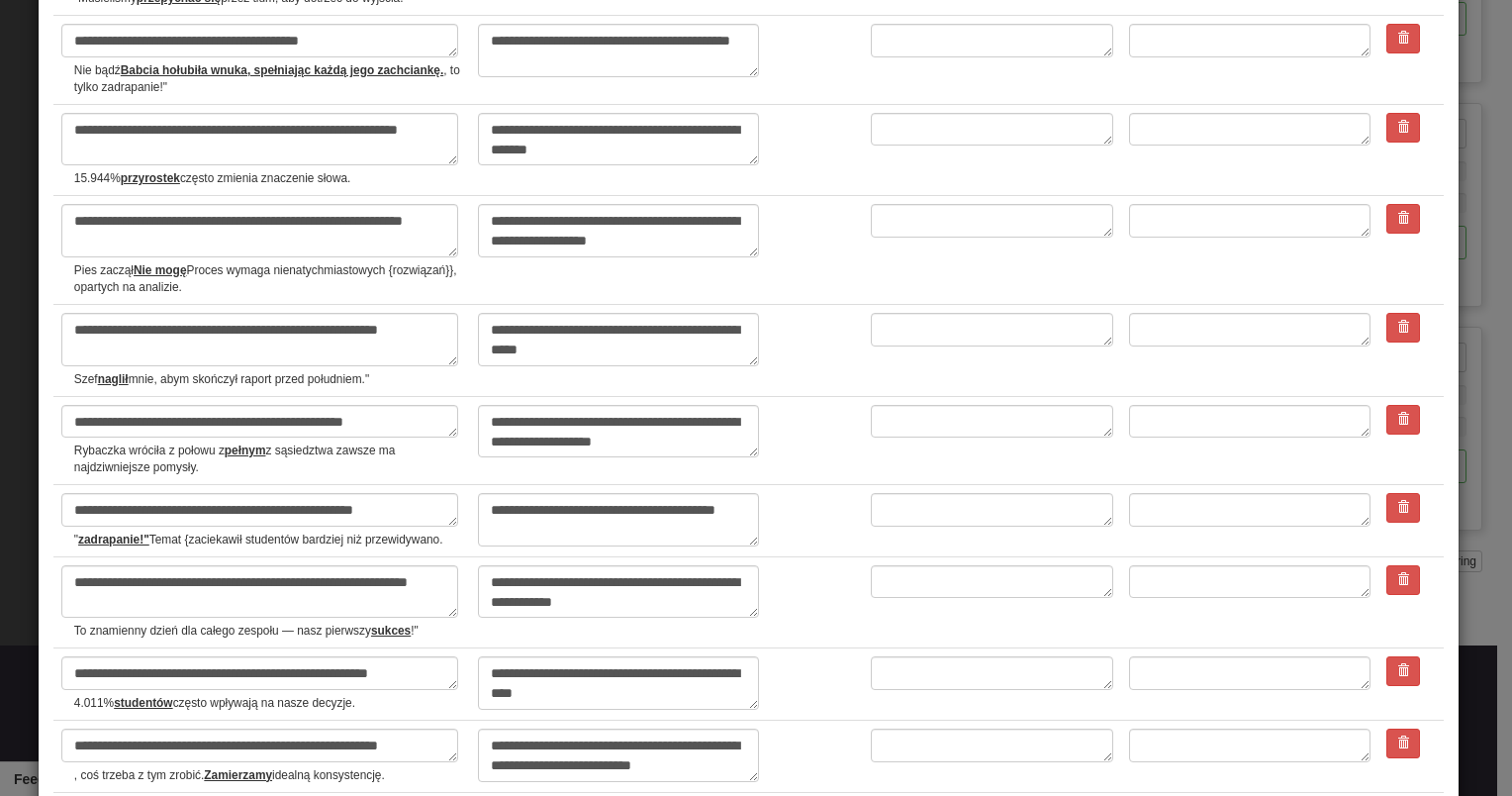 scroll, scrollTop: 382, scrollLeft: 0, axis: vertical 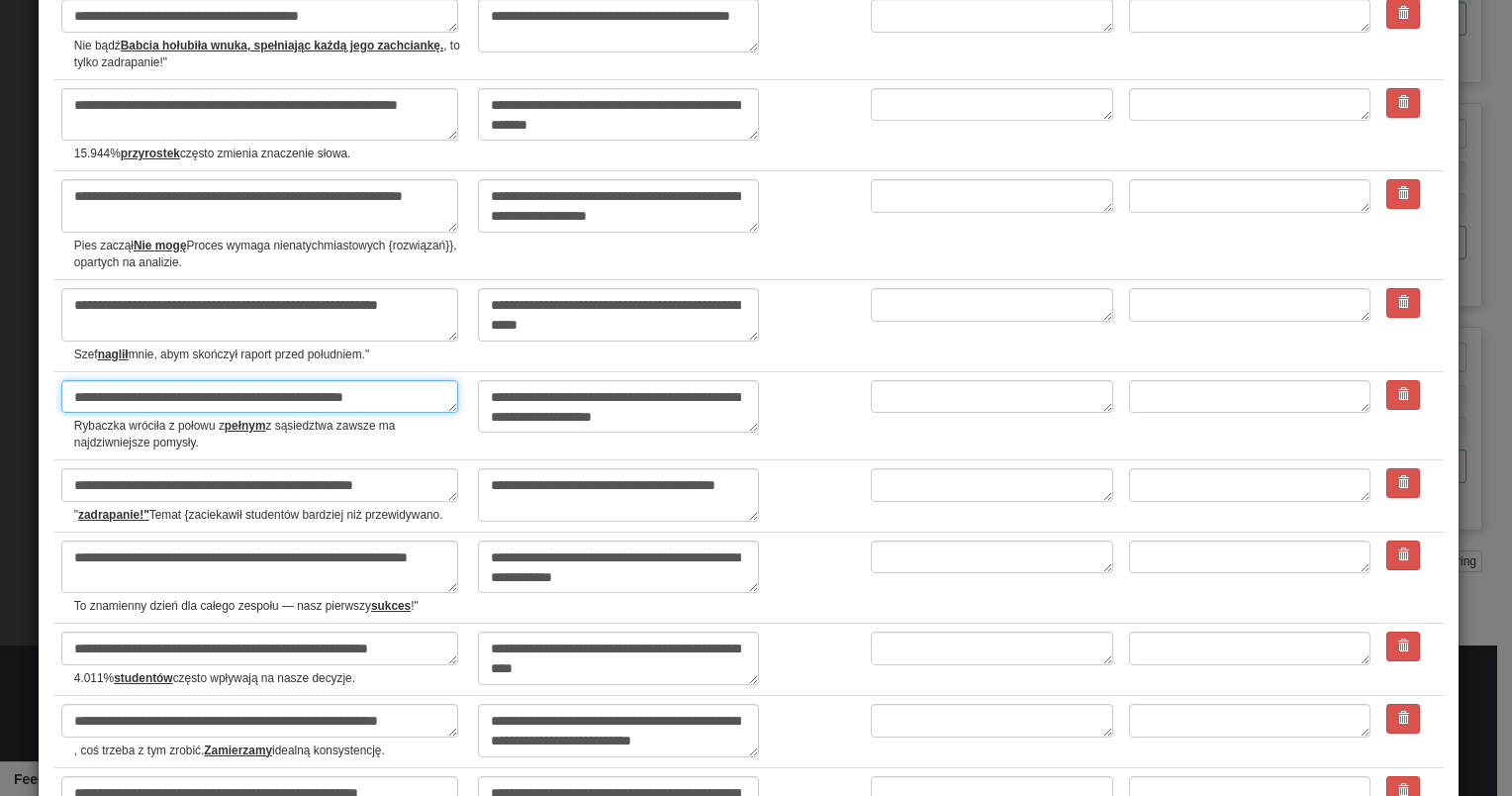click on "**********" at bounding box center (259, 397) 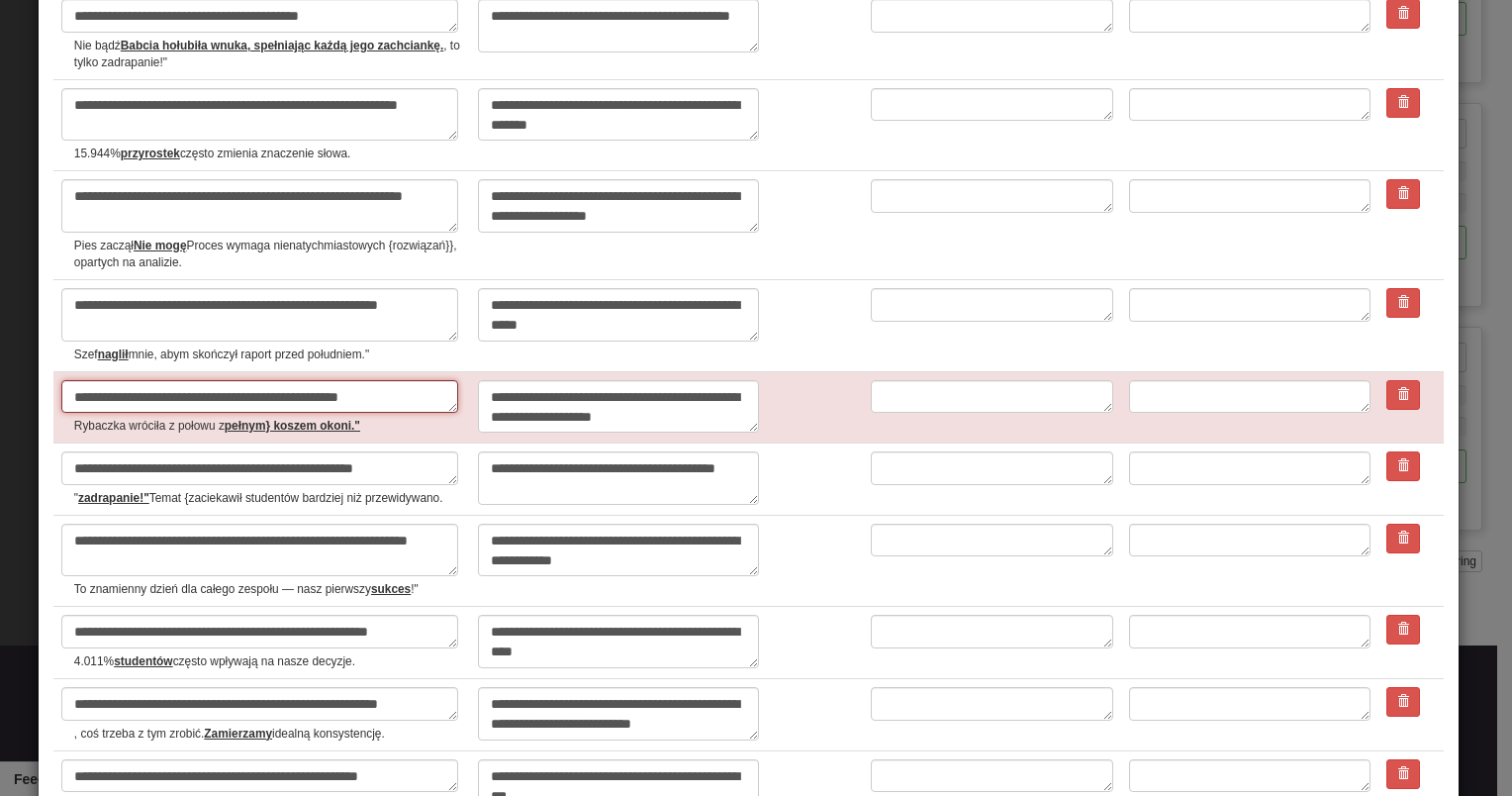 type on "*" 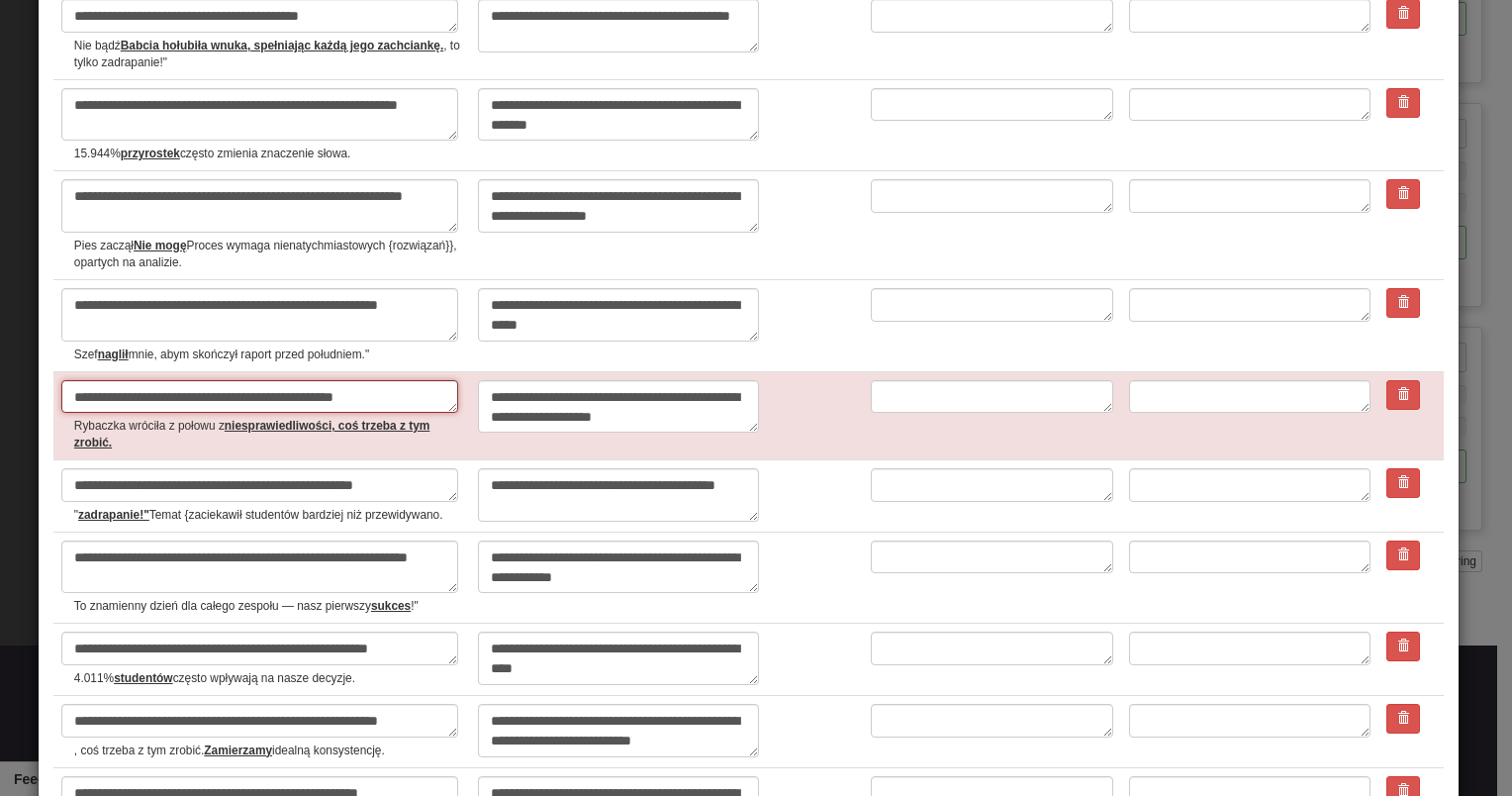 type on "*" 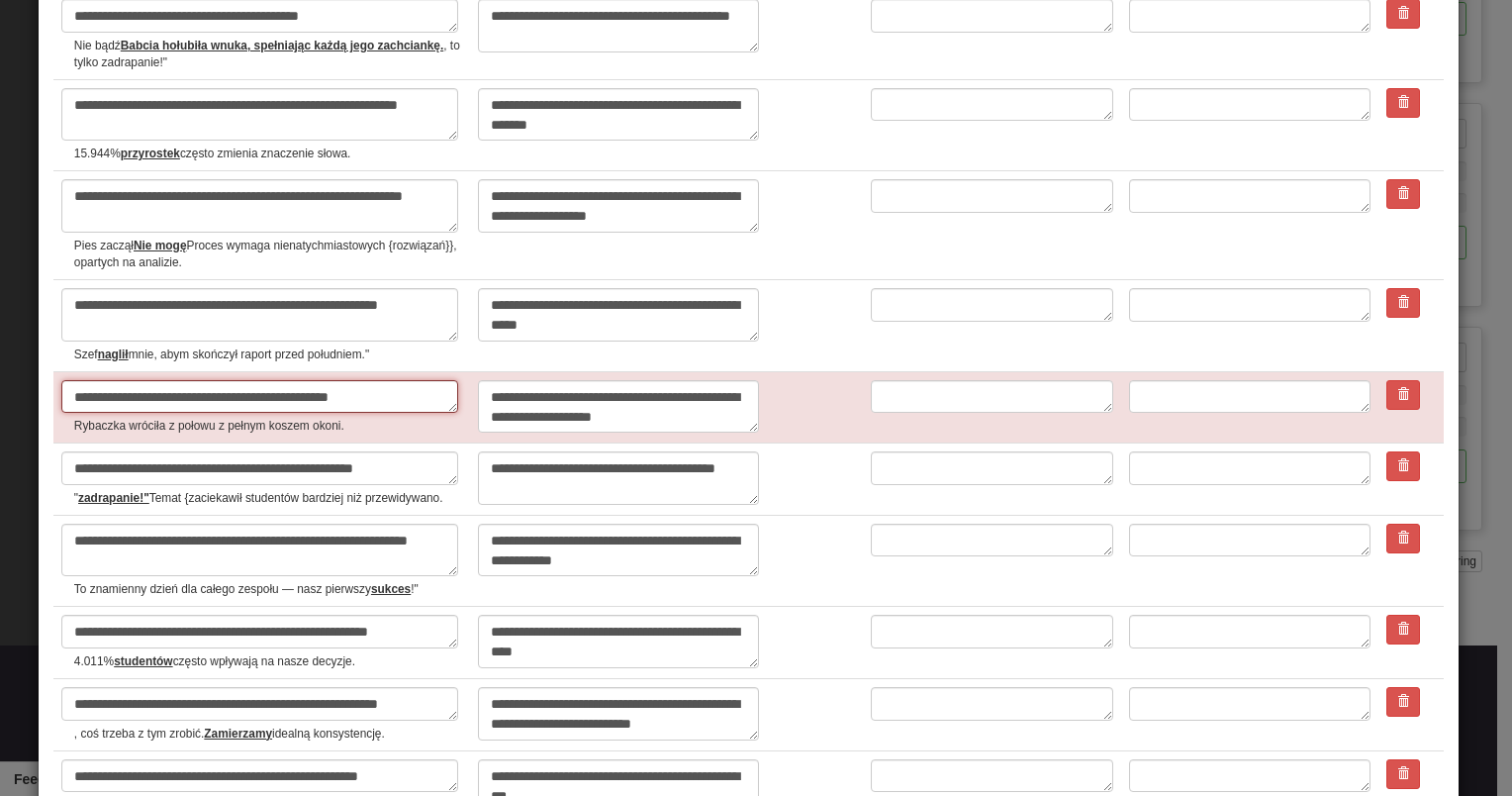 type on "*" 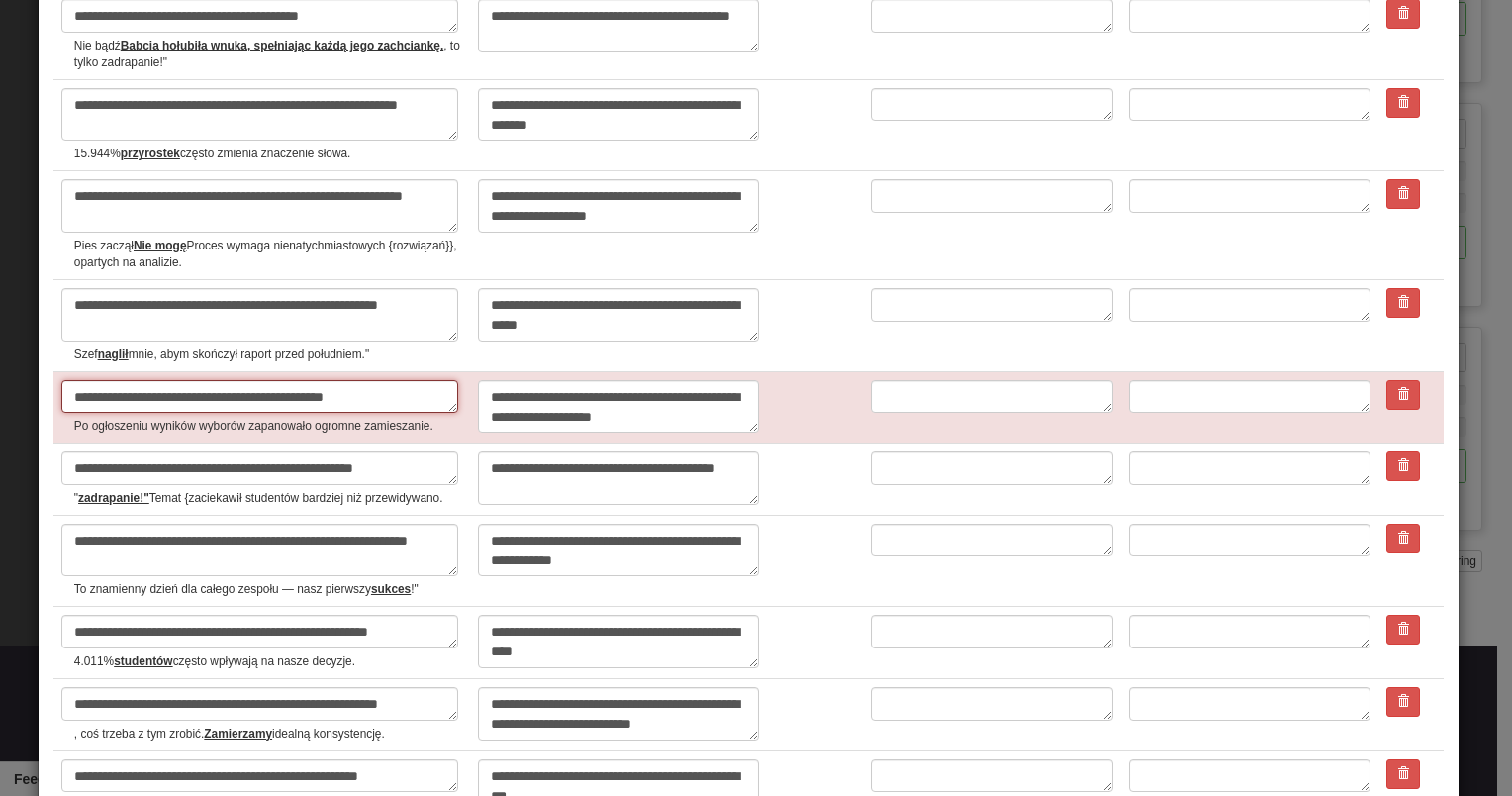 click on "**********" at bounding box center (259, 397) 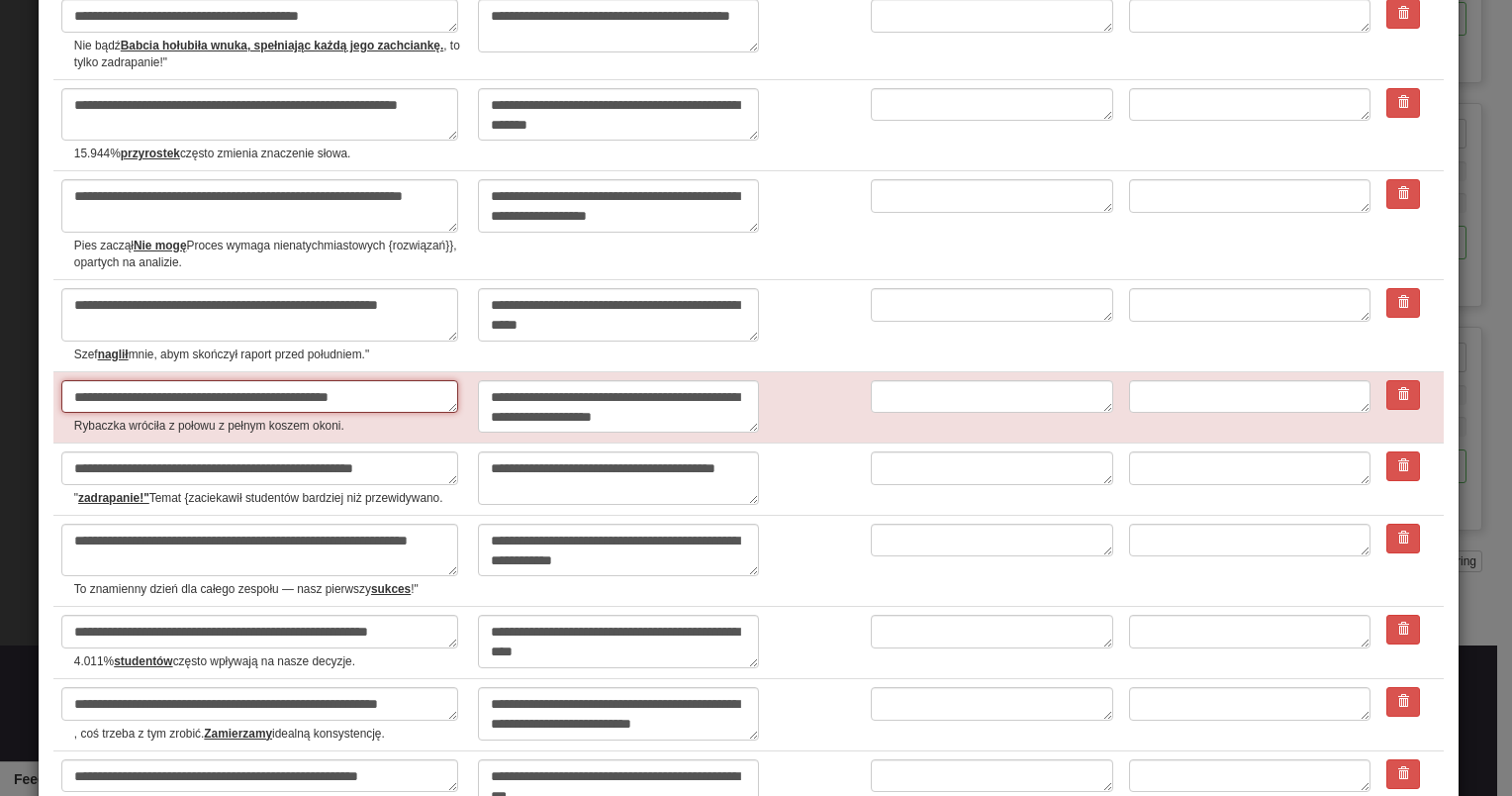 type on "*" 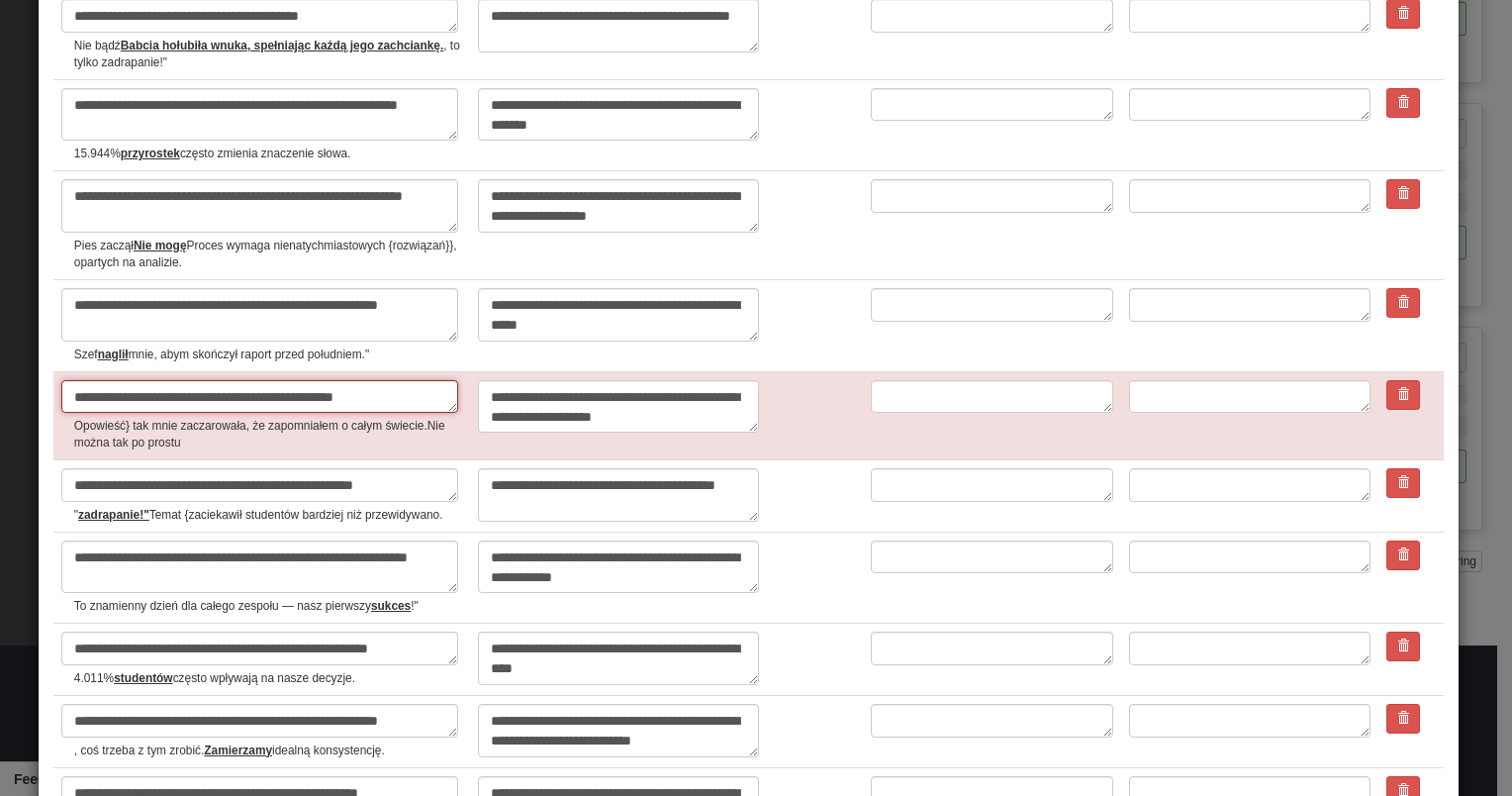 click on "**********" at bounding box center (259, 397) 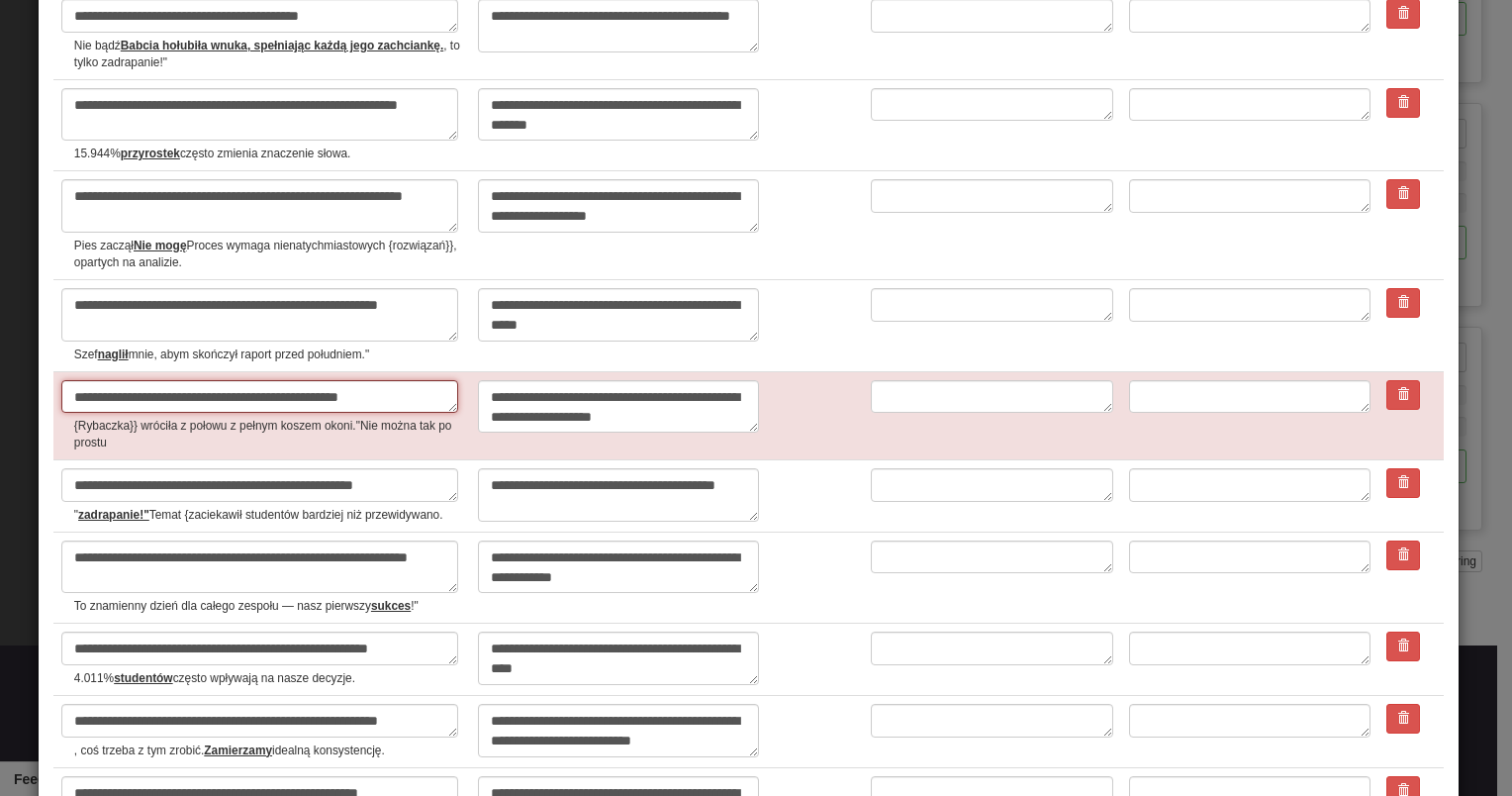 type on "*" 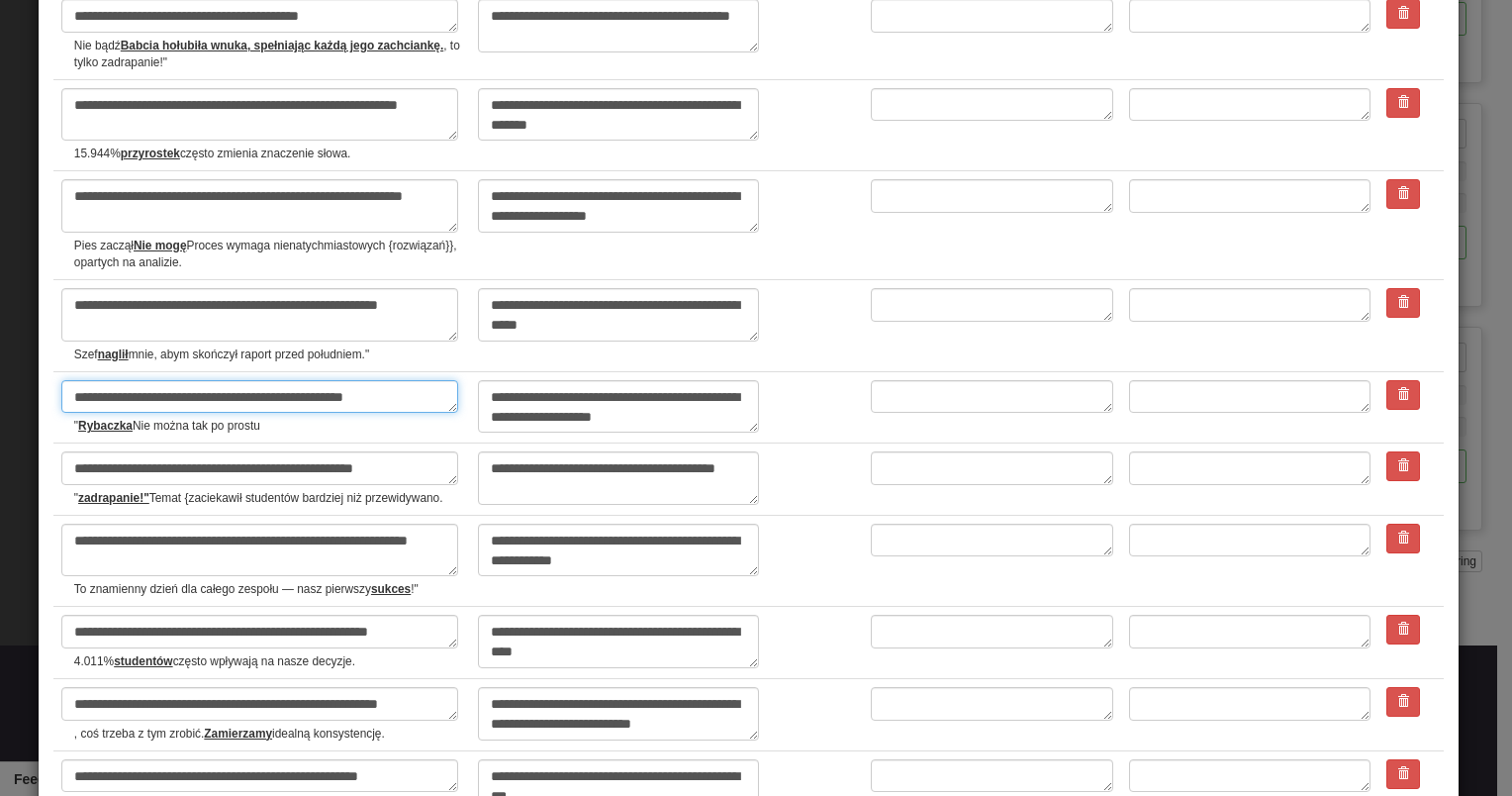 type on "**********" 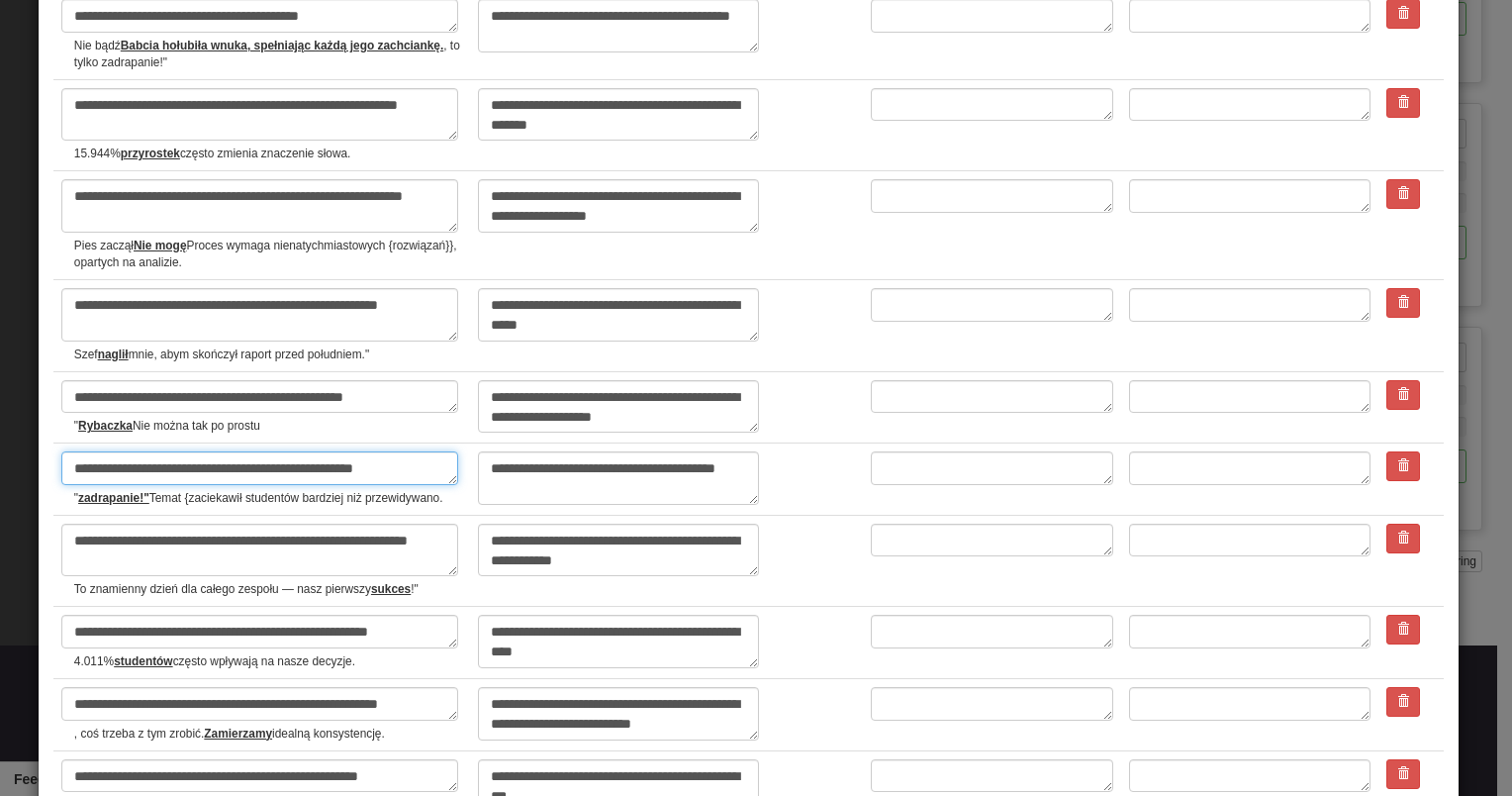 click on "**********" at bounding box center (259, 468) 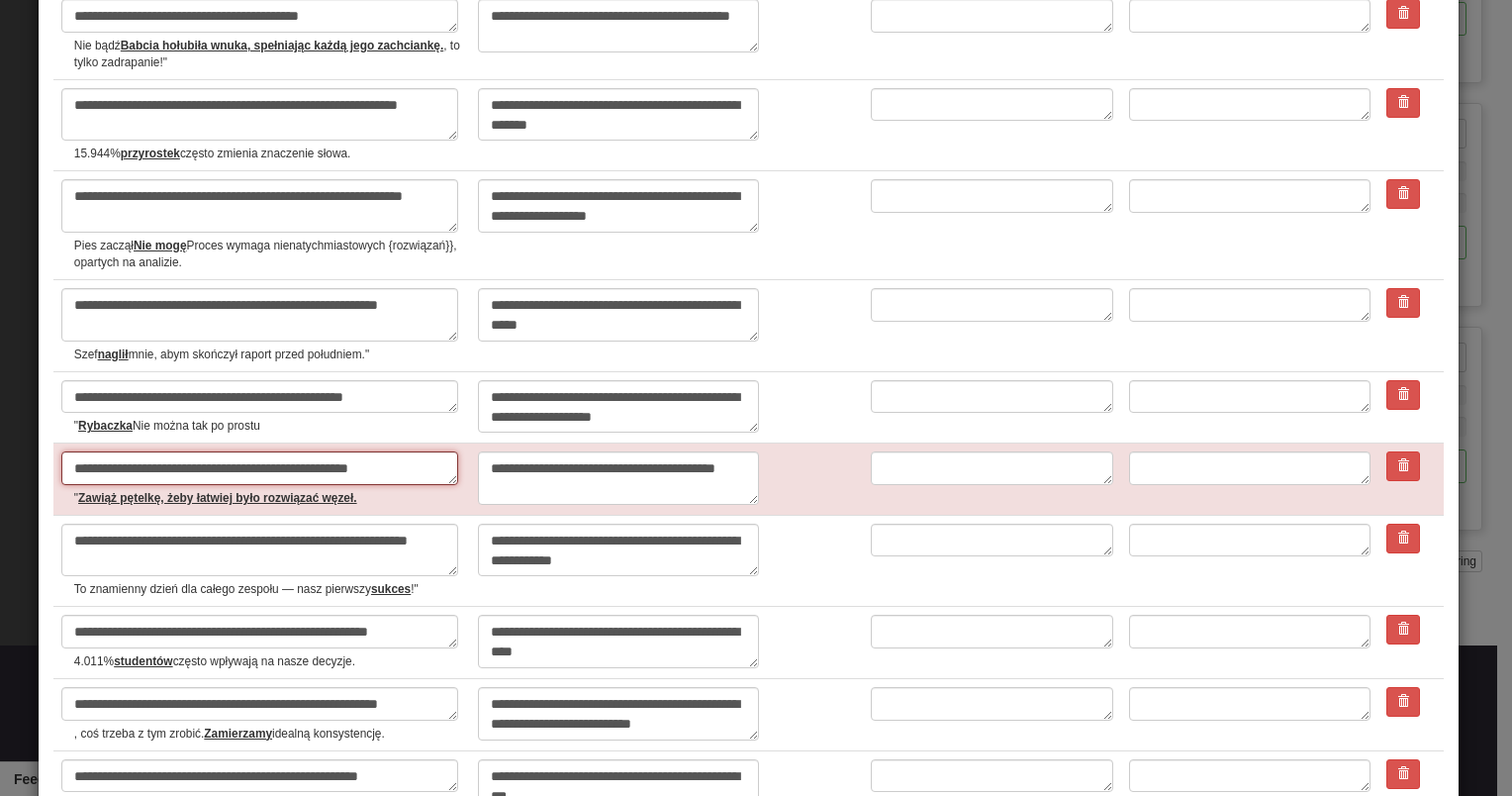 type on "*" 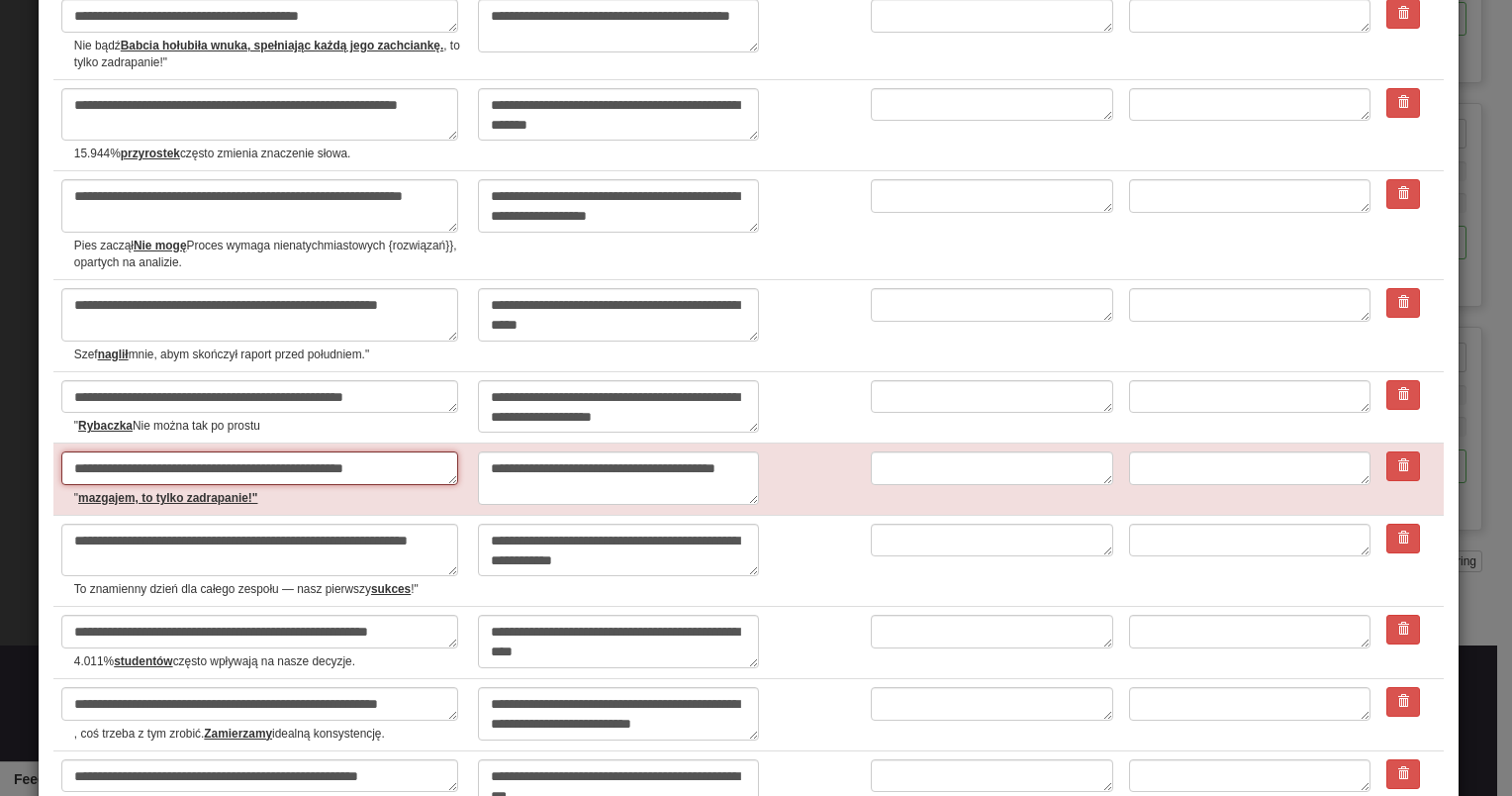 type on "*" 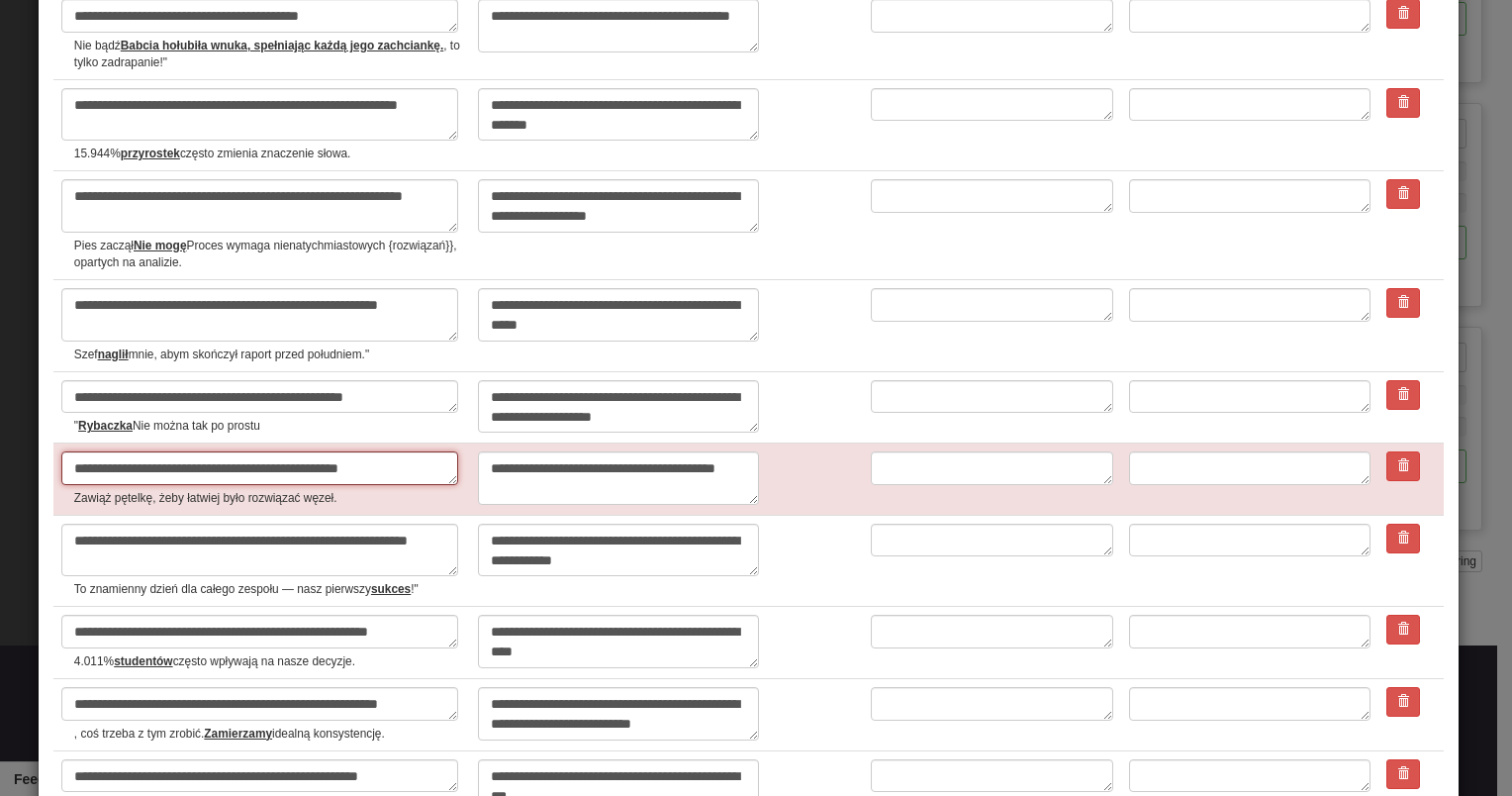 type on "*" 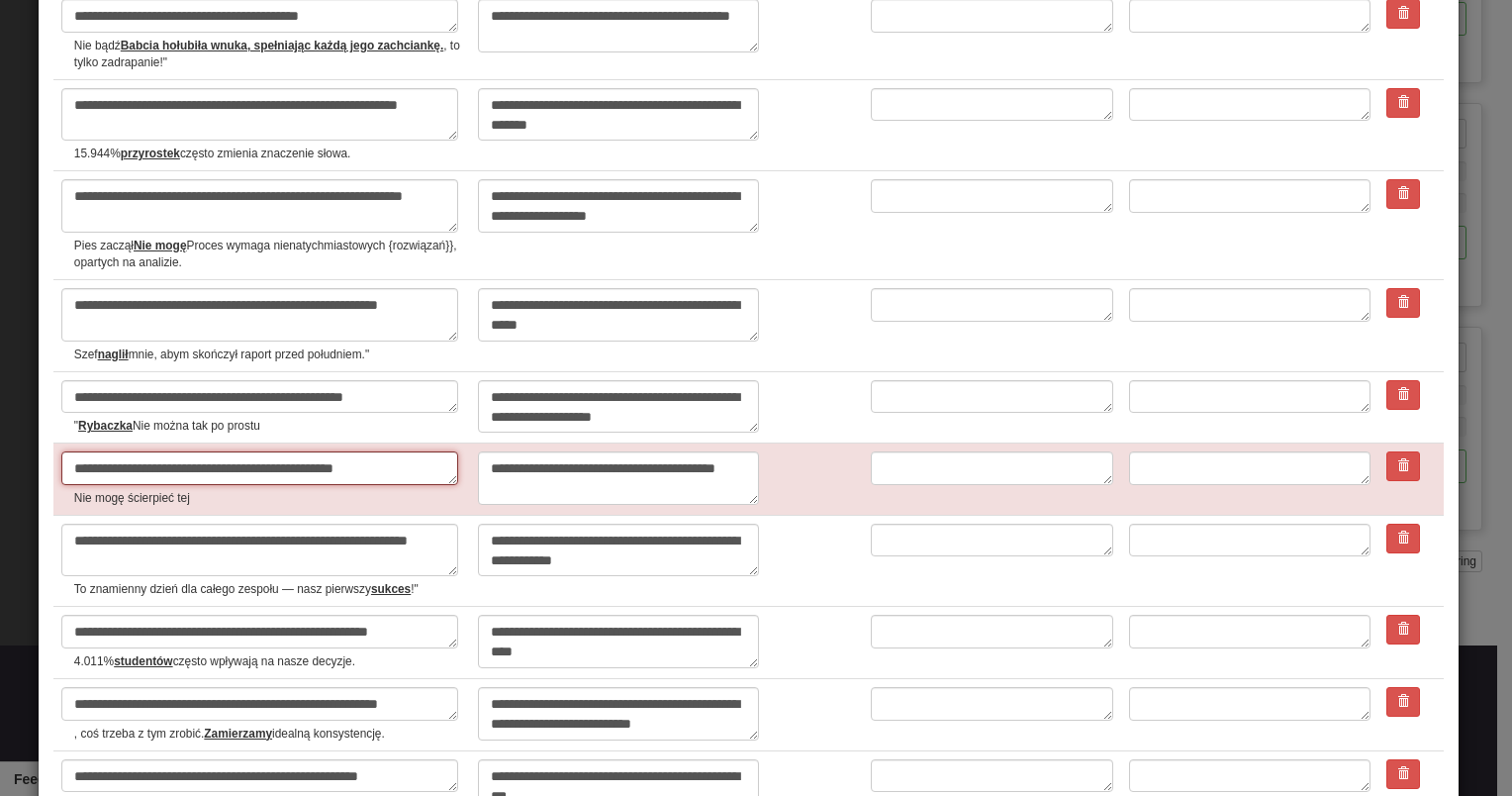click on "**********" at bounding box center [259, 468] 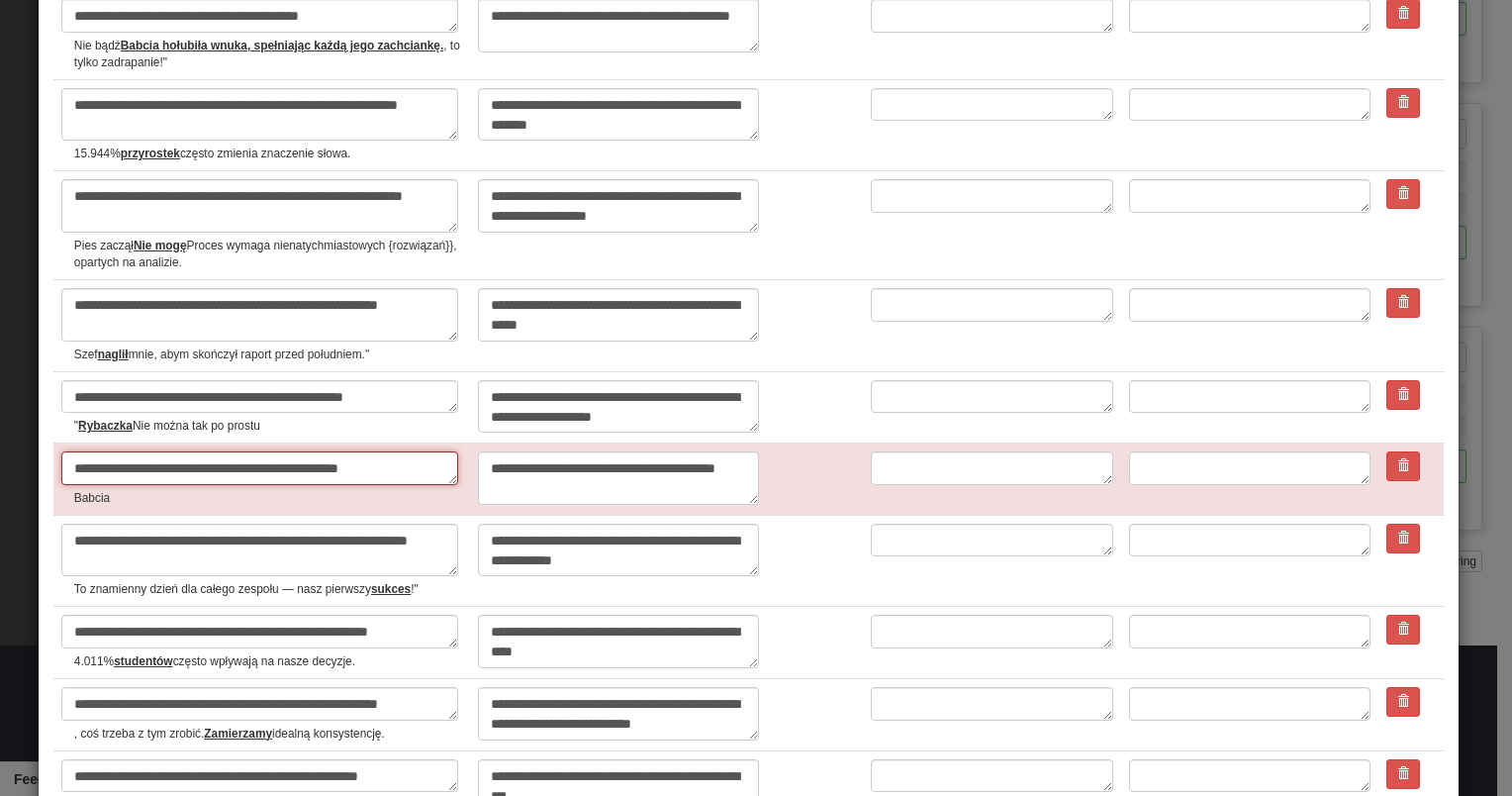 type on "*" 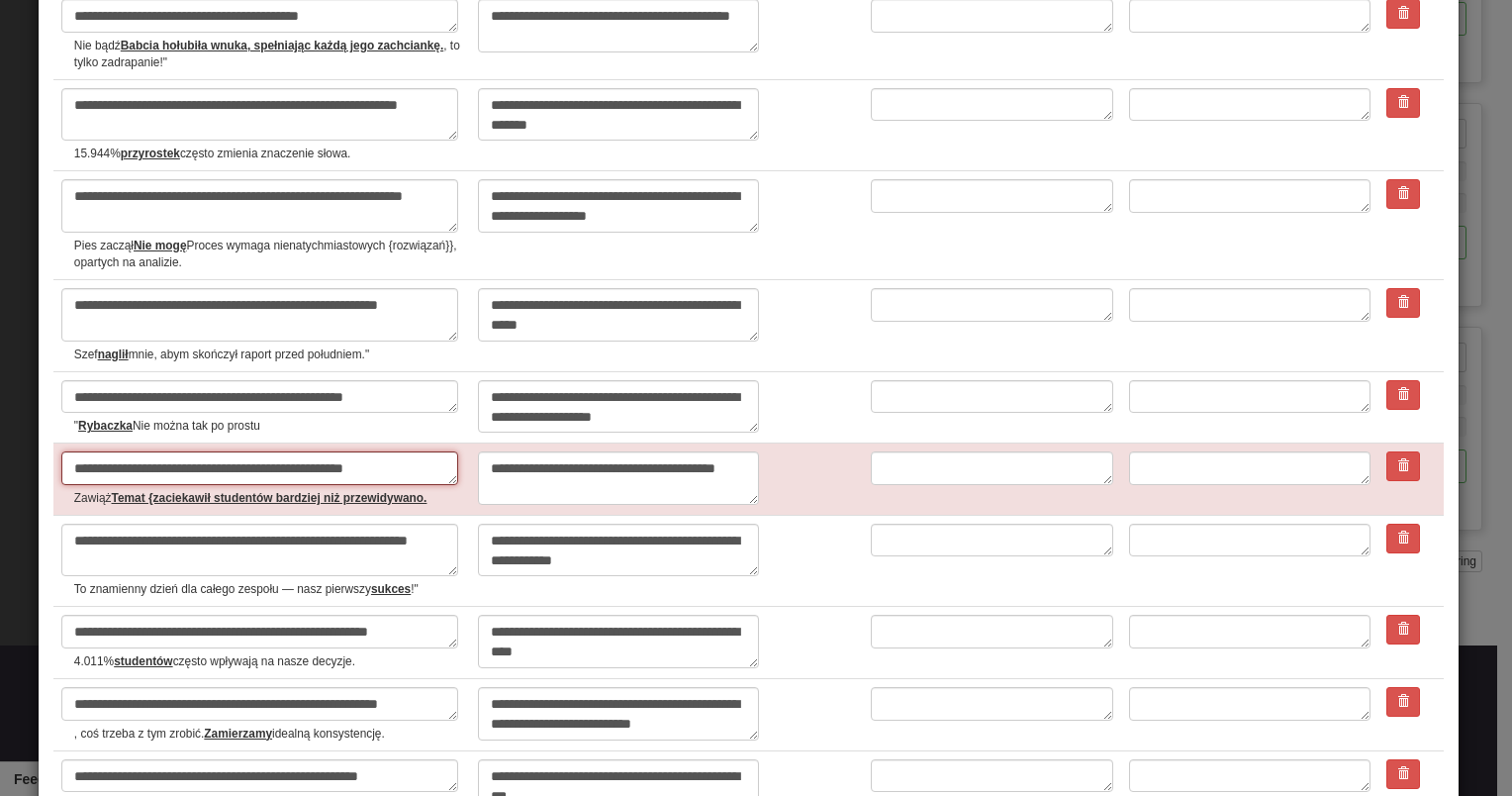 type on "*" 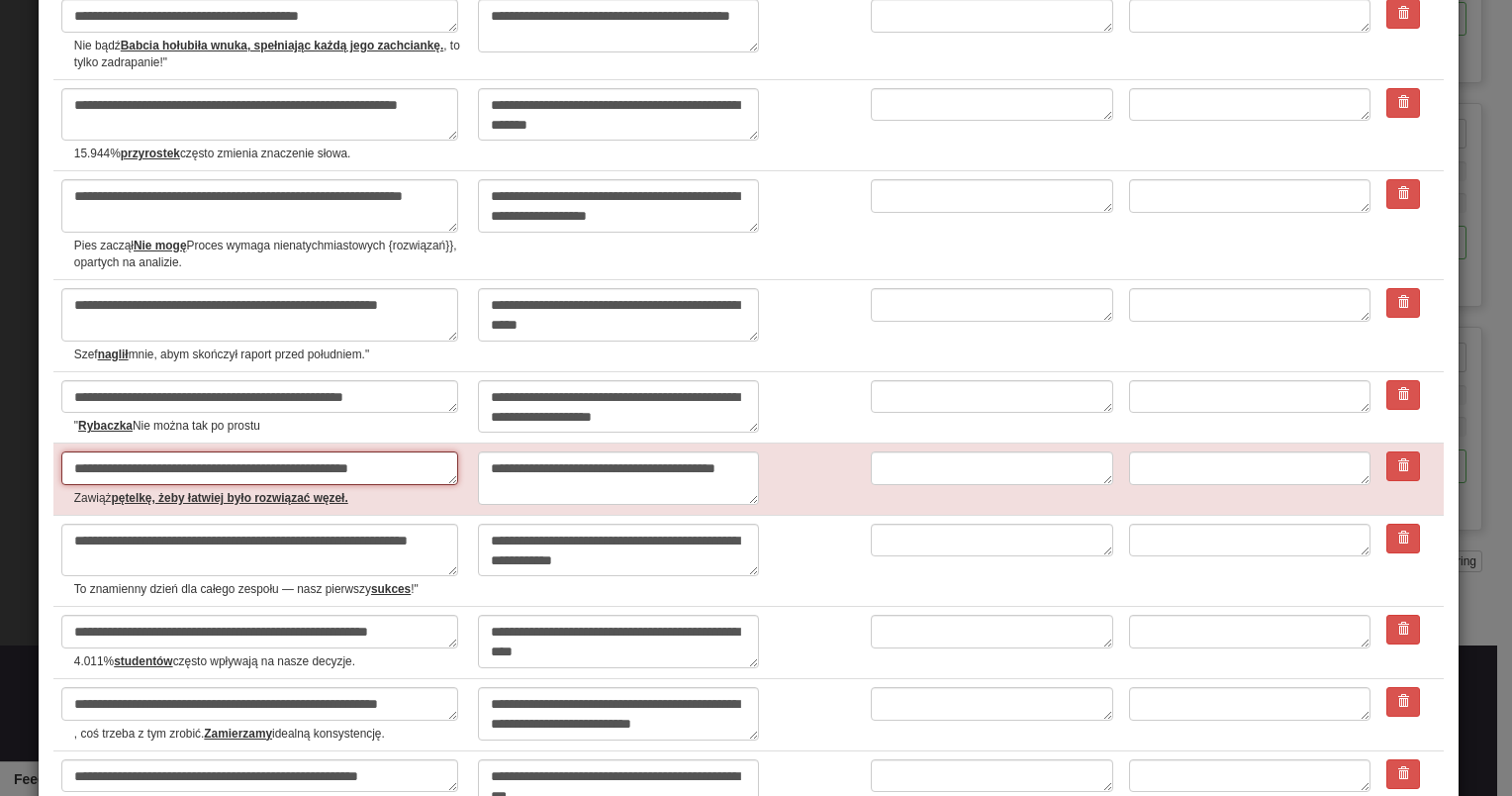 type on "*" 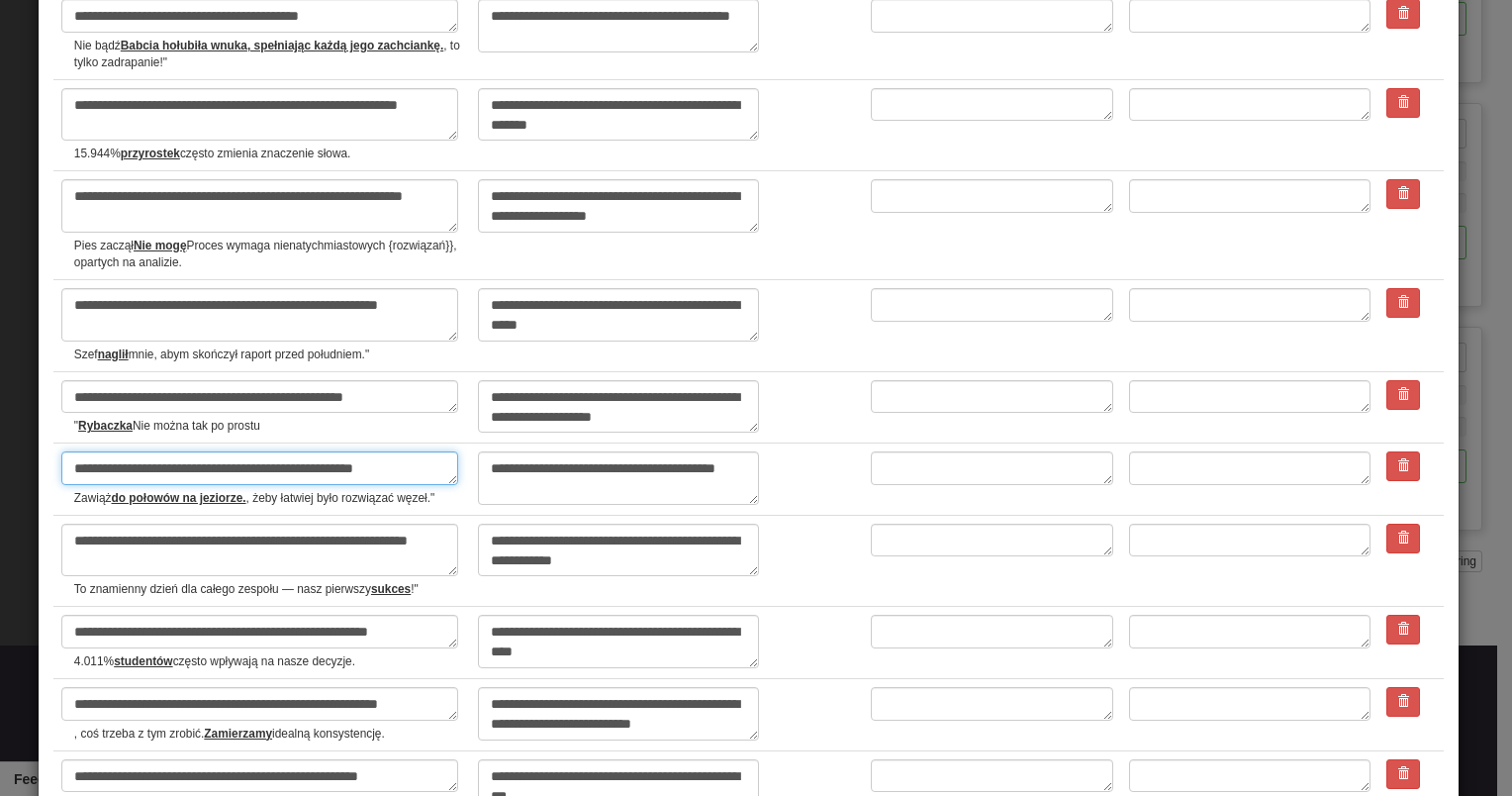 type on "**********" 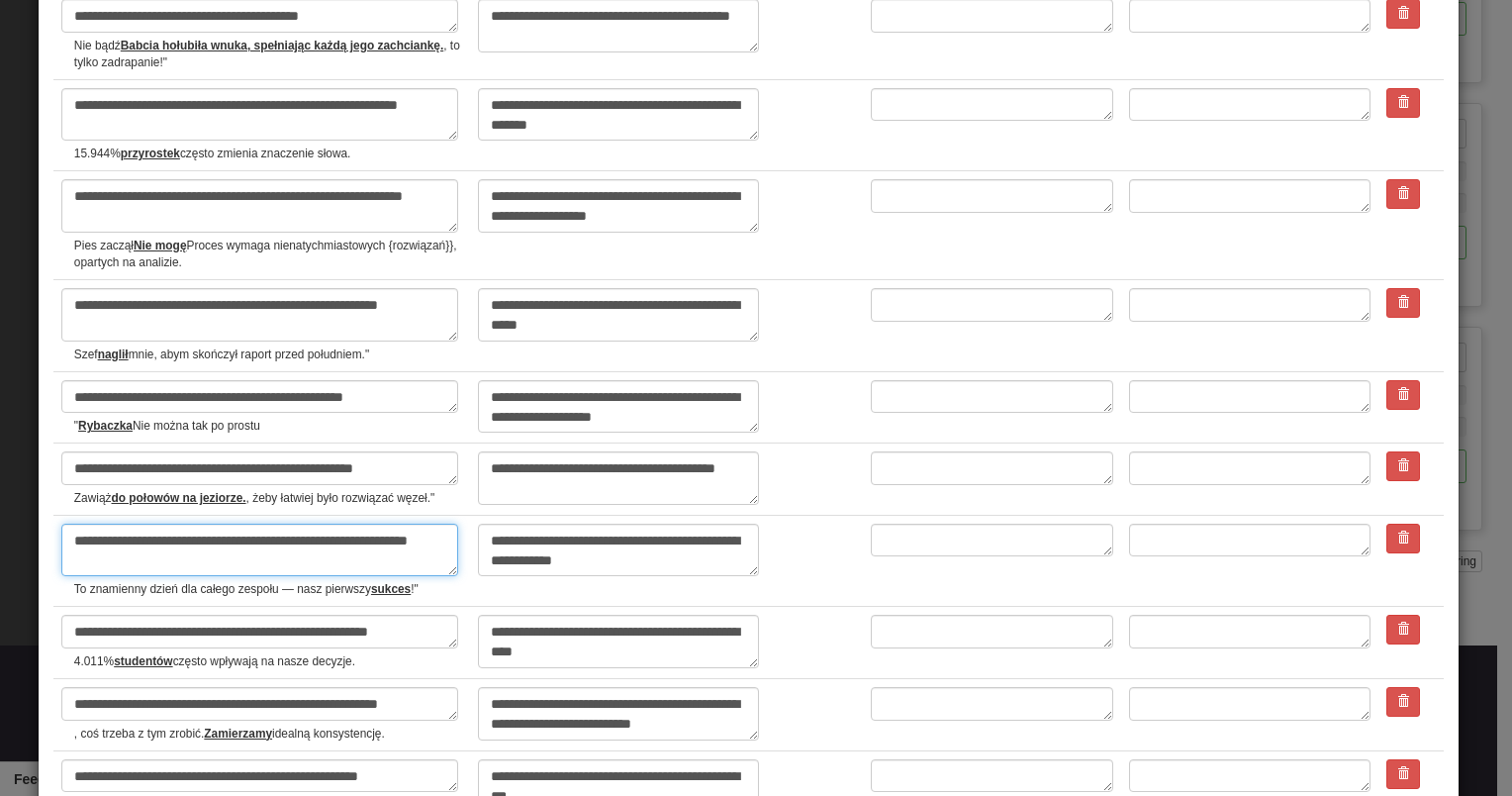 click on "**********" at bounding box center (259, 550) 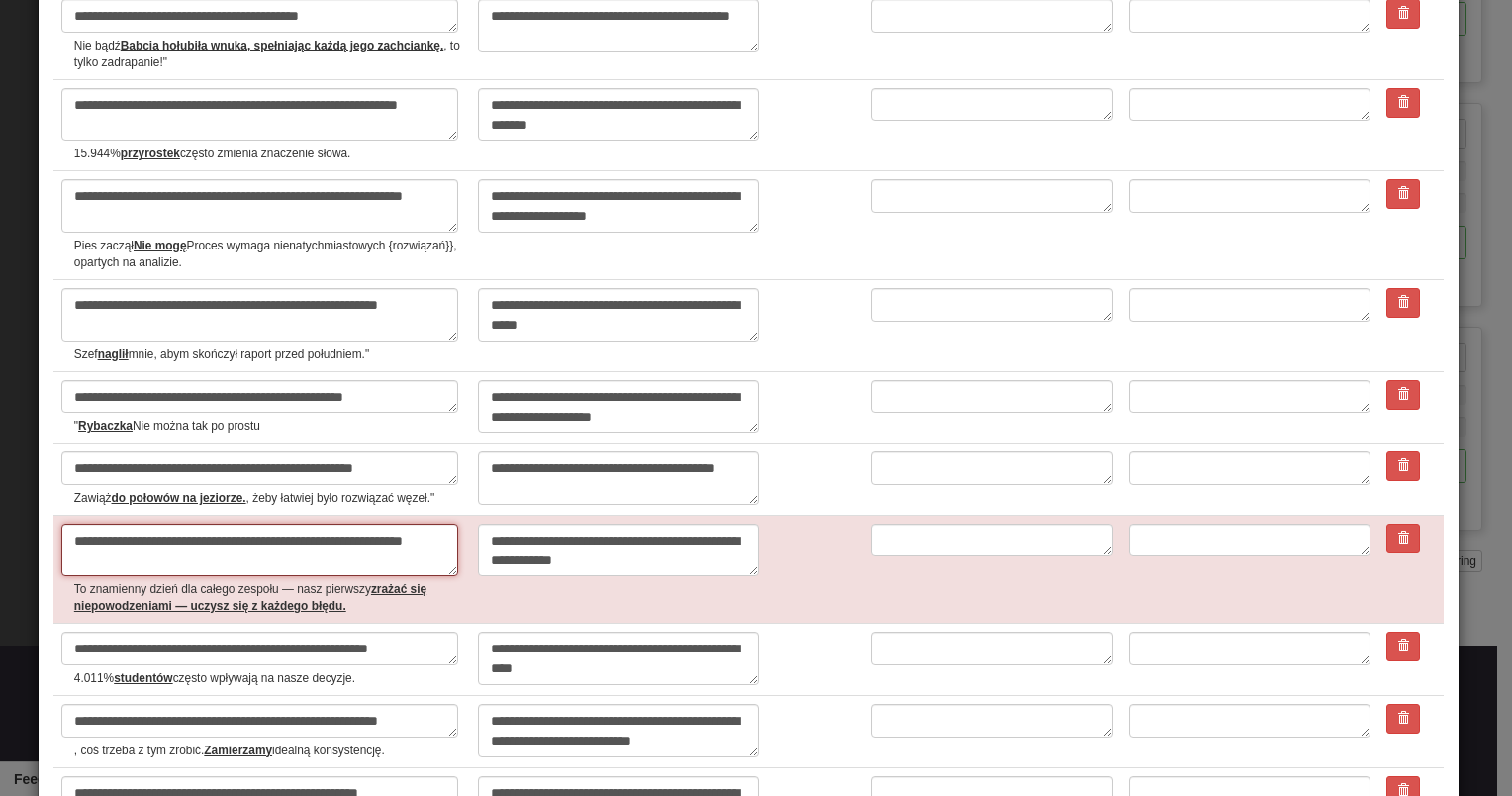 type on "*" 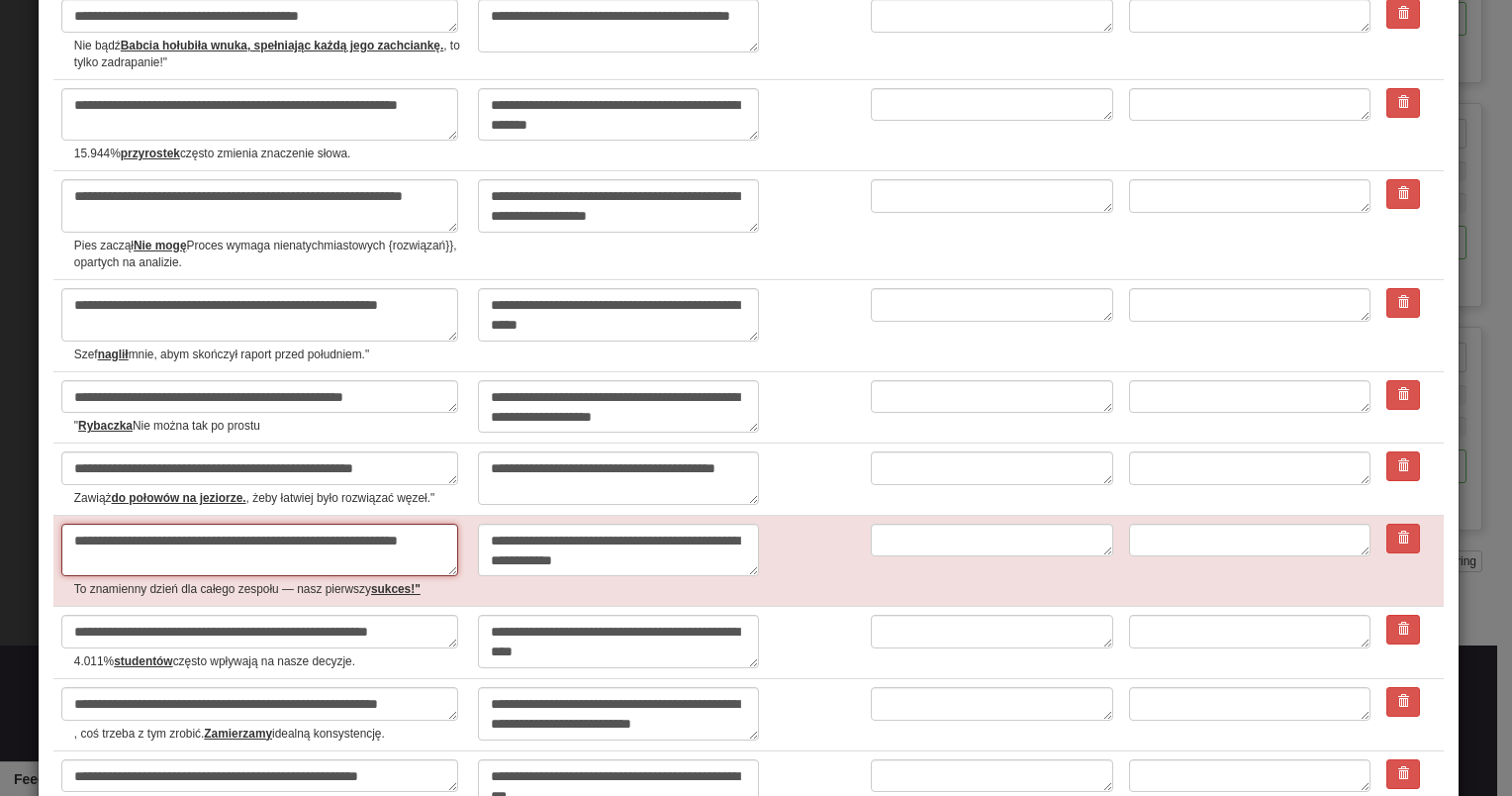 type on "*" 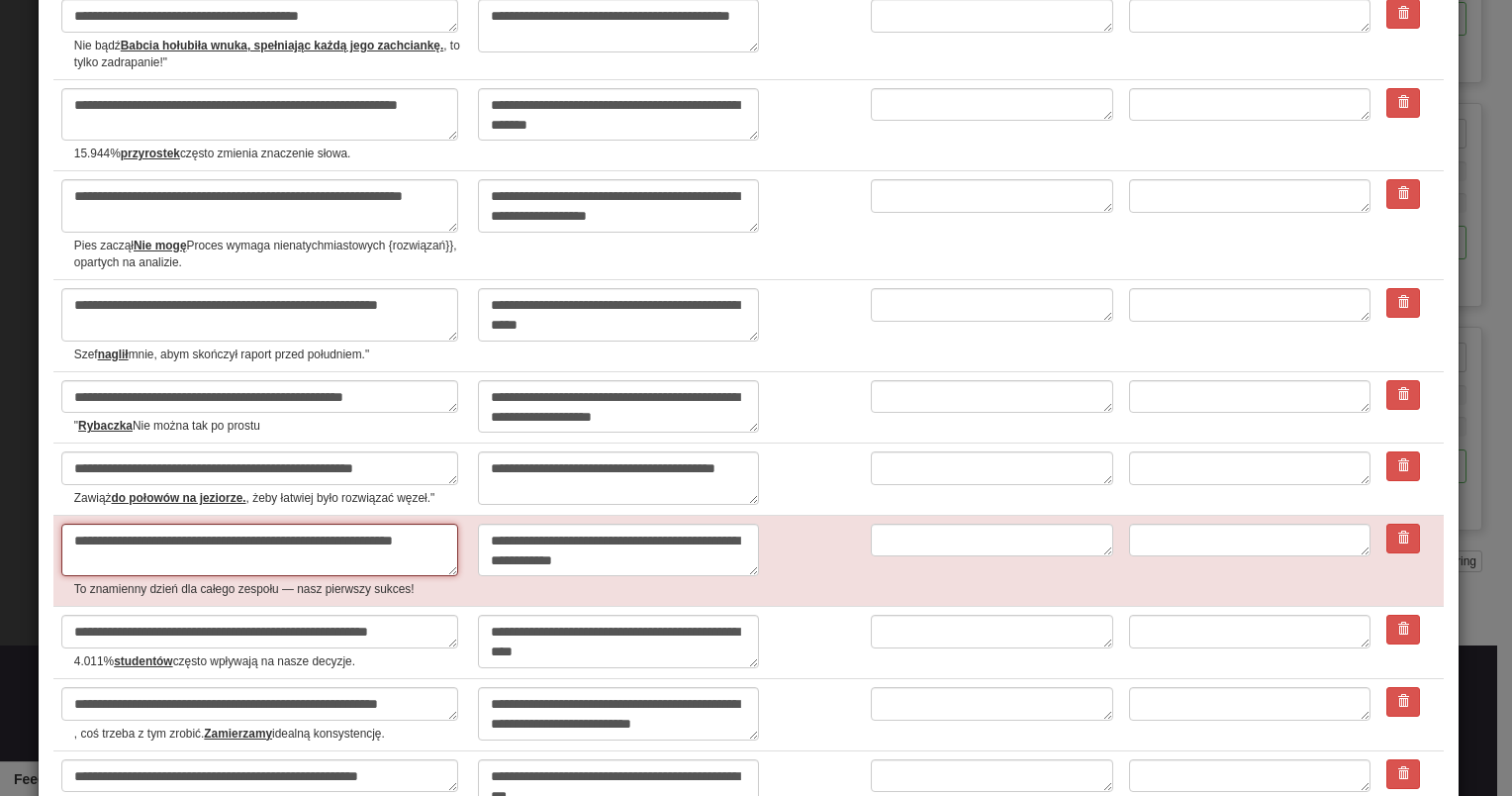 type on "*" 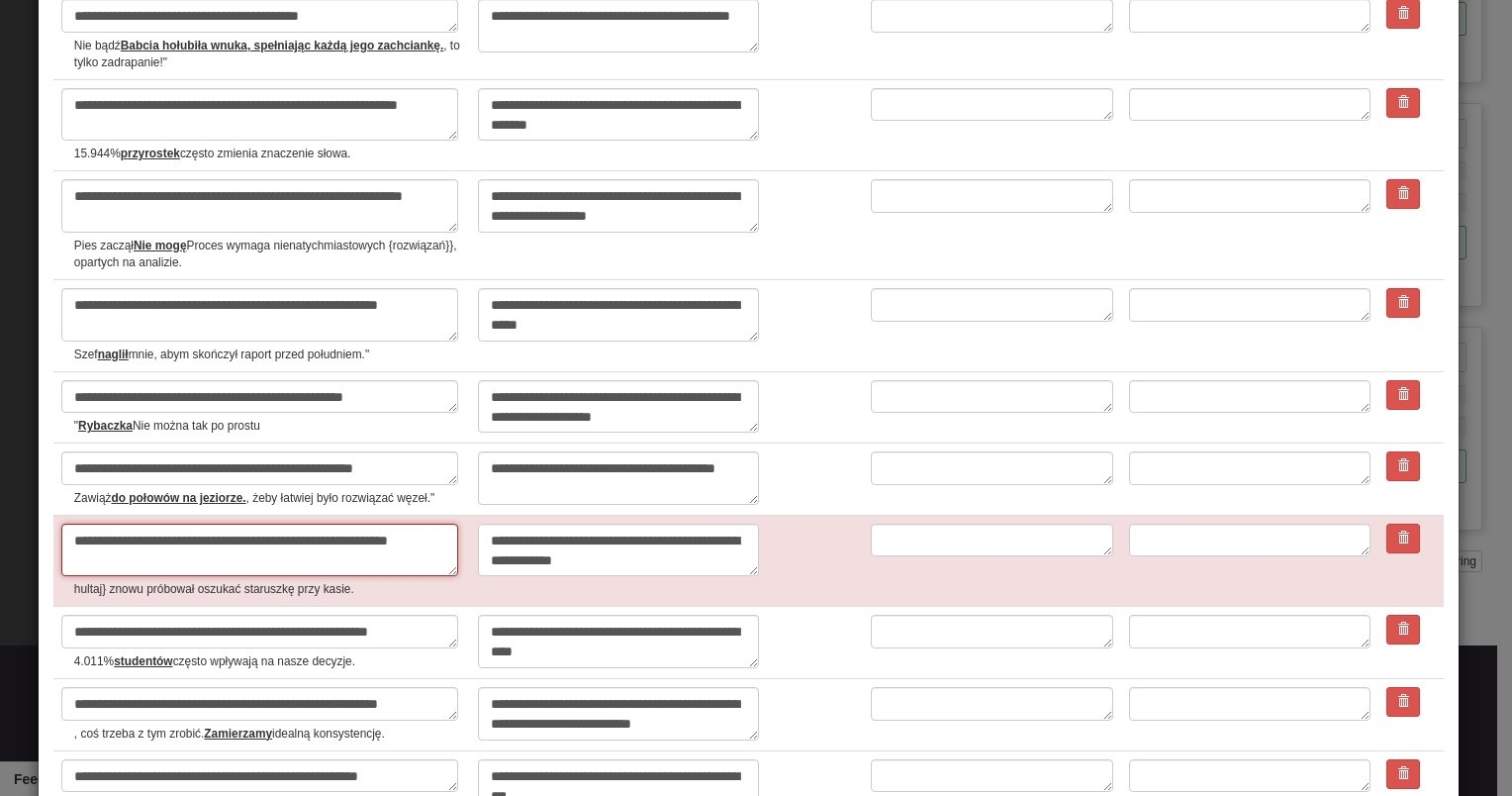 click on "**********" at bounding box center [259, 550] 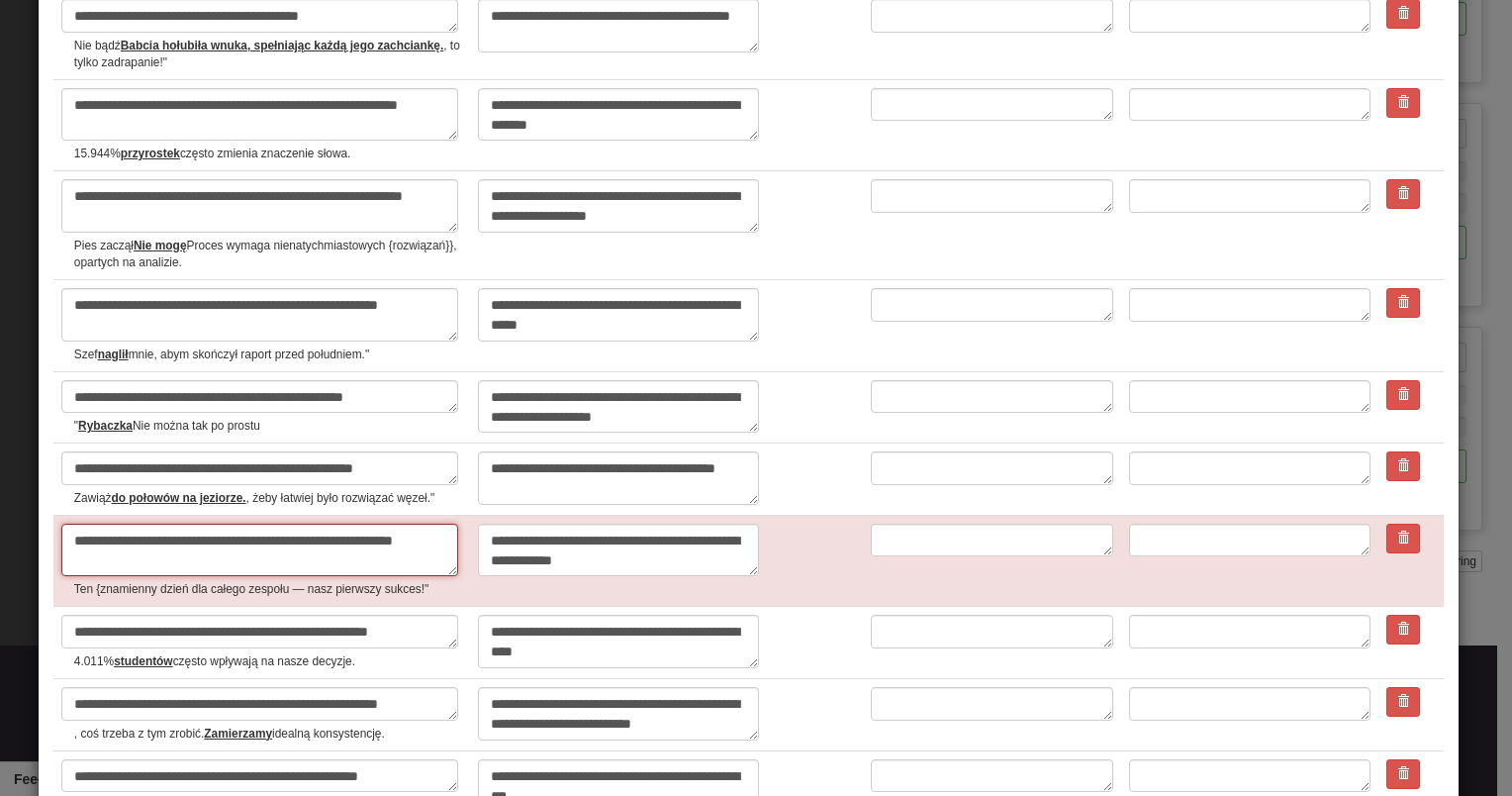 type on "*" 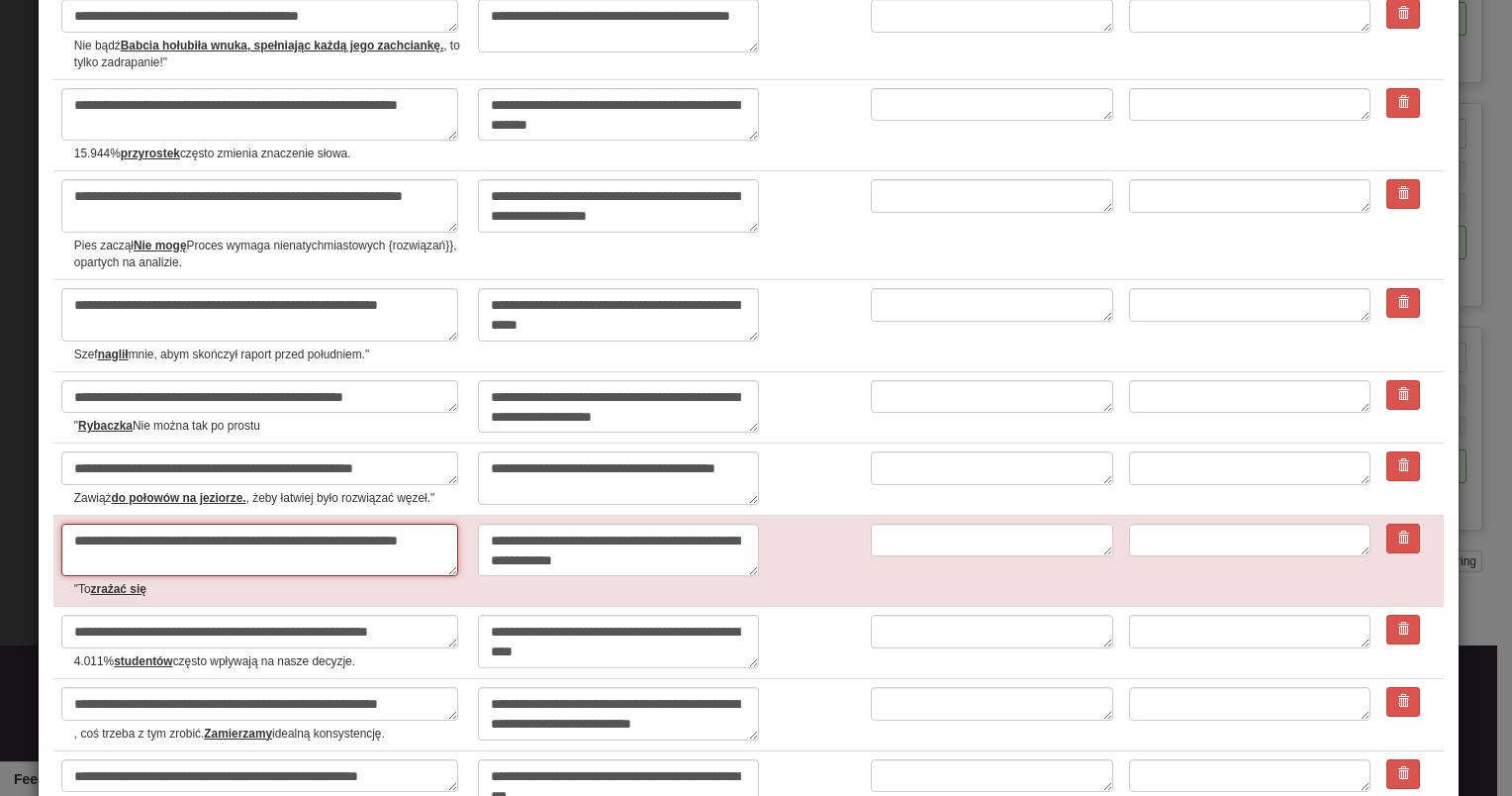 type on "*" 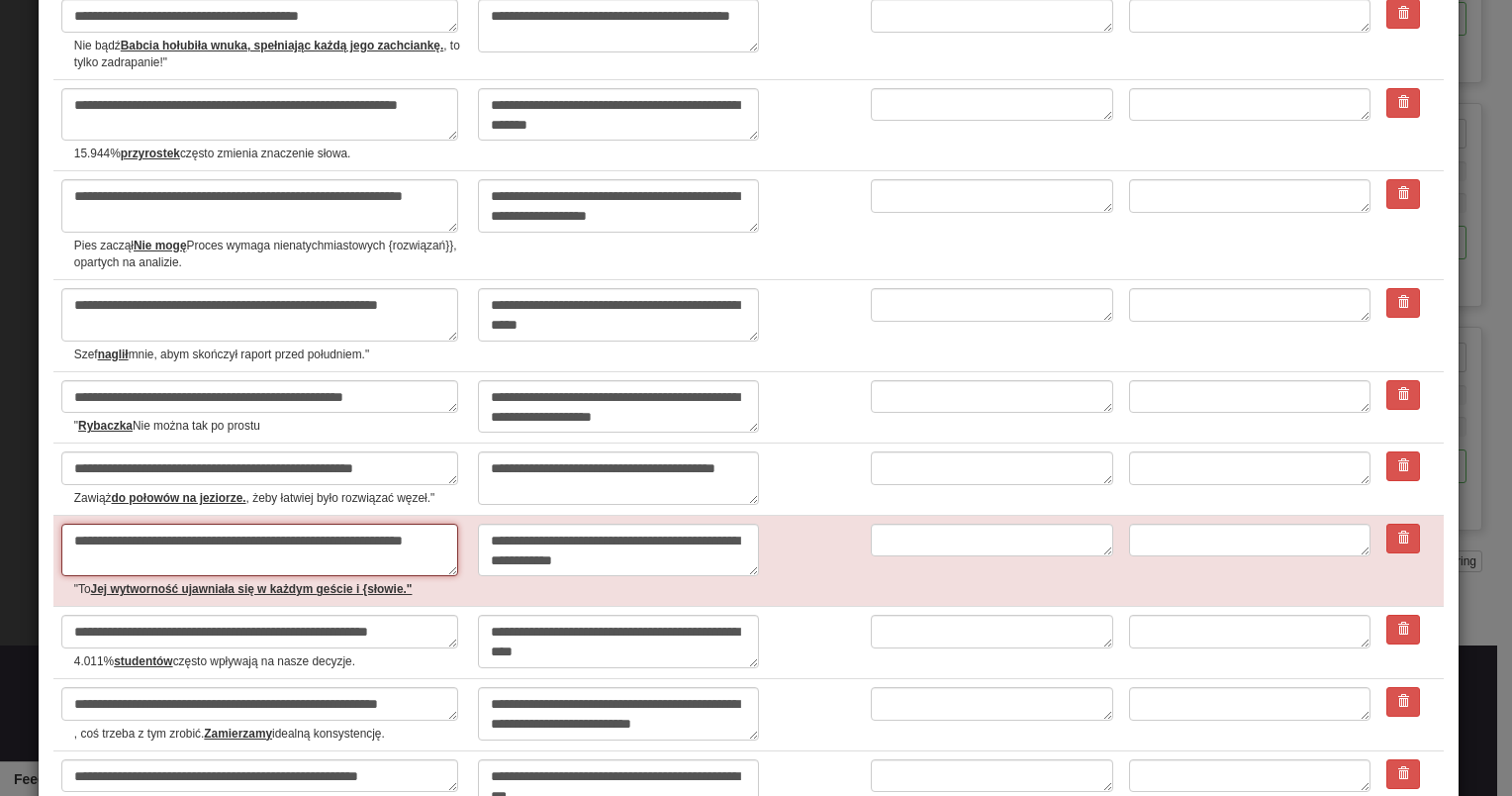 type on "*" 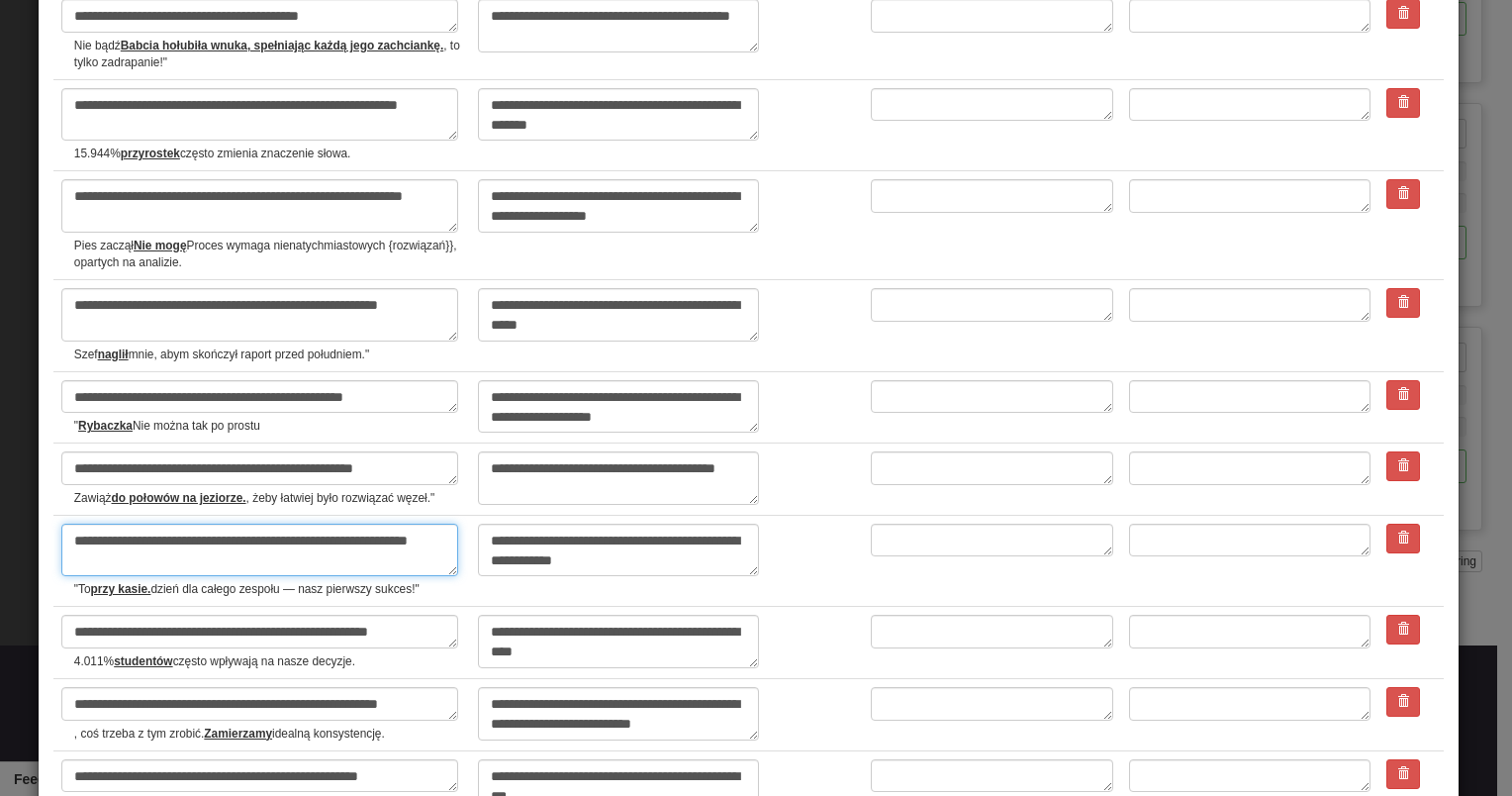 type on "**********" 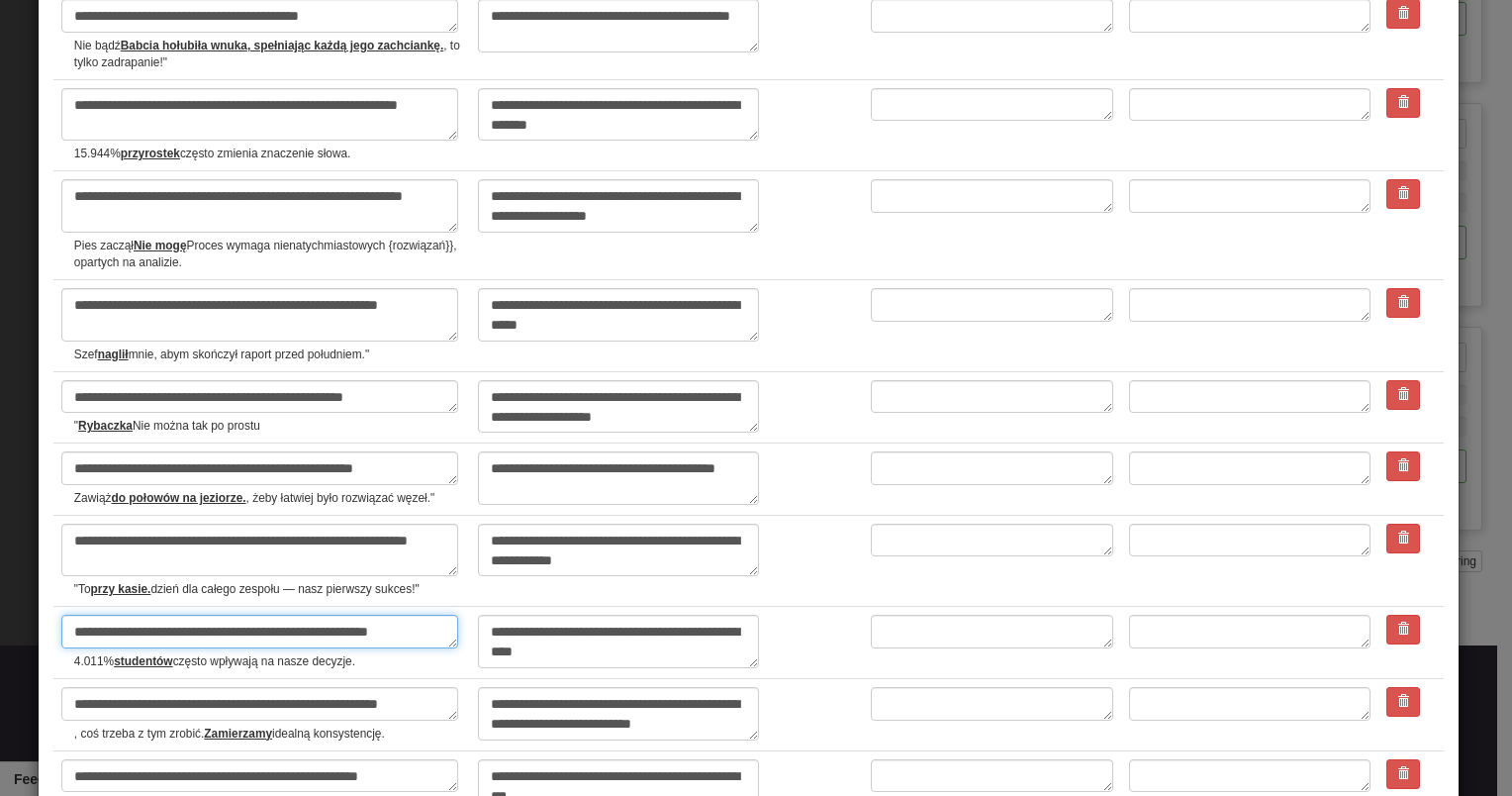 click on "**********" at bounding box center [259, 632] 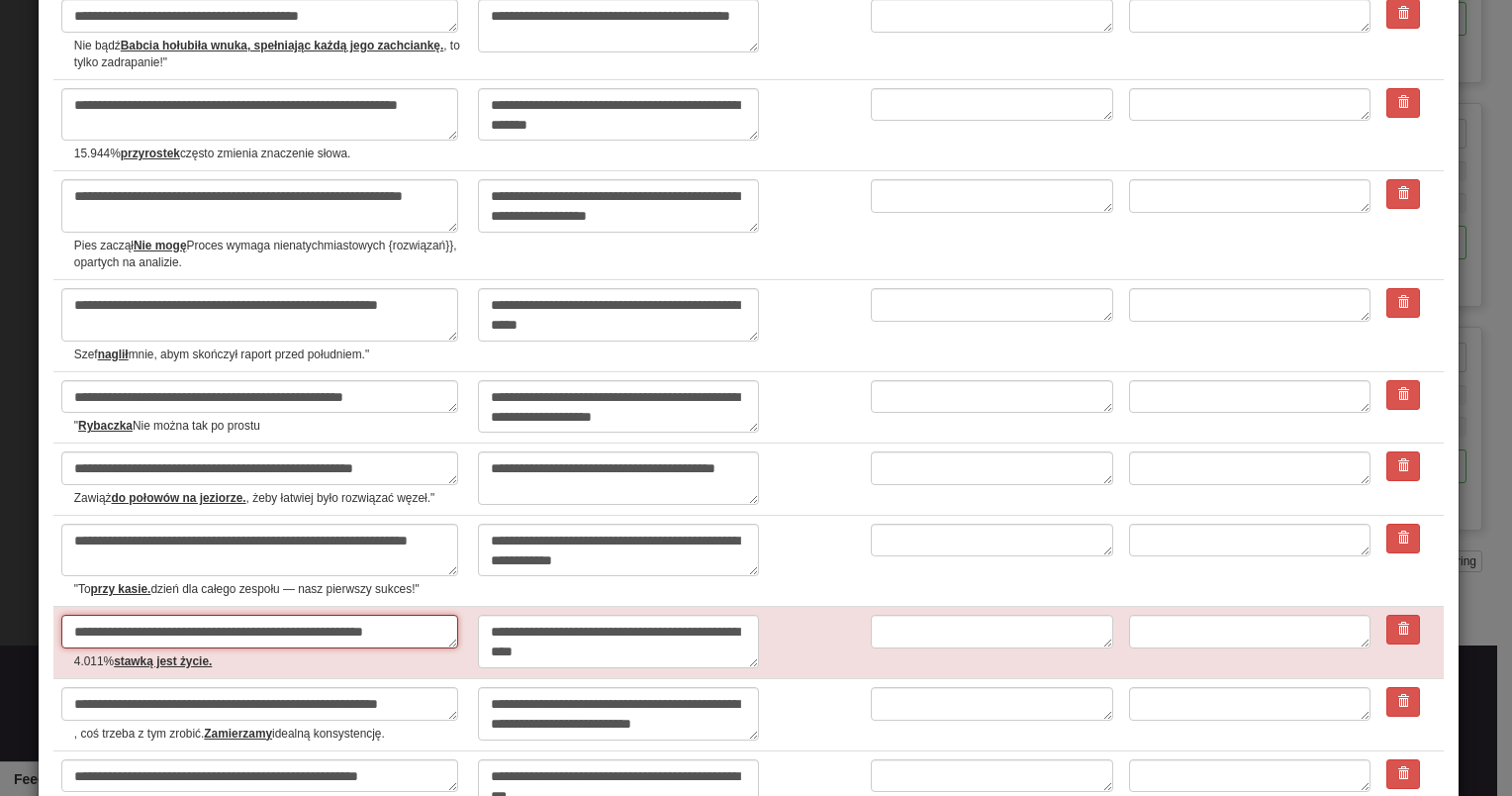 type on "*" 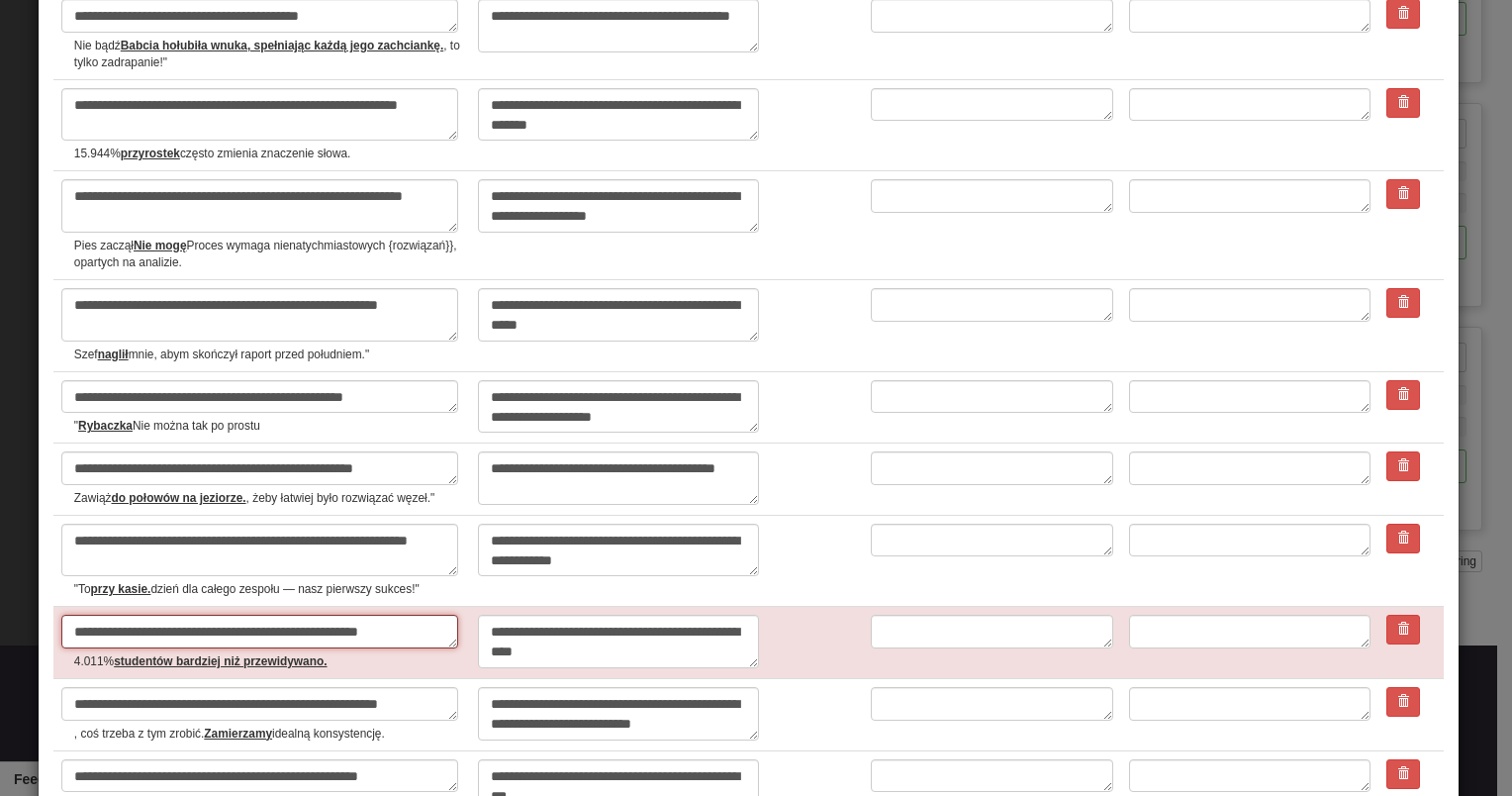 type on "*" 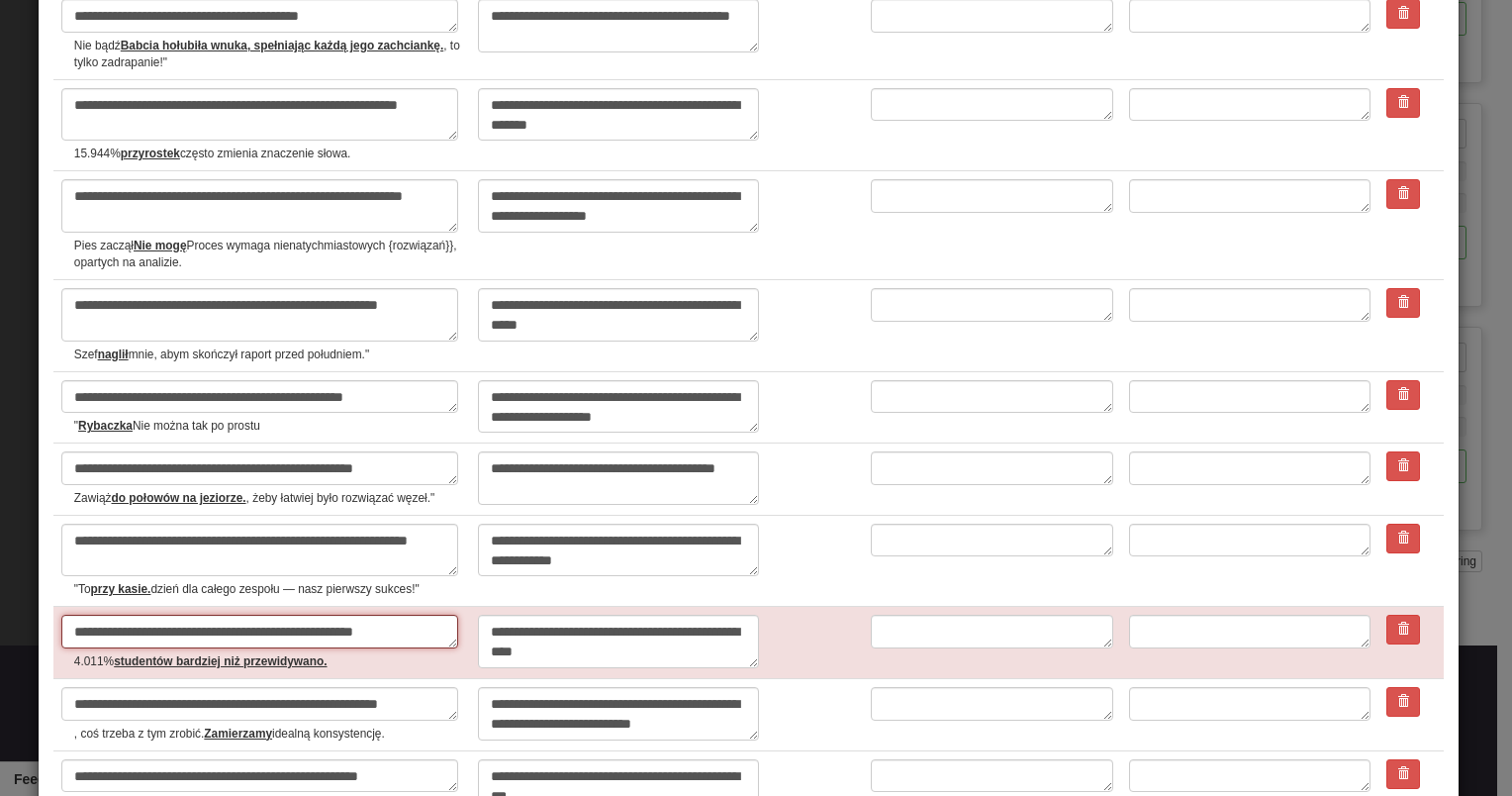 type on "*" 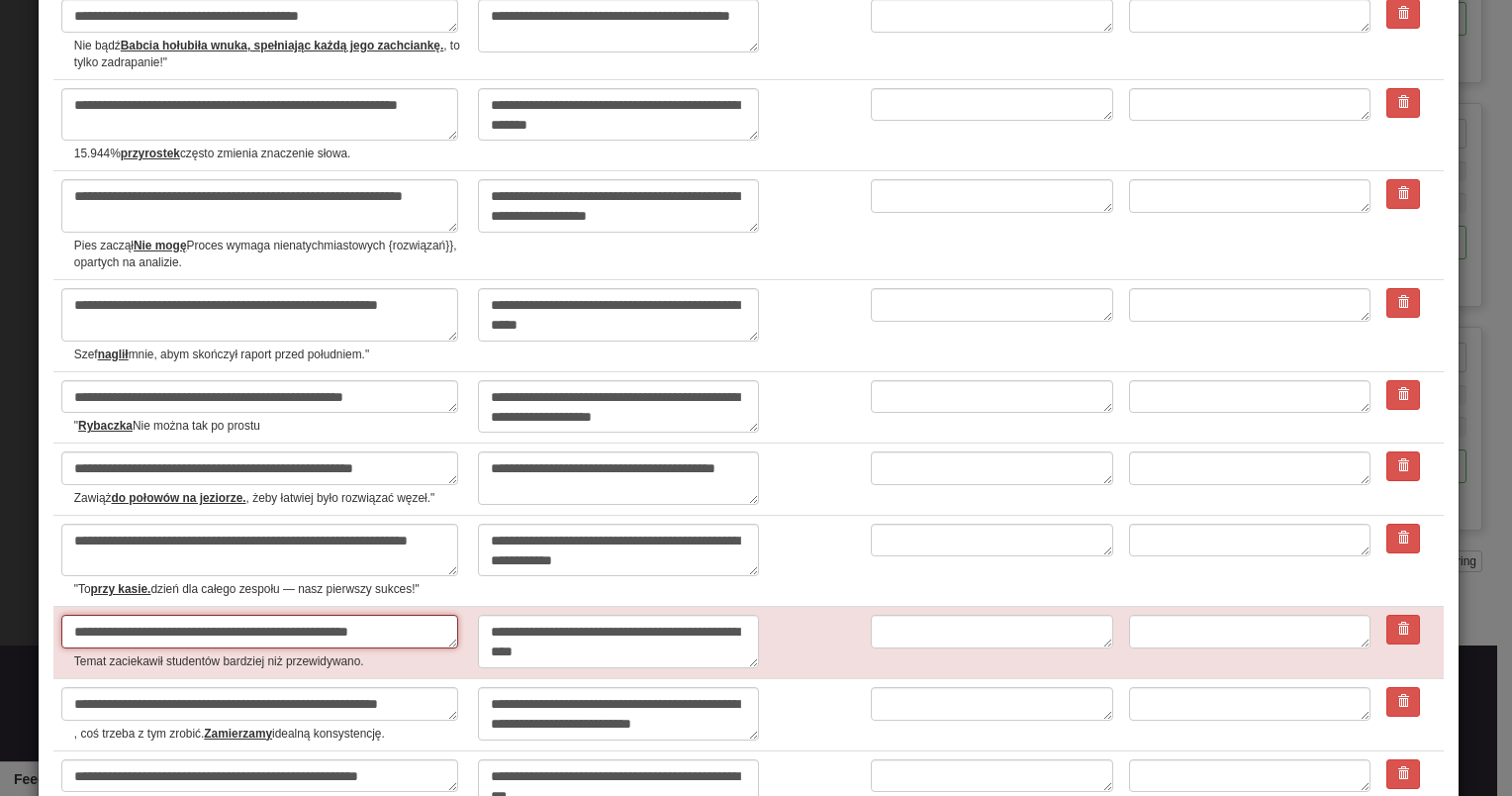 click on "**********" at bounding box center (259, 632) 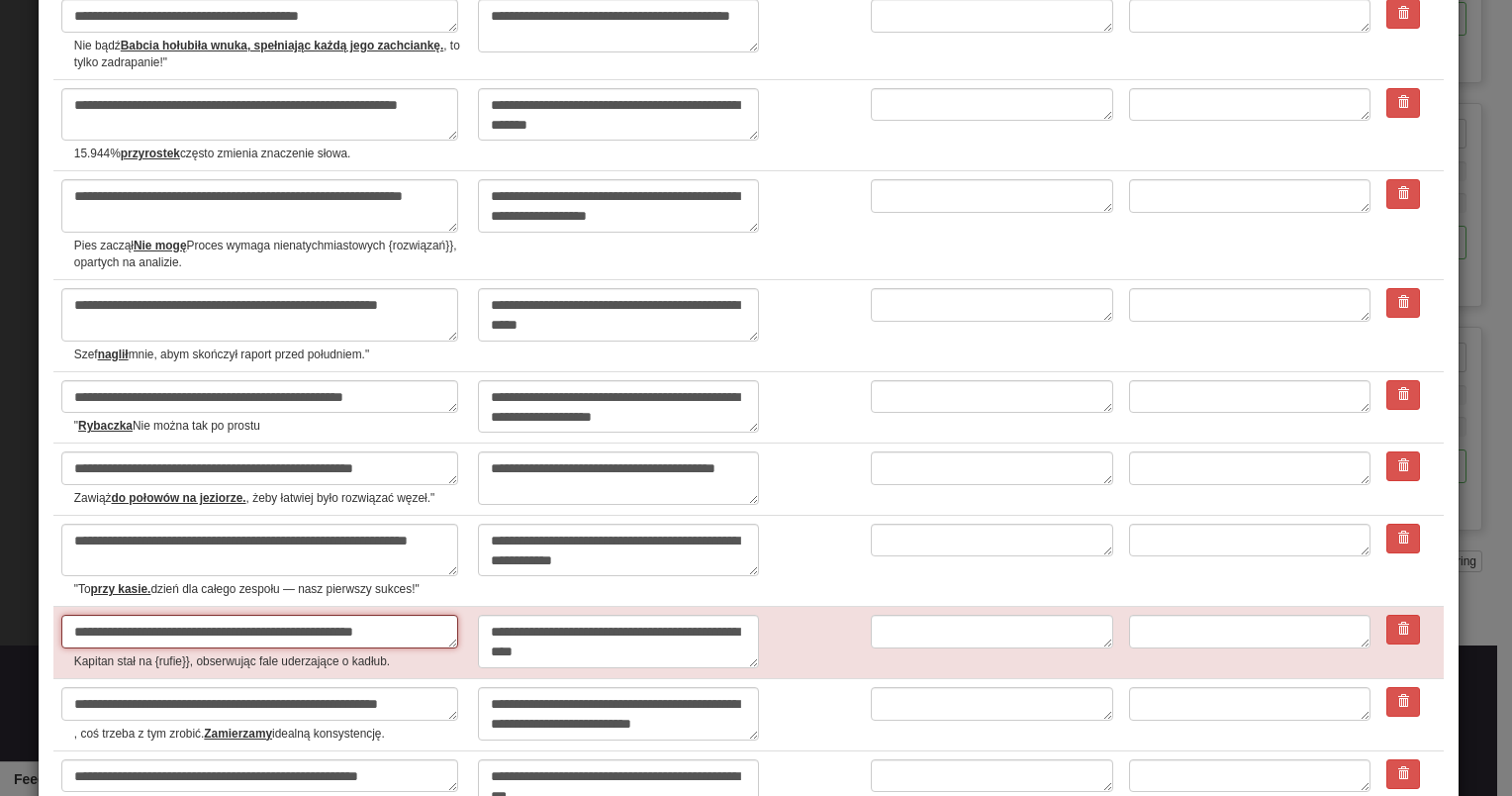 type on "*" 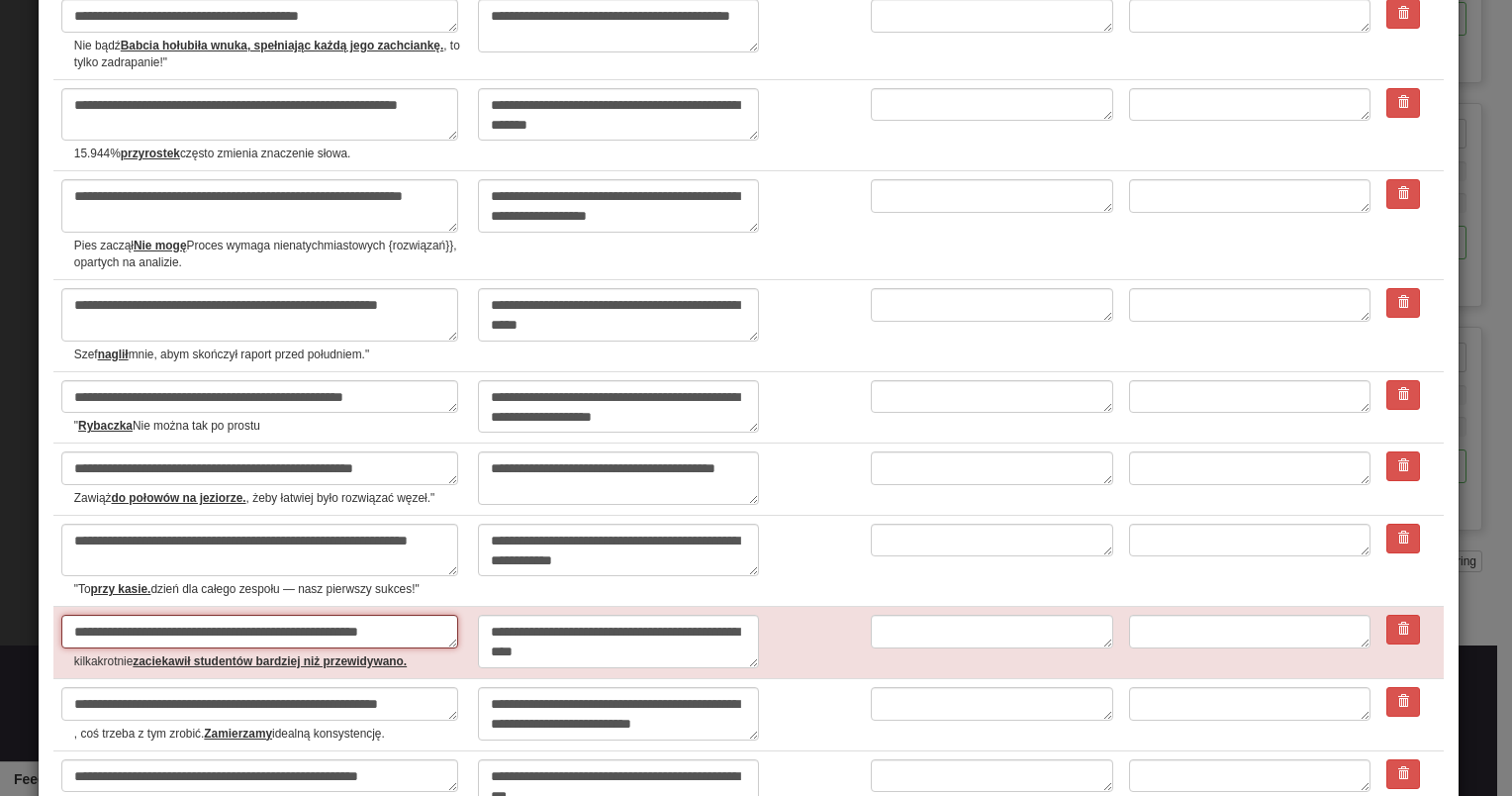 type on "*" 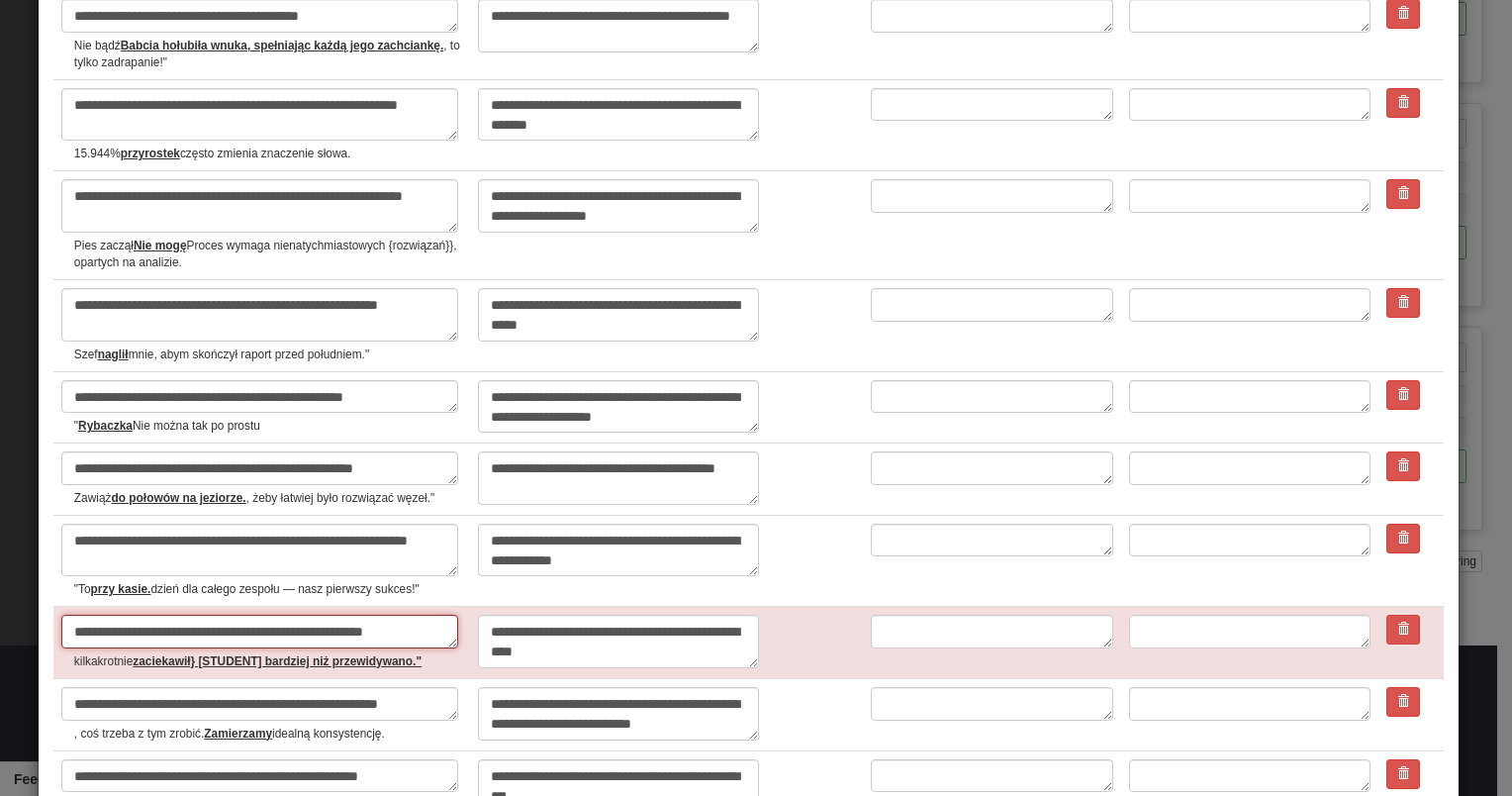 type on "*" 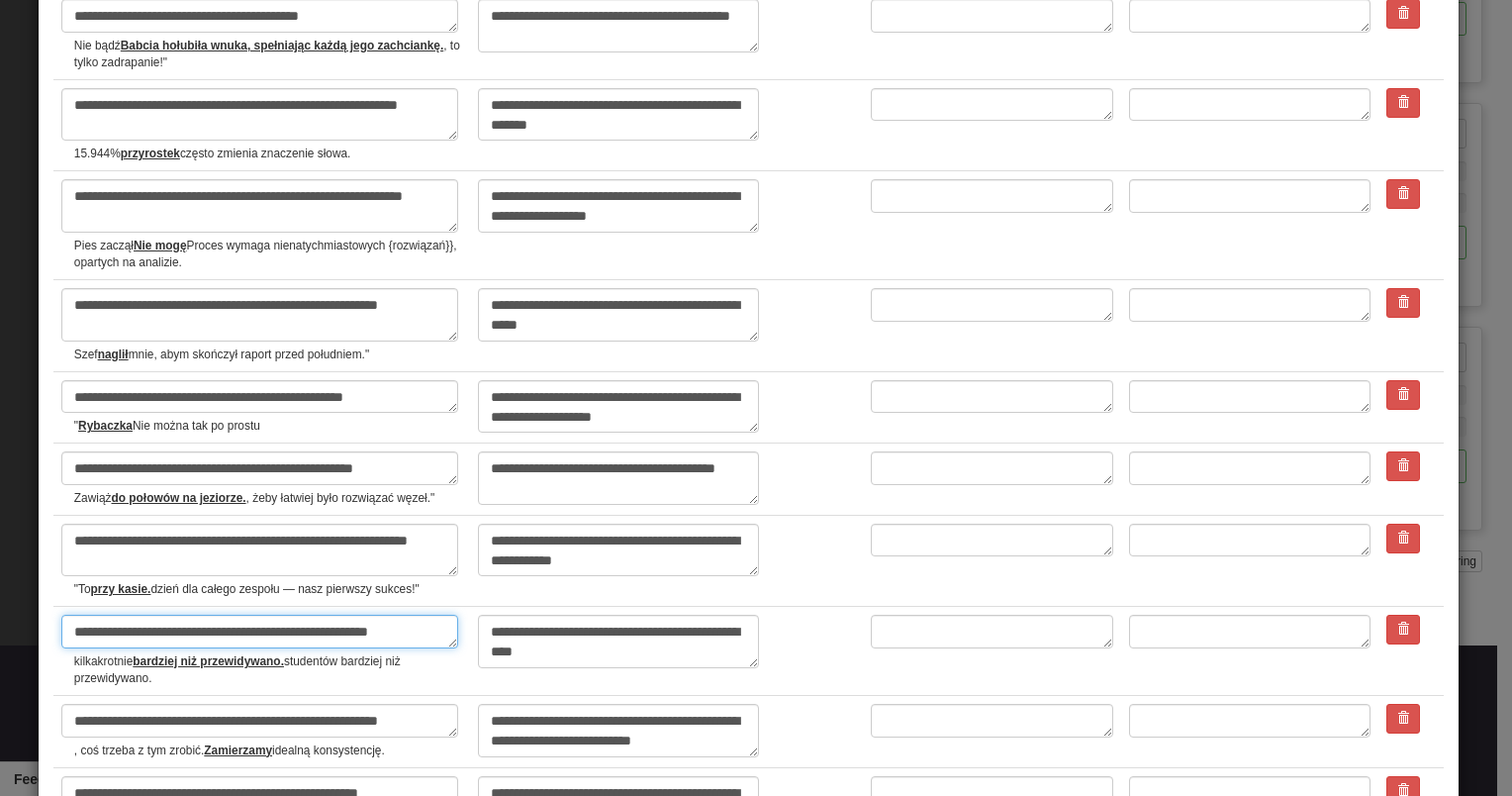 type on "**********" 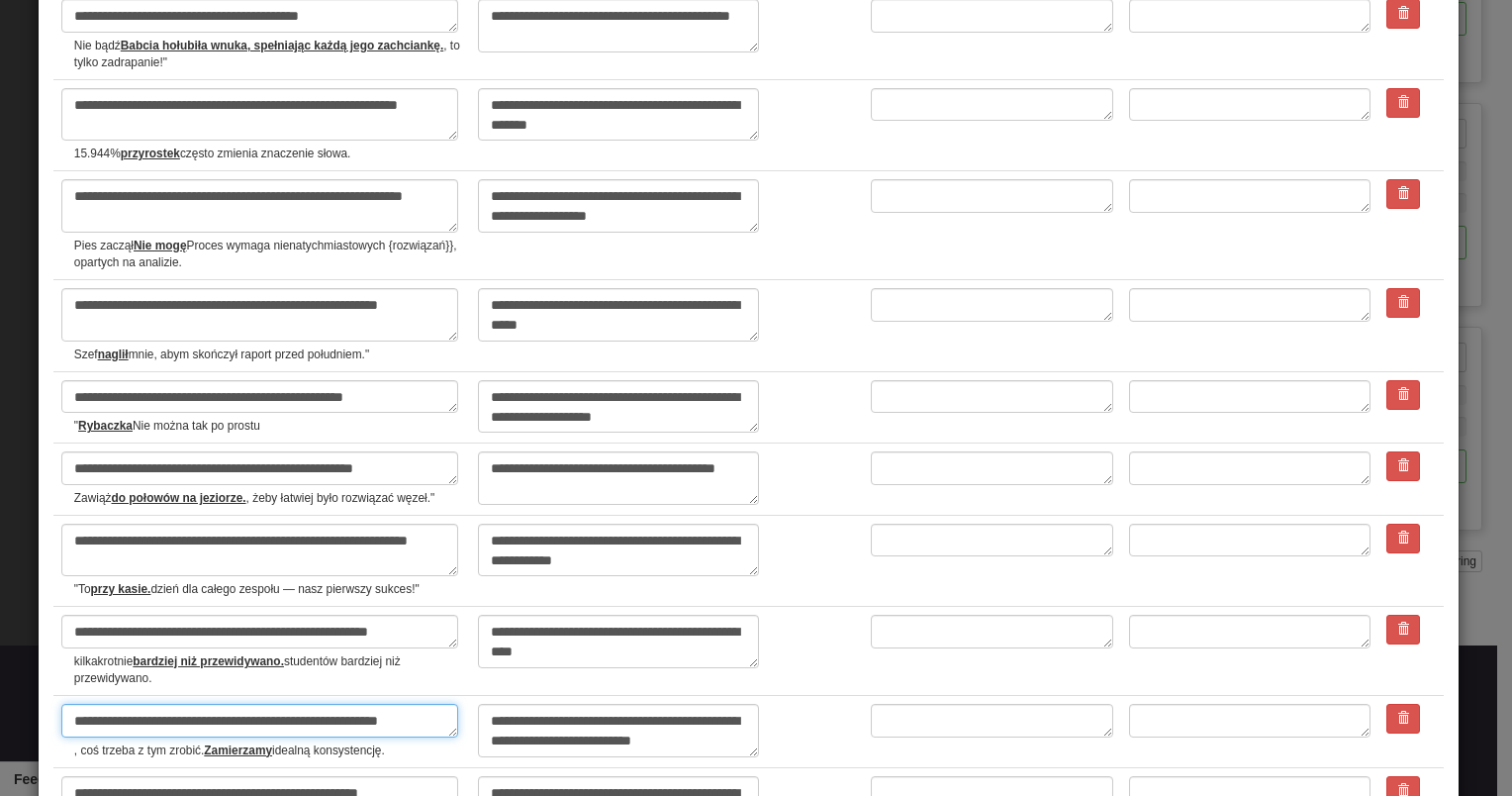 click on "**********" at bounding box center (259, 721) 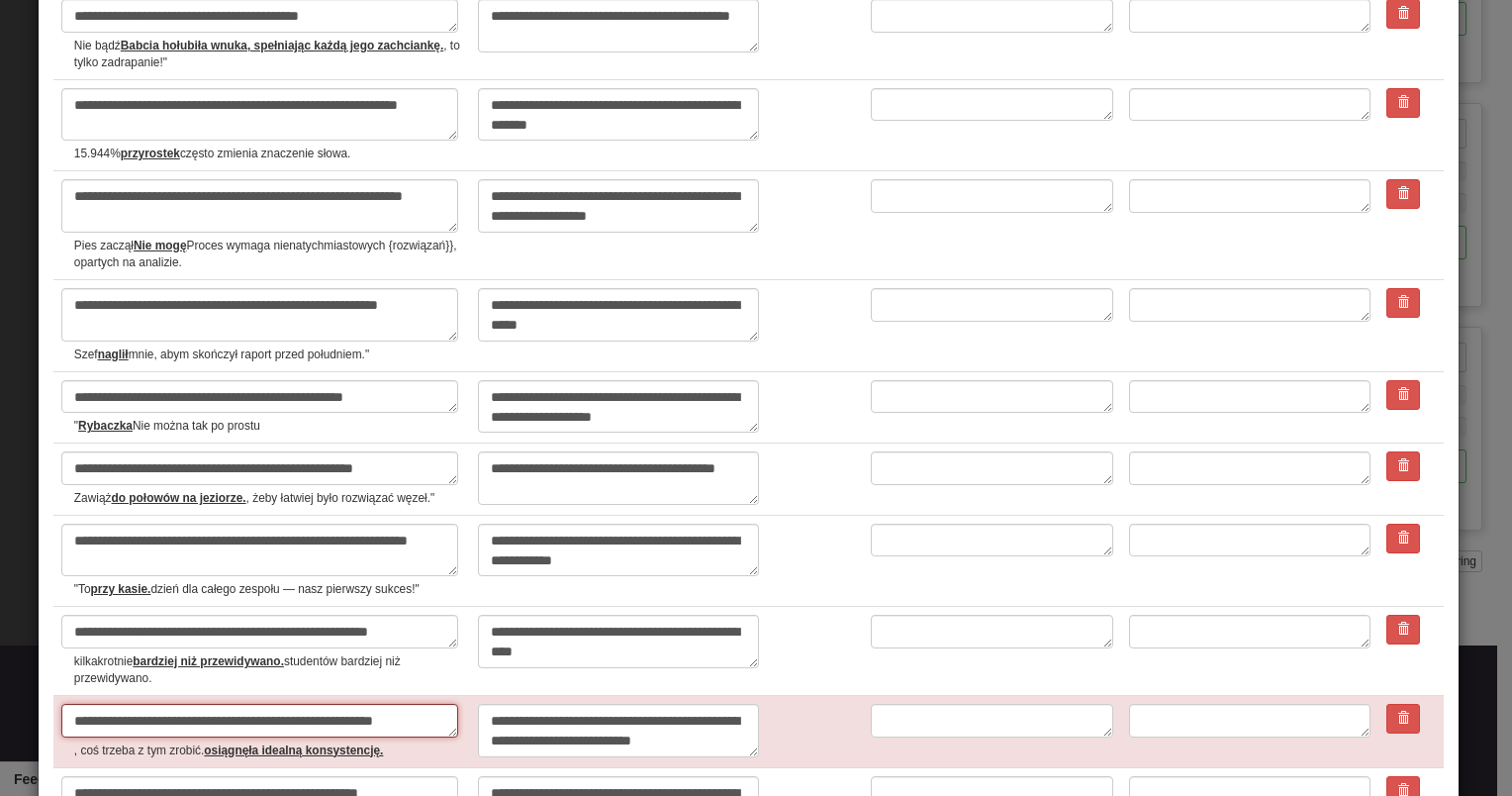 type on "*" 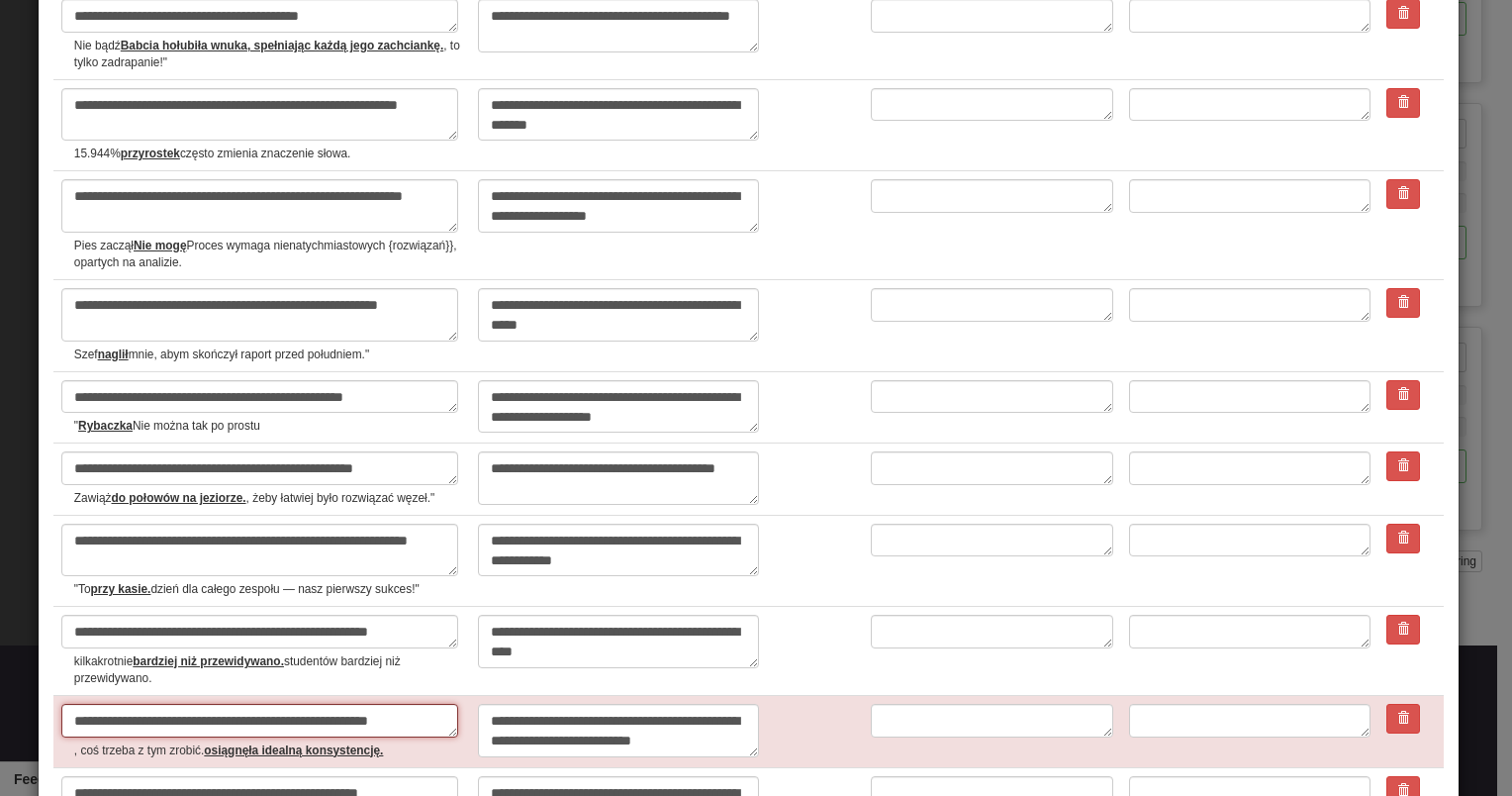 type on "*" 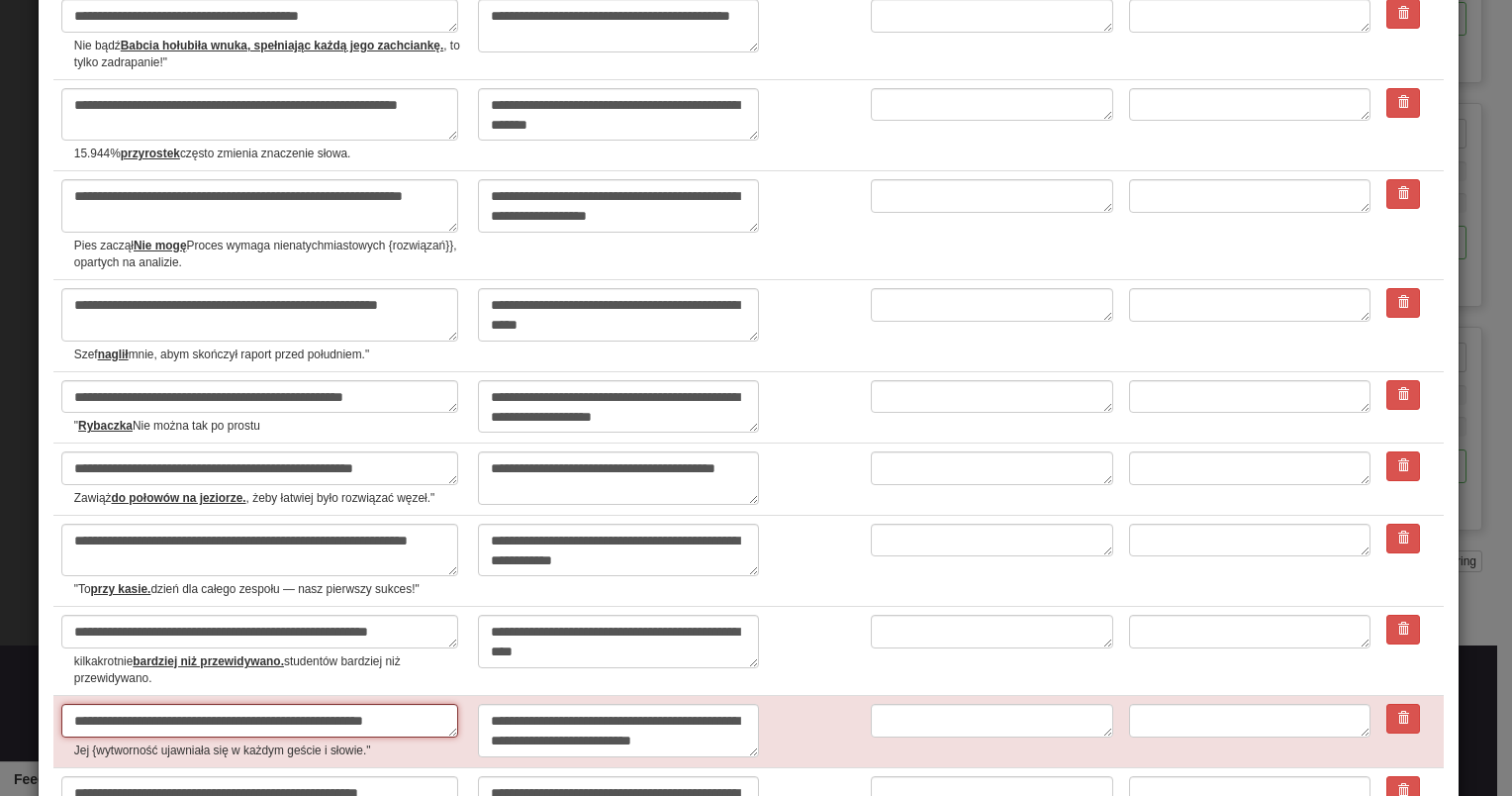 type on "*" 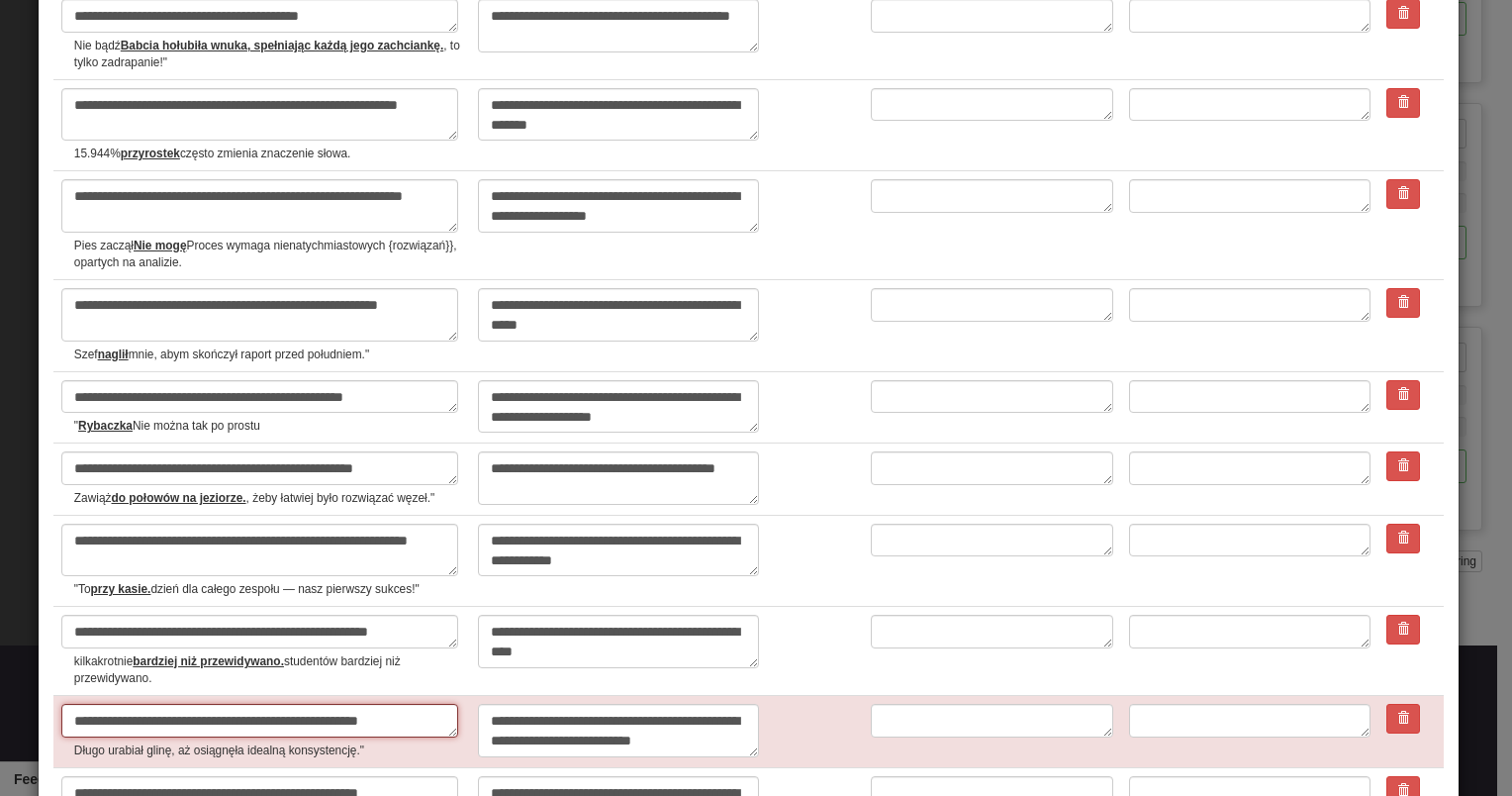 click on "**********" at bounding box center (259, 721) 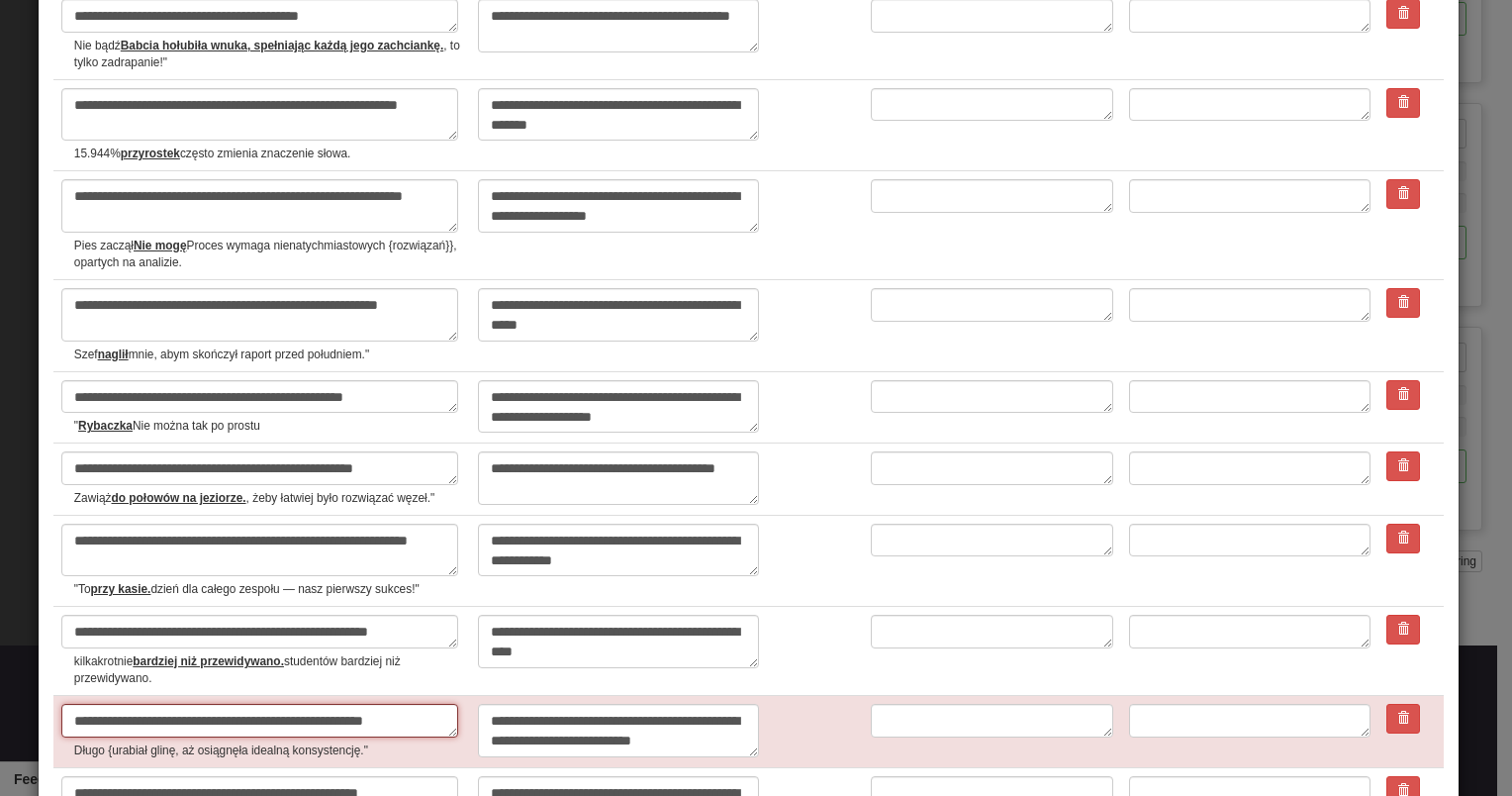 type on "*" 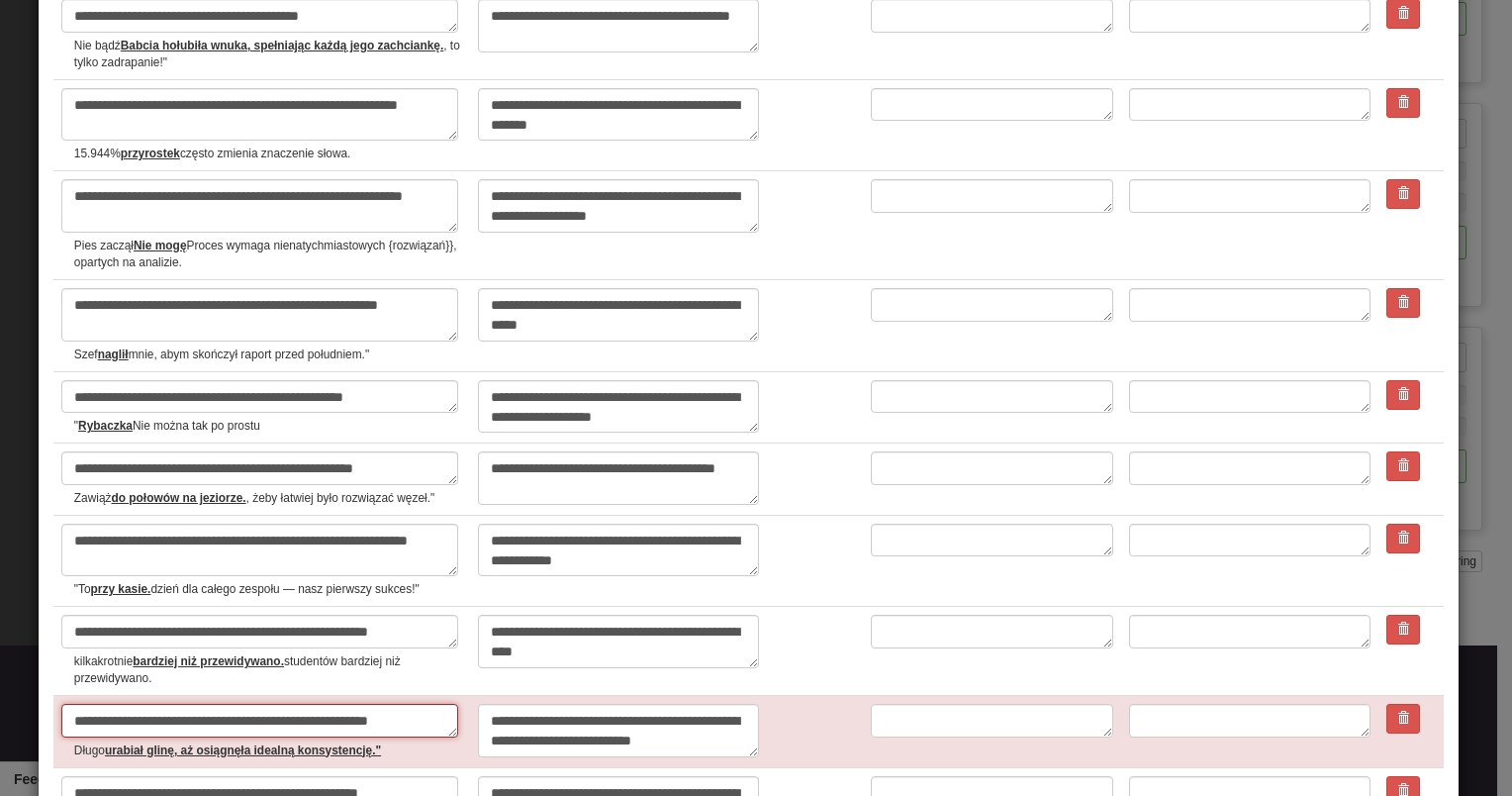 type on "*" 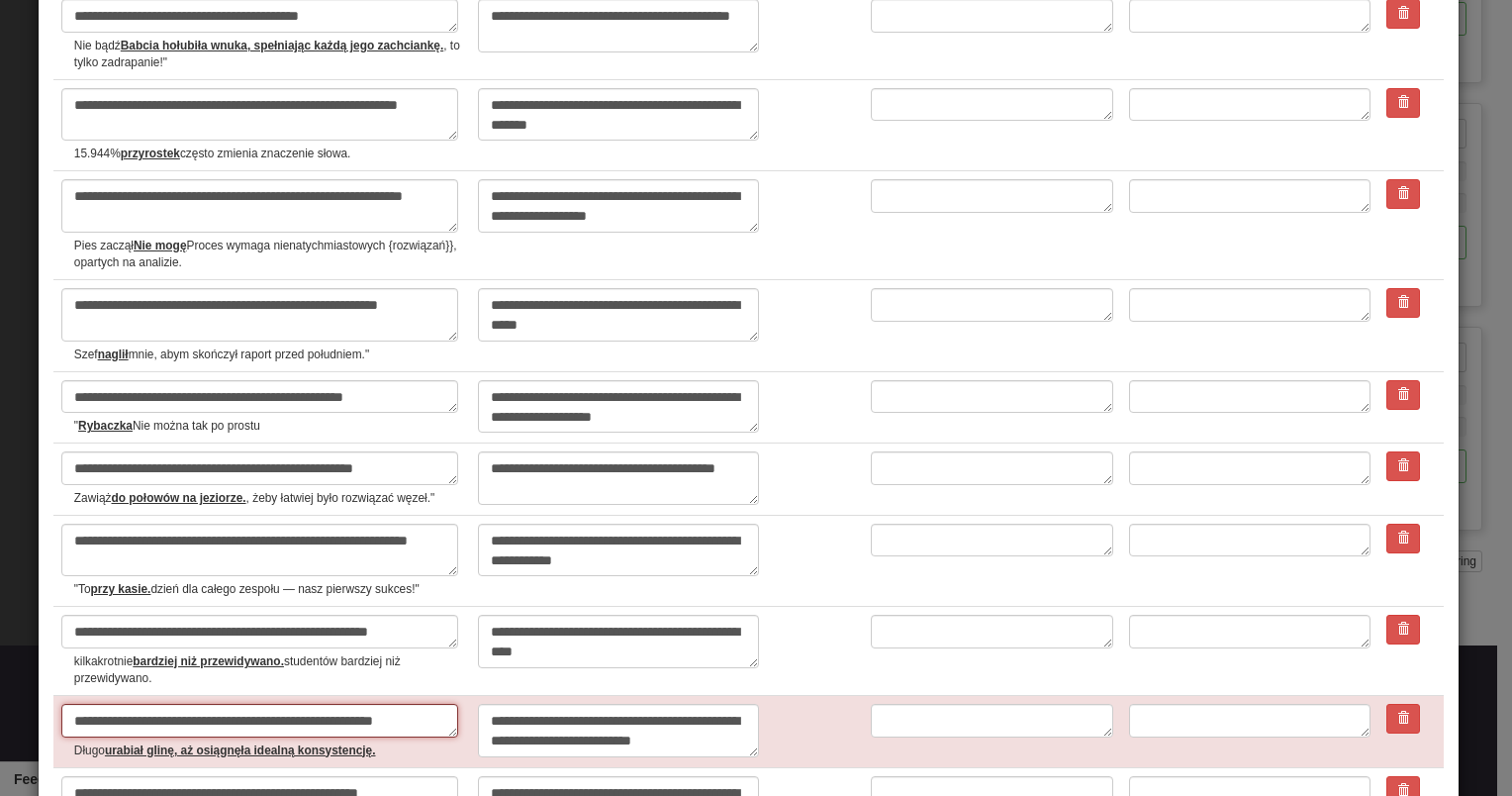 type on "*" 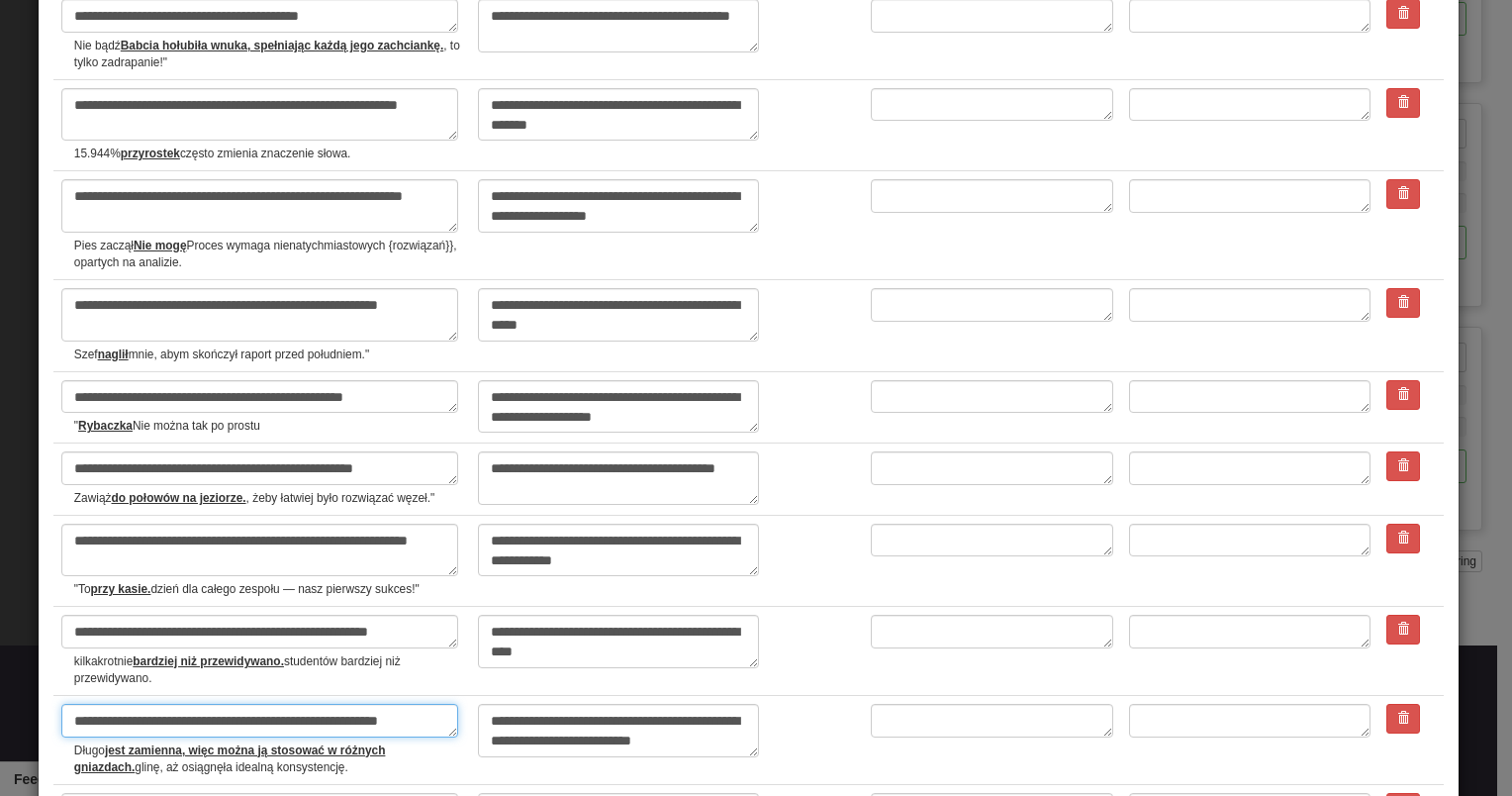 type on "**********" 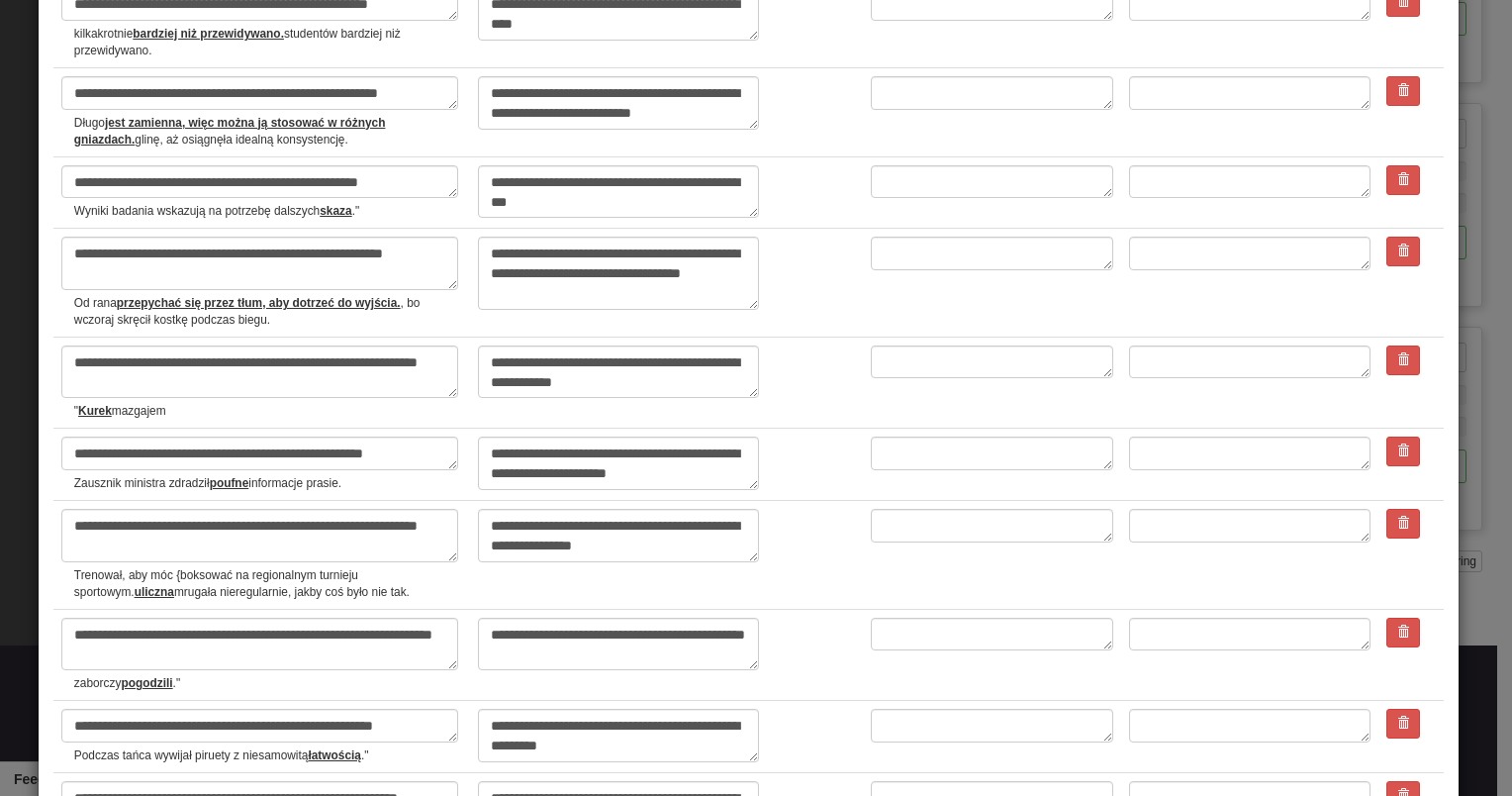 scroll, scrollTop: 1020, scrollLeft: 0, axis: vertical 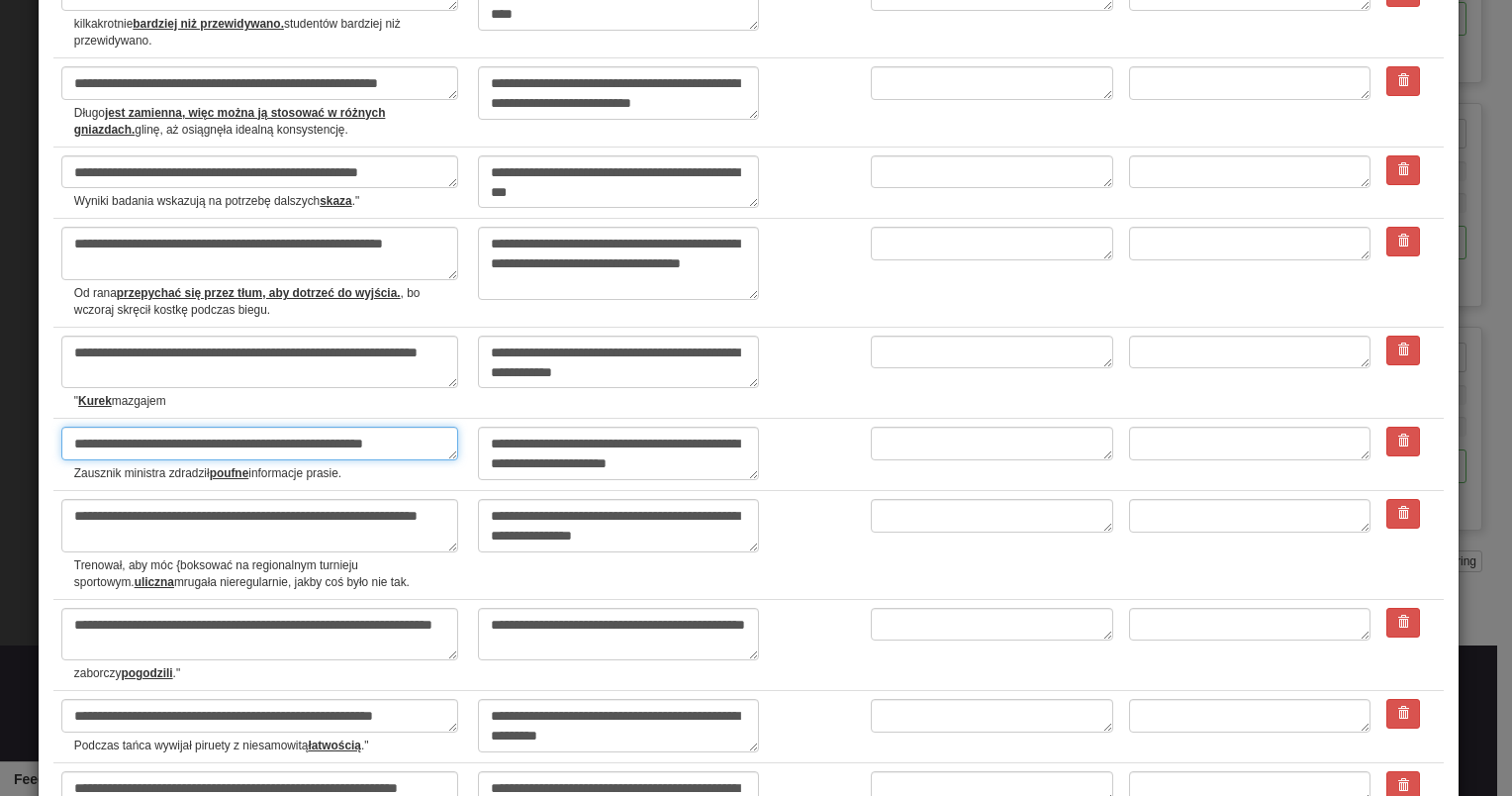click on "**********" at bounding box center (259, 444) 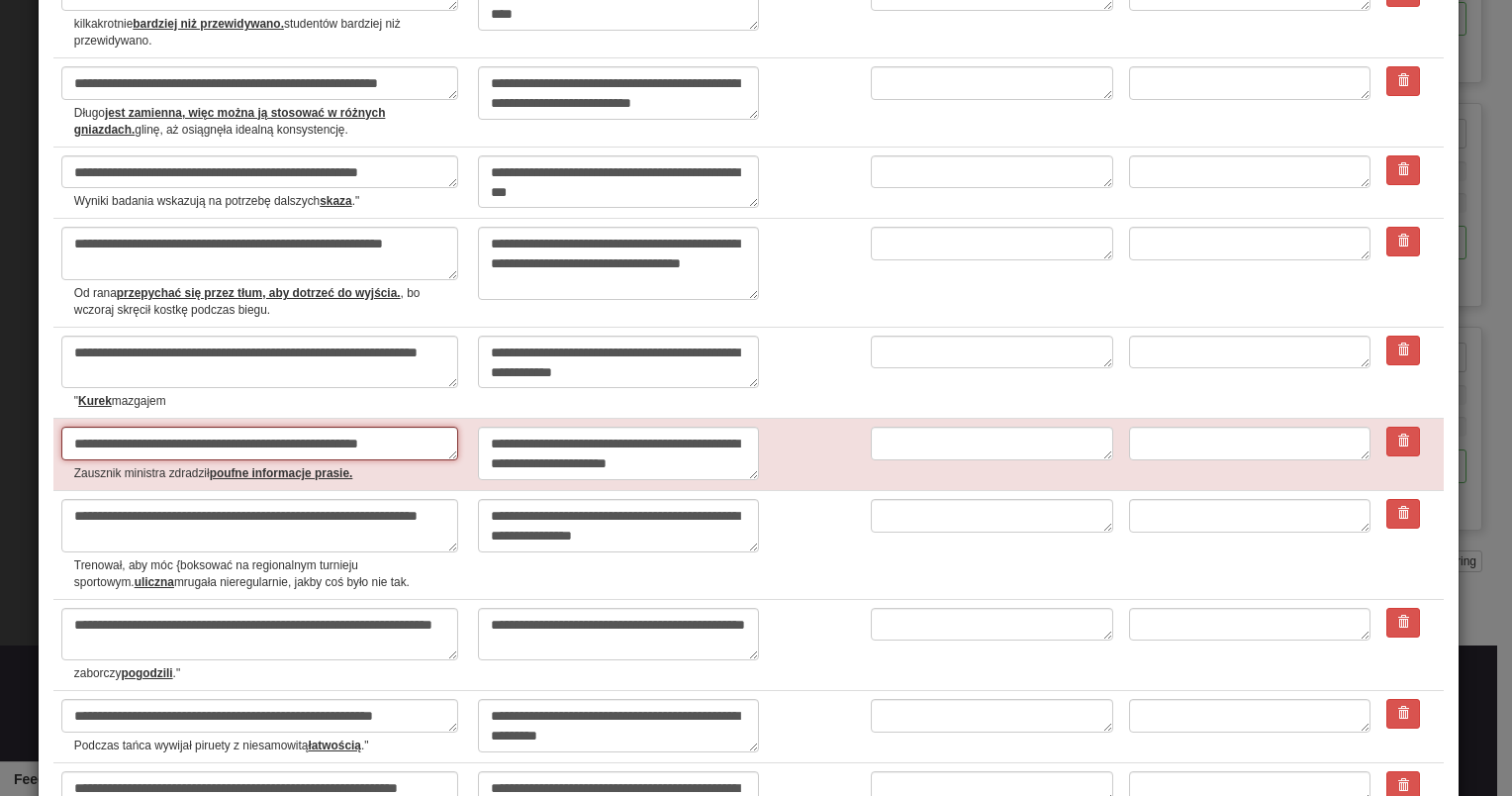 type on "*" 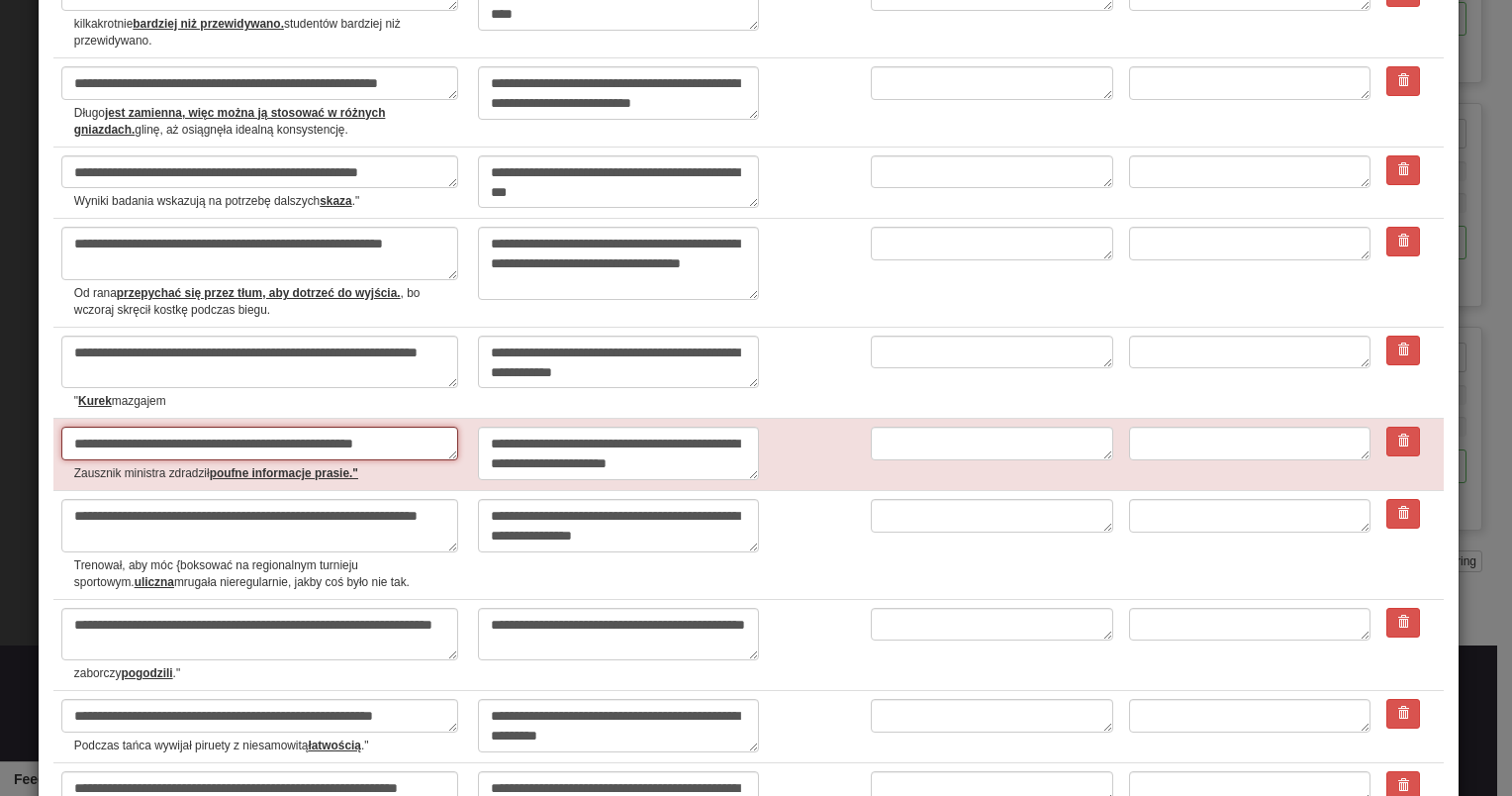 type on "*" 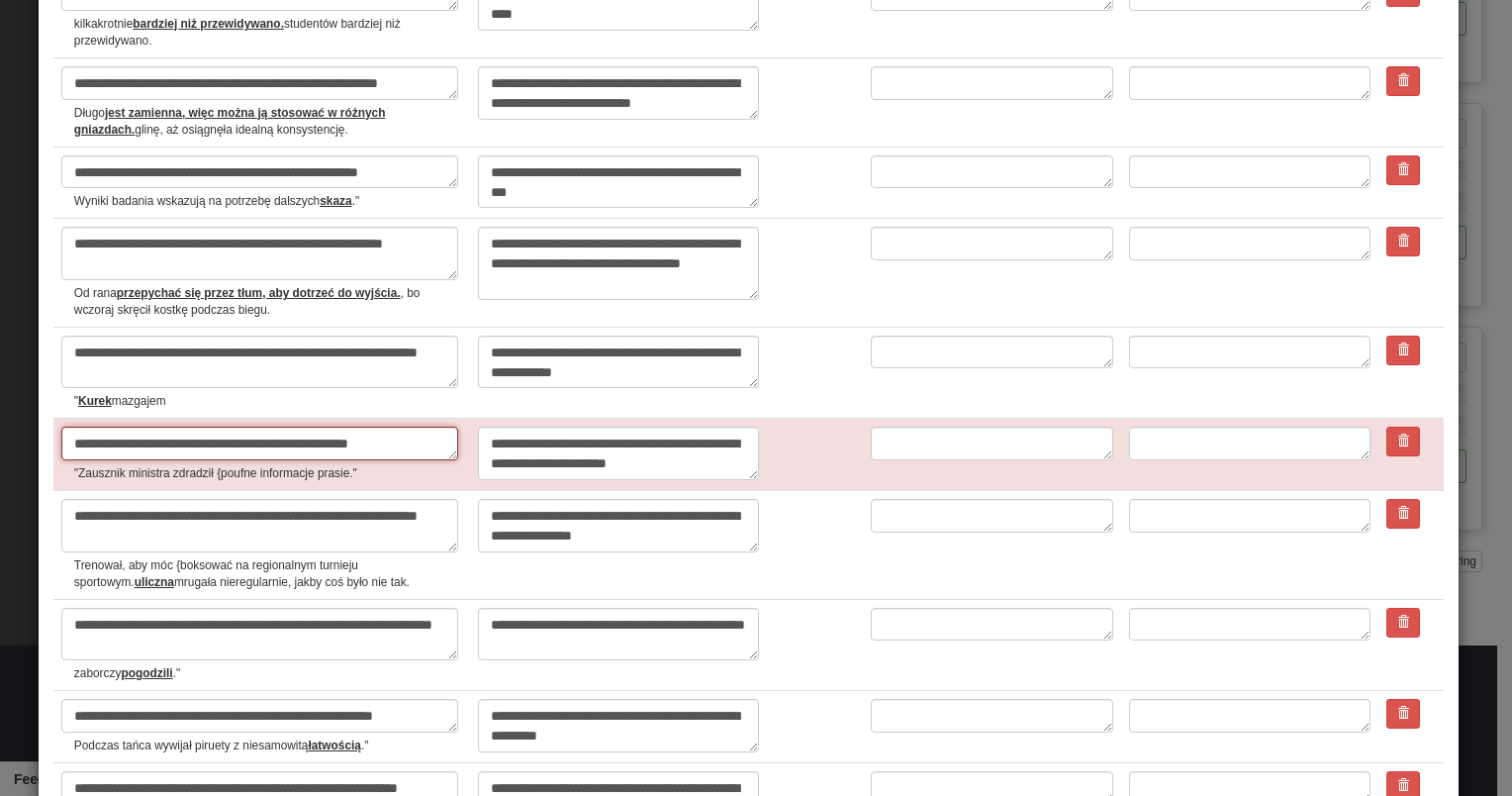 type on "*" 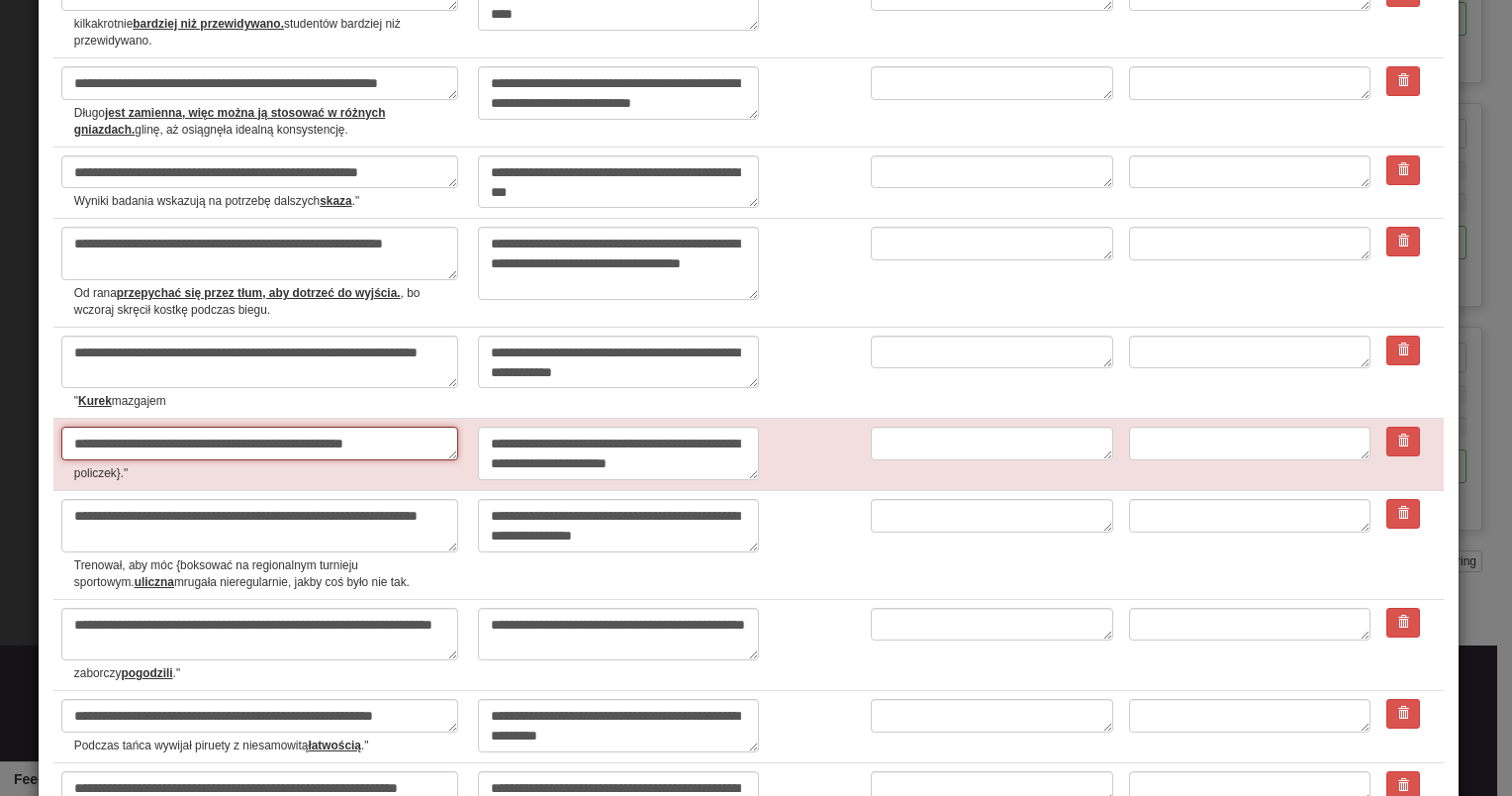 click on "**********" at bounding box center (259, 444) 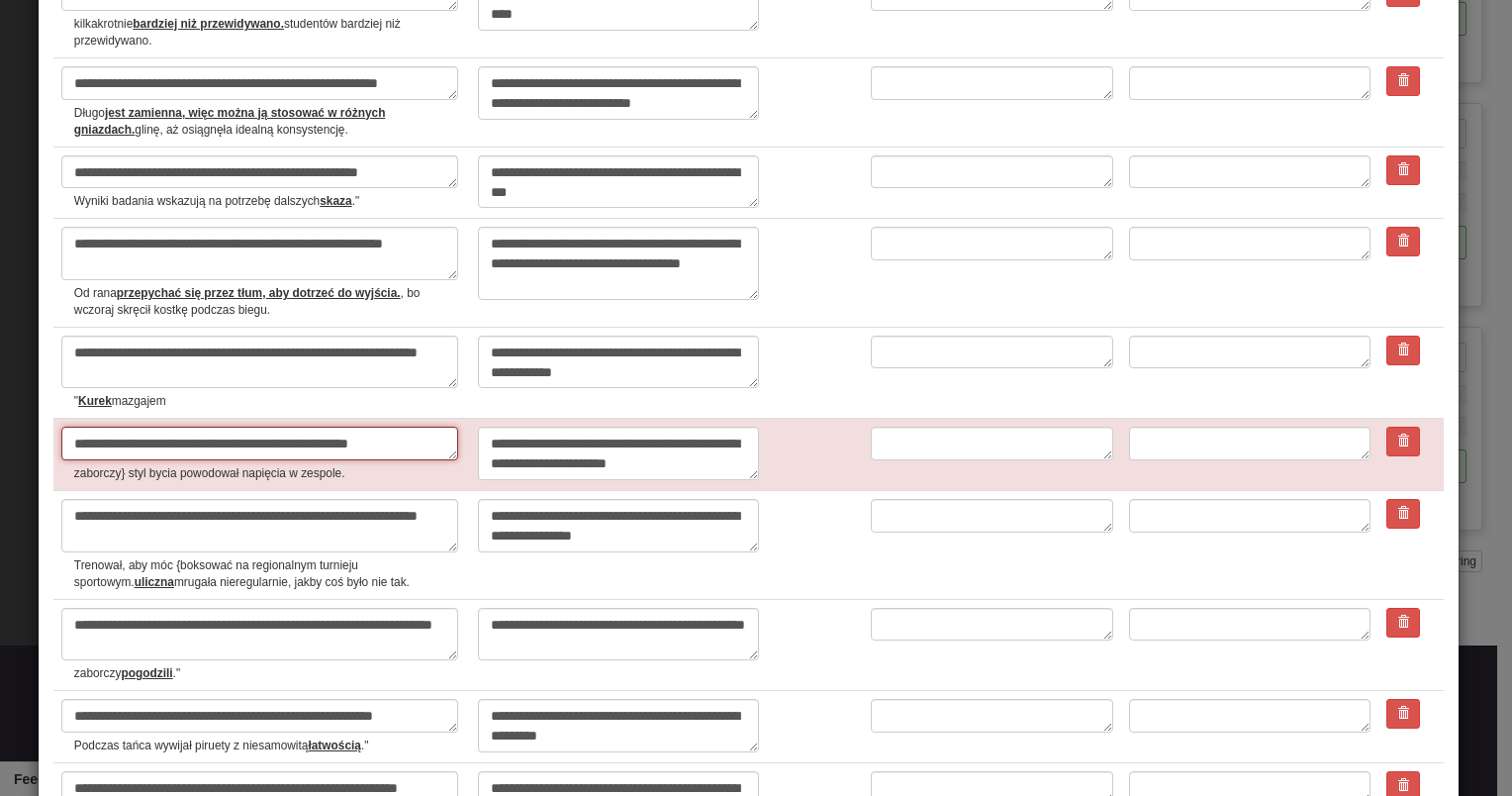 type on "*" 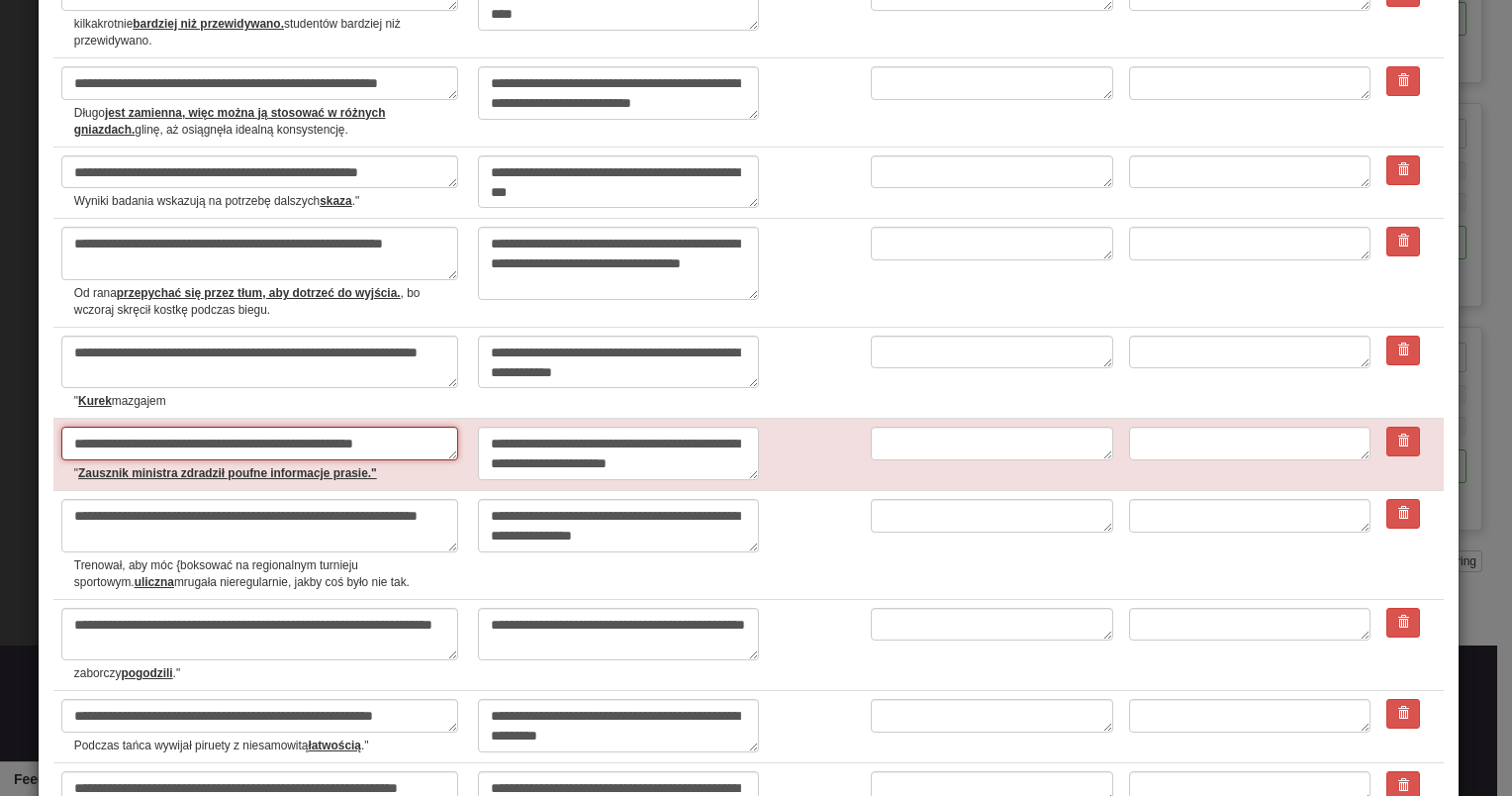type on "*" 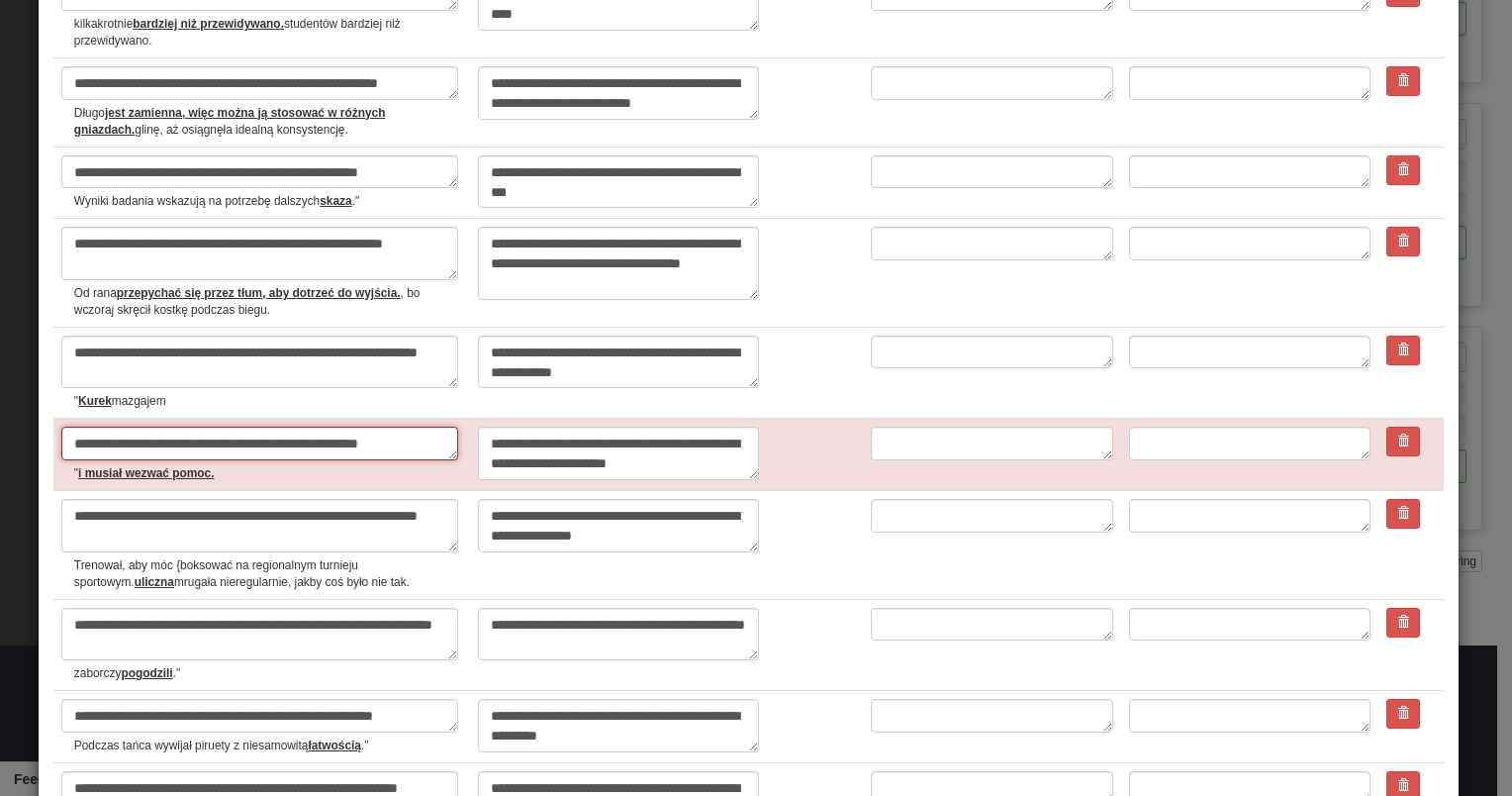 type on "*" 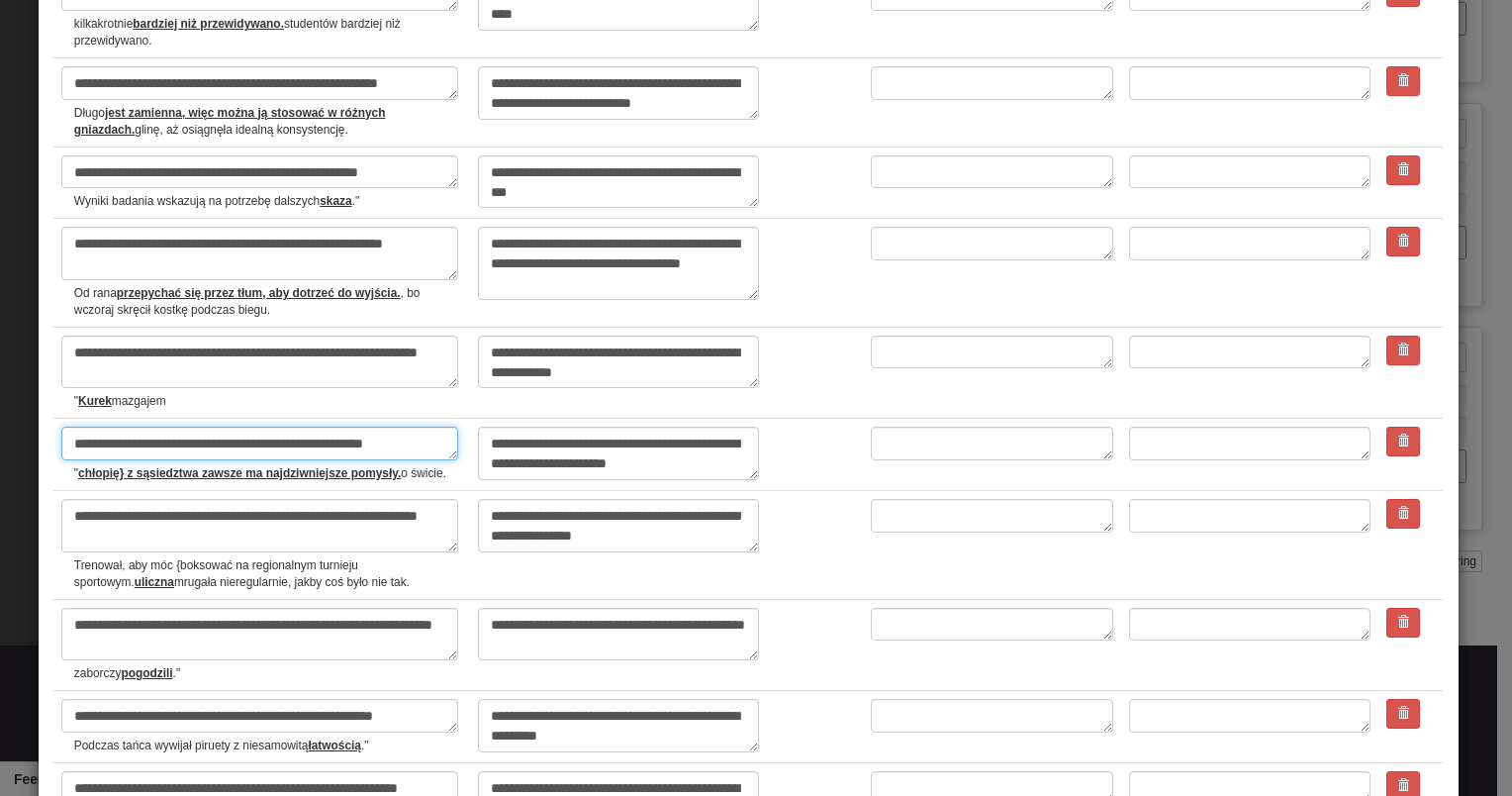 type on "**********" 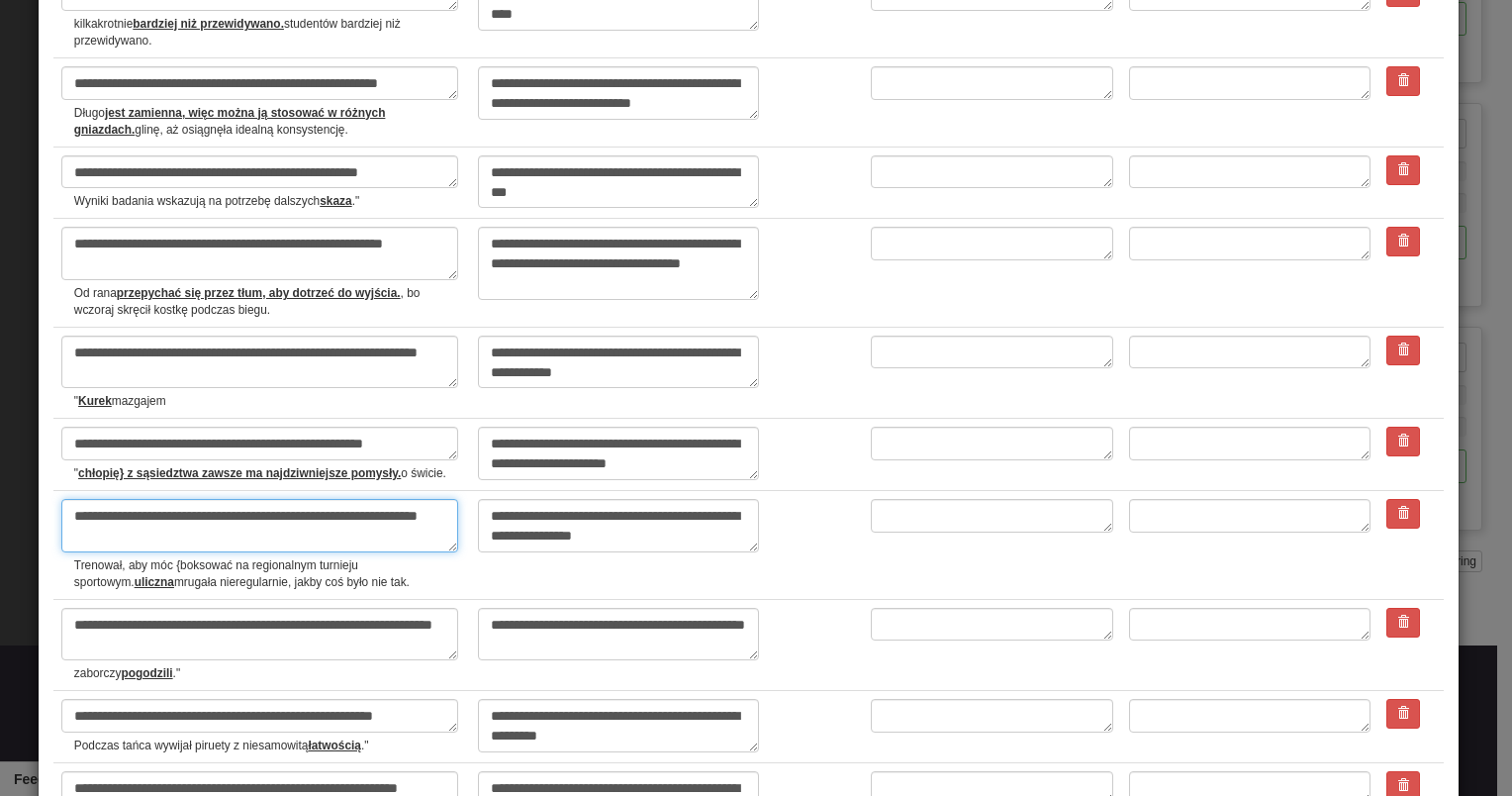 click on "**********" at bounding box center (259, 526) 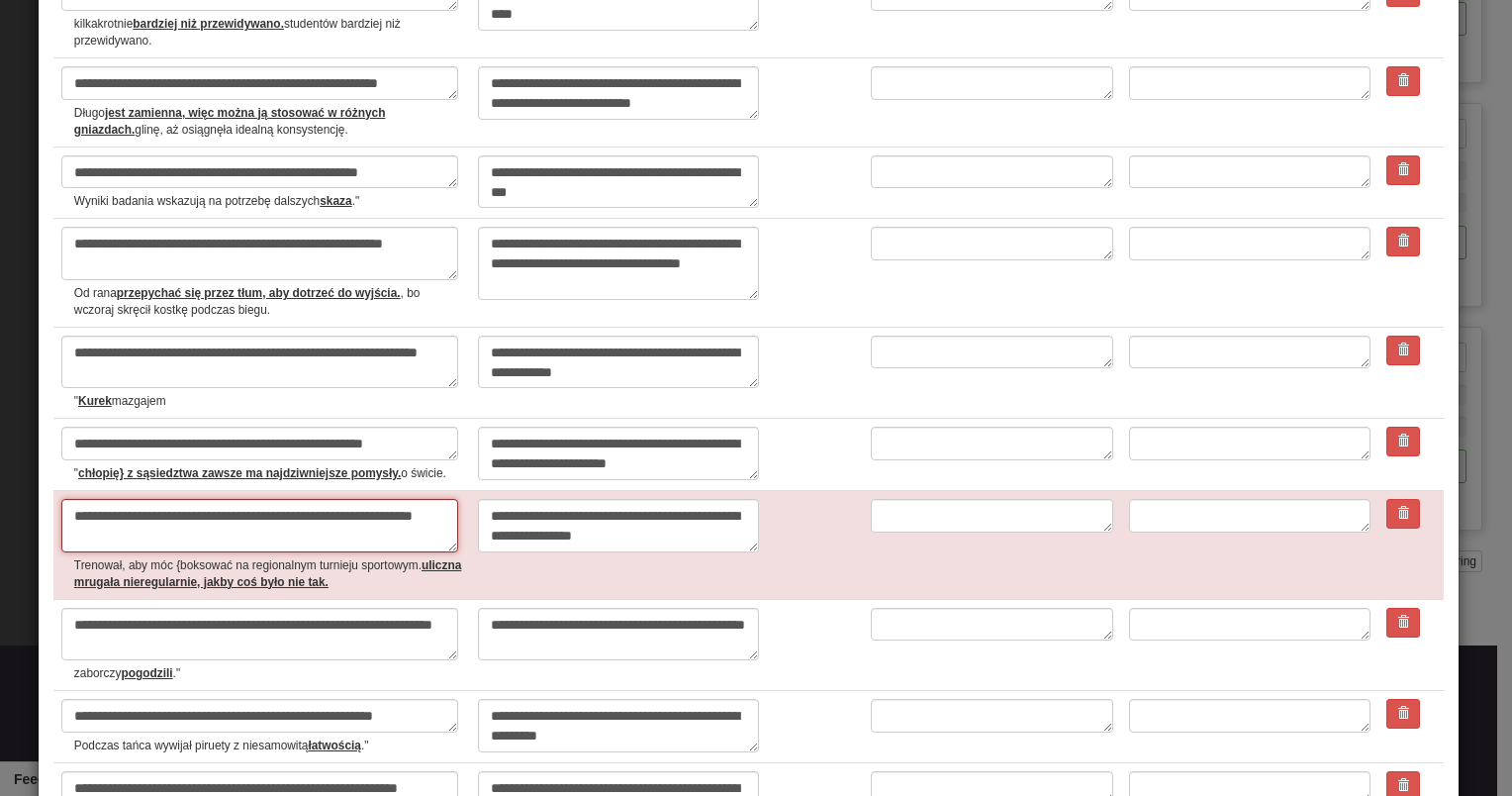 type on "*" 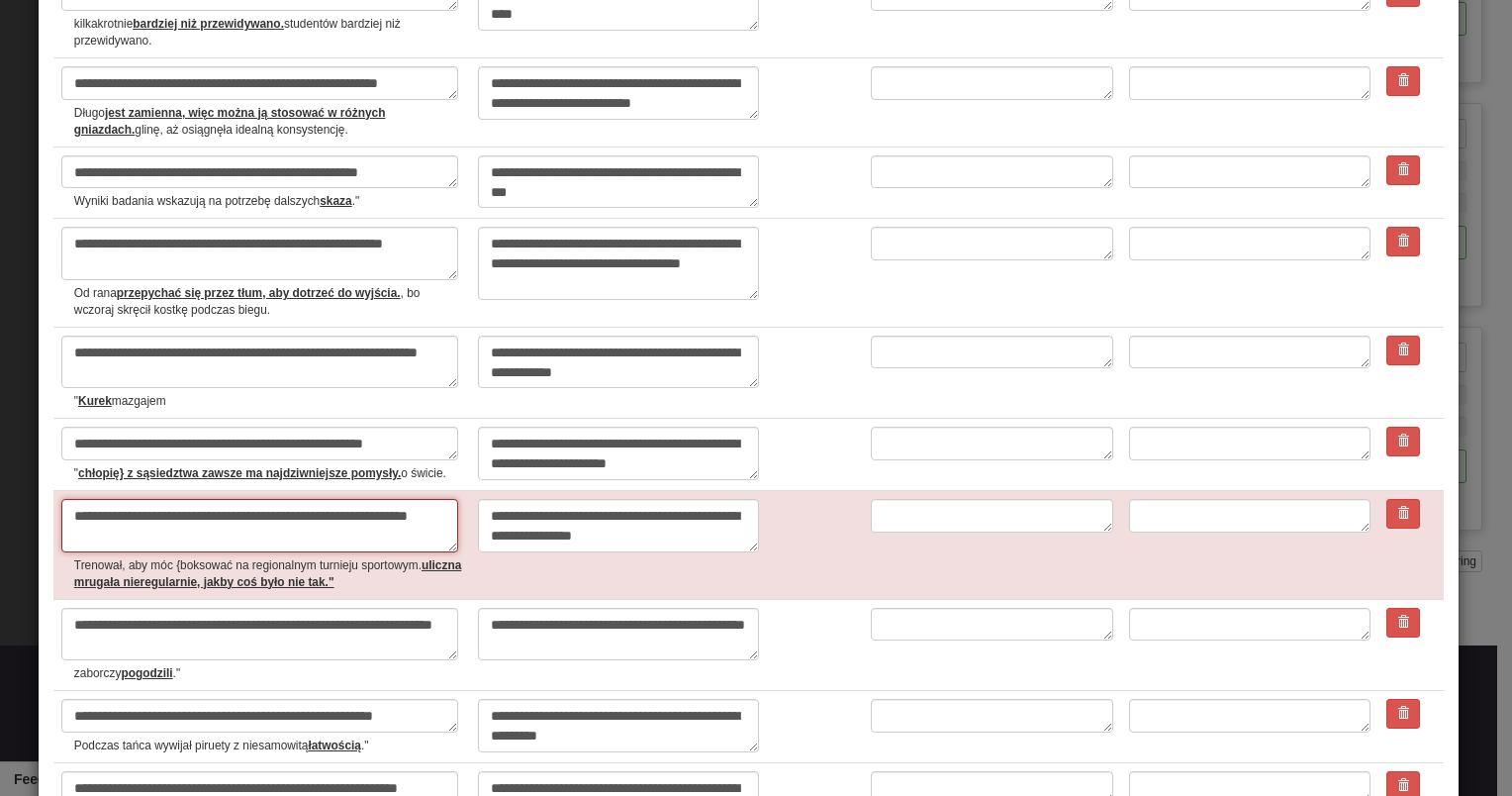 type on "*" 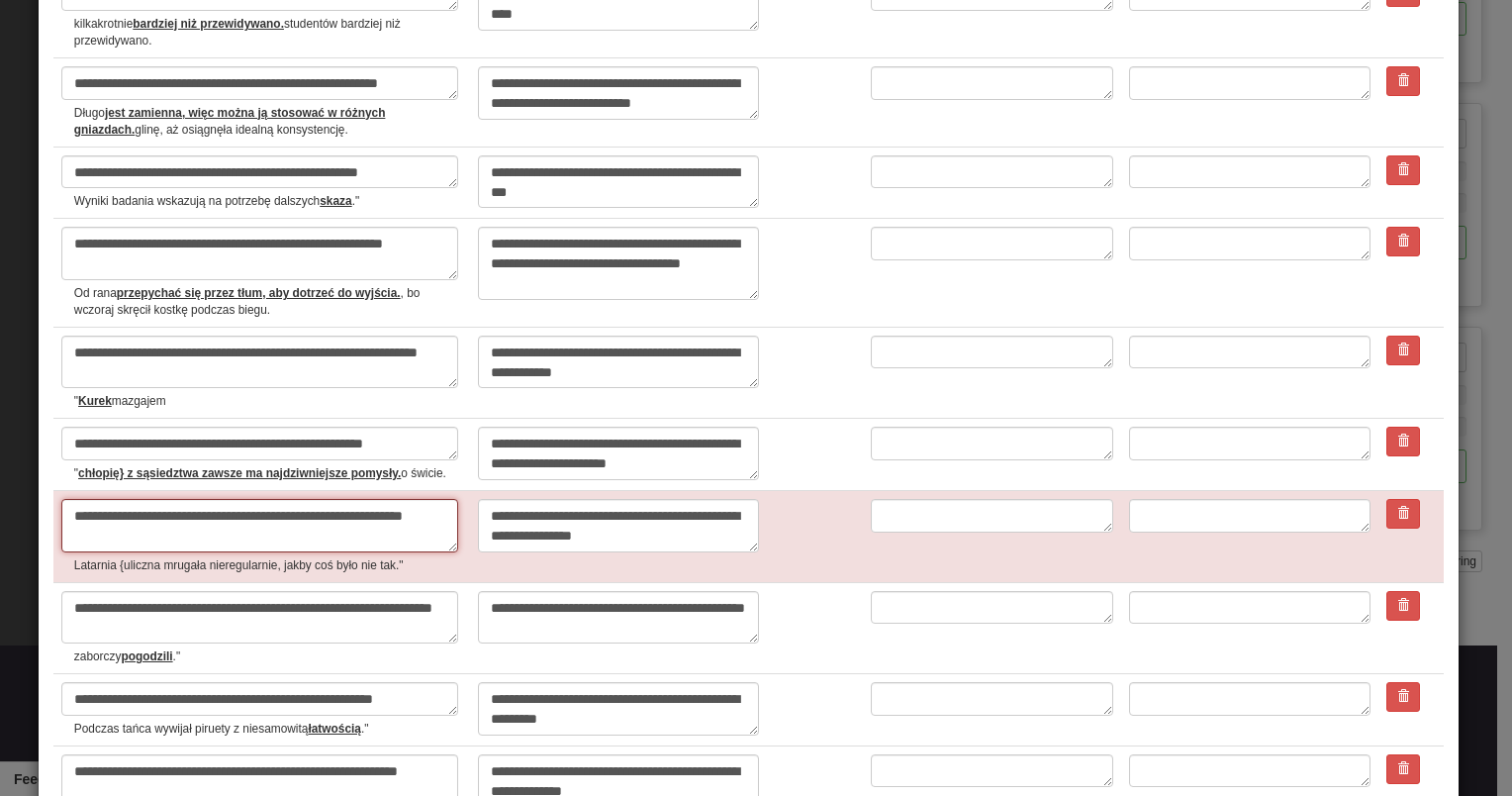 type on "*" 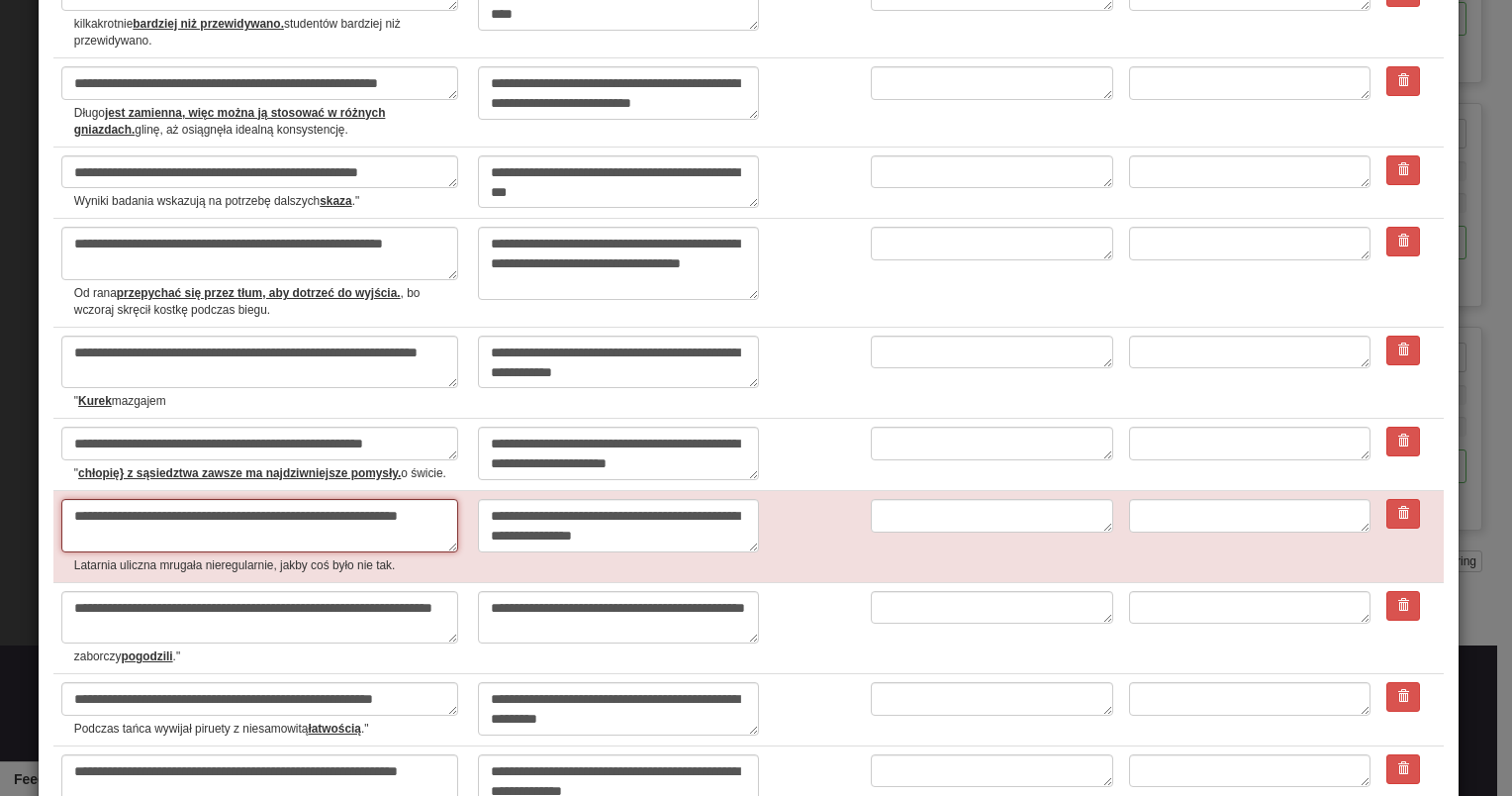 click on "**********" at bounding box center [259, 526] 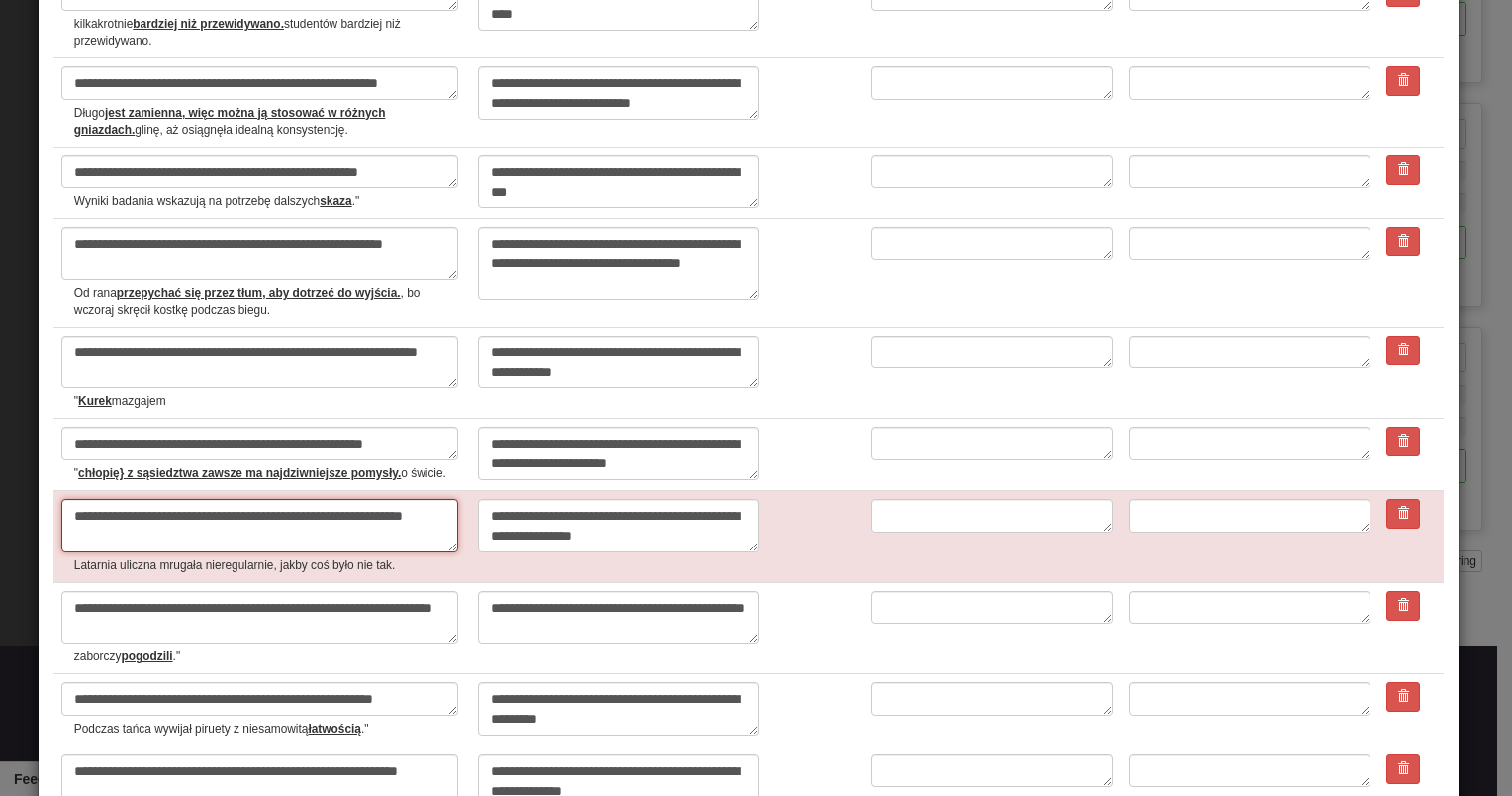 type on "*" 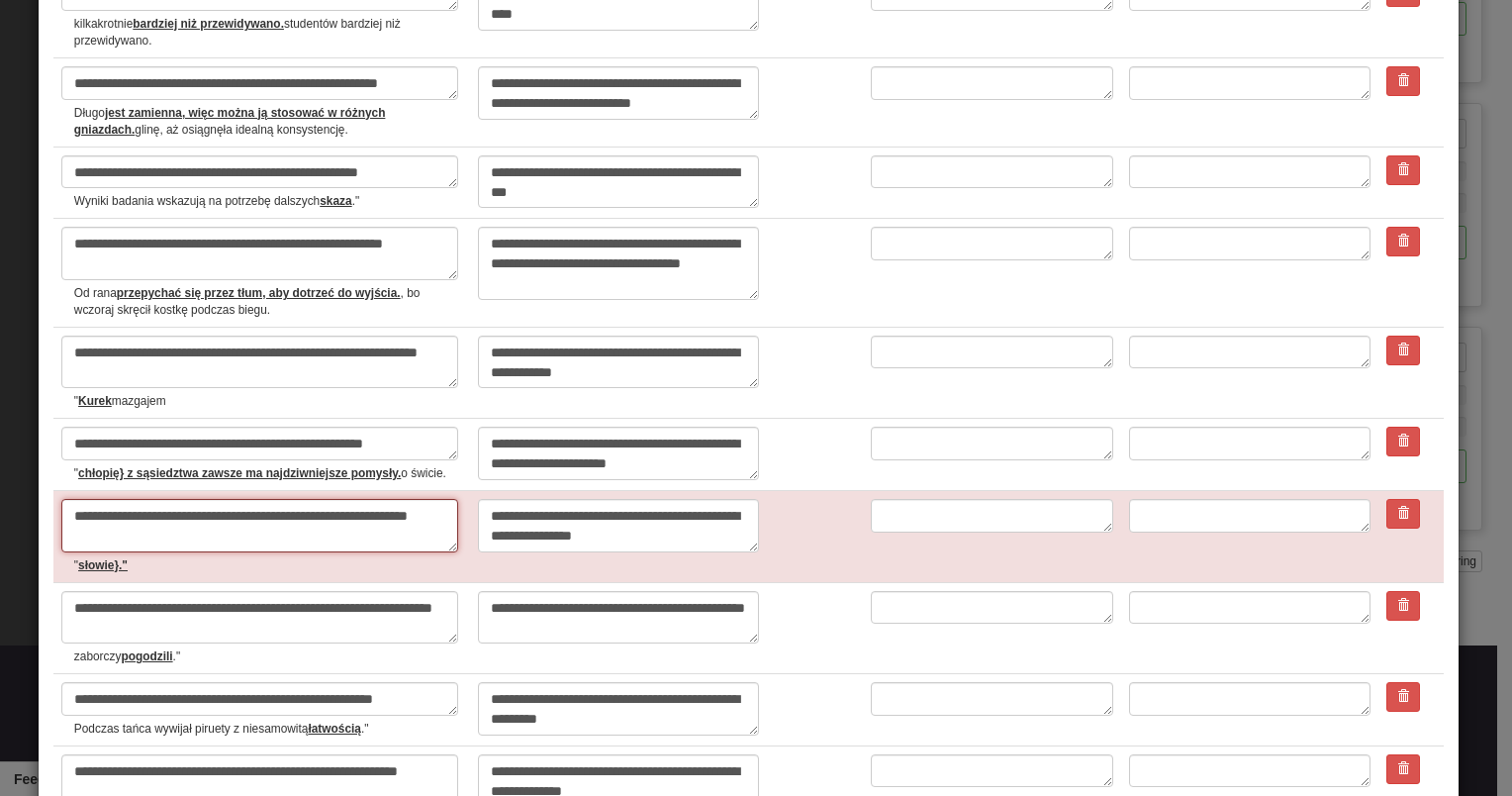 type on "*" 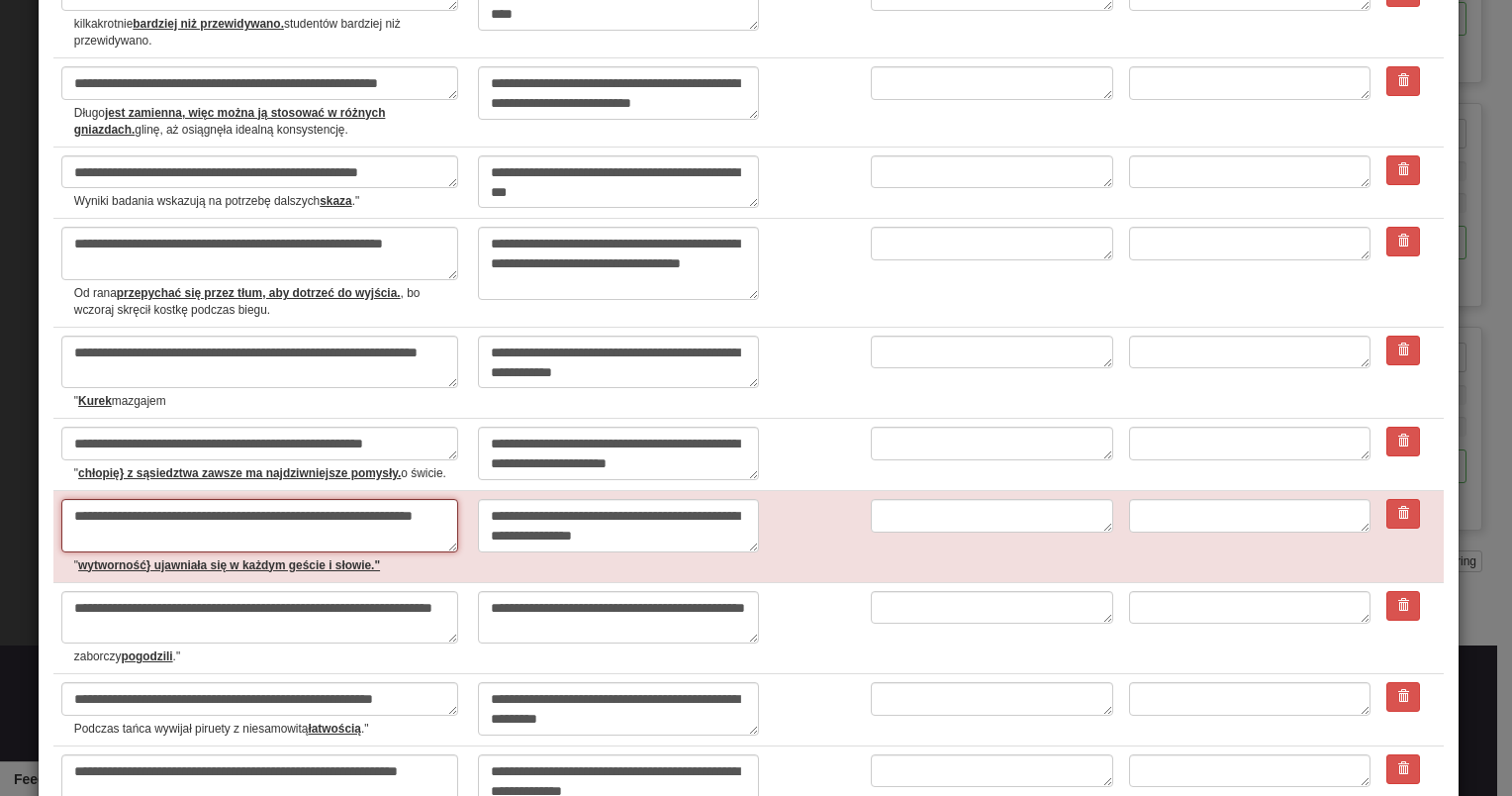 type on "*" 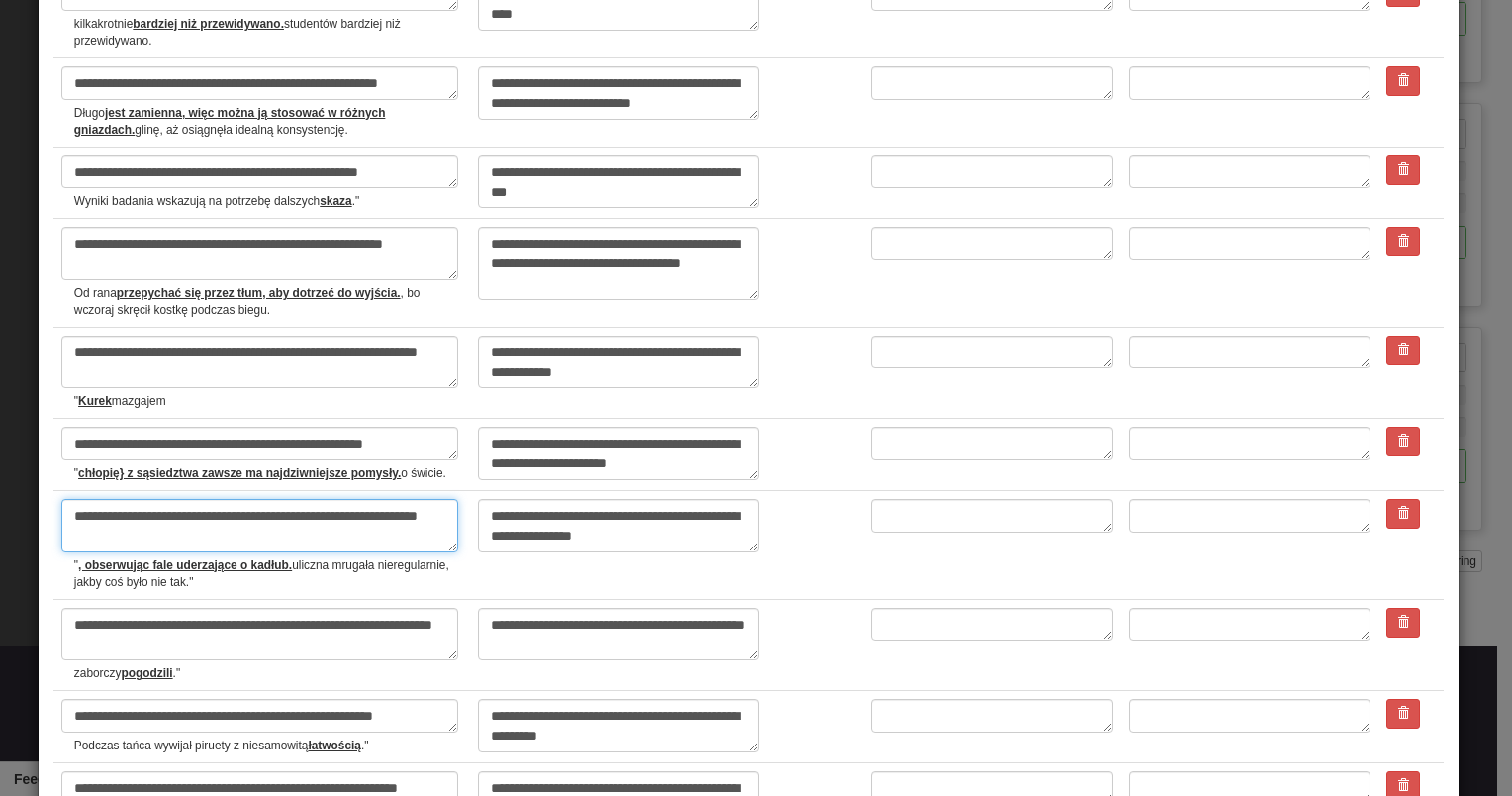 type on "**********" 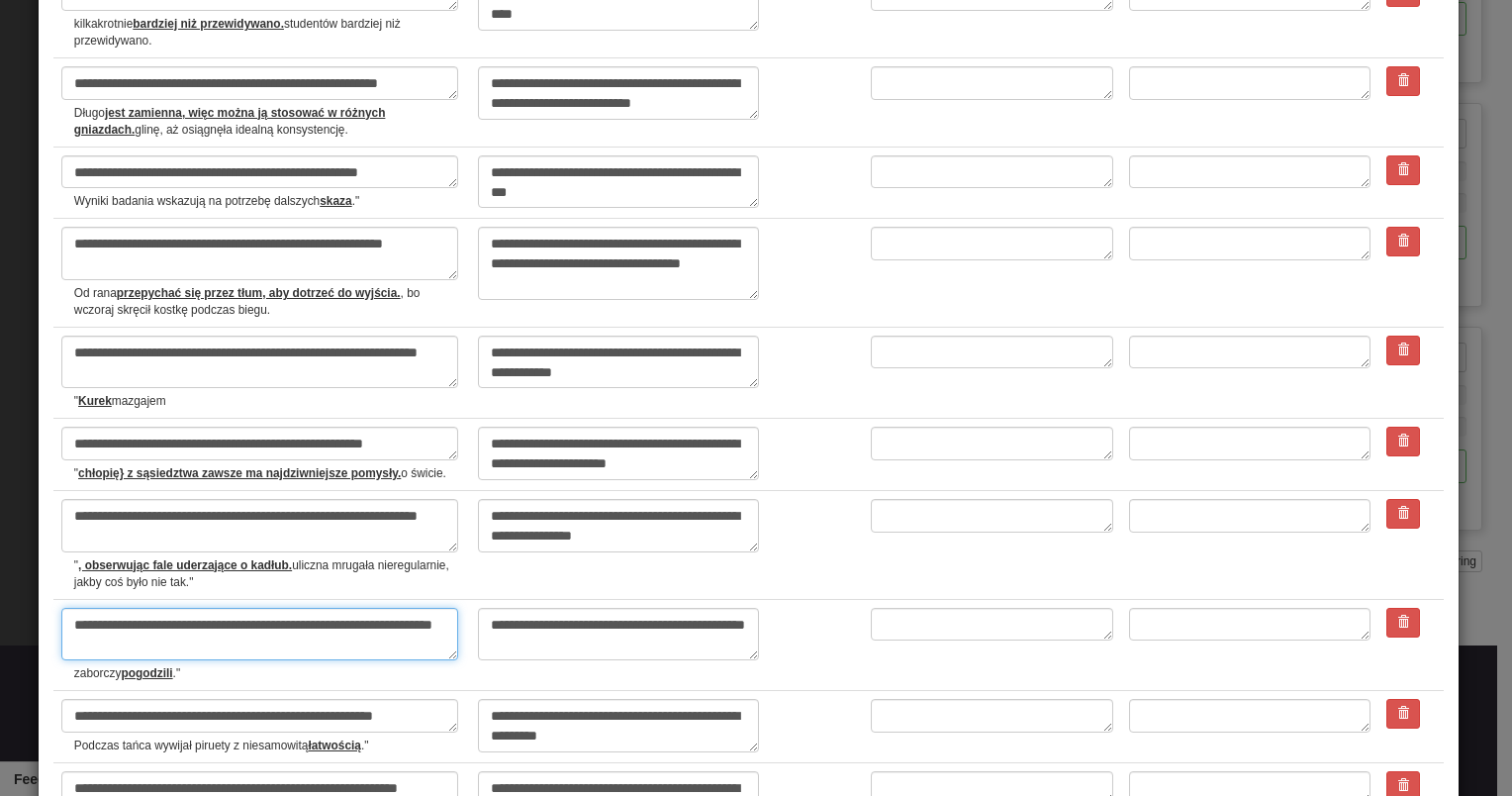 click on "**********" at bounding box center [259, 635] 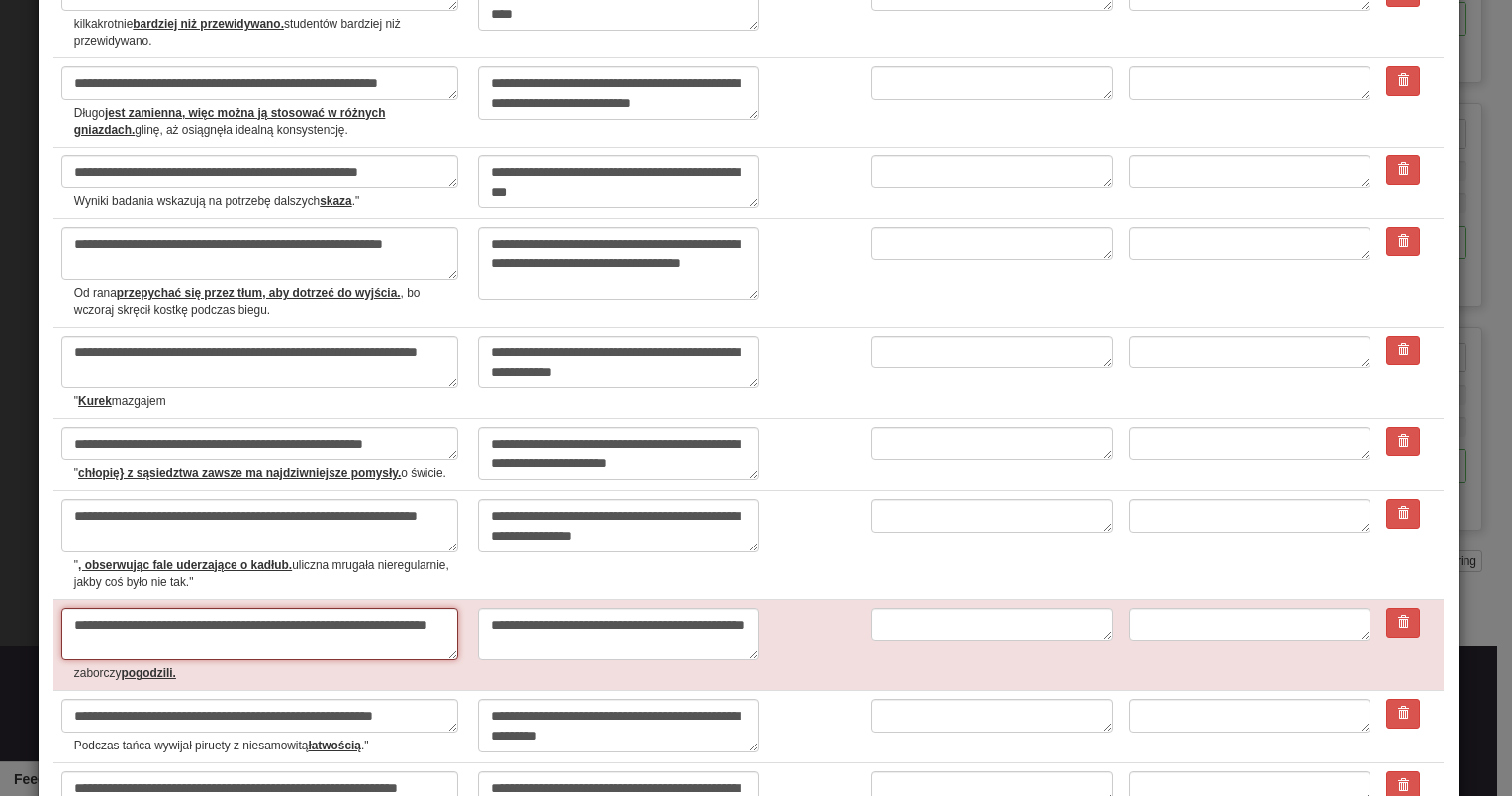 type on "*" 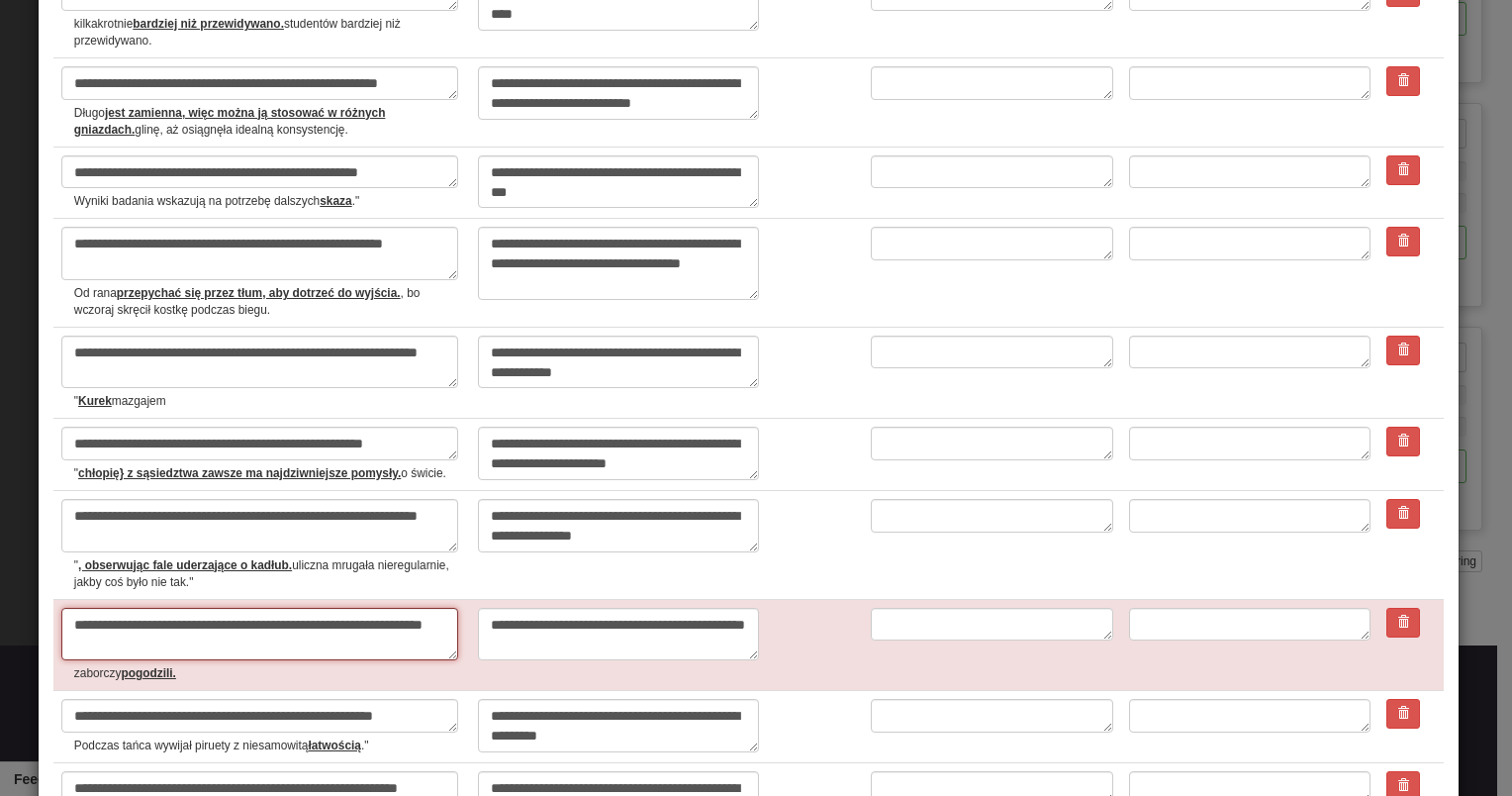 type on "*" 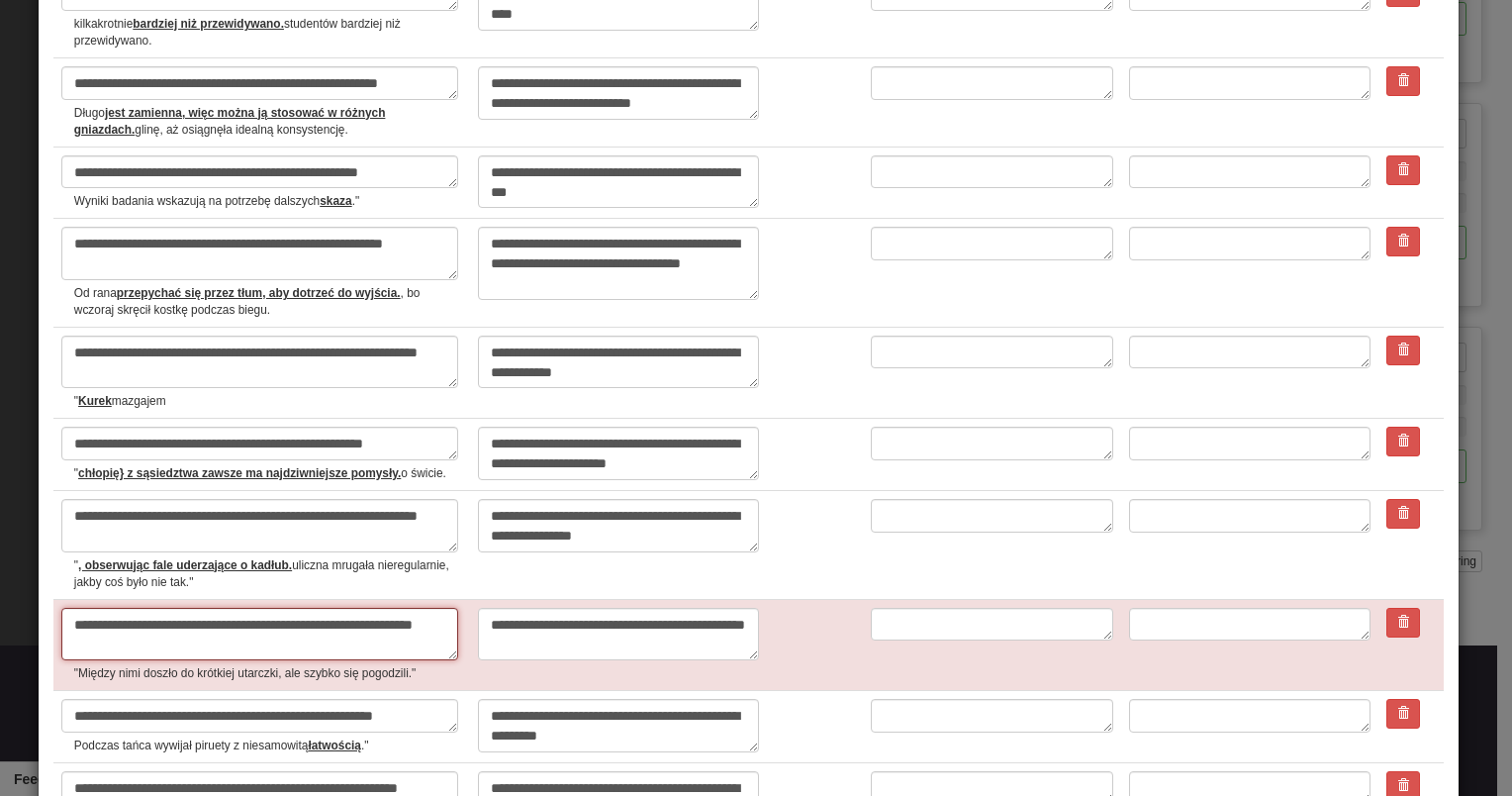 click on "**********" at bounding box center (259, 635) 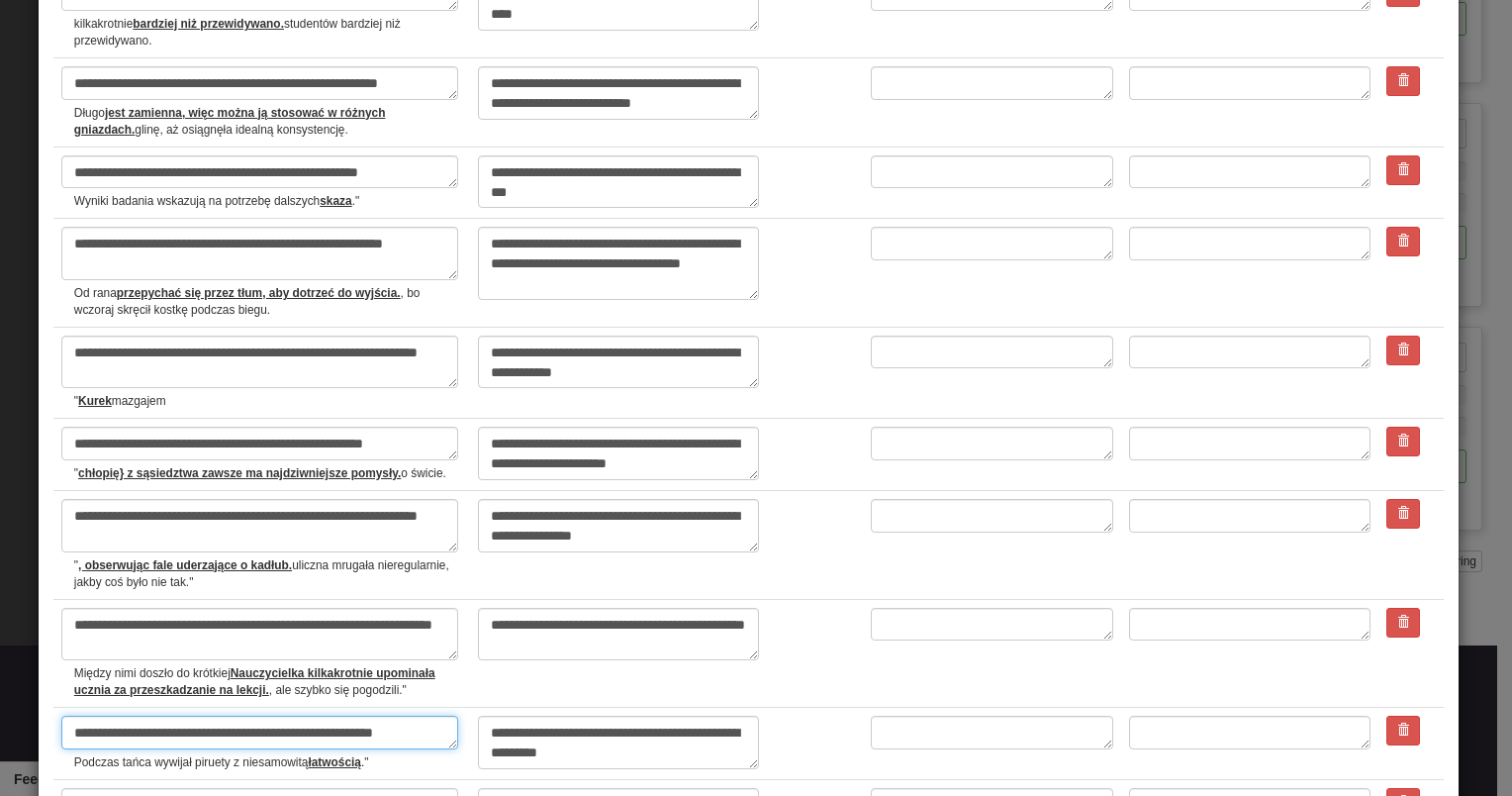 click on "**********" at bounding box center [259, 733] 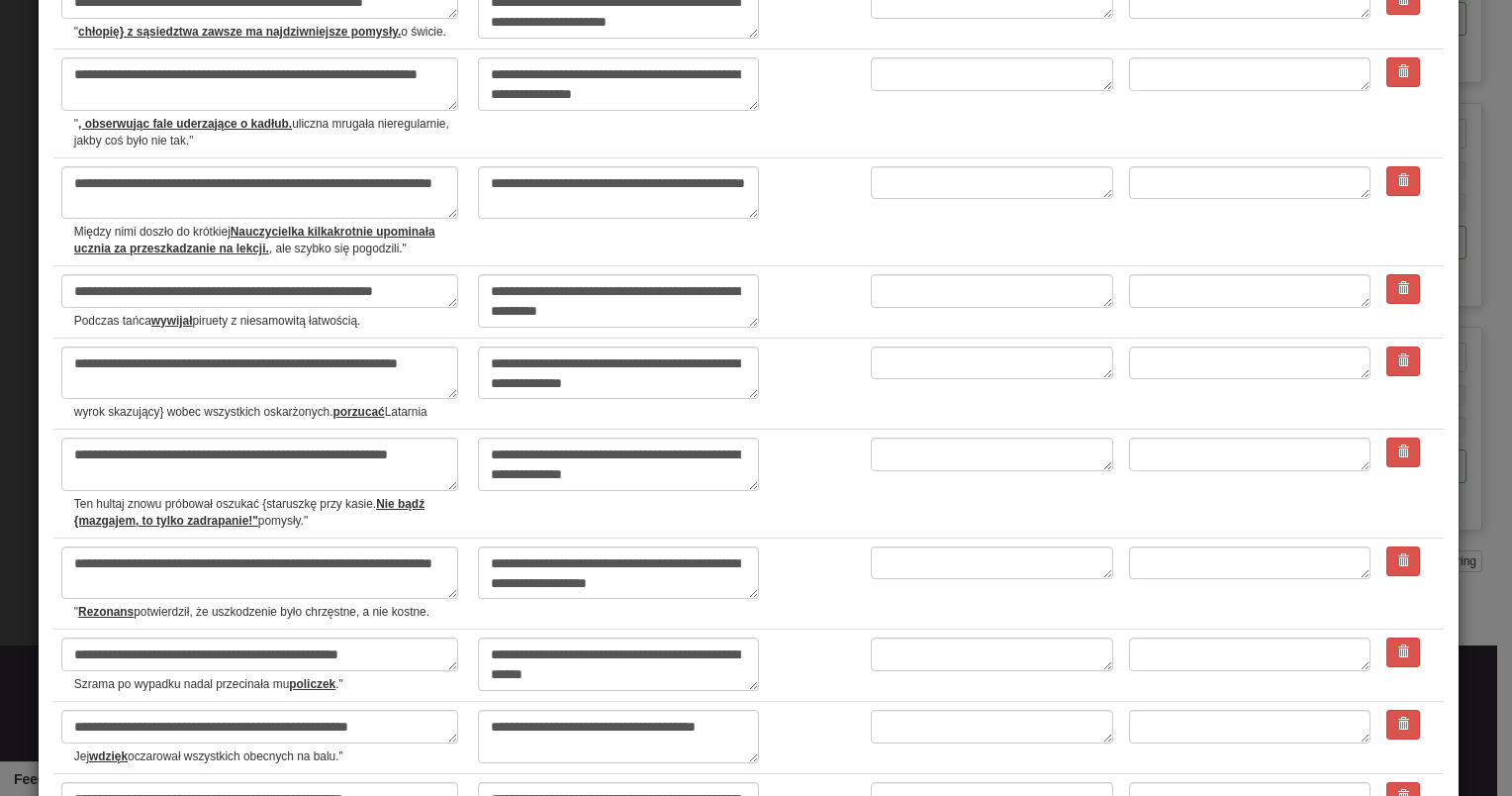 scroll, scrollTop: 1481, scrollLeft: 0, axis: vertical 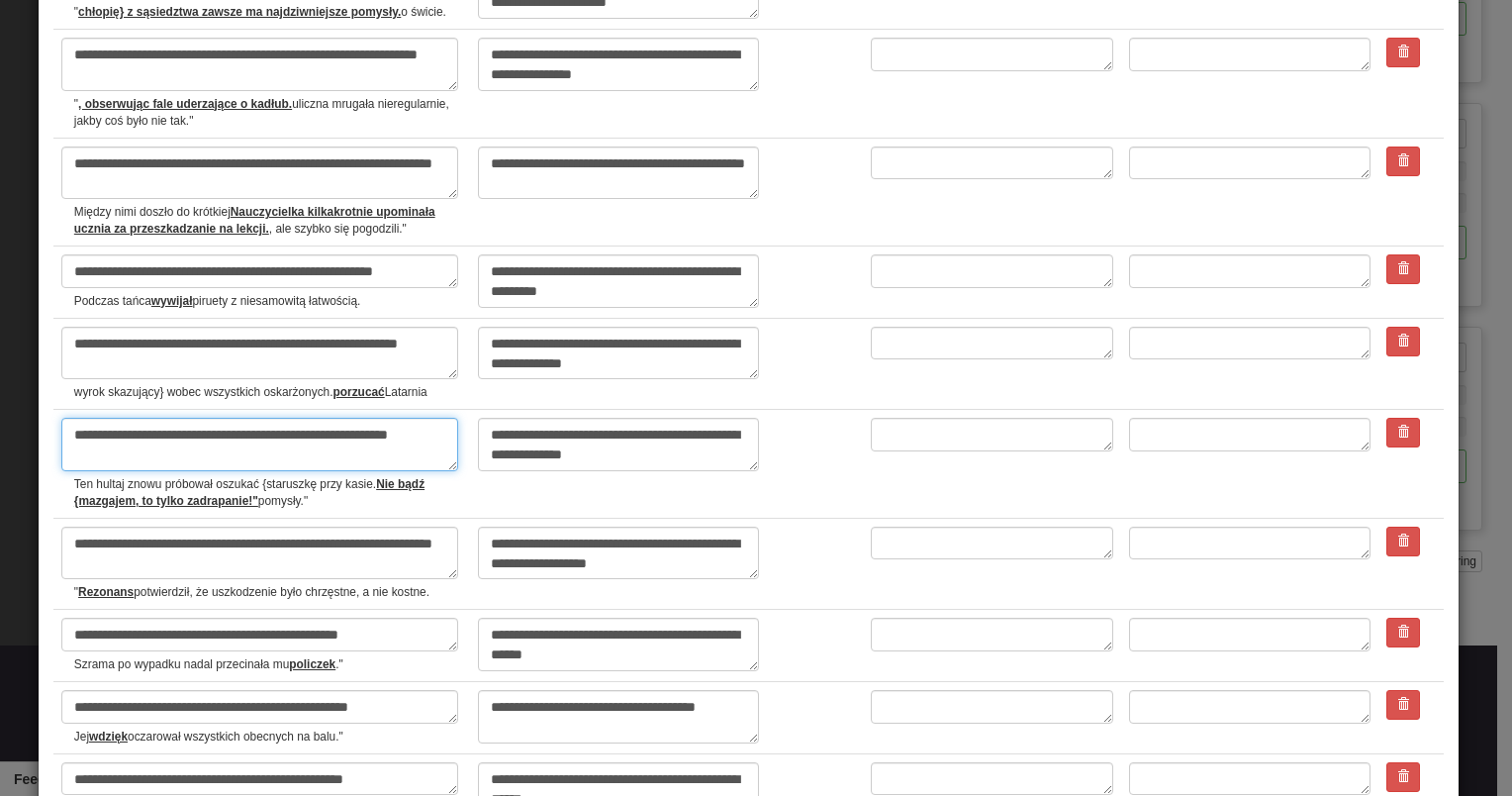 click on "**********" at bounding box center [259, 445] 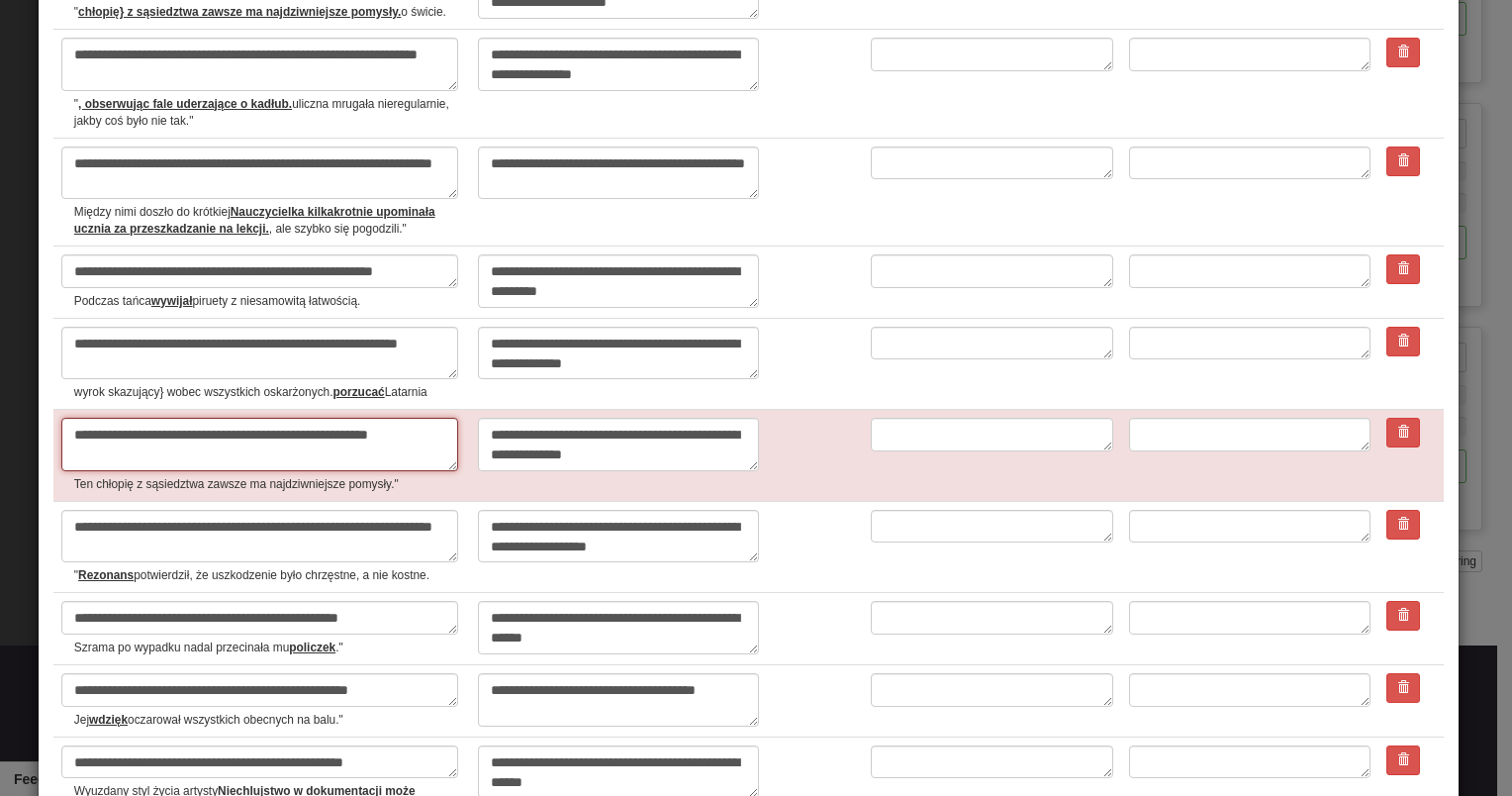 click on "**********" at bounding box center (259, 445) 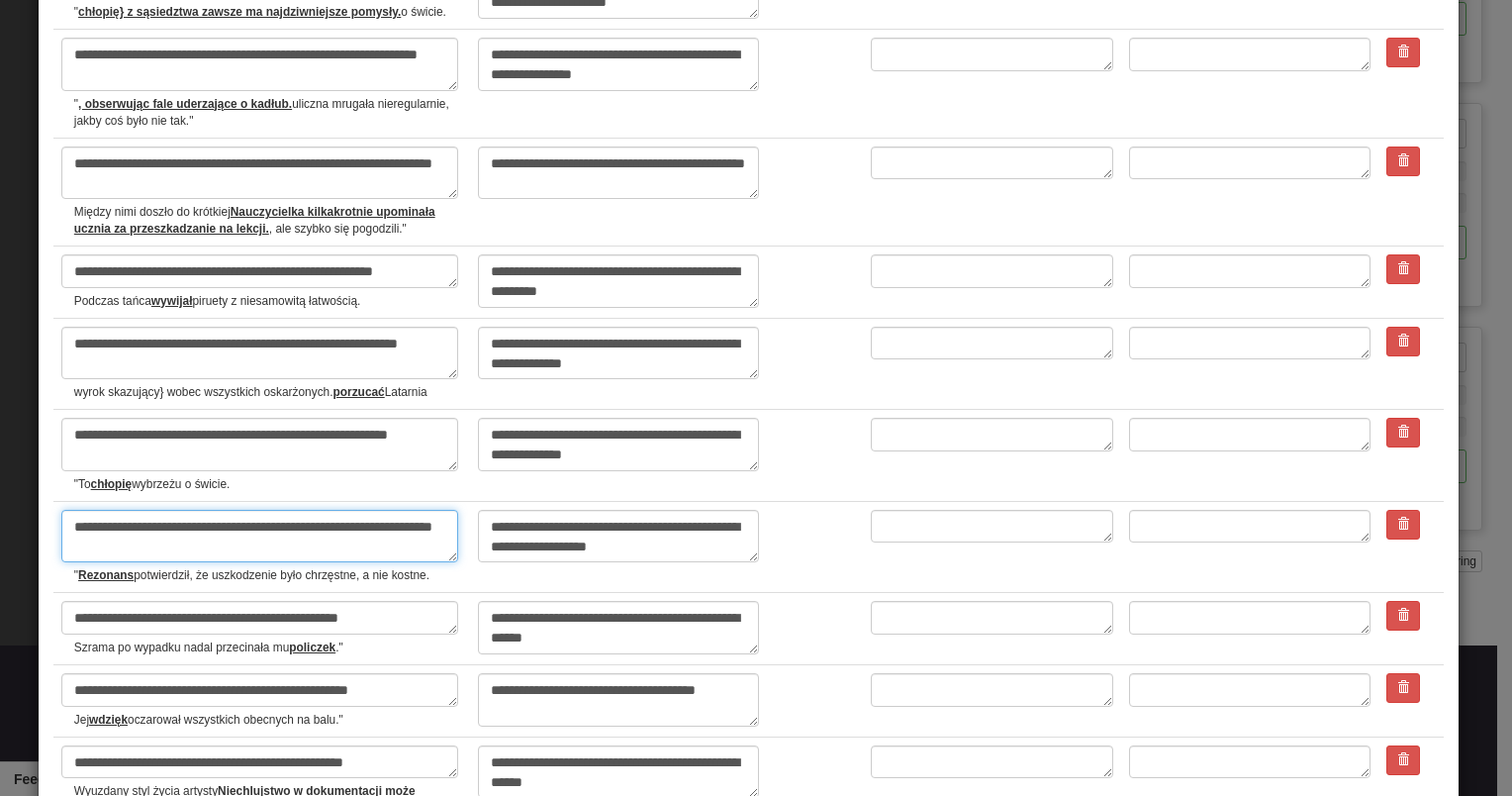 click on "**********" at bounding box center [259, 537] 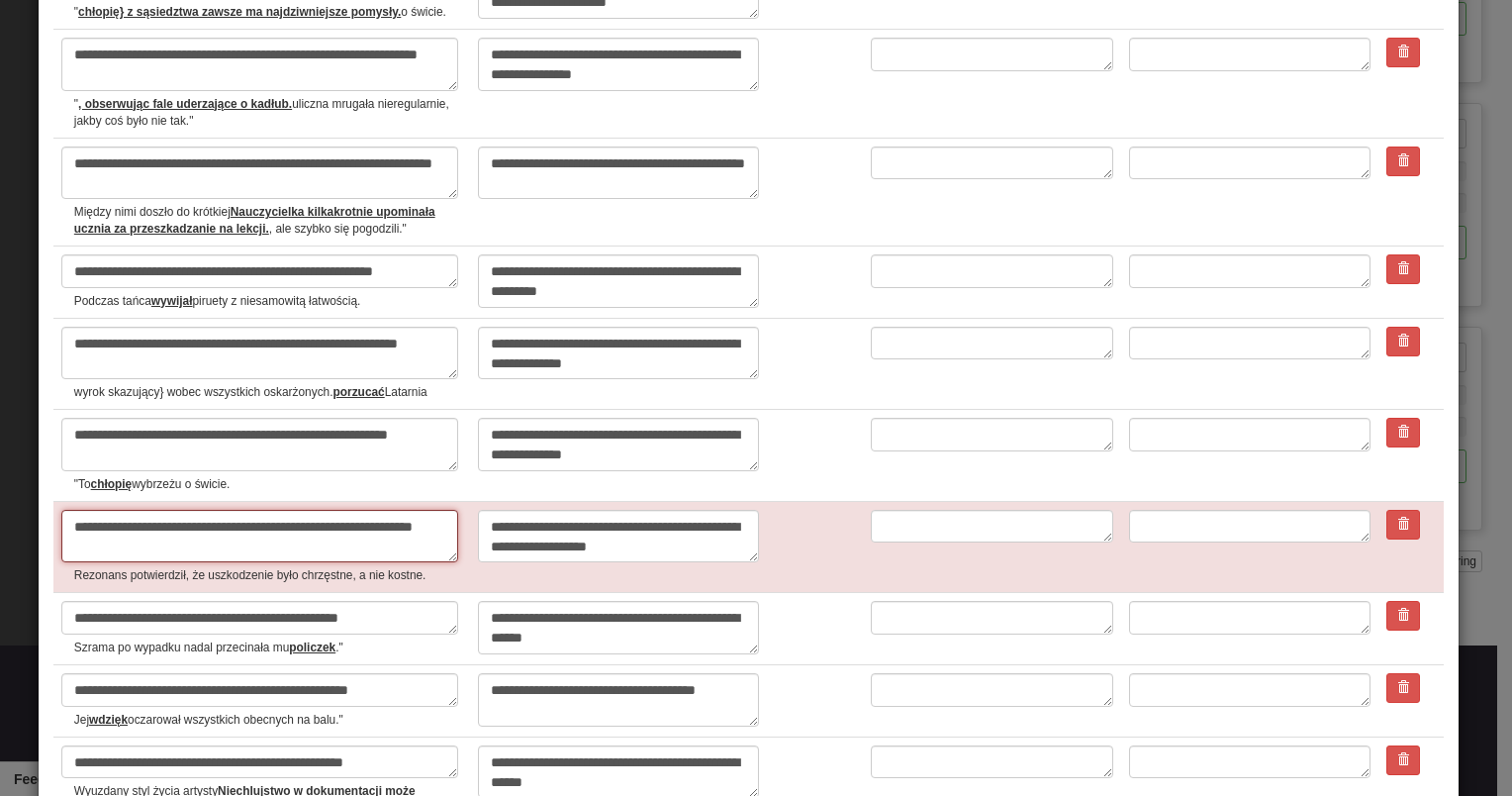 click on "**********" at bounding box center (259, 537) 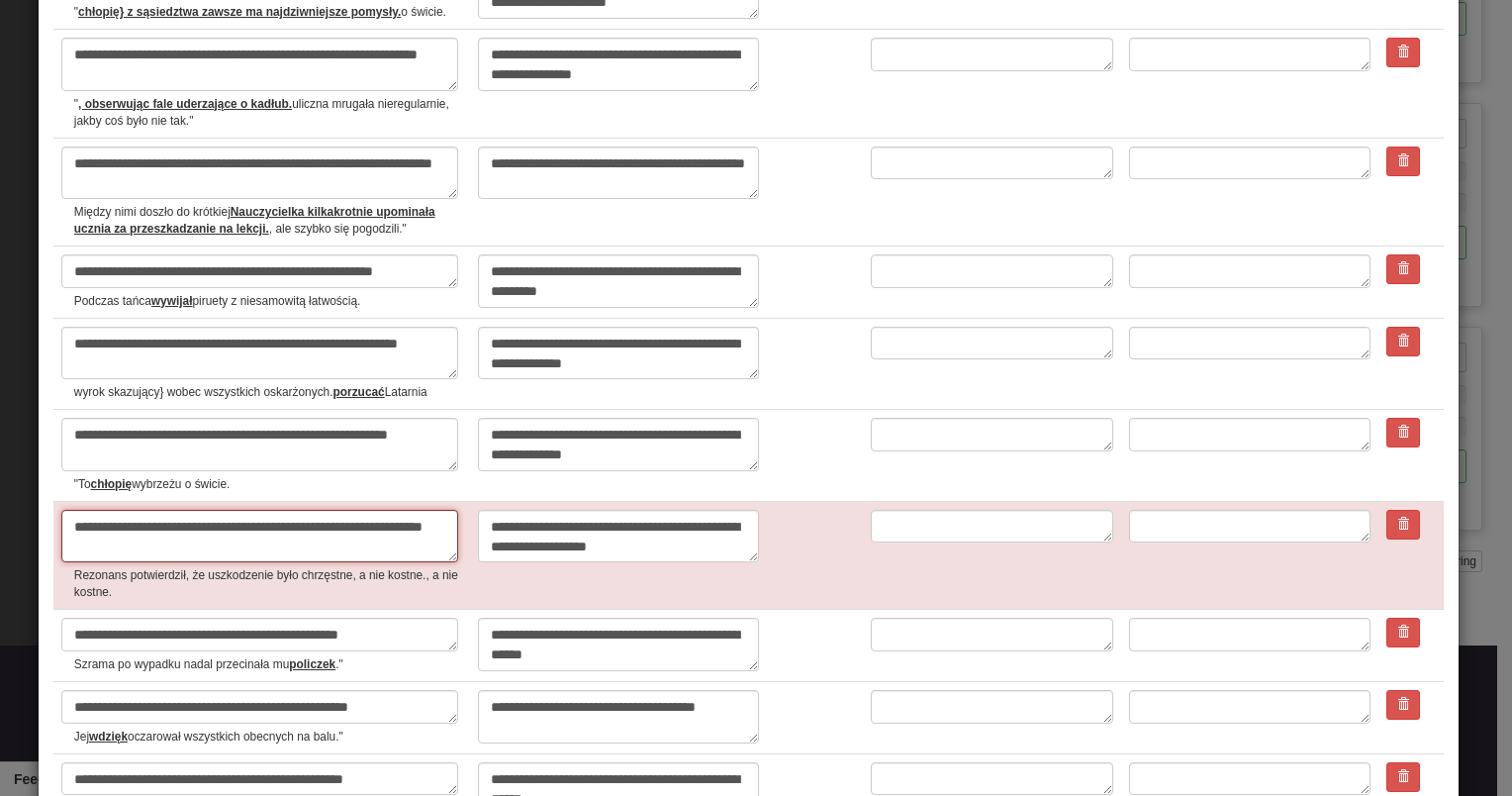 click on "**********" at bounding box center [259, 537] 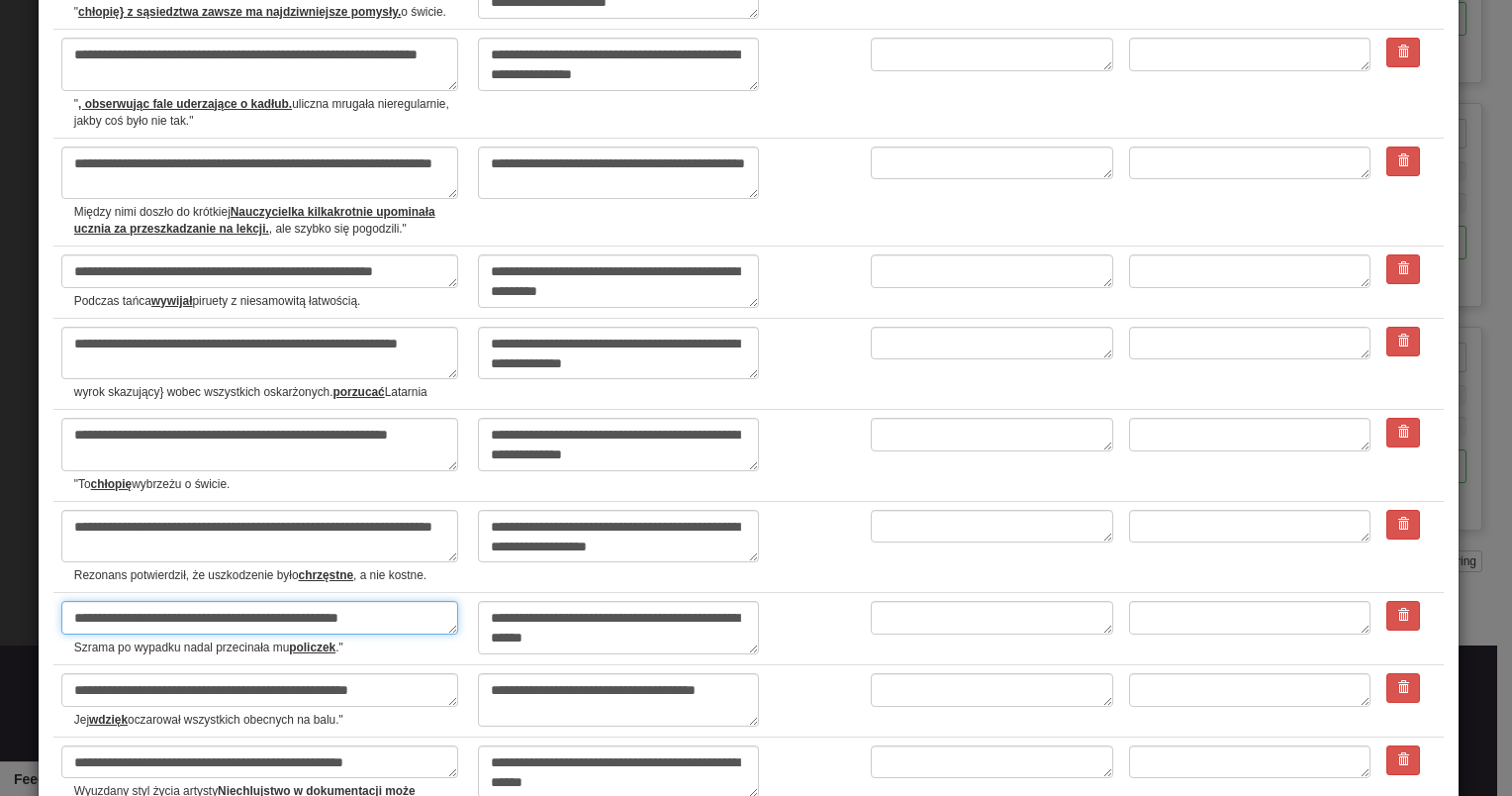 click on "**********" at bounding box center (259, 618) 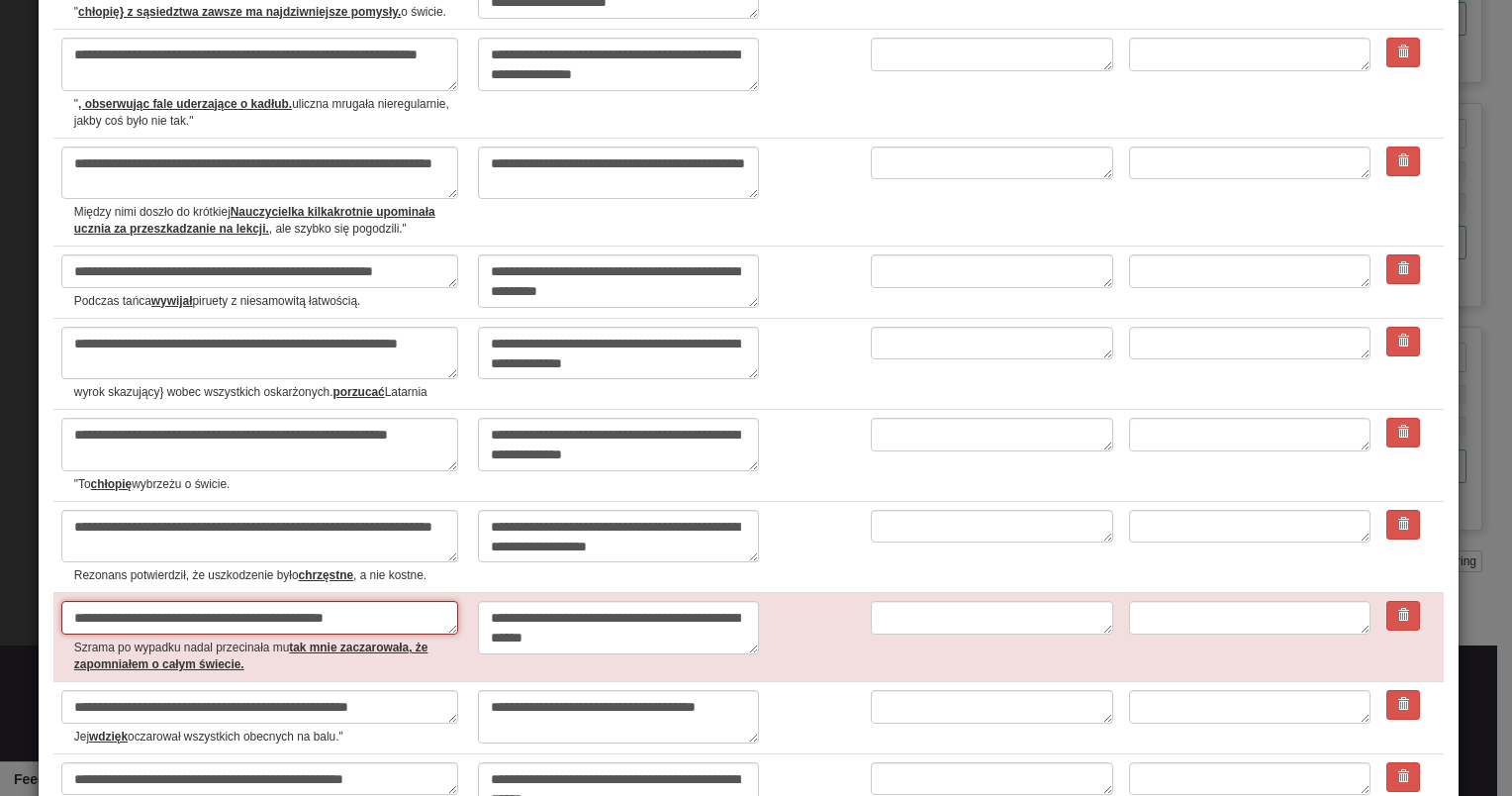 click on "**********" at bounding box center (259, 618) 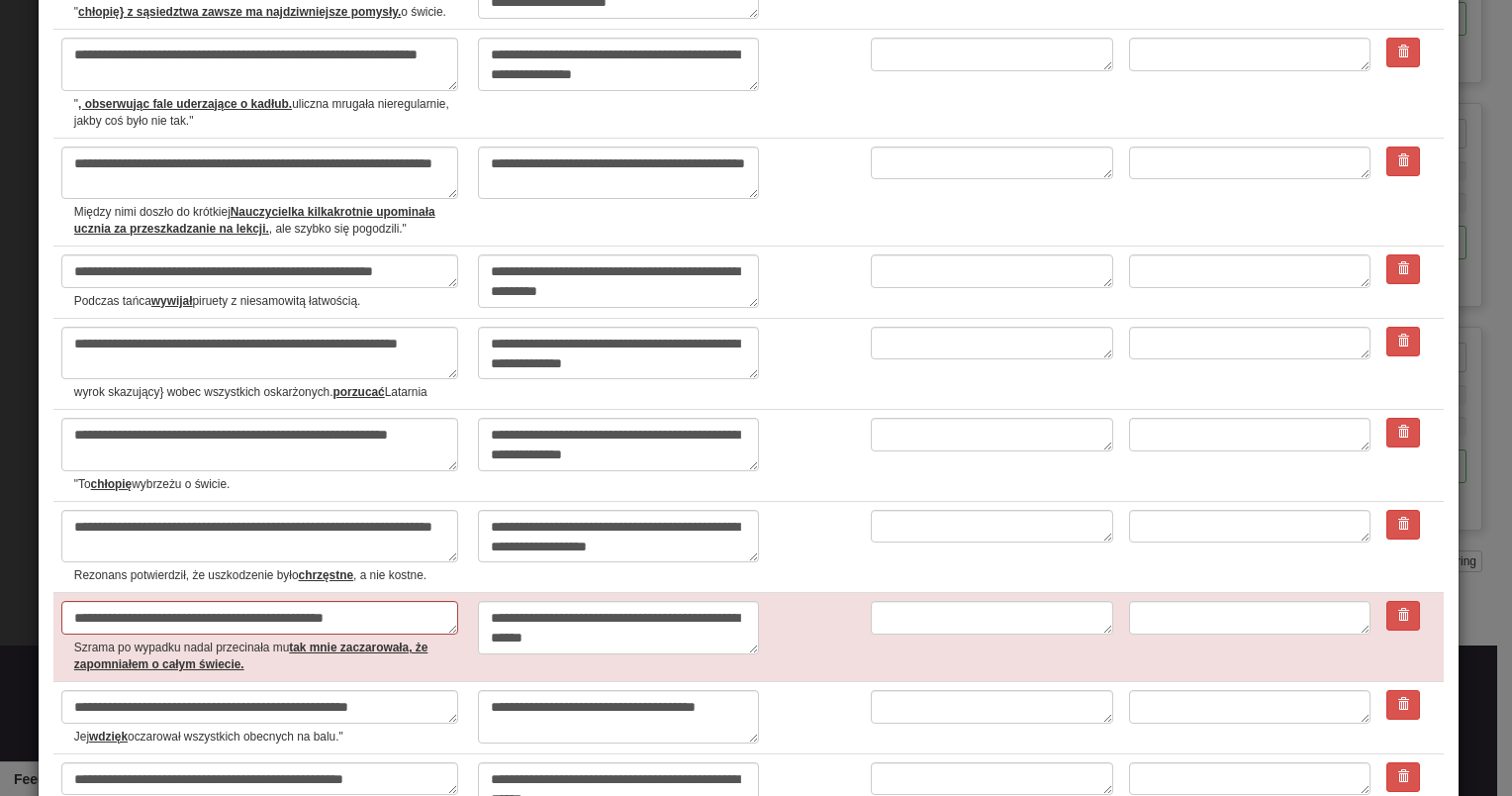 click on "**********" at bounding box center [259, 894] 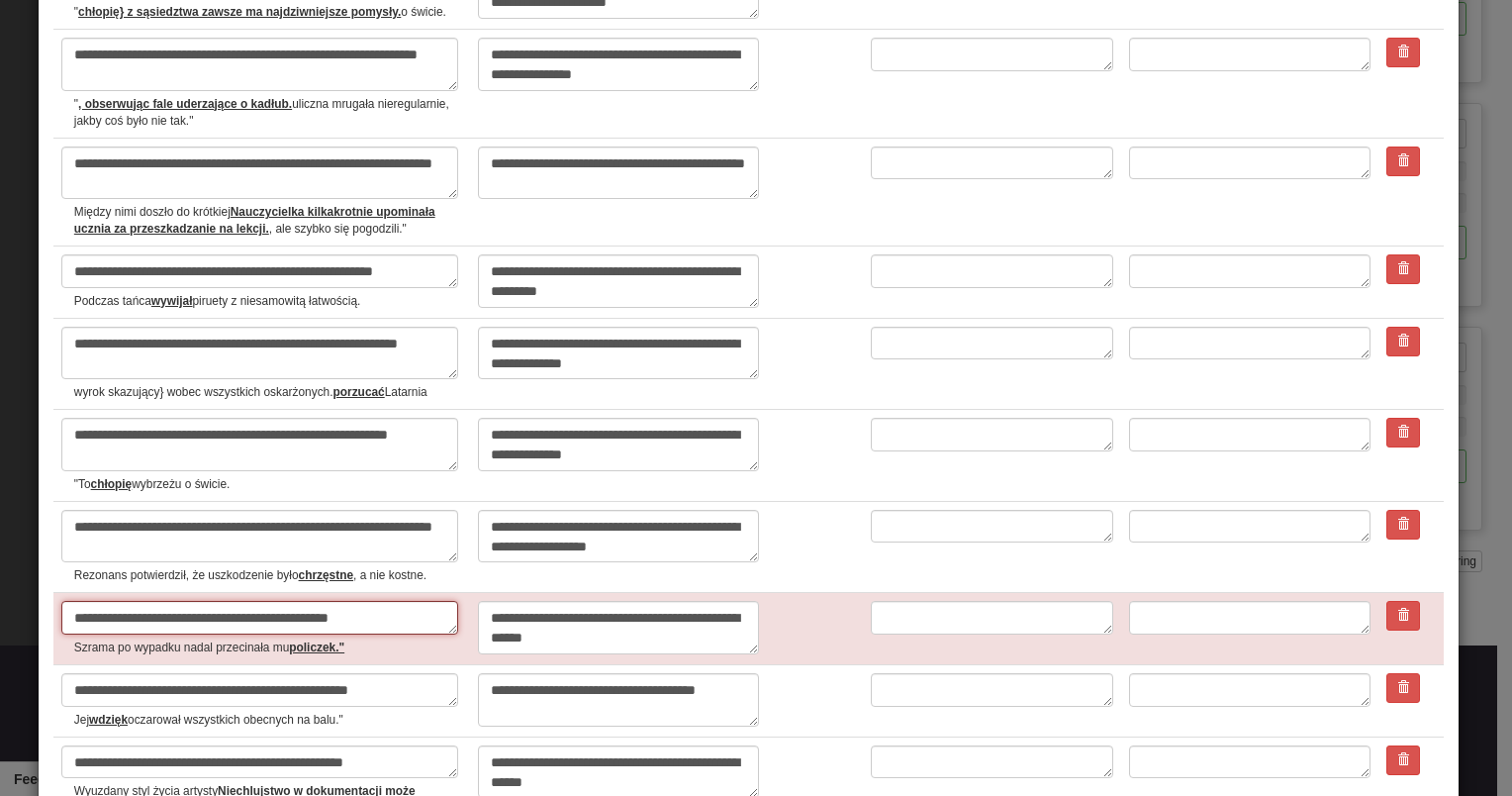 click on "**********" at bounding box center (259, 618) 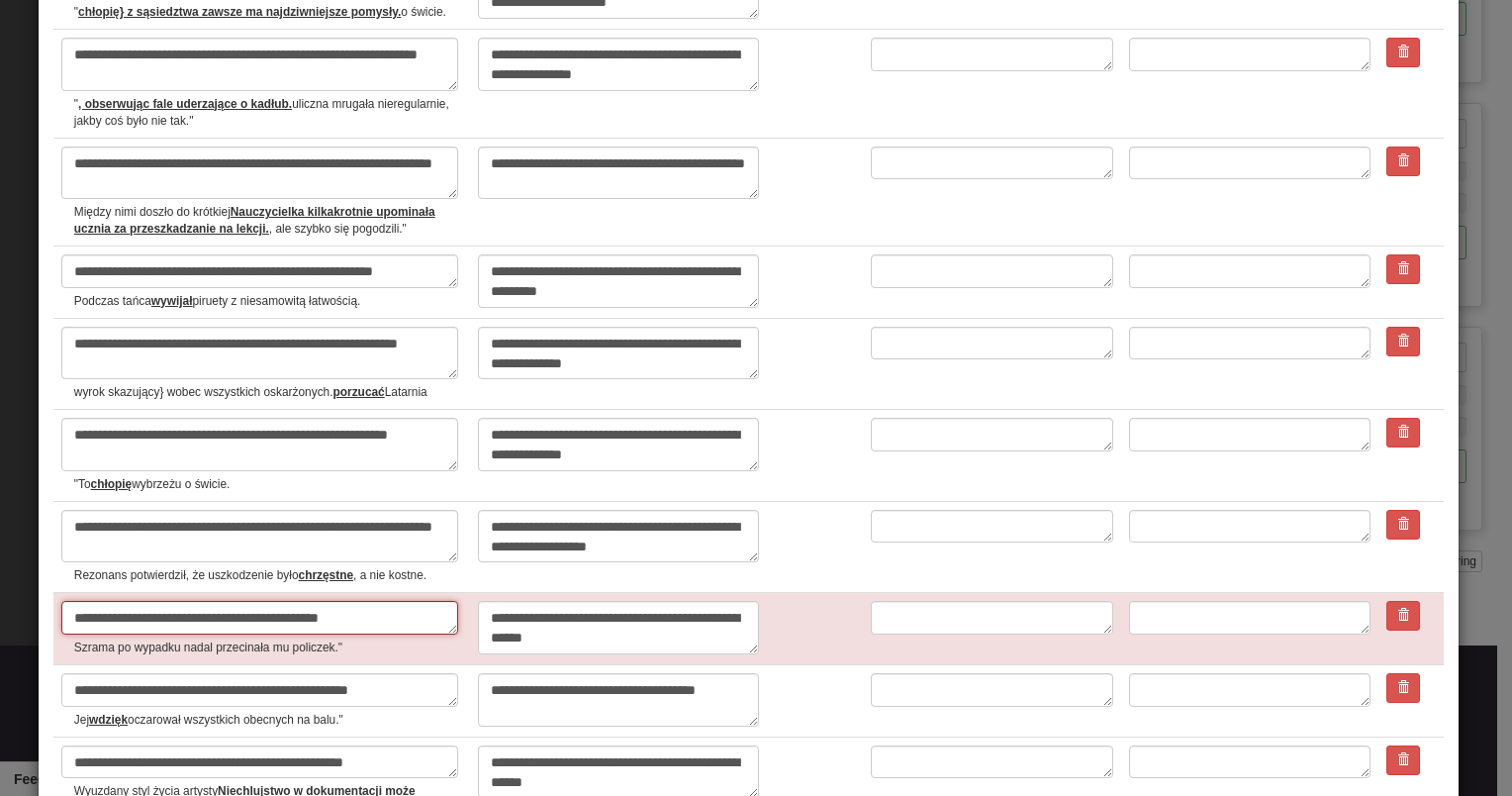 click on "**********" at bounding box center [259, 618] 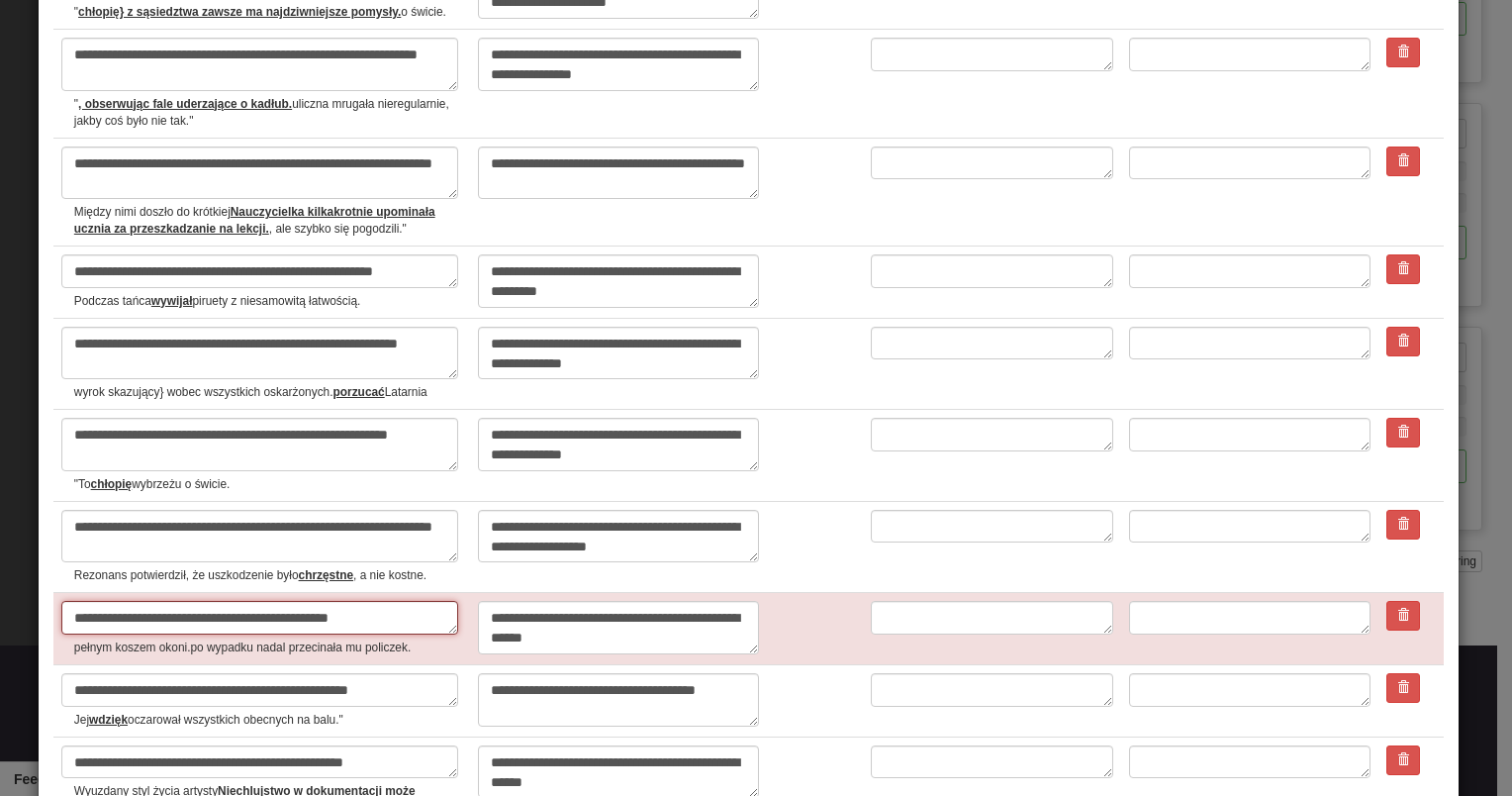 click on "**********" at bounding box center [259, 618] 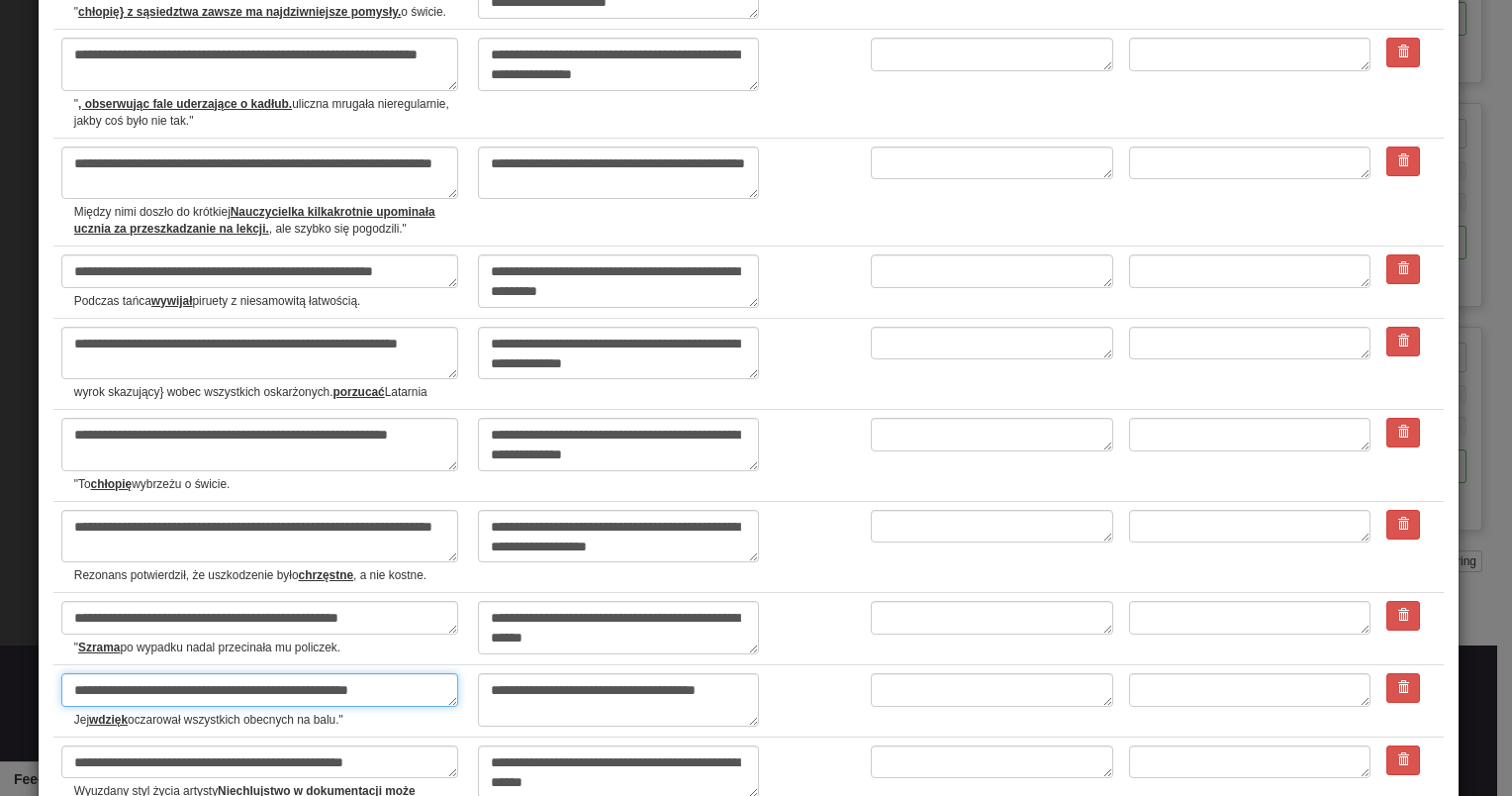 click on "**********" at bounding box center (259, 690) 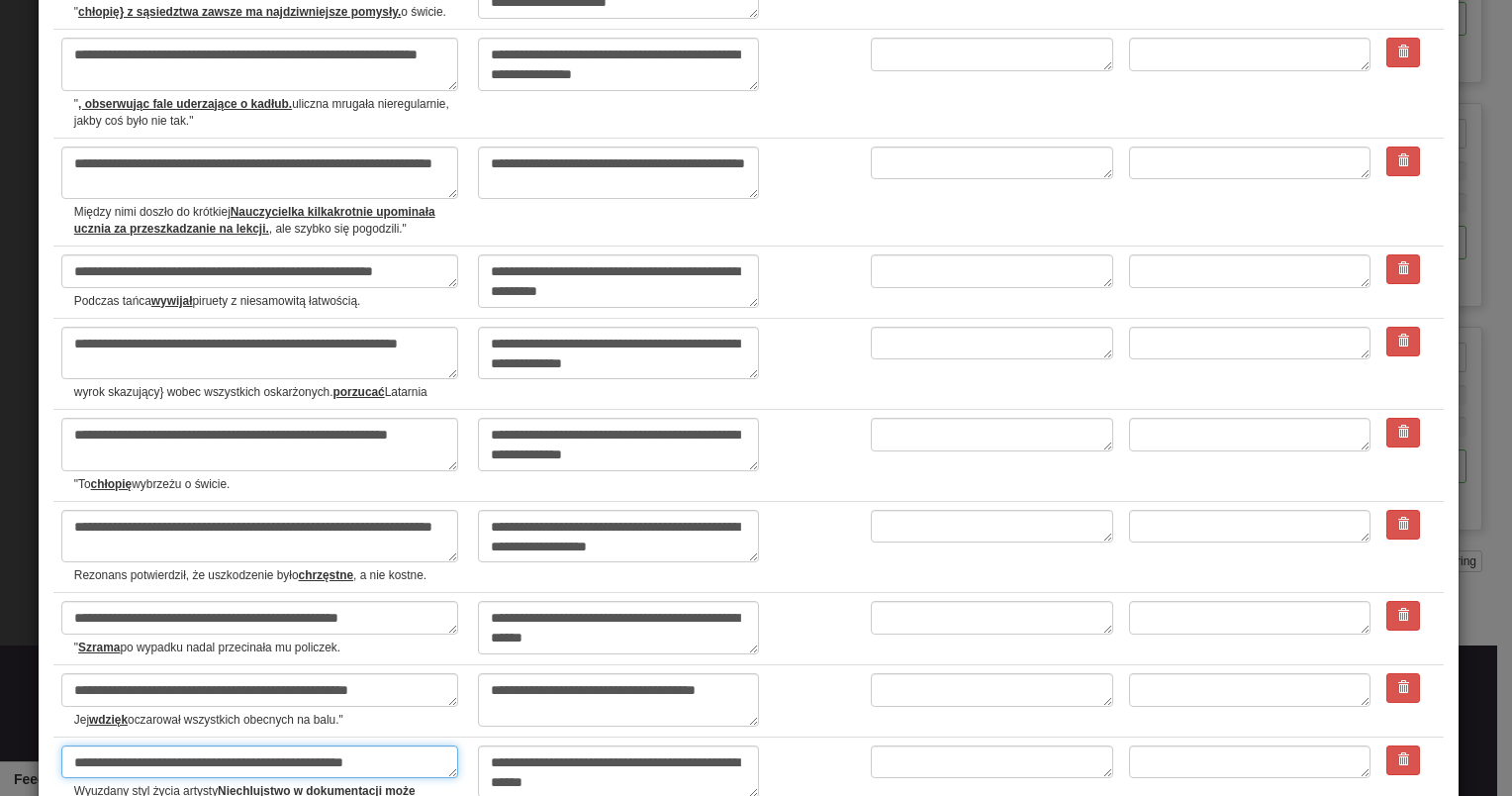 click on "**********" at bounding box center [259, 762] 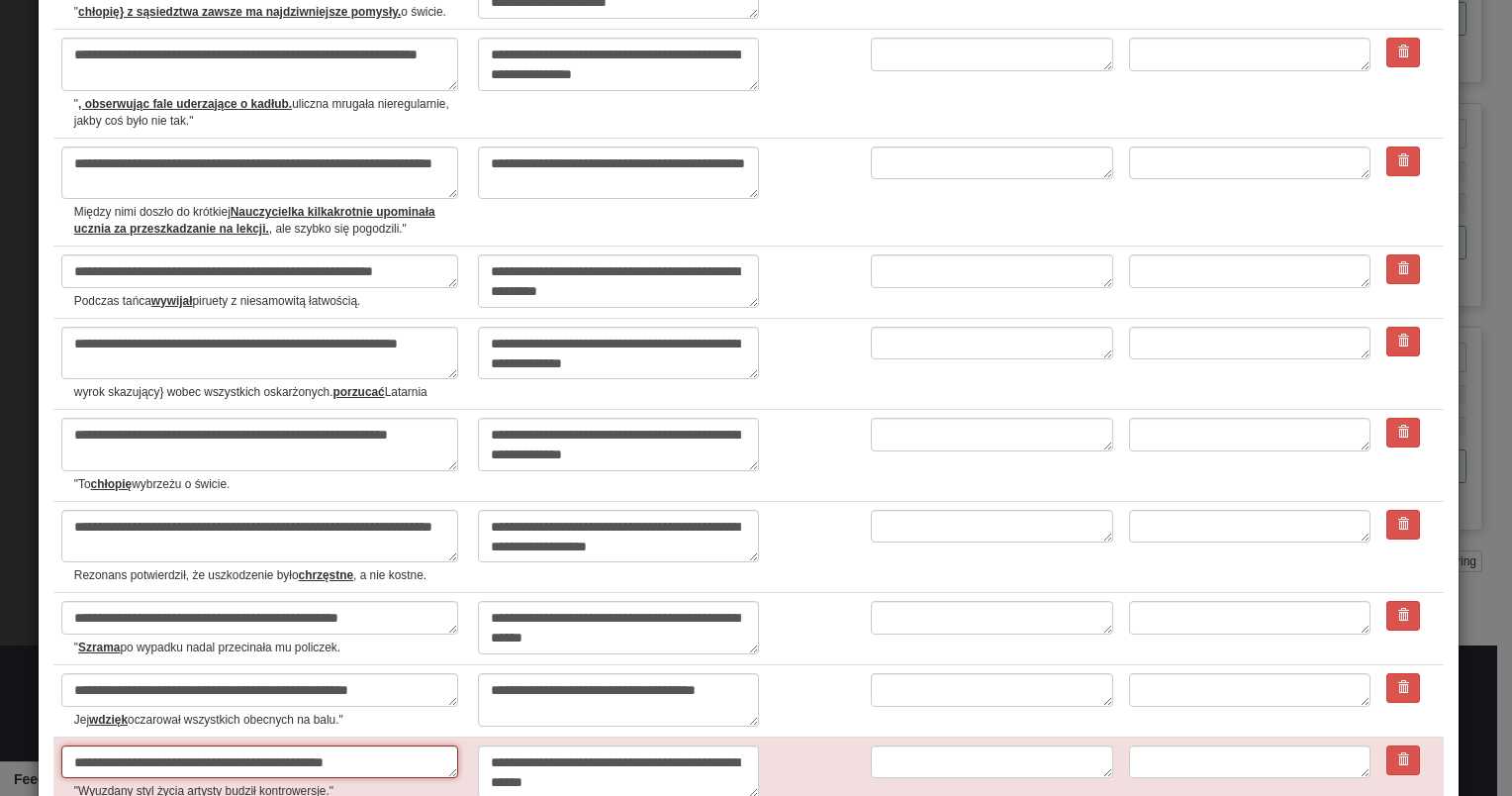 click on "**********" at bounding box center [259, 762] 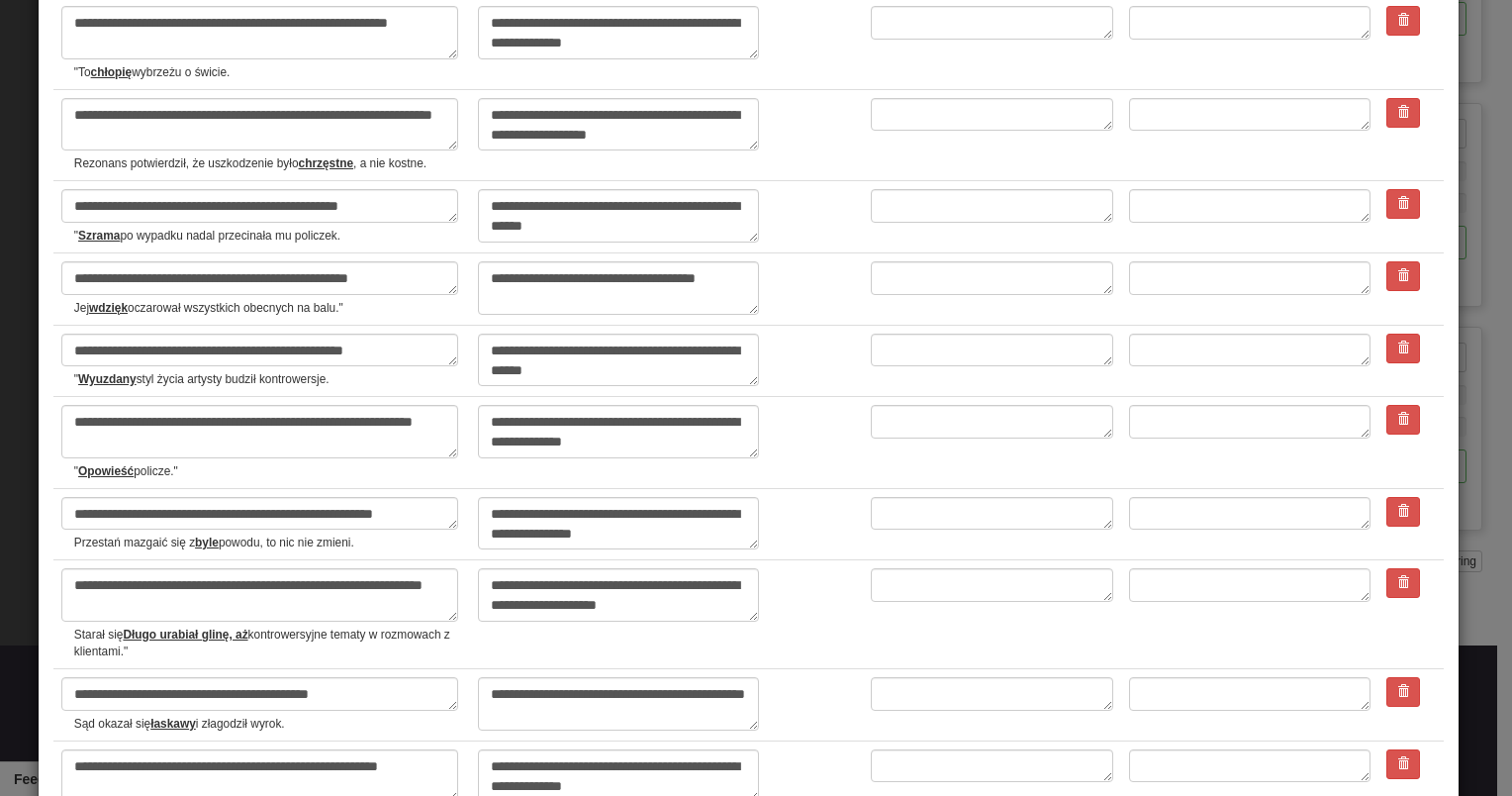 scroll, scrollTop: 1923, scrollLeft: 0, axis: vertical 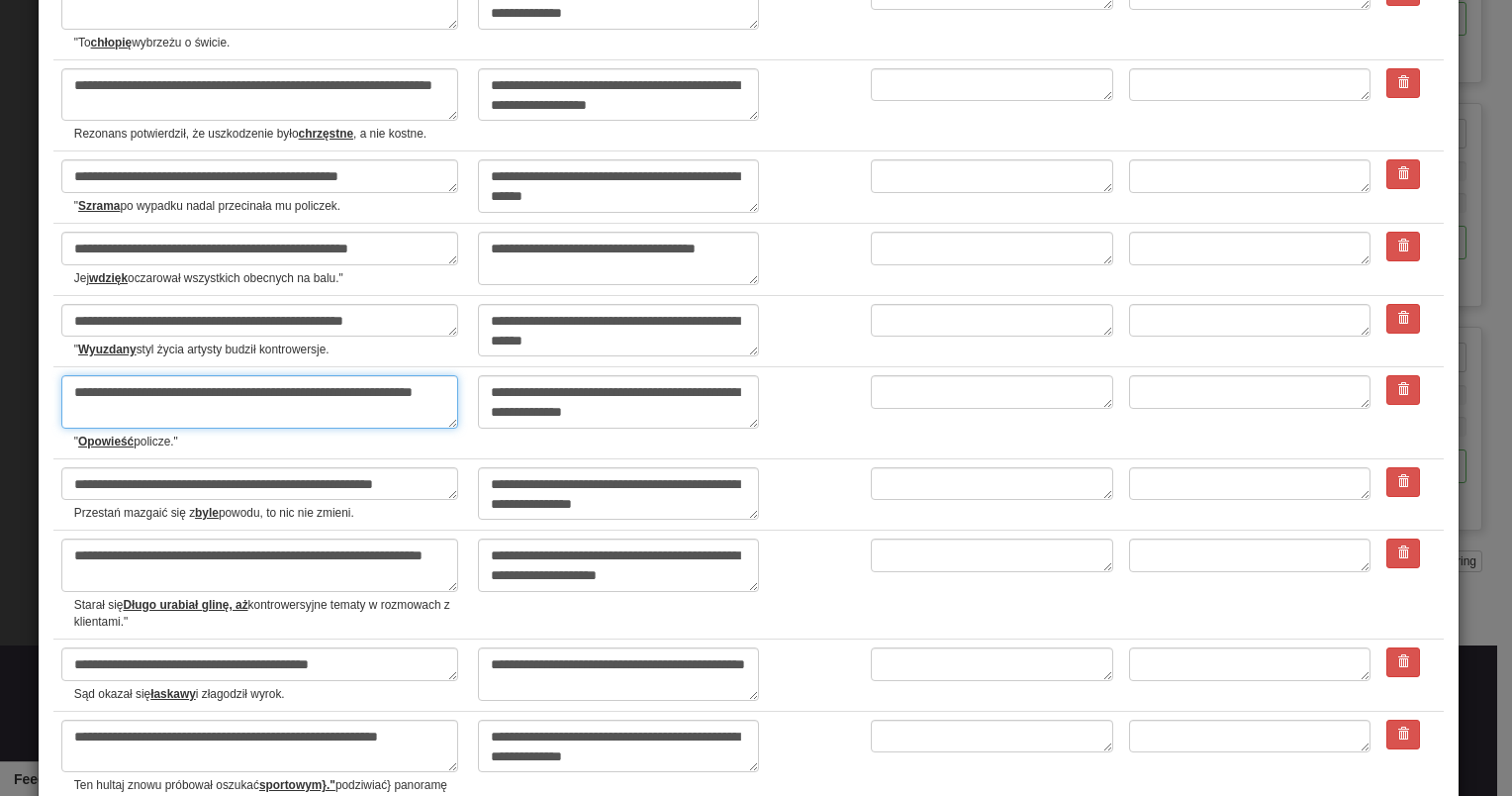 click on "**********" at bounding box center [259, 402] 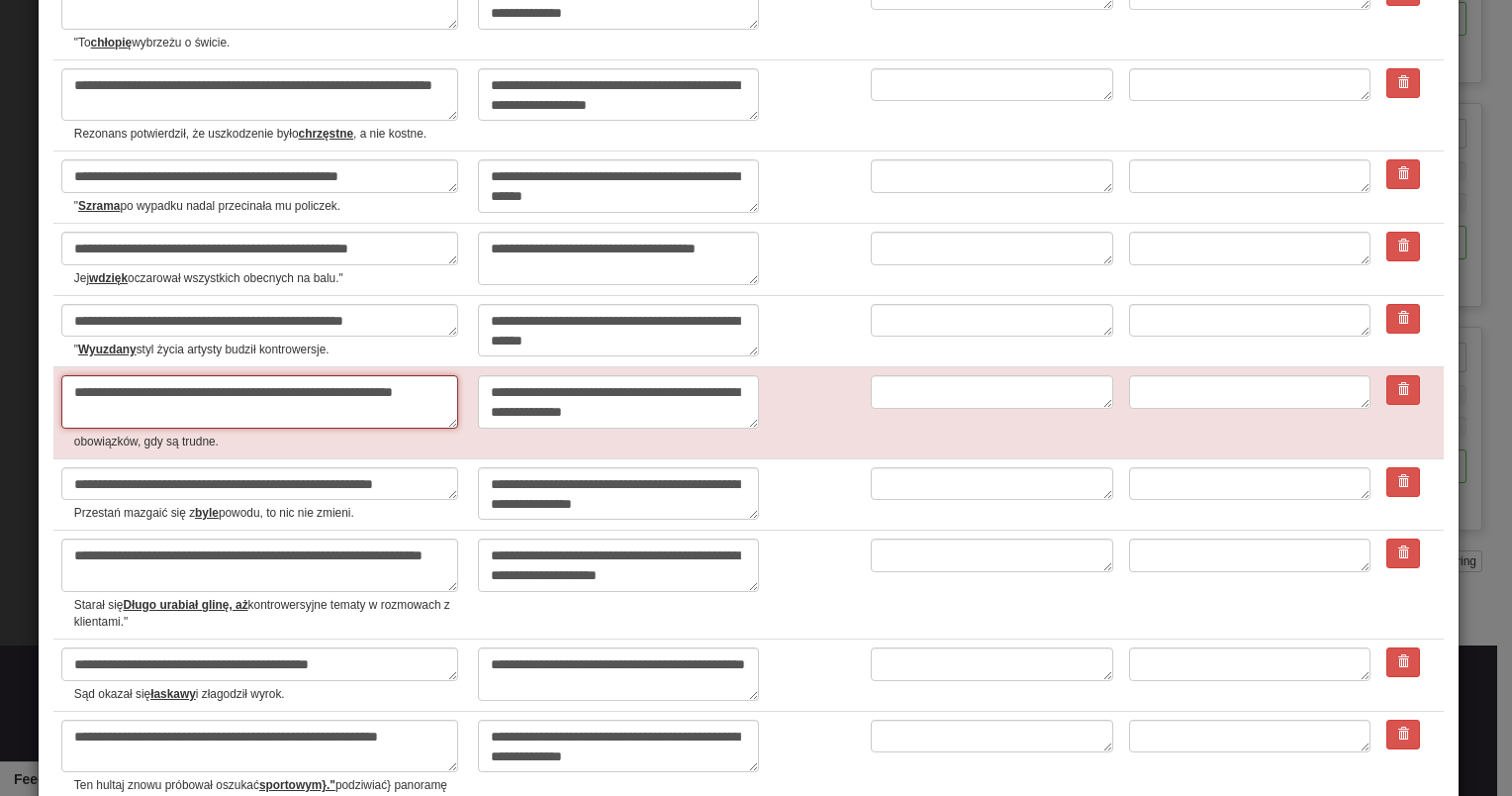 click on "**********" at bounding box center [259, 402] 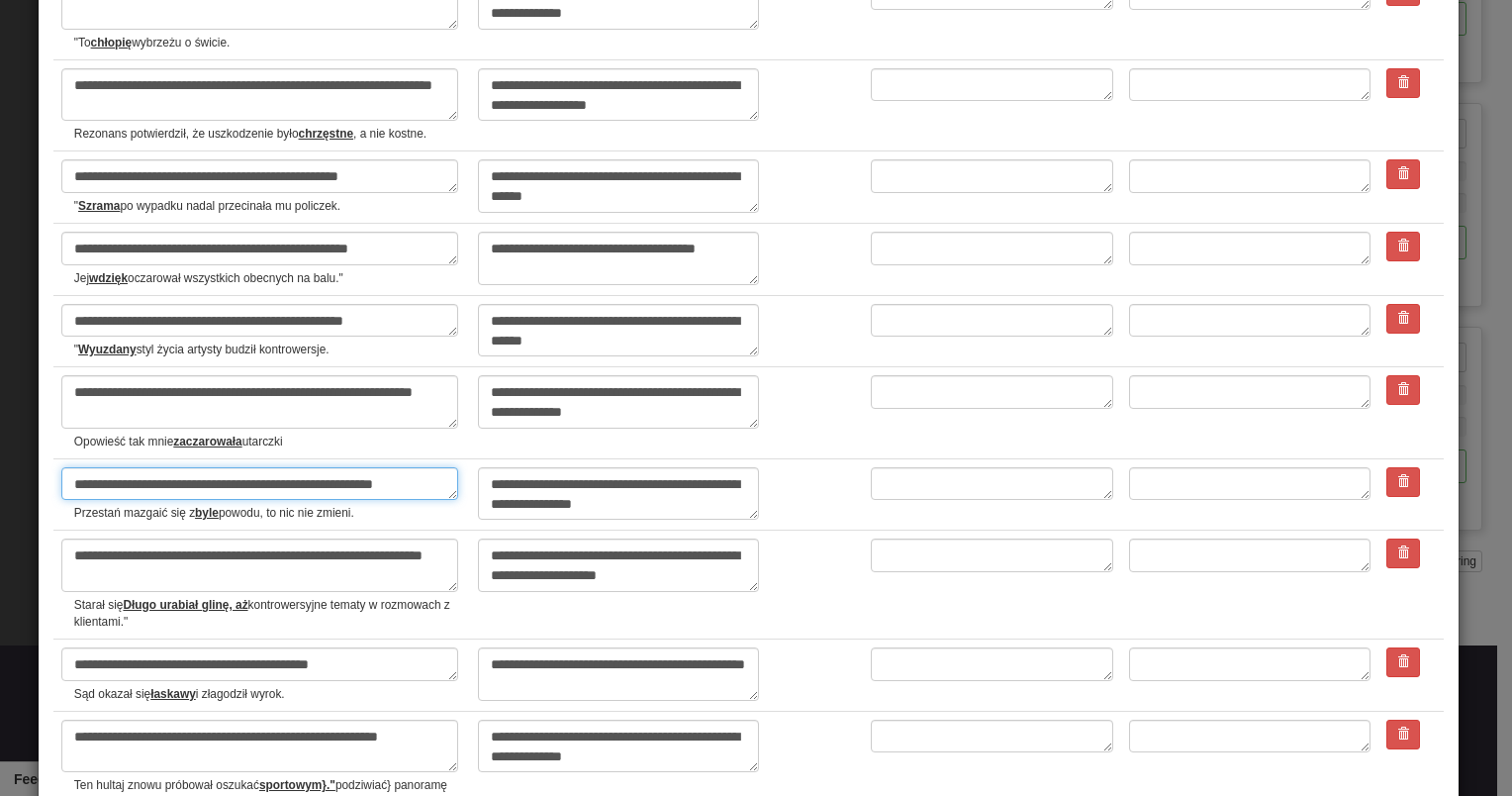 click on "**********" at bounding box center (259, 484) 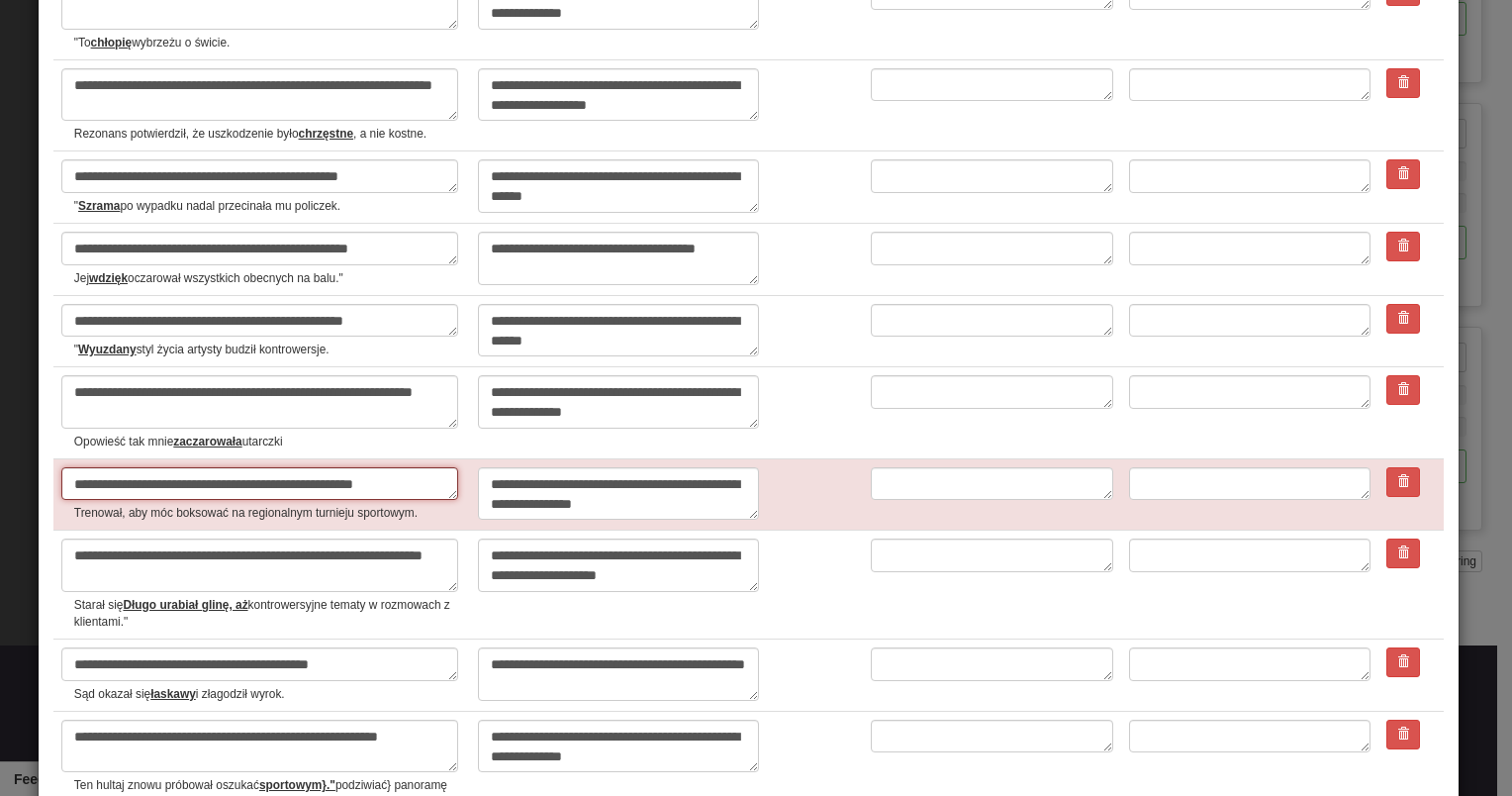 click on "**********" at bounding box center (259, 484) 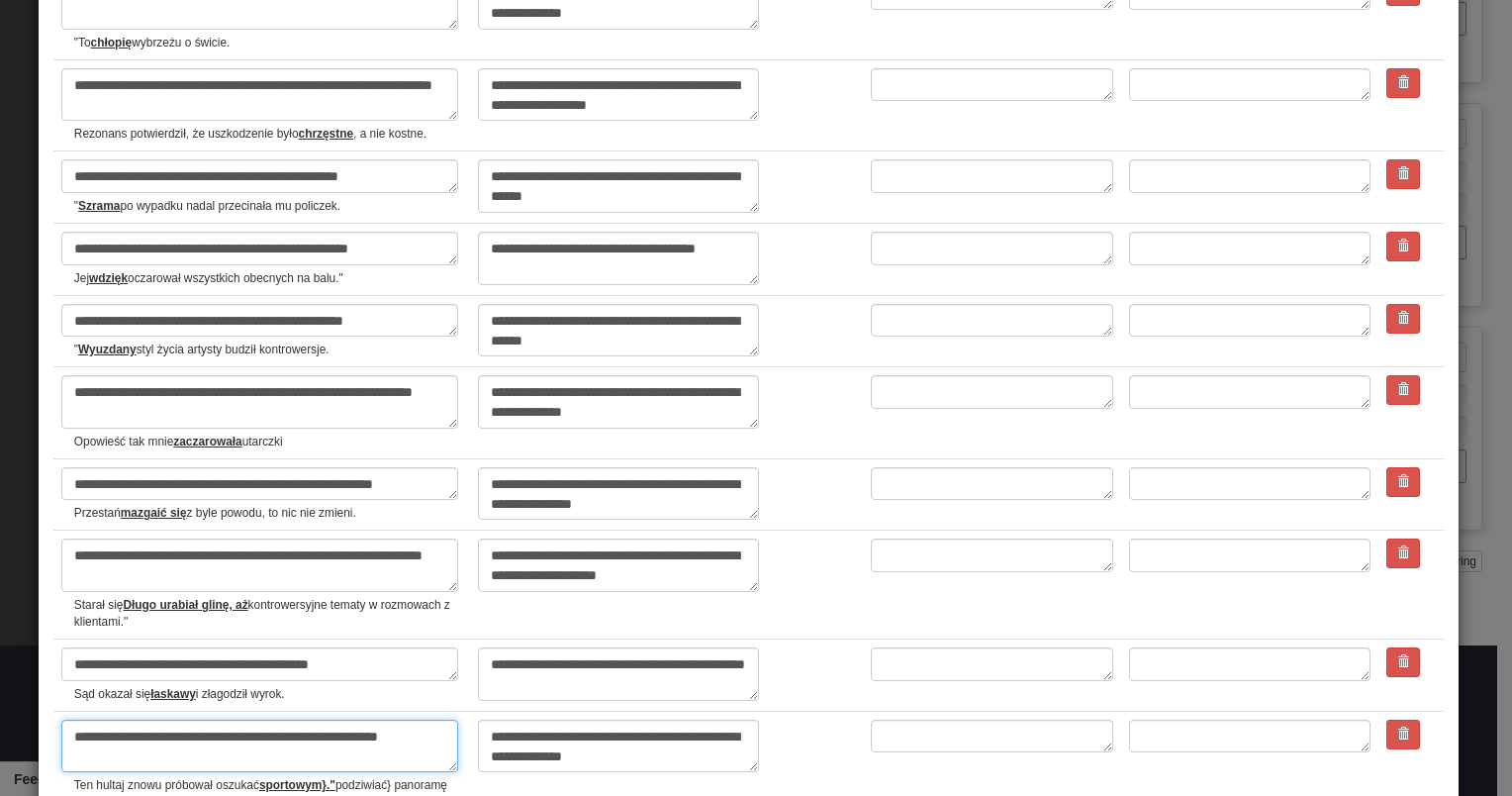 click on "**********" at bounding box center [259, 746] 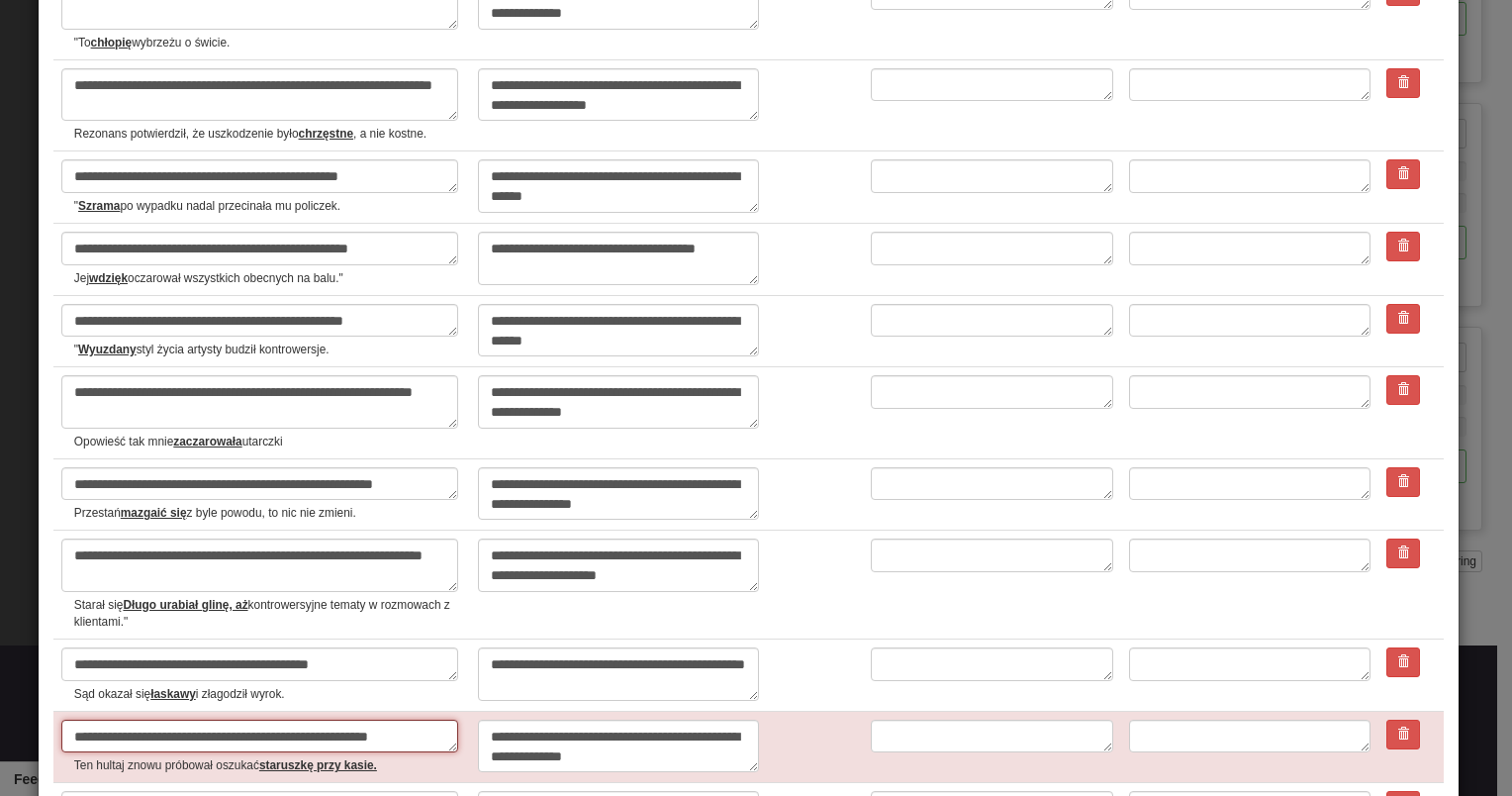 click on "**********" at bounding box center [259, 737] 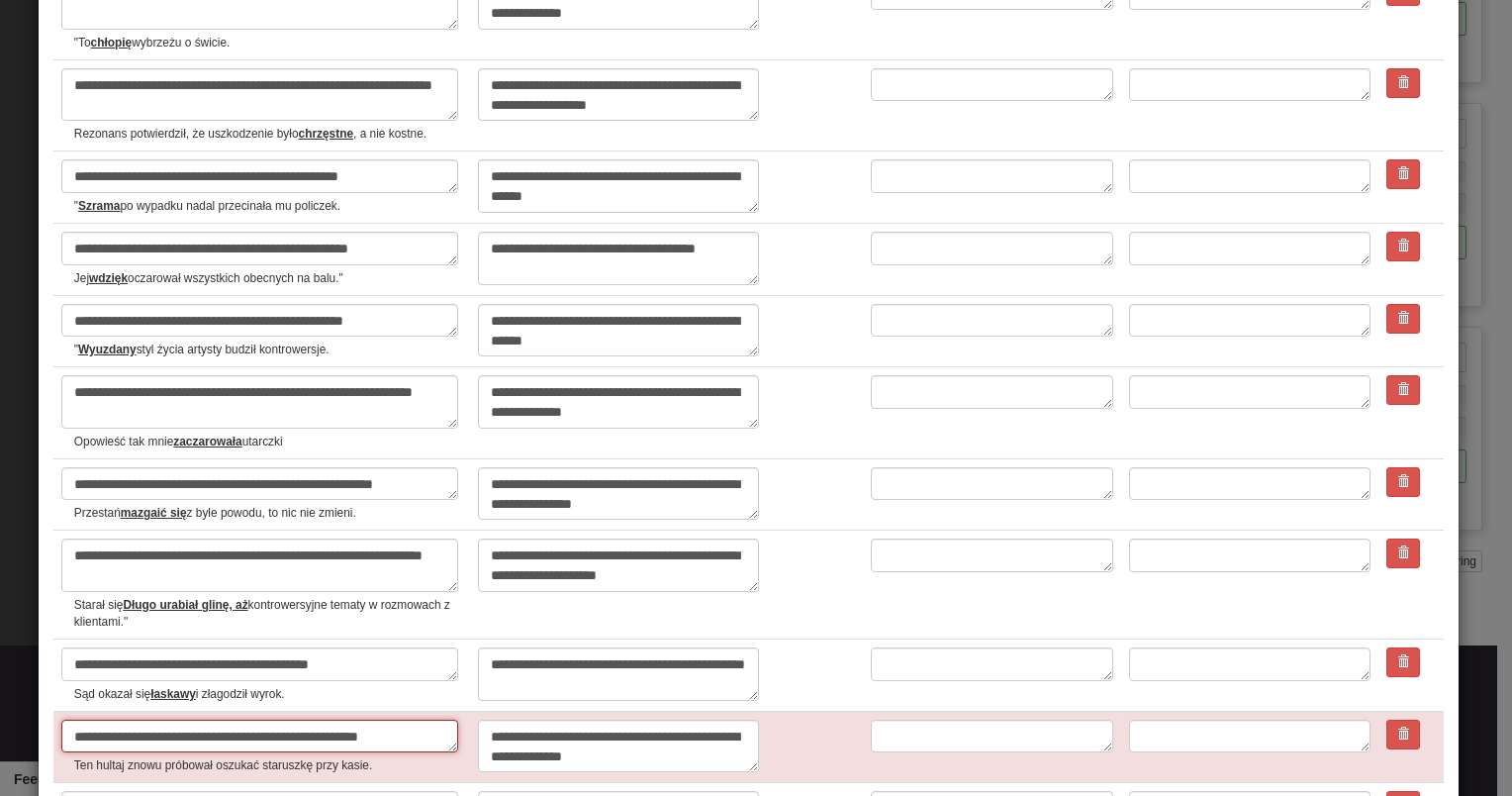 click on "**********" at bounding box center (259, 737) 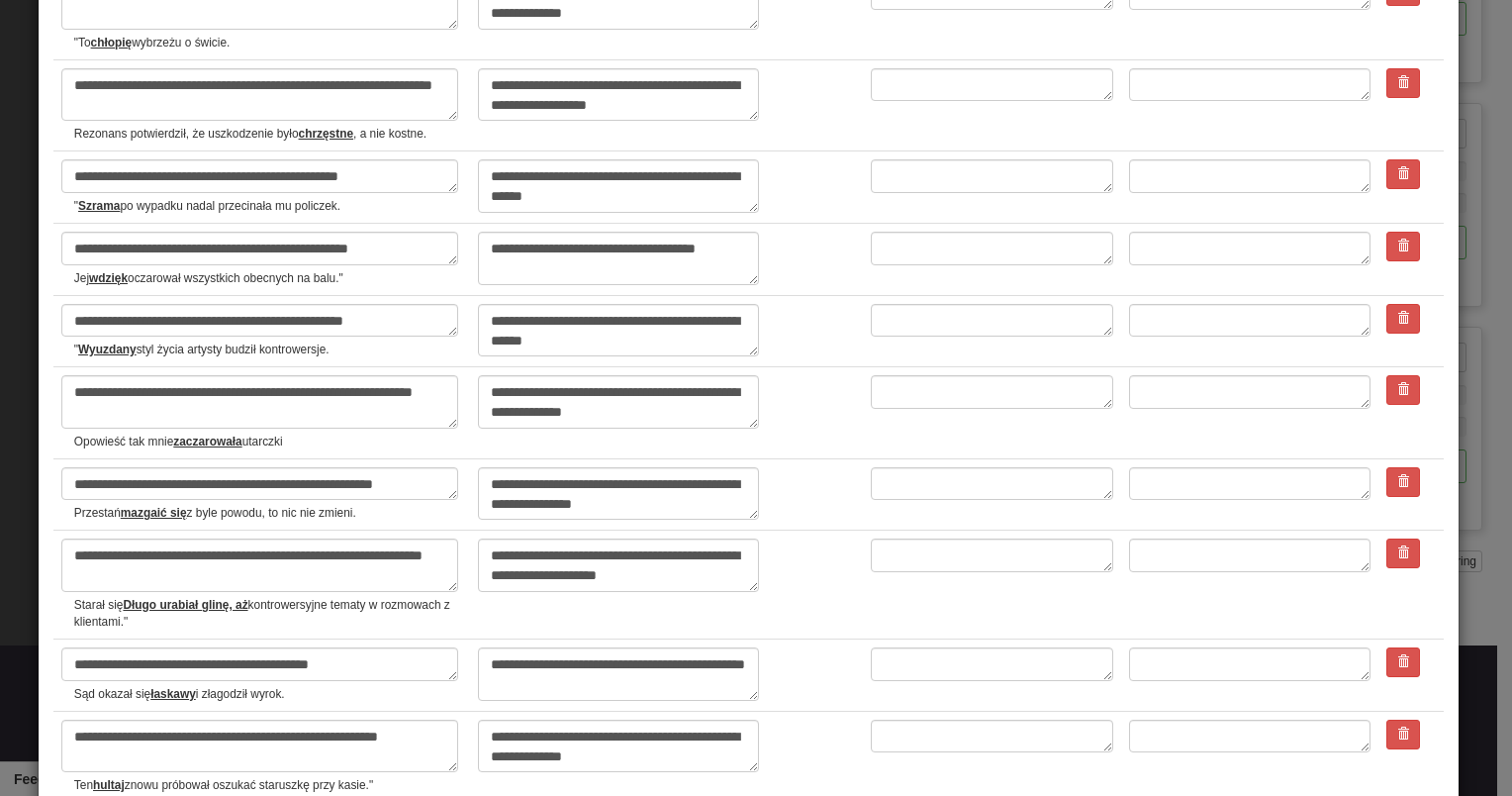 click on "**********" at bounding box center (259, 838) 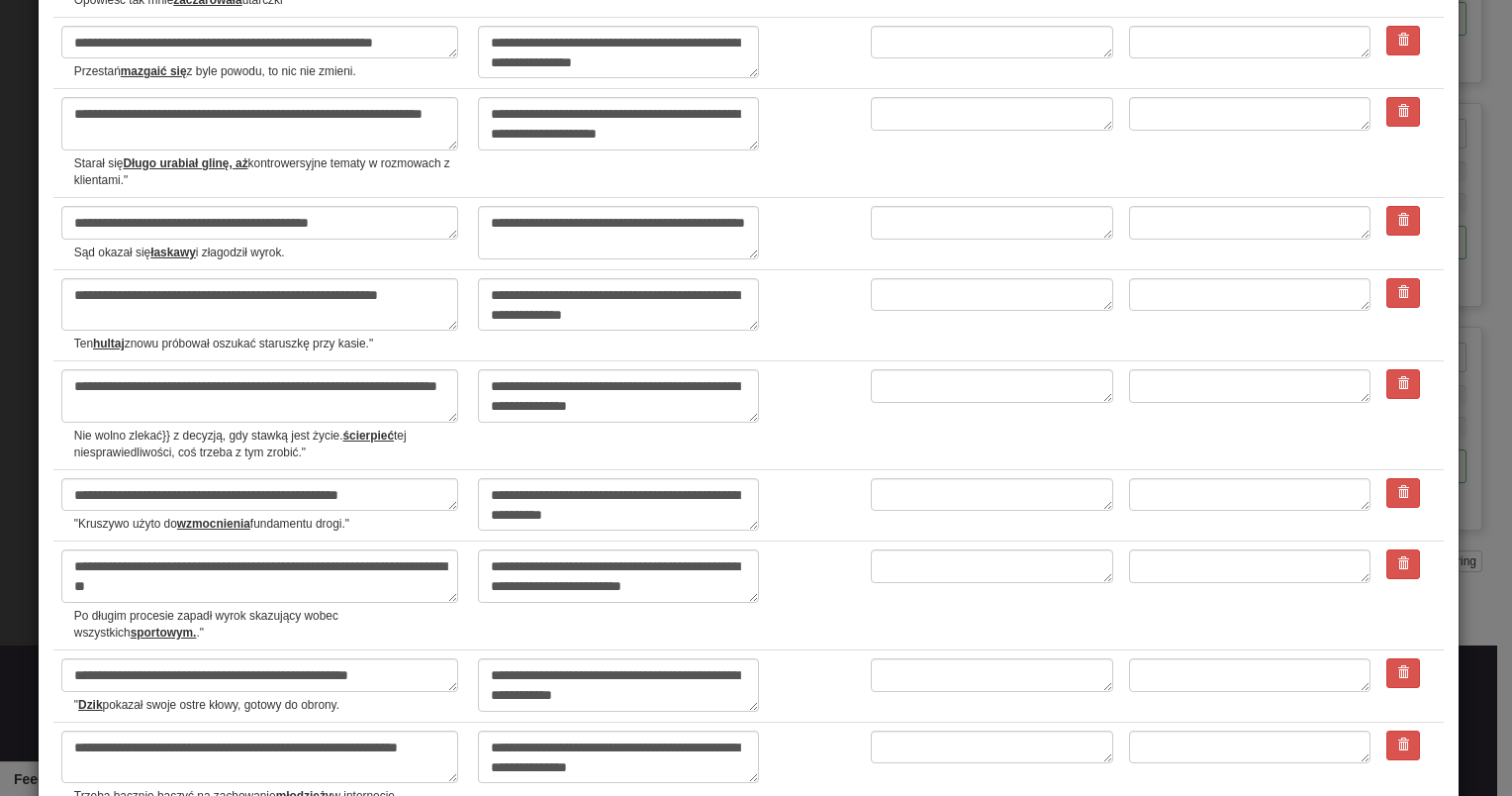 scroll, scrollTop: 2369, scrollLeft: 0, axis: vertical 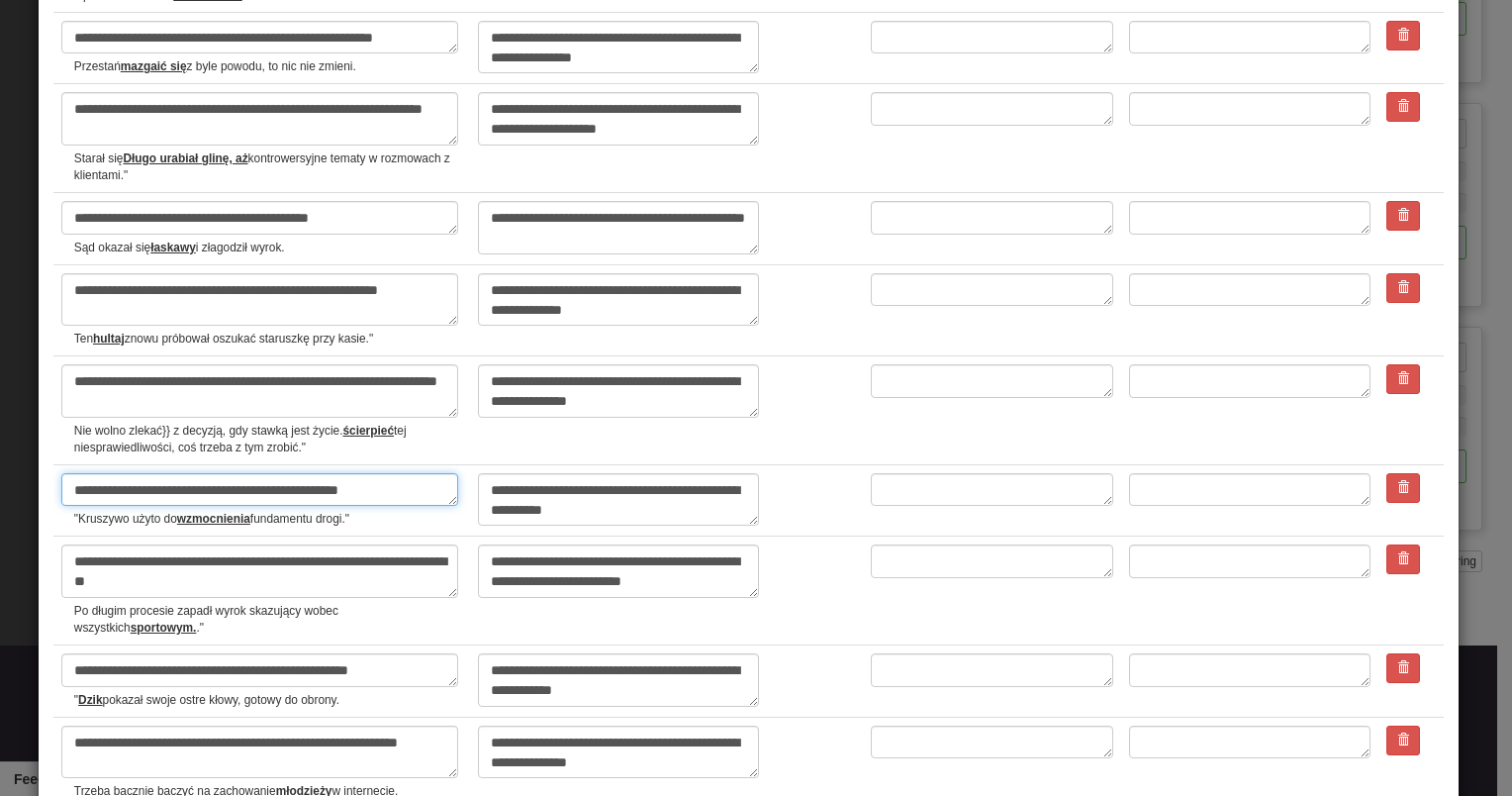 click on "**********" at bounding box center (259, 490) 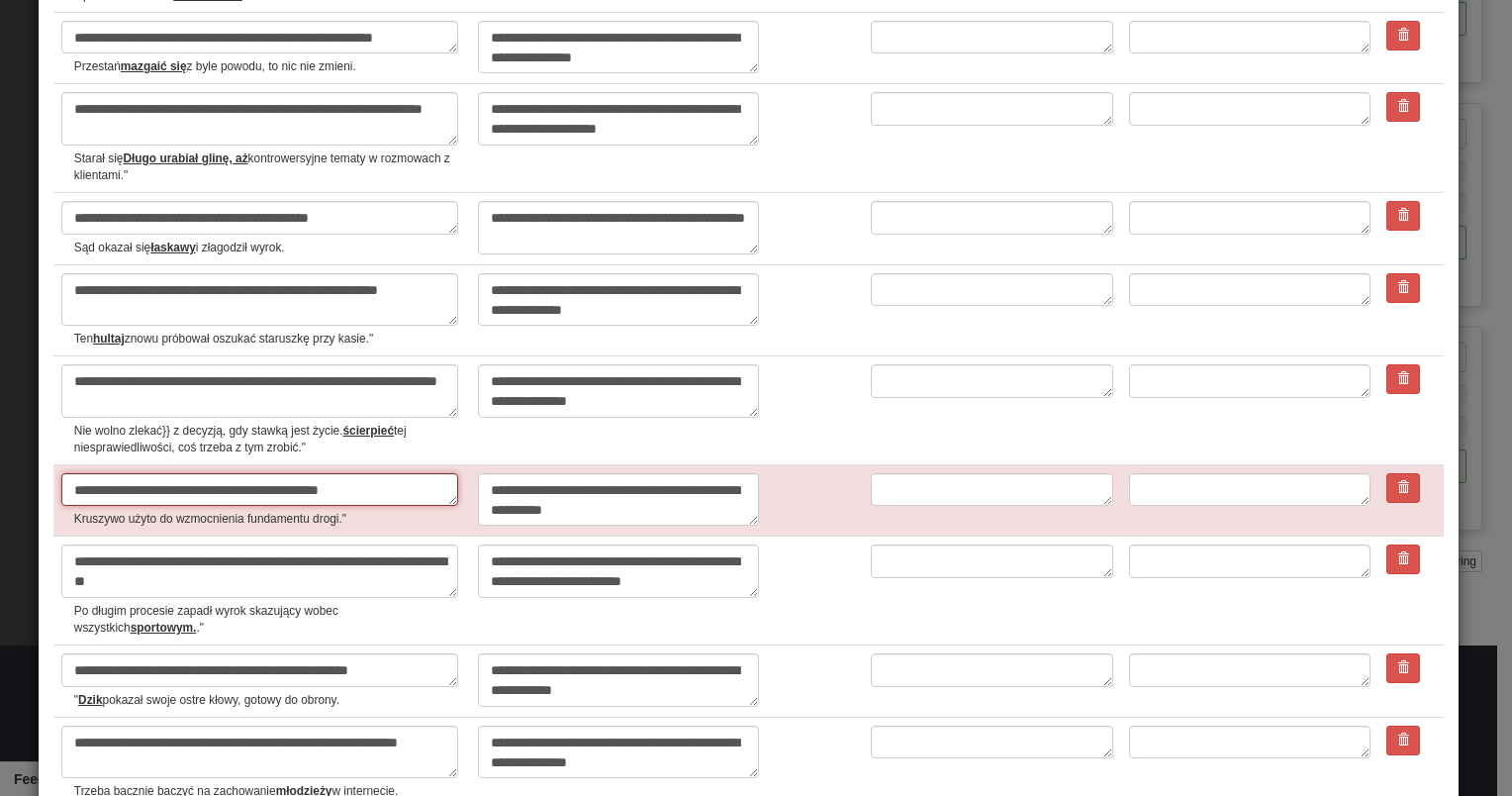 click on "**********" at bounding box center [259, 490] 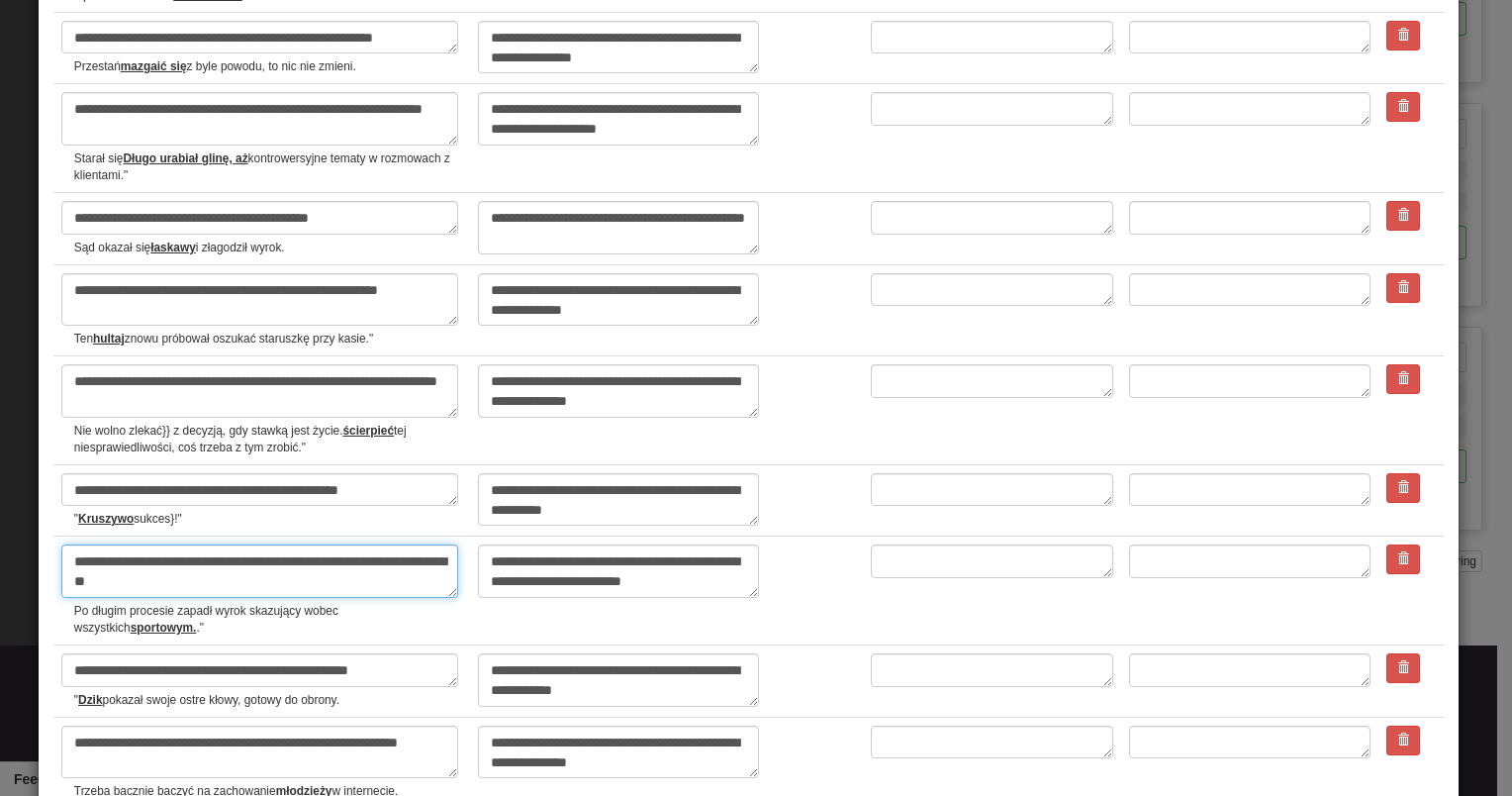 click on "**********" at bounding box center [259, 571] 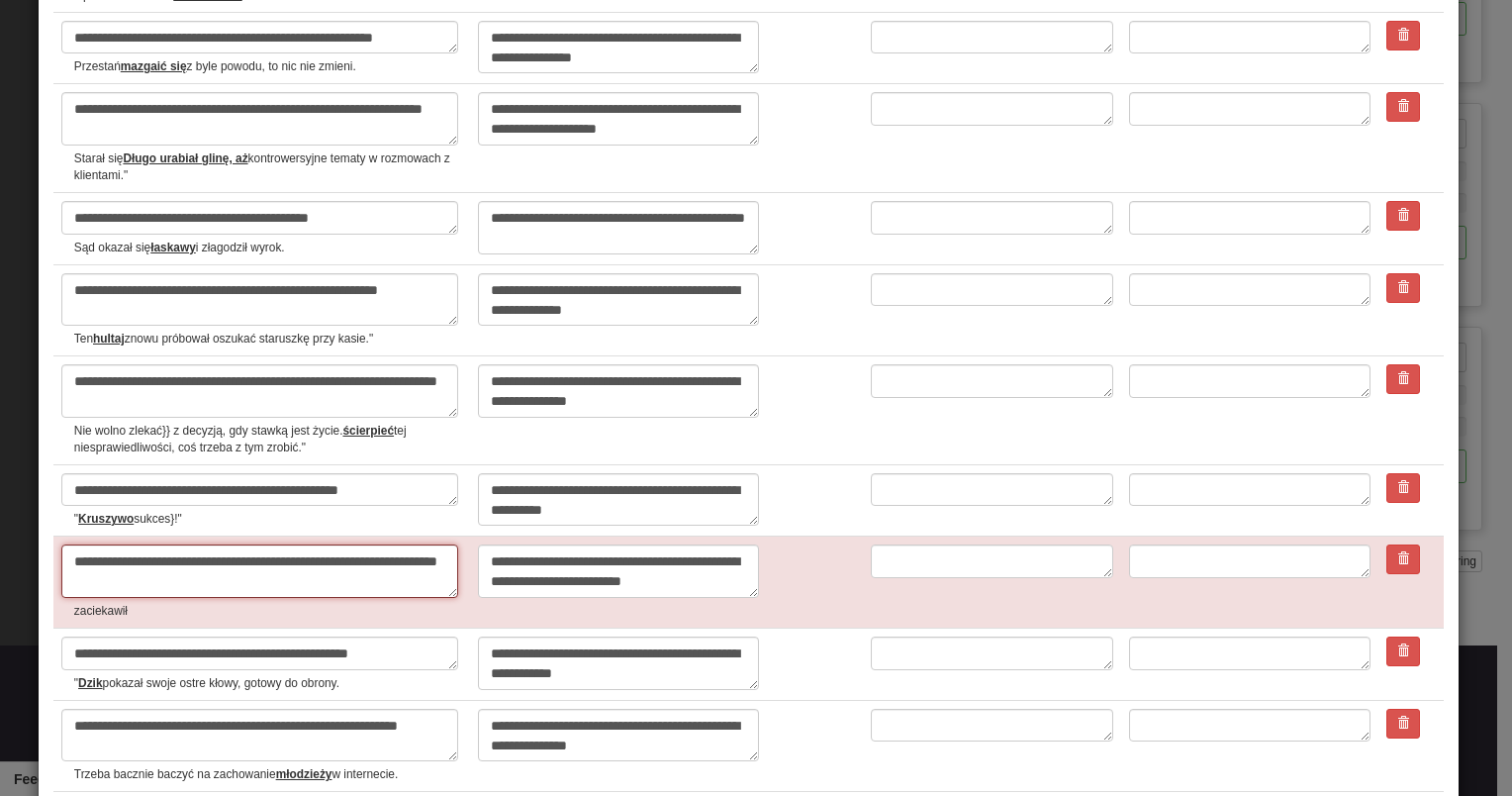 click on "**********" at bounding box center (259, 571) 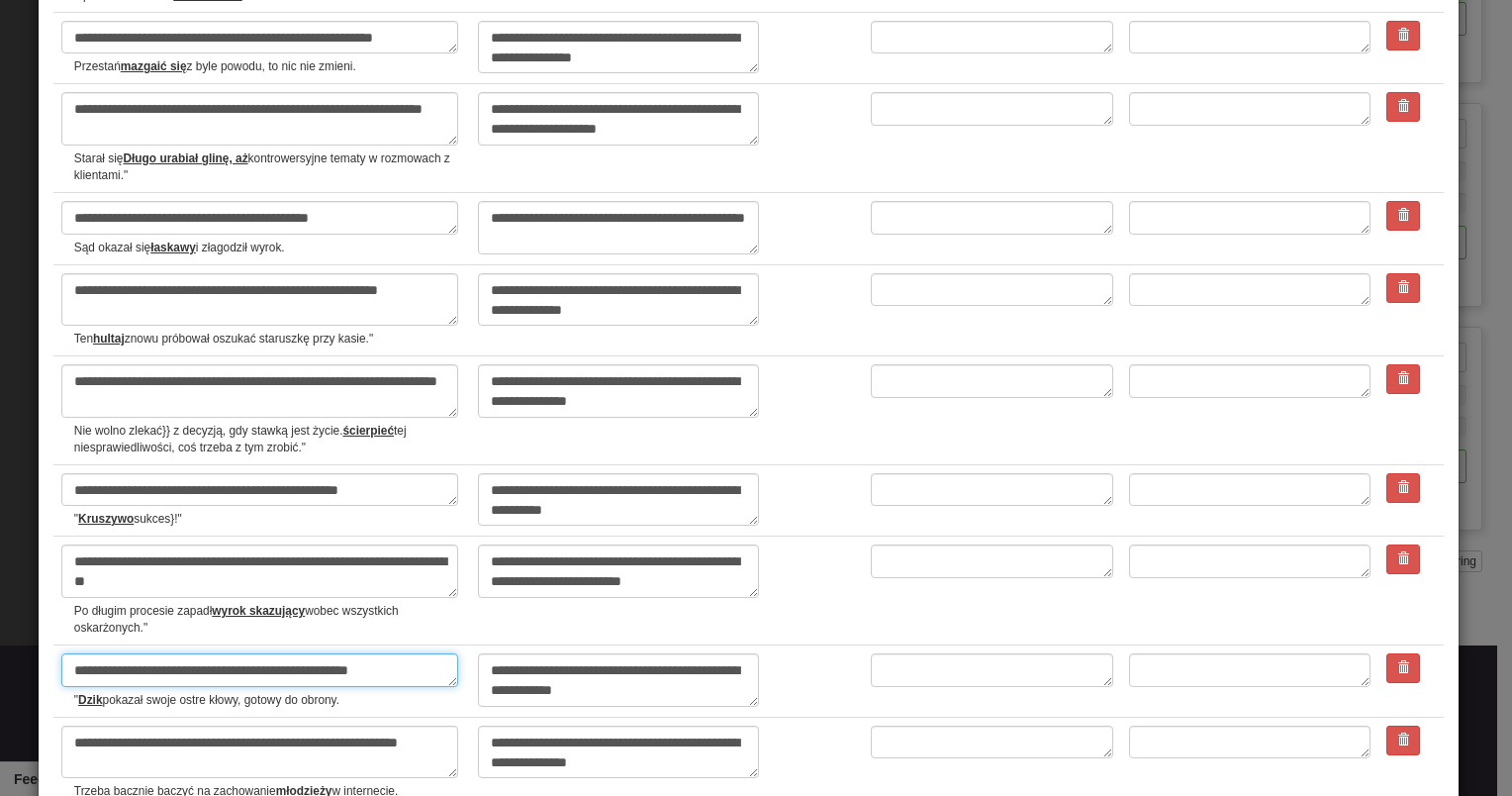 click on "**********" at bounding box center [259, 670] 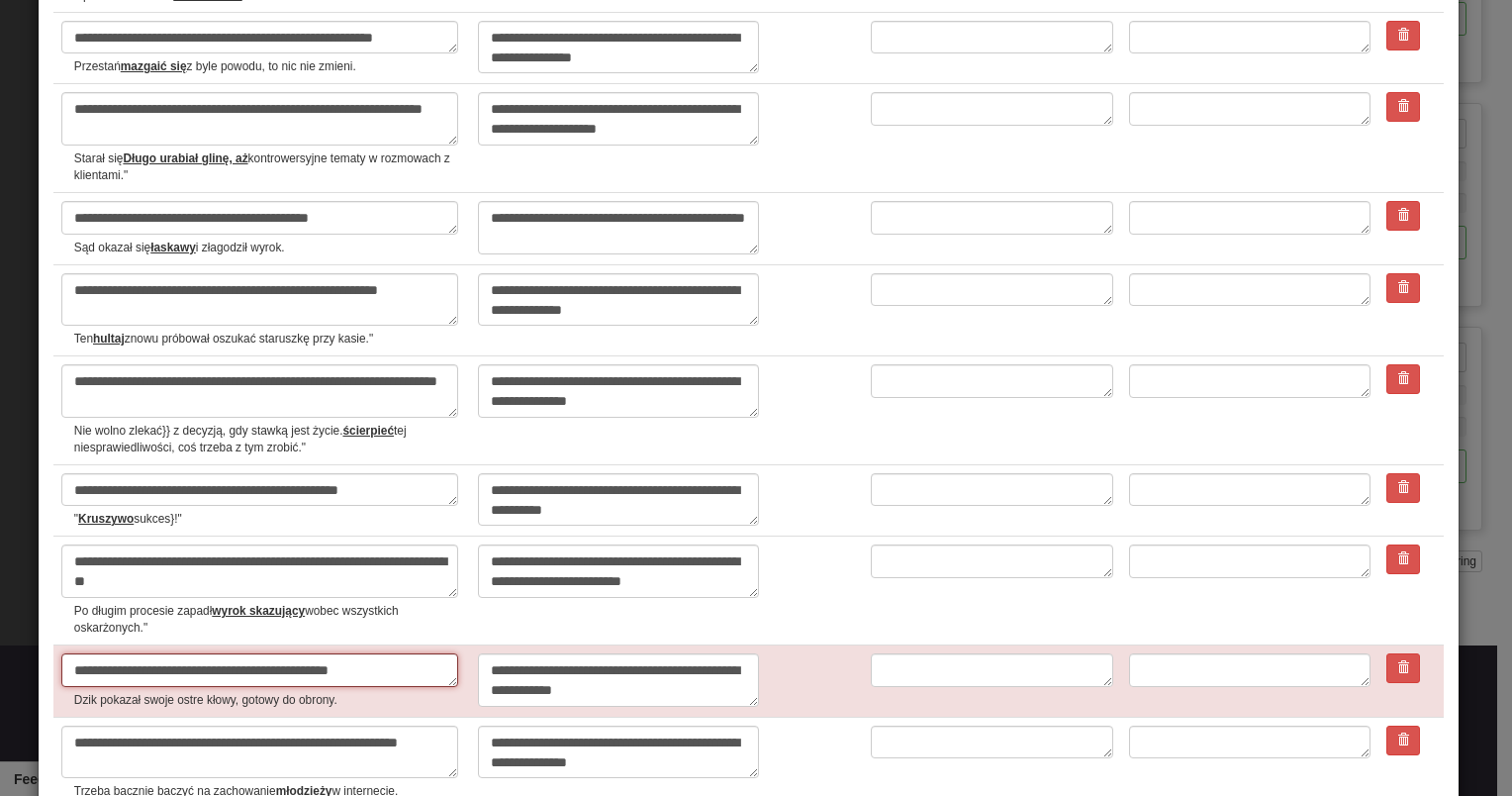click on "**********" at bounding box center [259, 670] 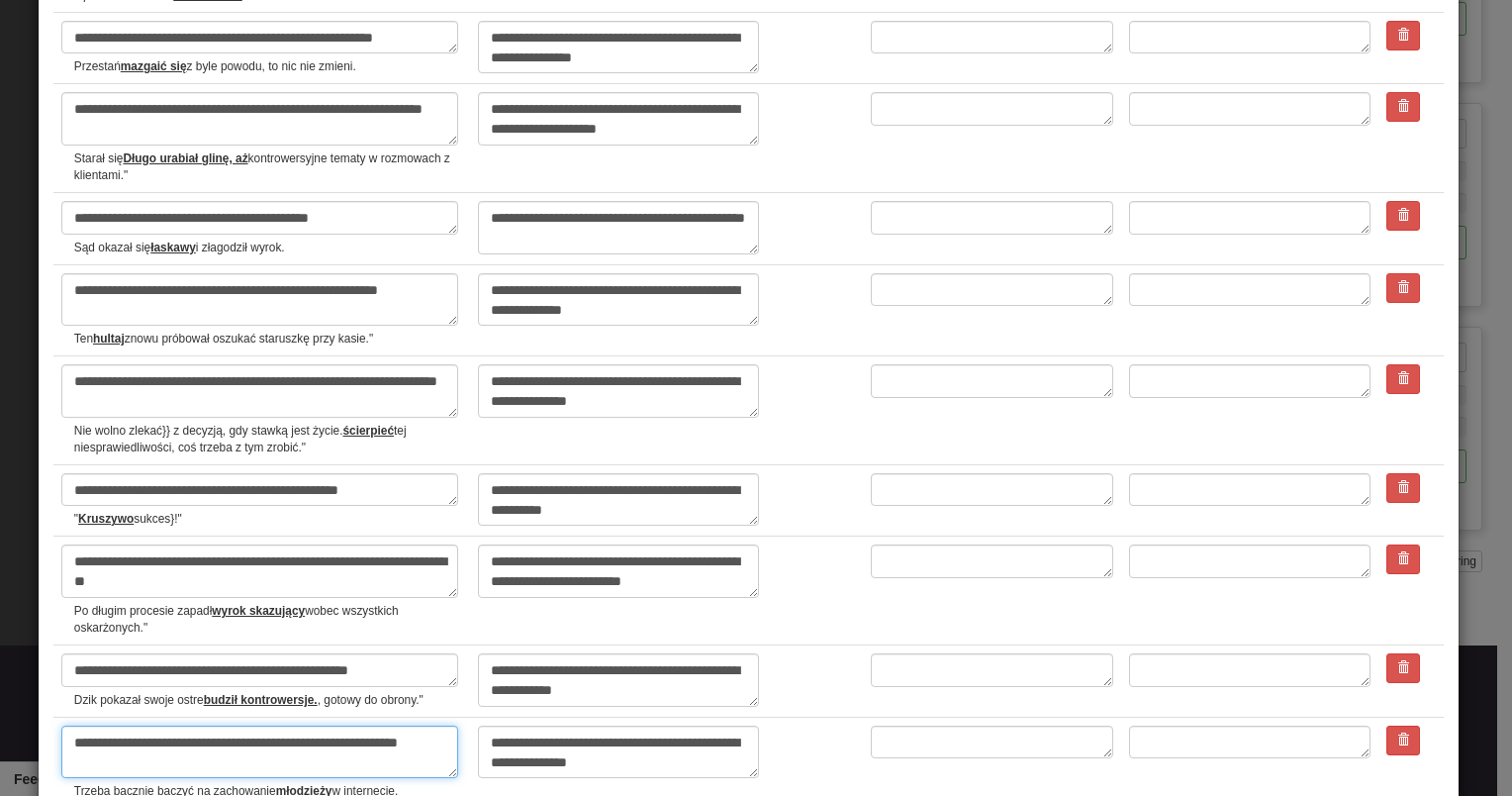 click on "**********" at bounding box center [259, 752] 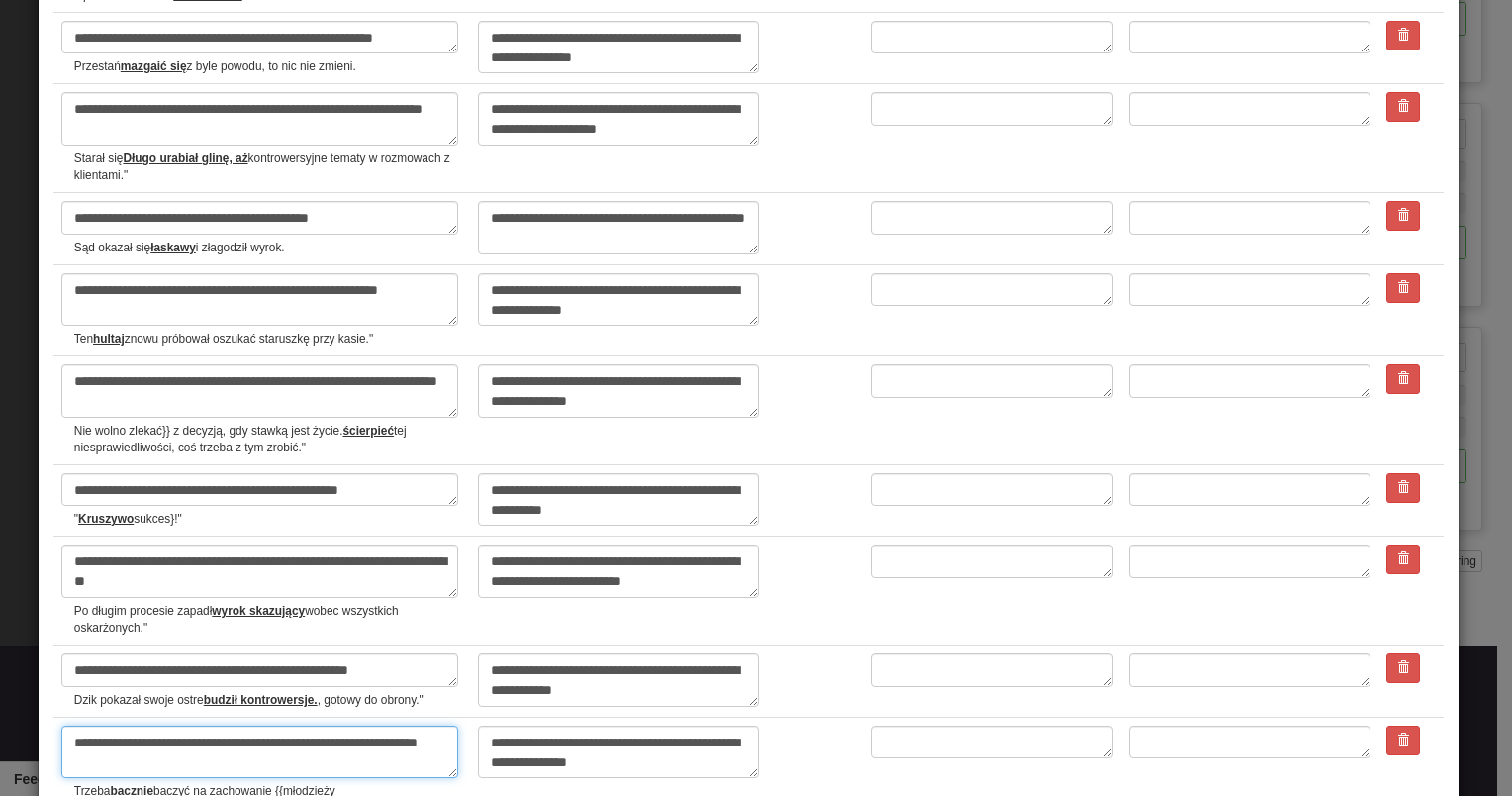 click on "**********" at bounding box center (259, 752) 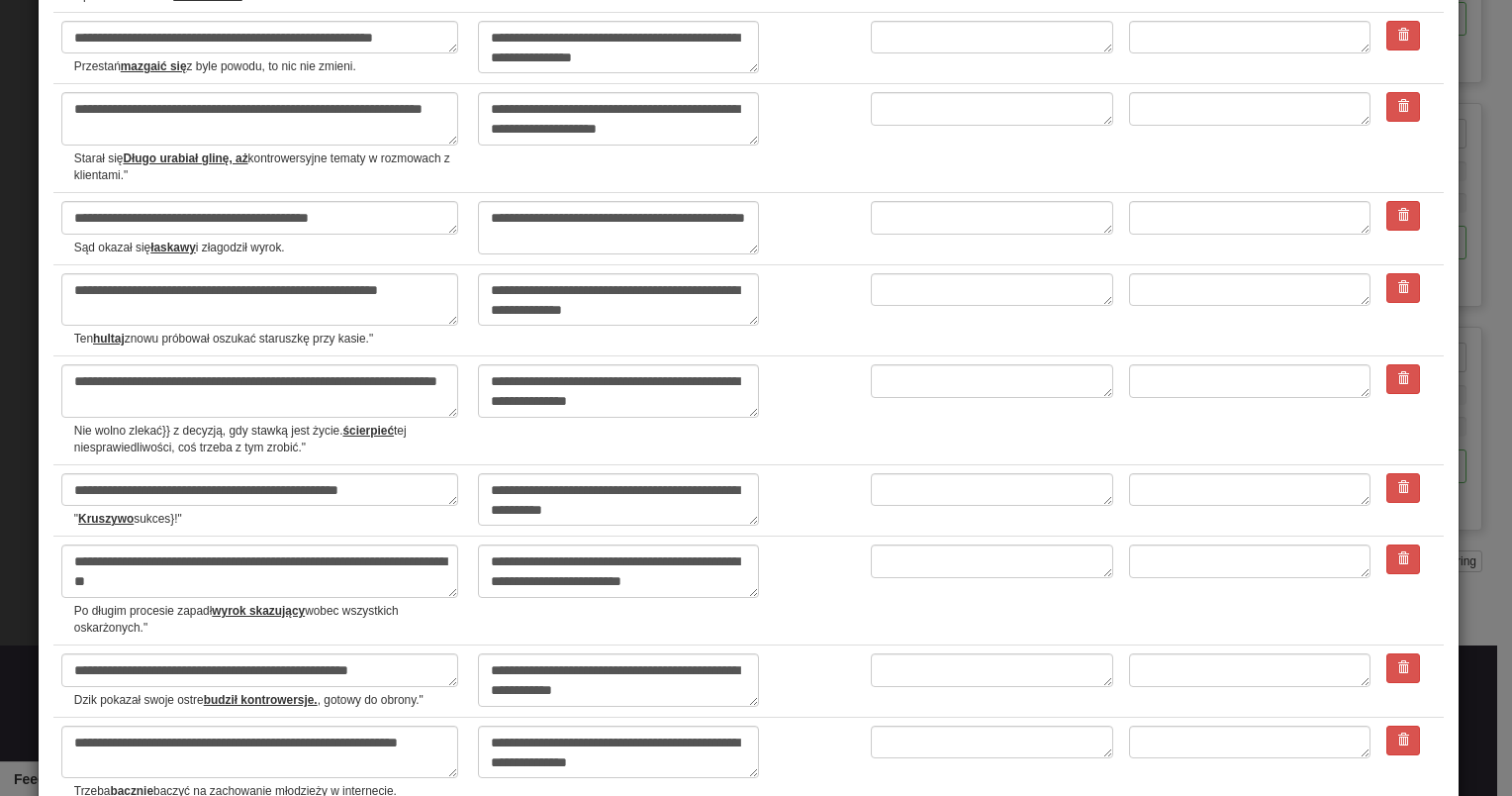 click on "**********" at bounding box center (259, 844) 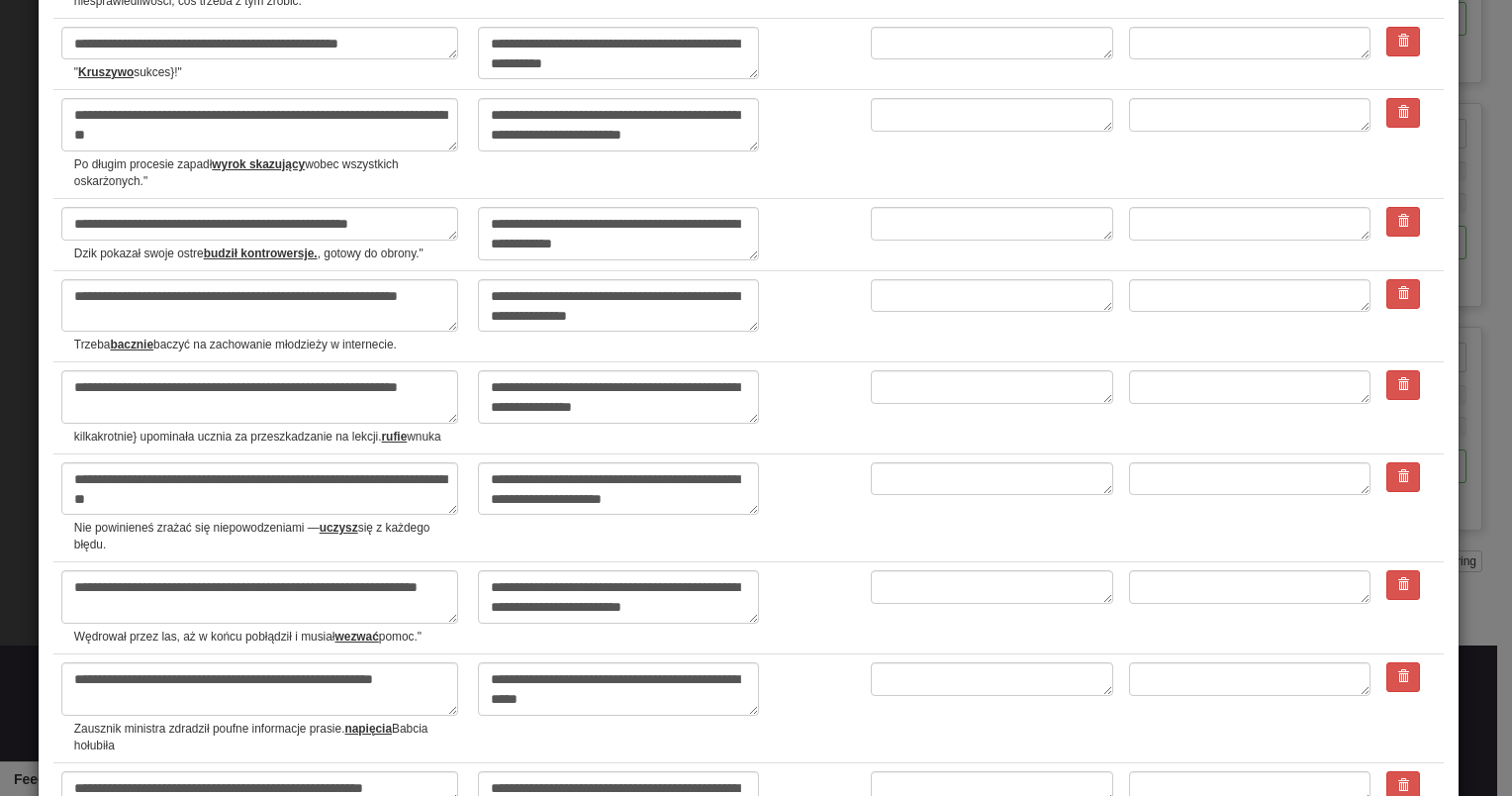 scroll, scrollTop: 2820, scrollLeft: 0, axis: vertical 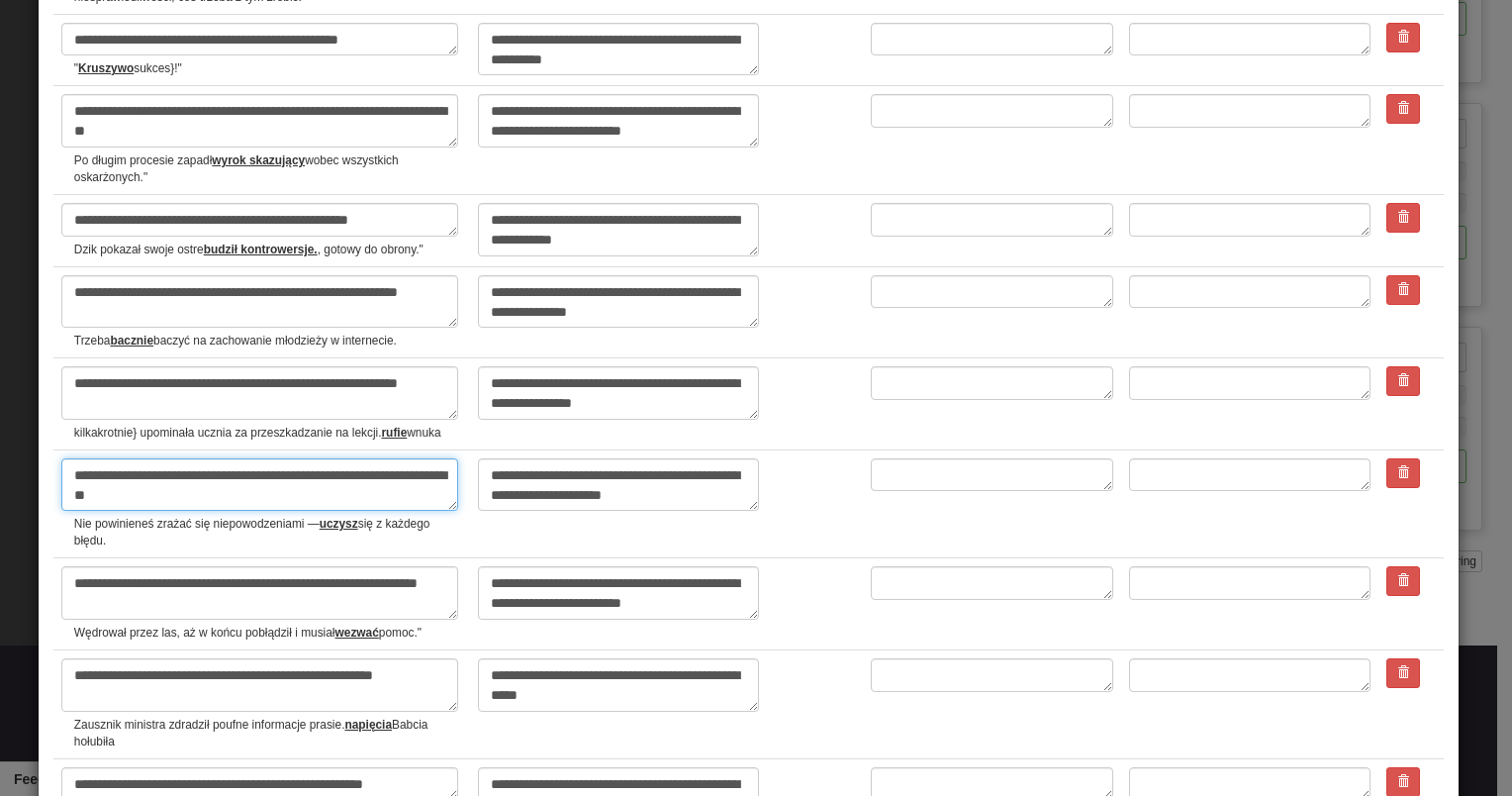 click on "**********" at bounding box center (259, 485) 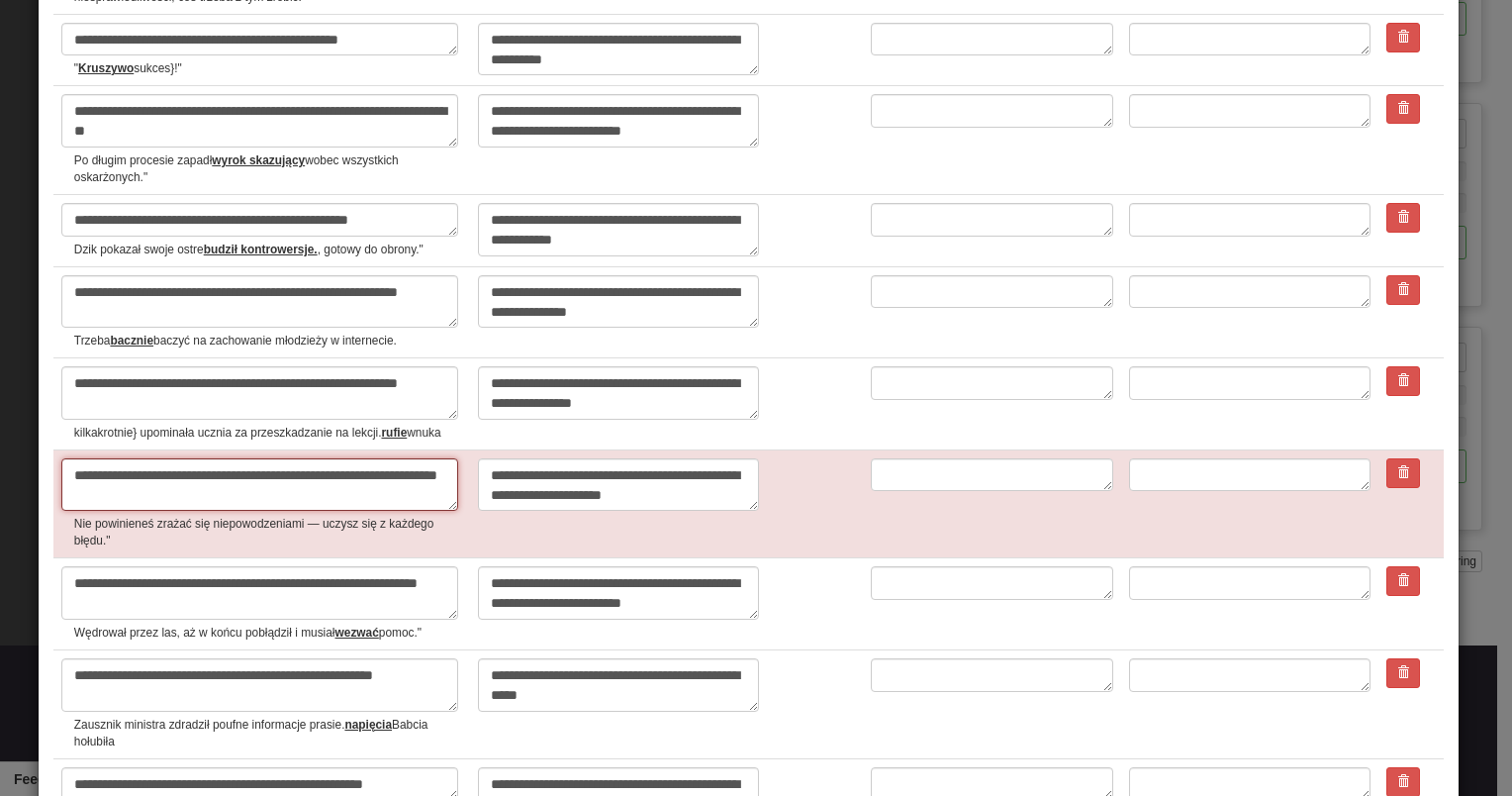 click on "**********" at bounding box center (259, 485) 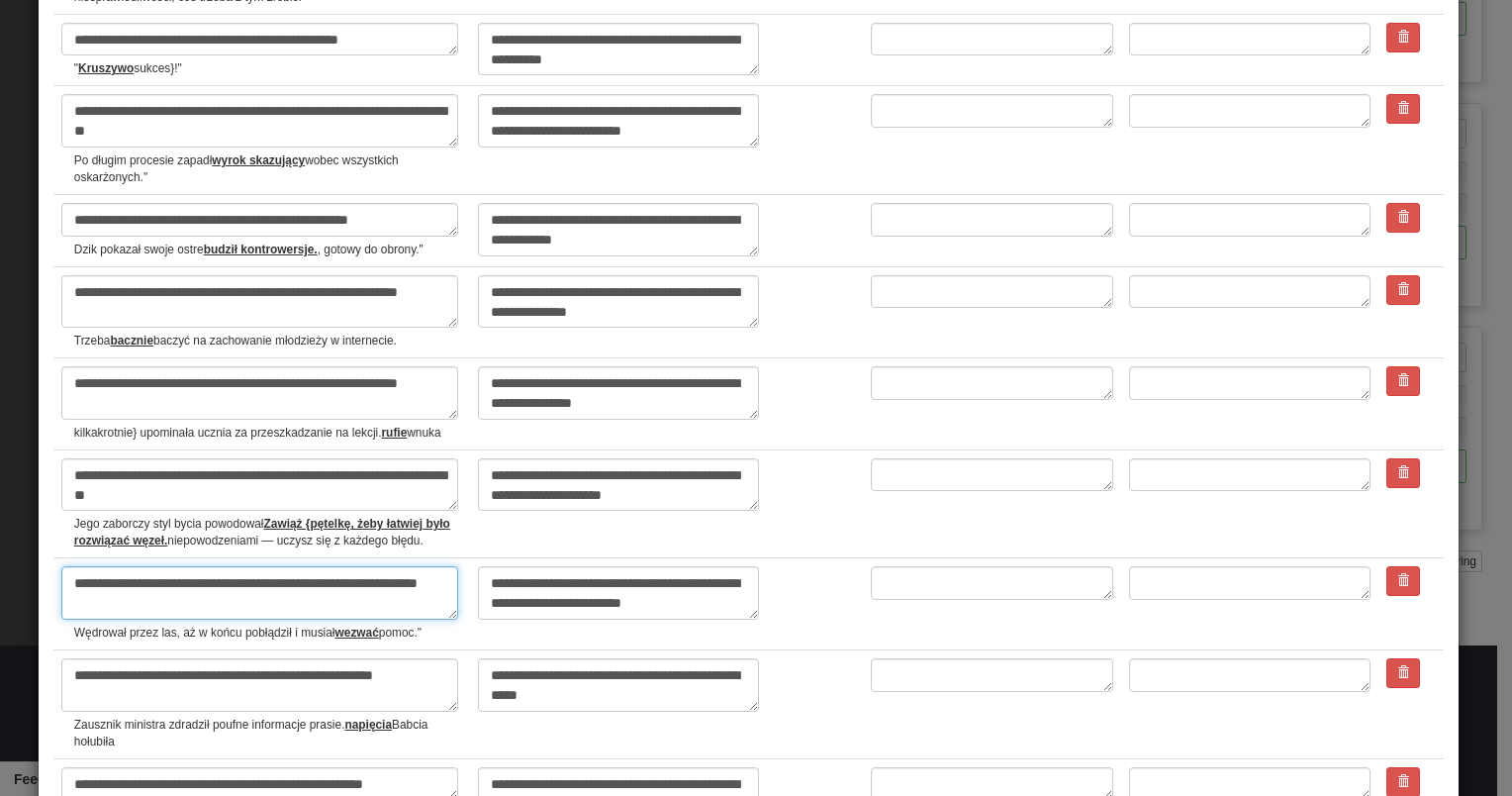 click on "**********" at bounding box center (259, 593) 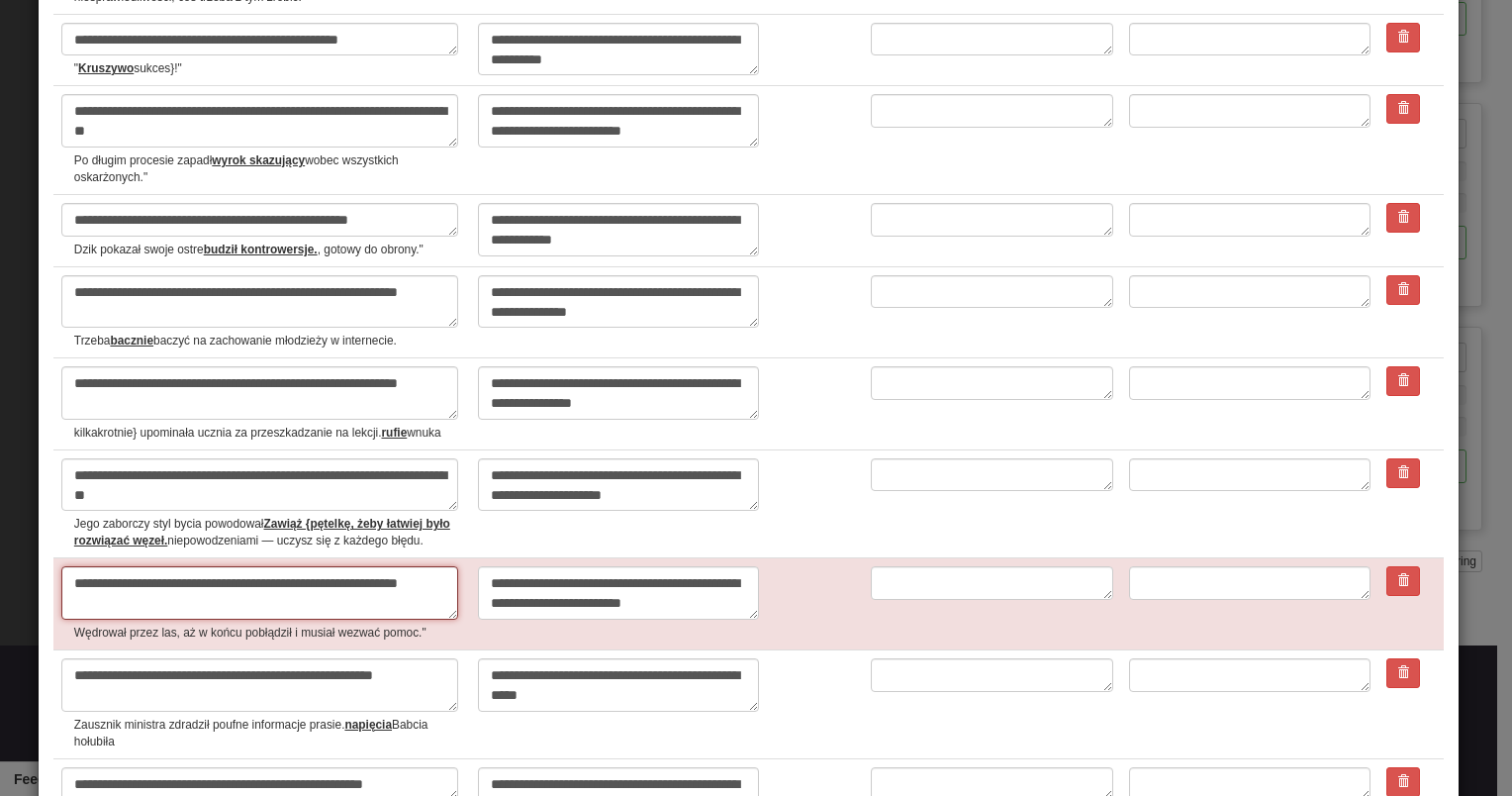 click on "**********" at bounding box center [259, 593] 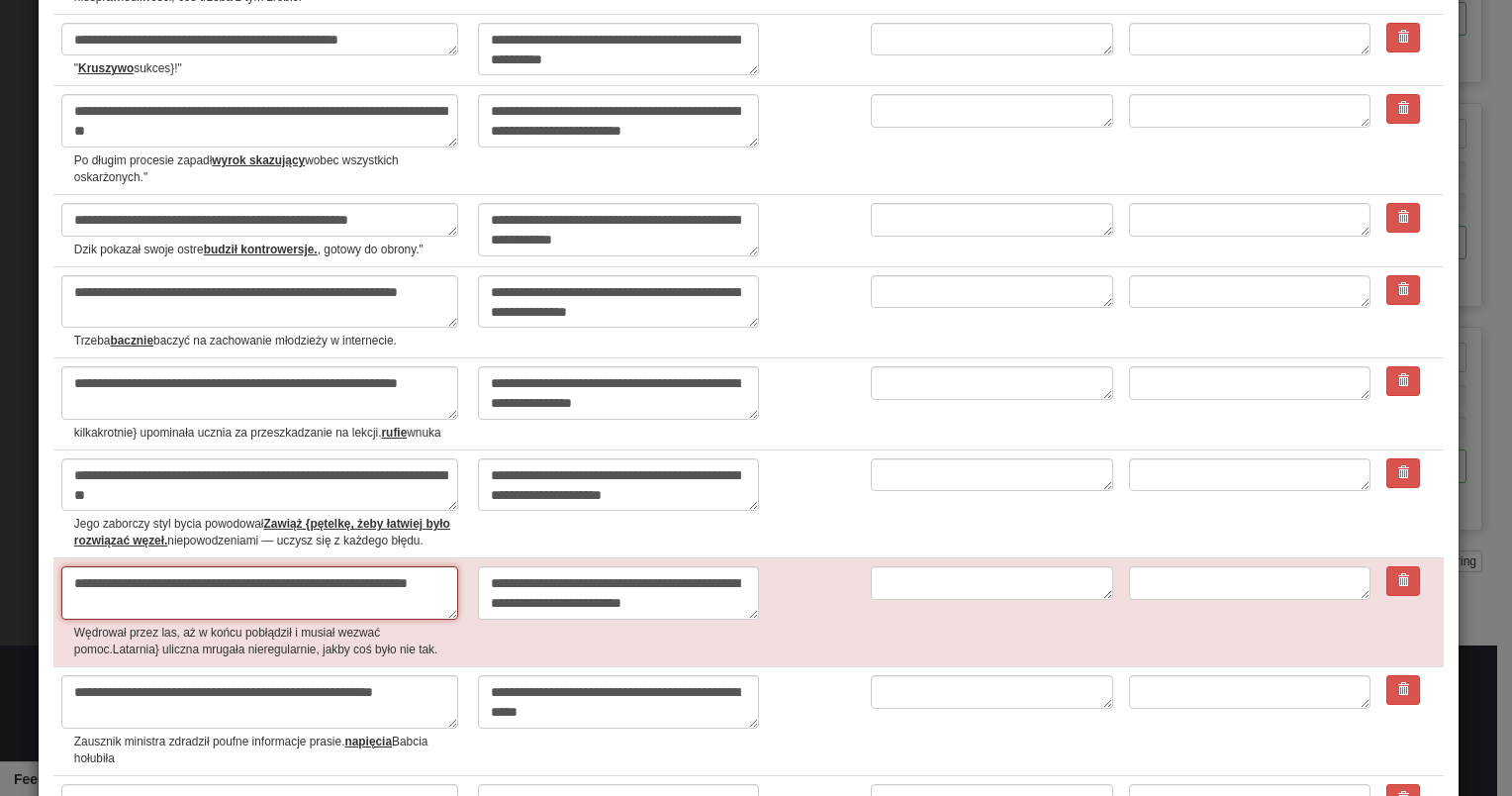 click on "**********" at bounding box center (259, 593) 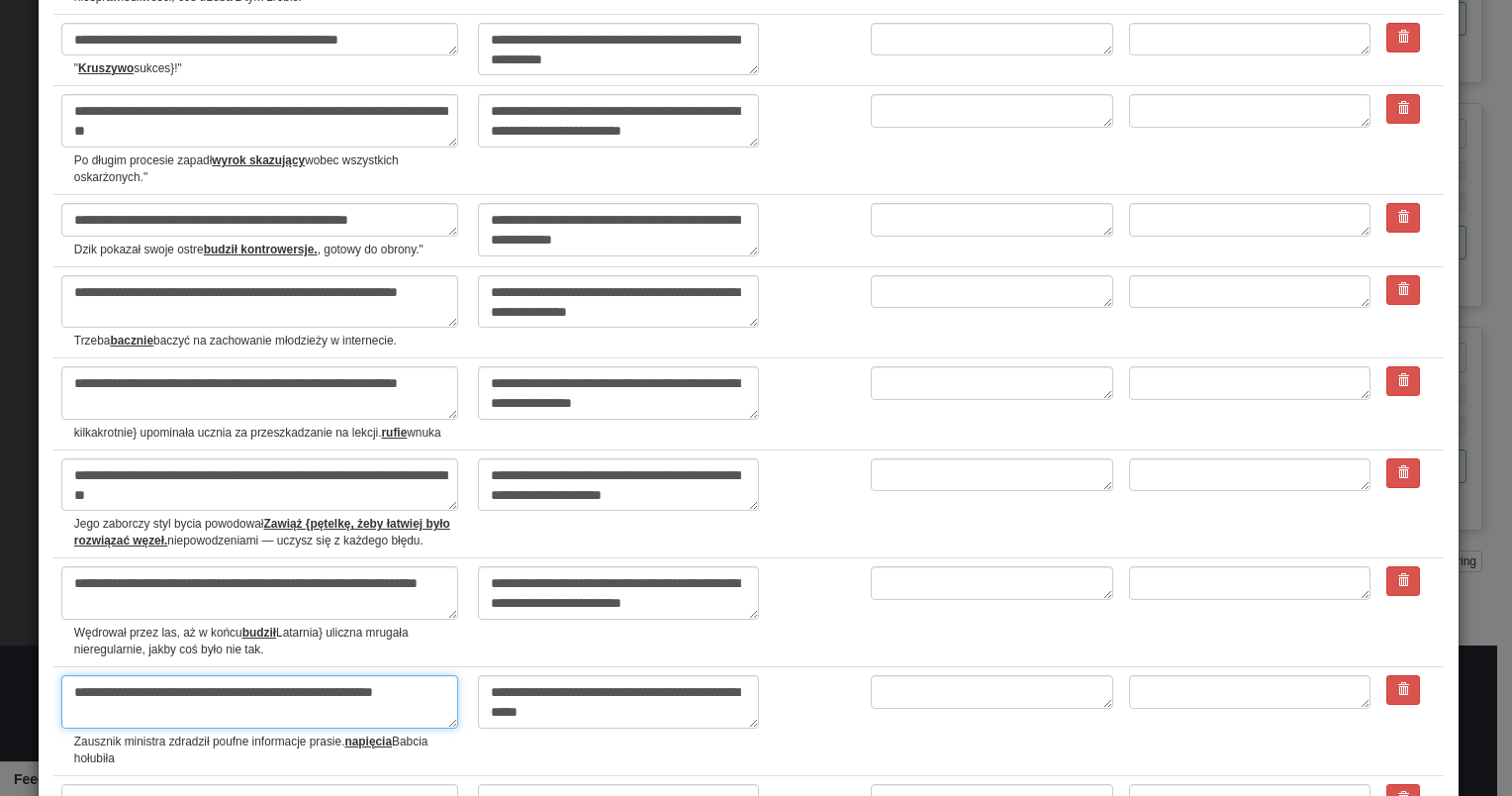 click on "**********" at bounding box center (259, 702) 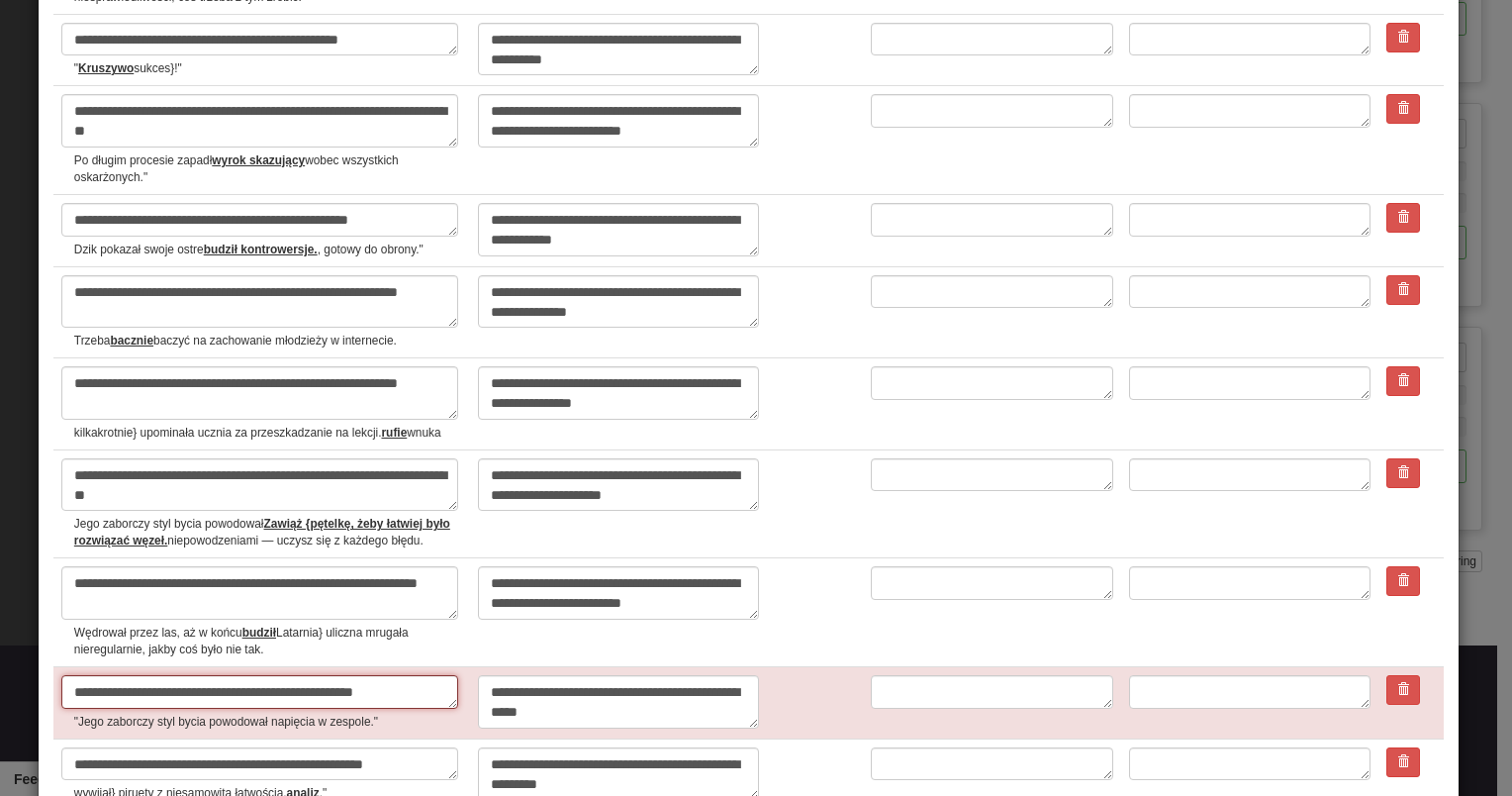 click on "**********" at bounding box center [259, 692] 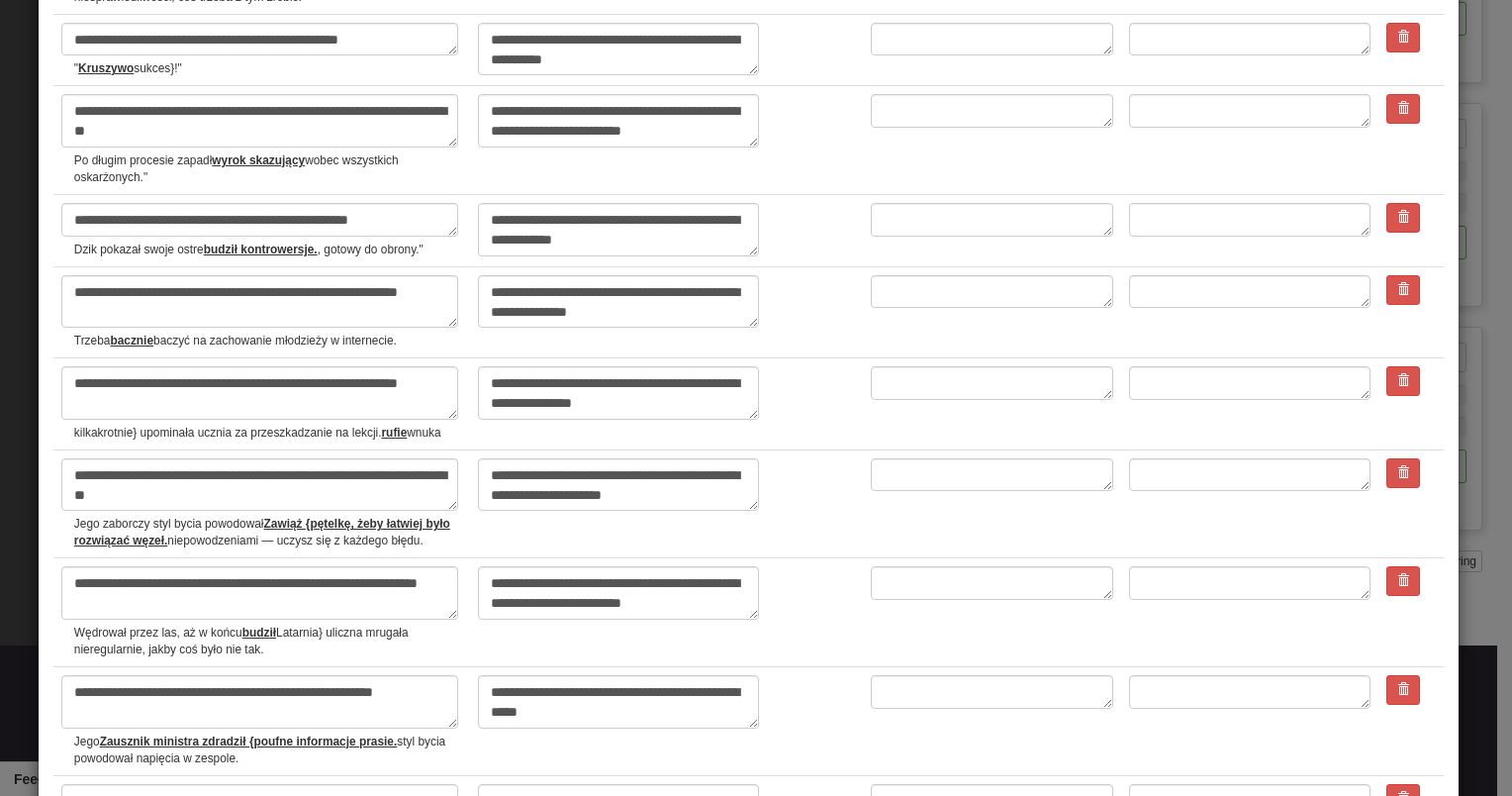 click on "**********" at bounding box center [259, 882] 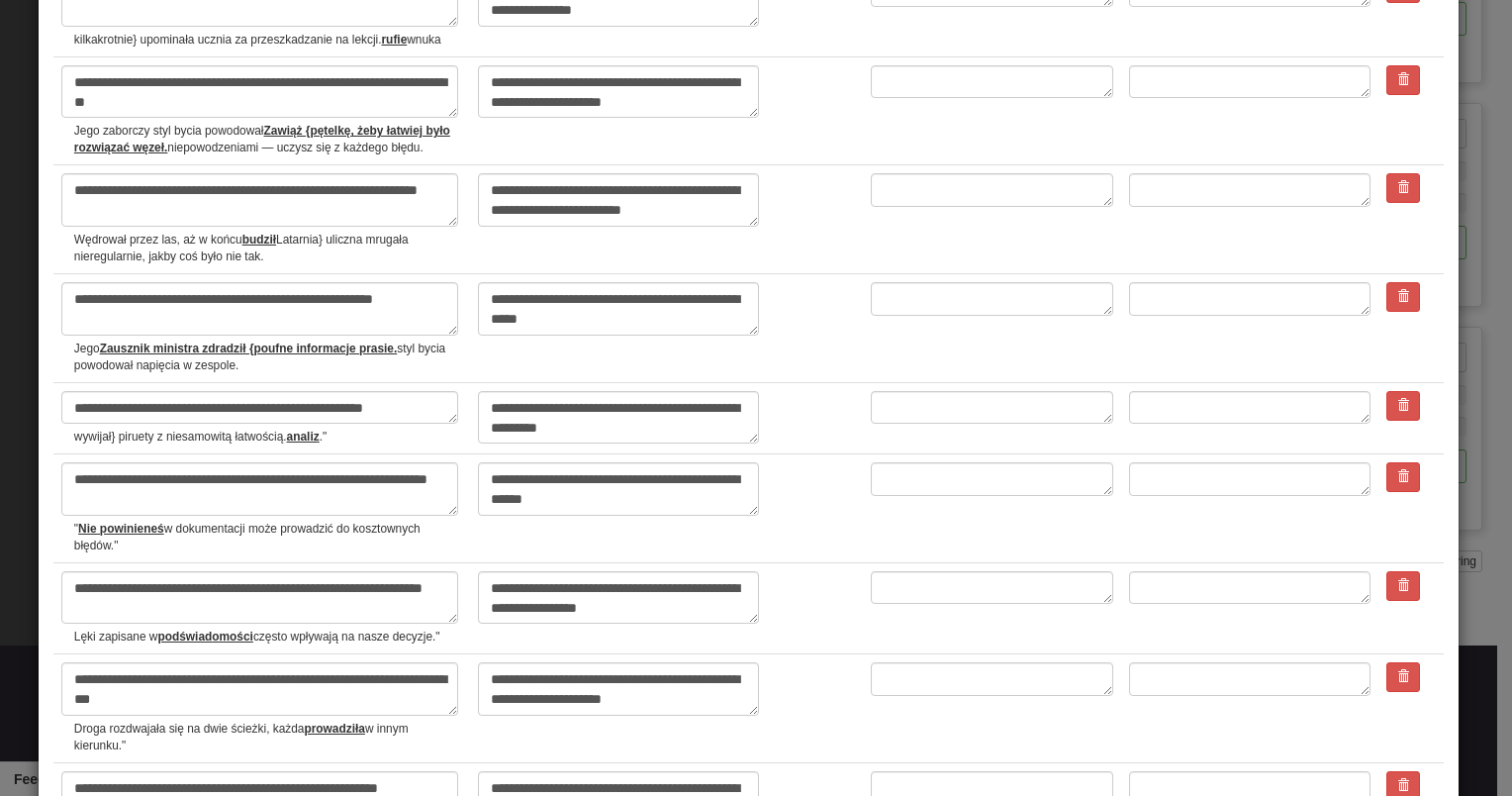 scroll, scrollTop: 3223, scrollLeft: 0, axis: vertical 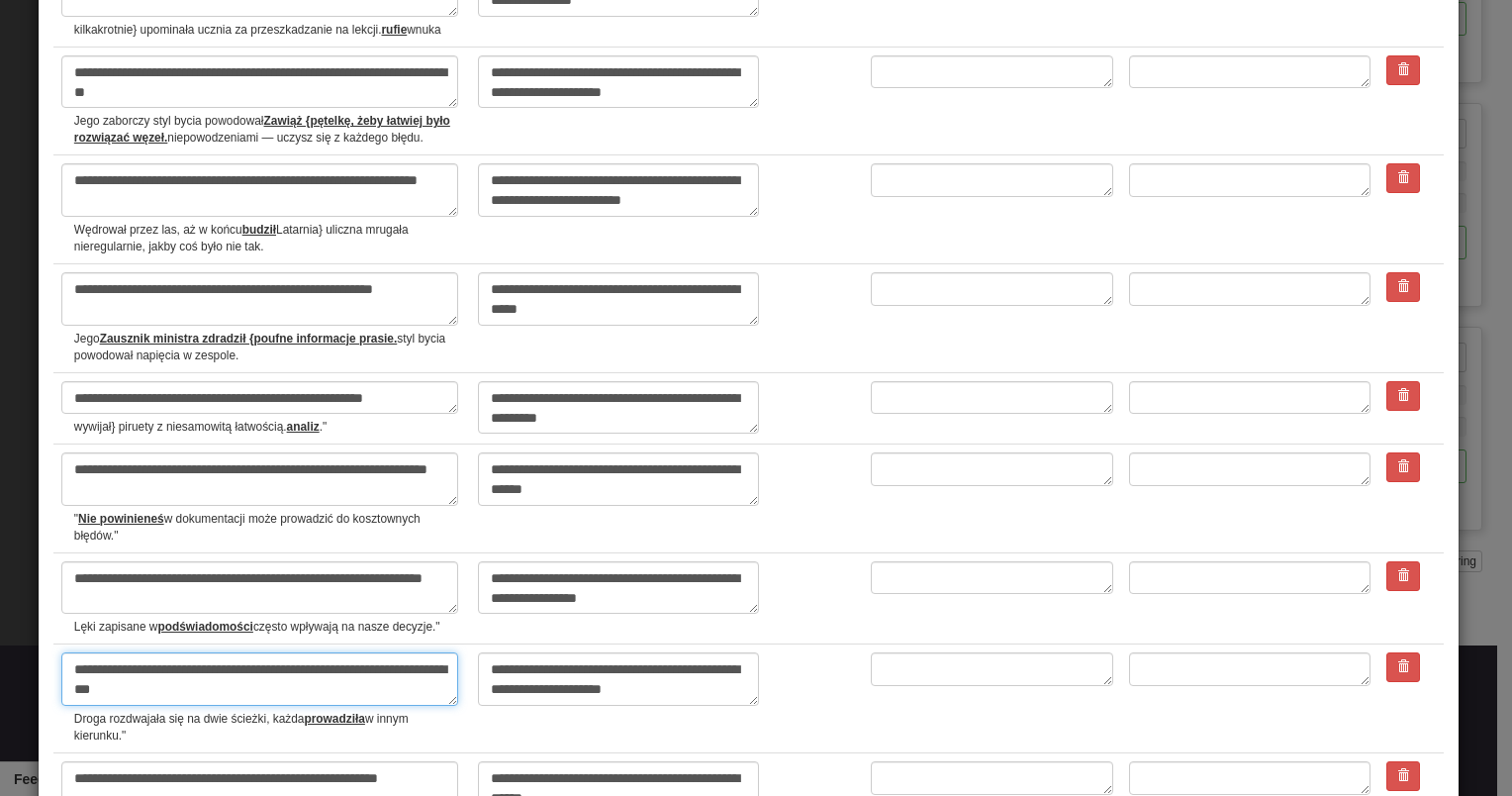 click on "**********" at bounding box center (259, 679) 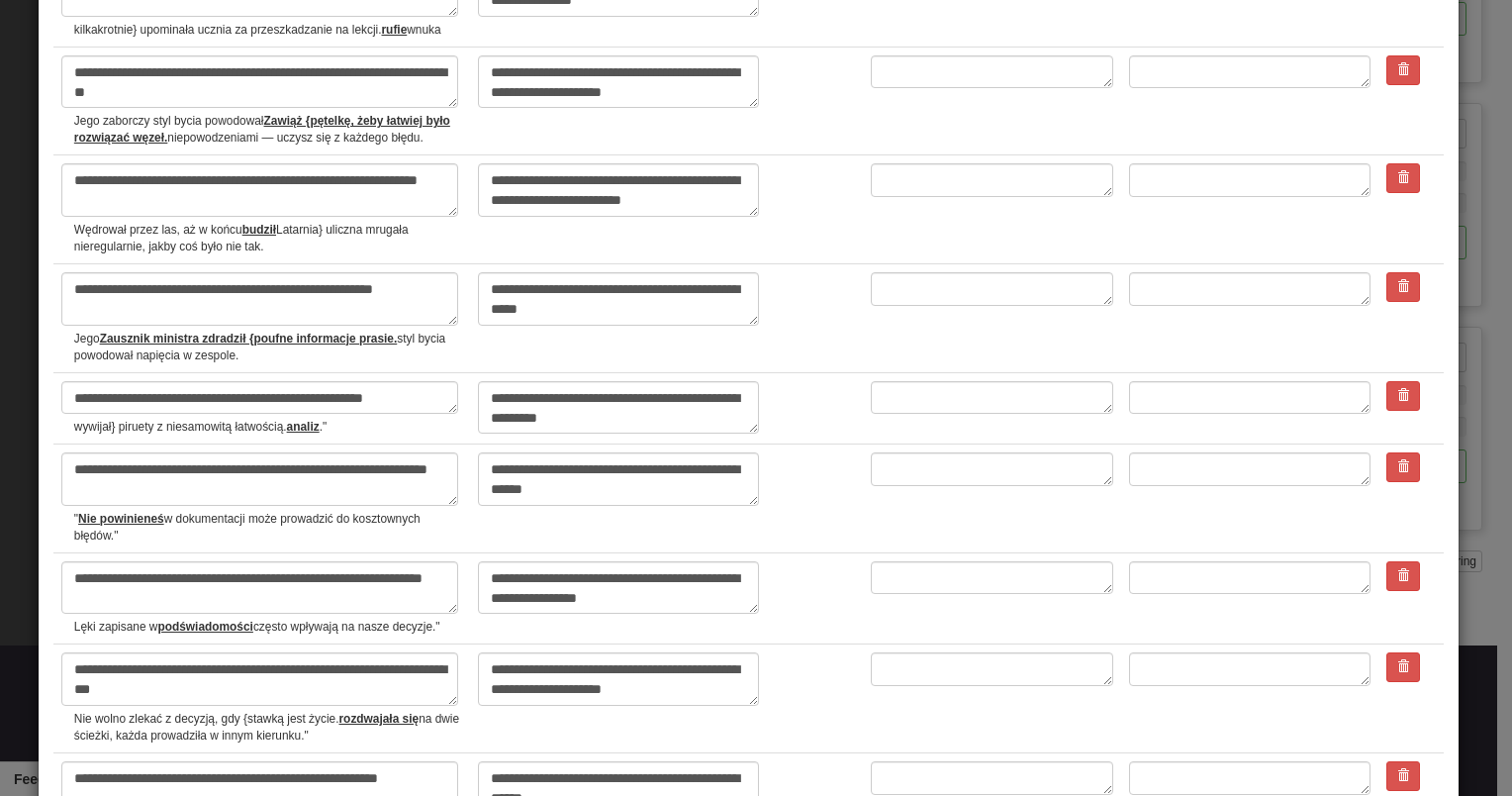 click on "**********" at bounding box center (259, 897) 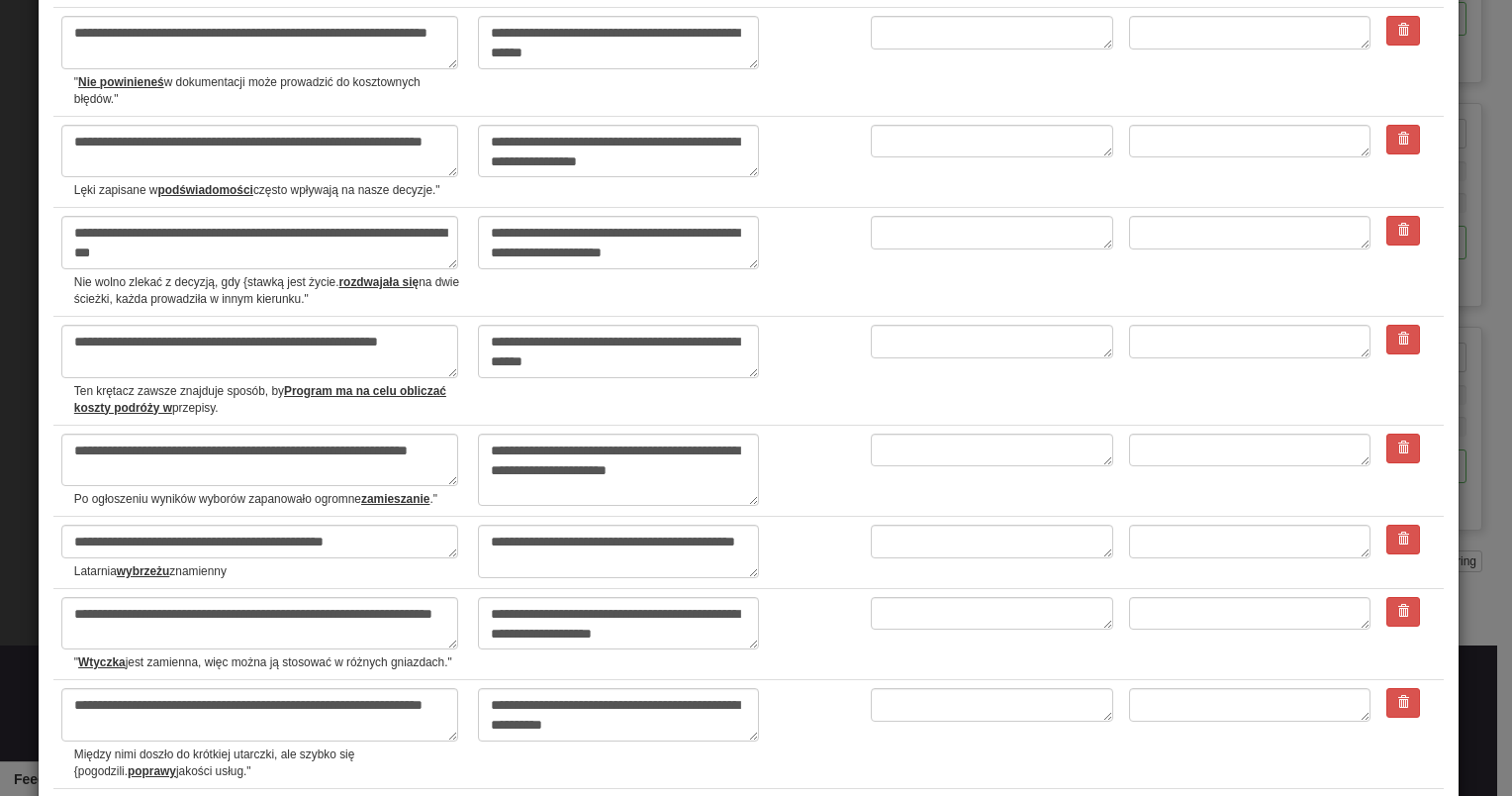 scroll, scrollTop: 3664, scrollLeft: 0, axis: vertical 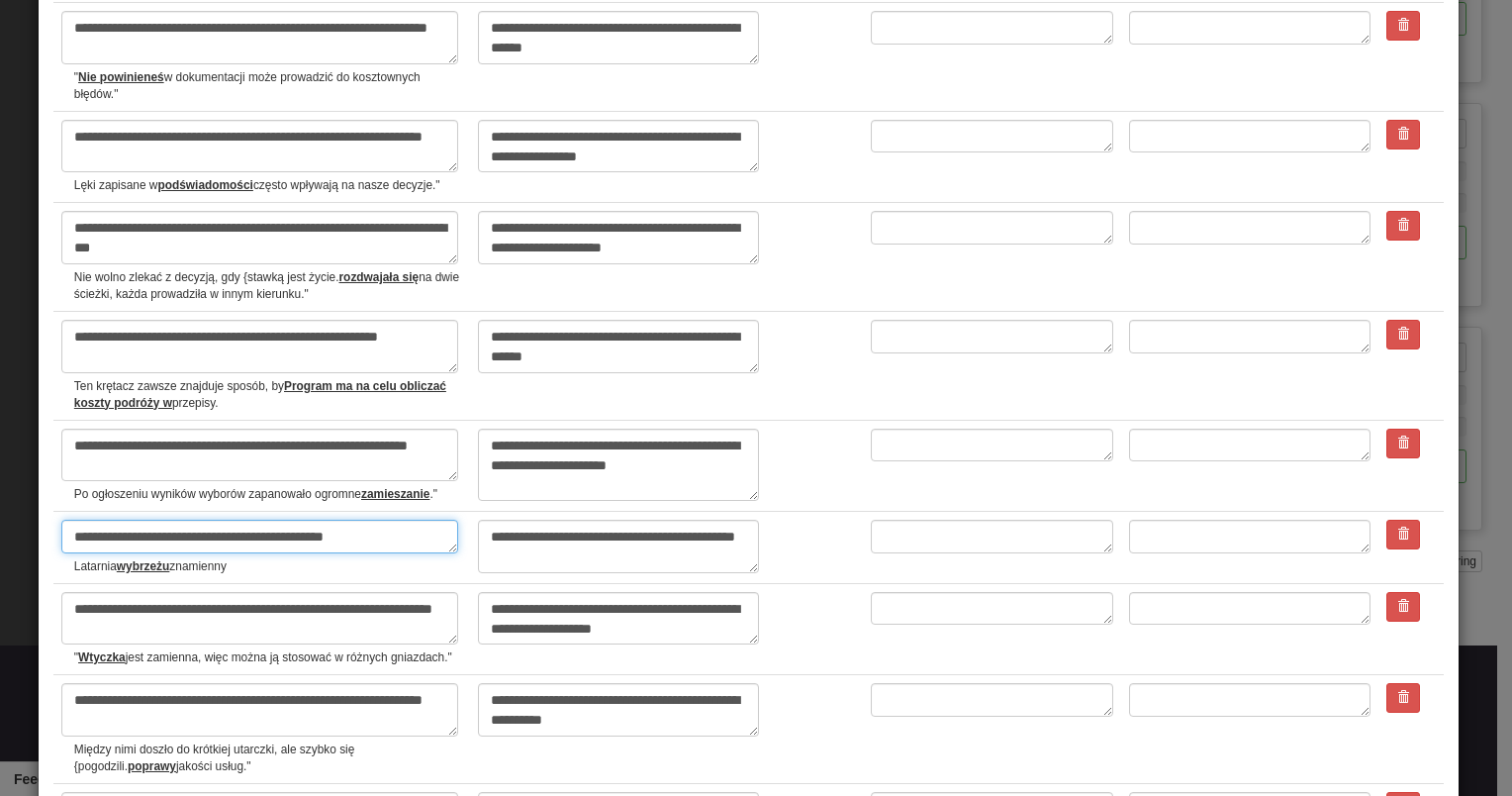 click on "**********" at bounding box center (259, 537) 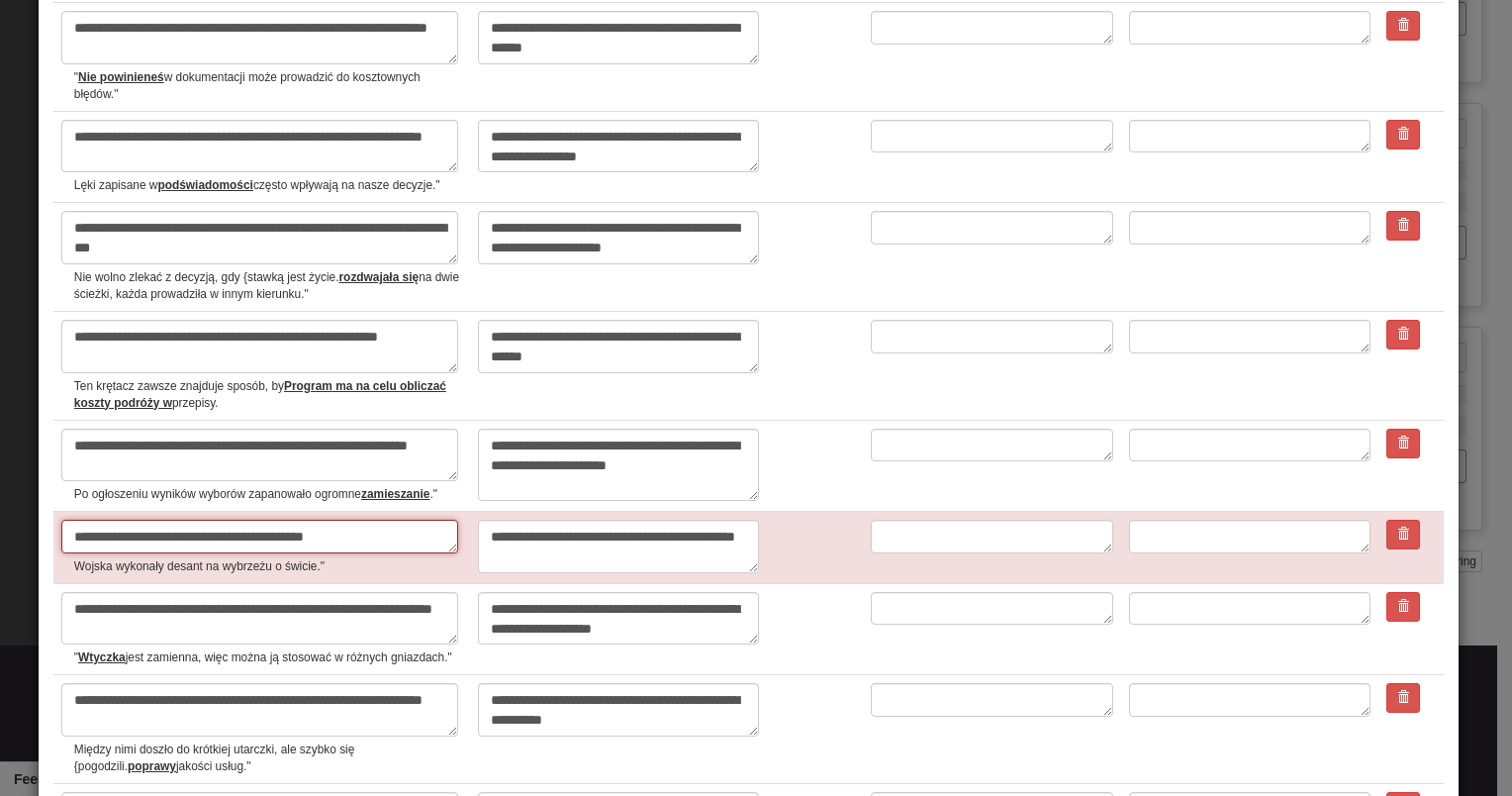 click on "**********" at bounding box center [259, 537] 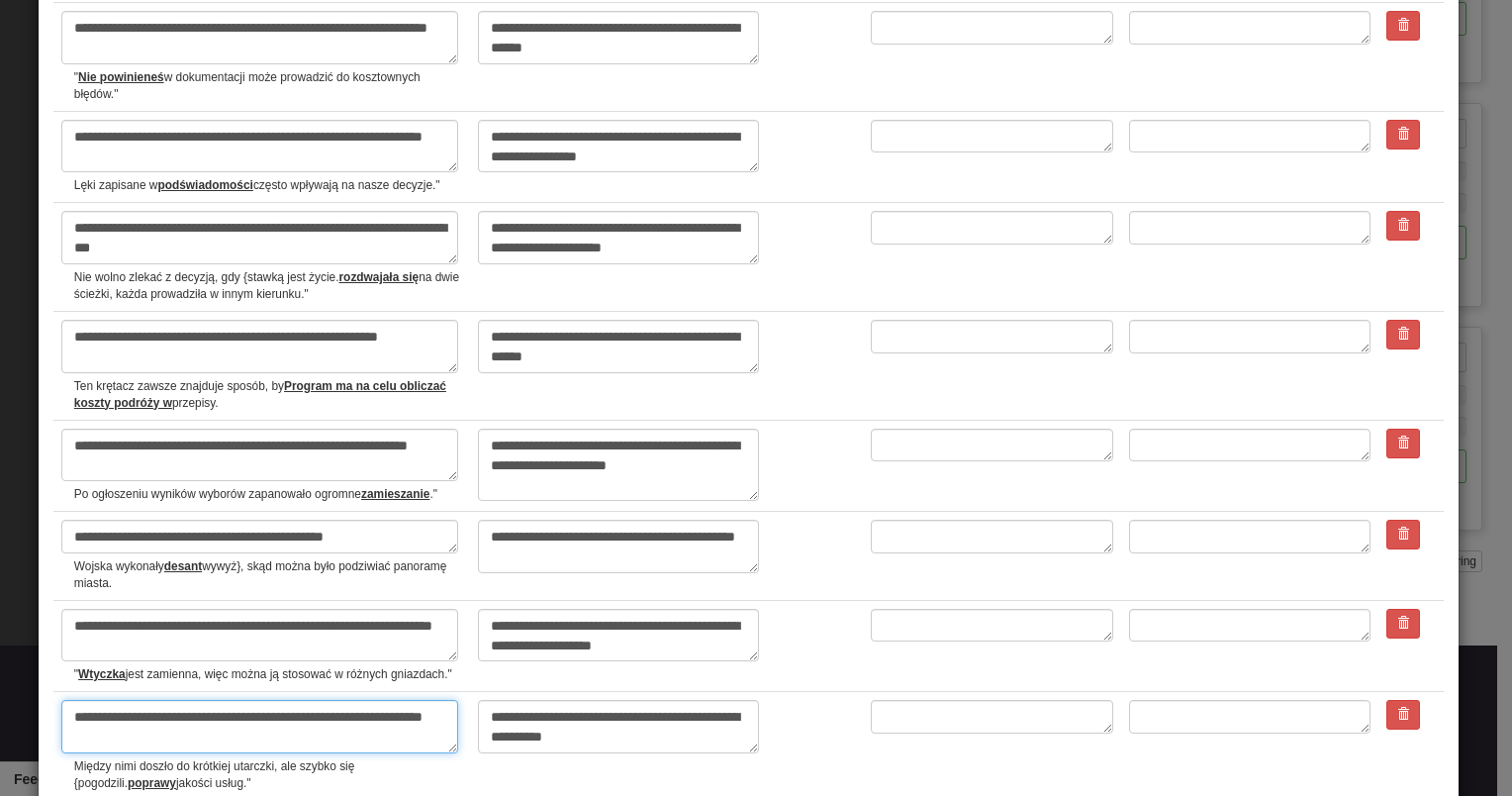 click on "**********" at bounding box center (259, 727) 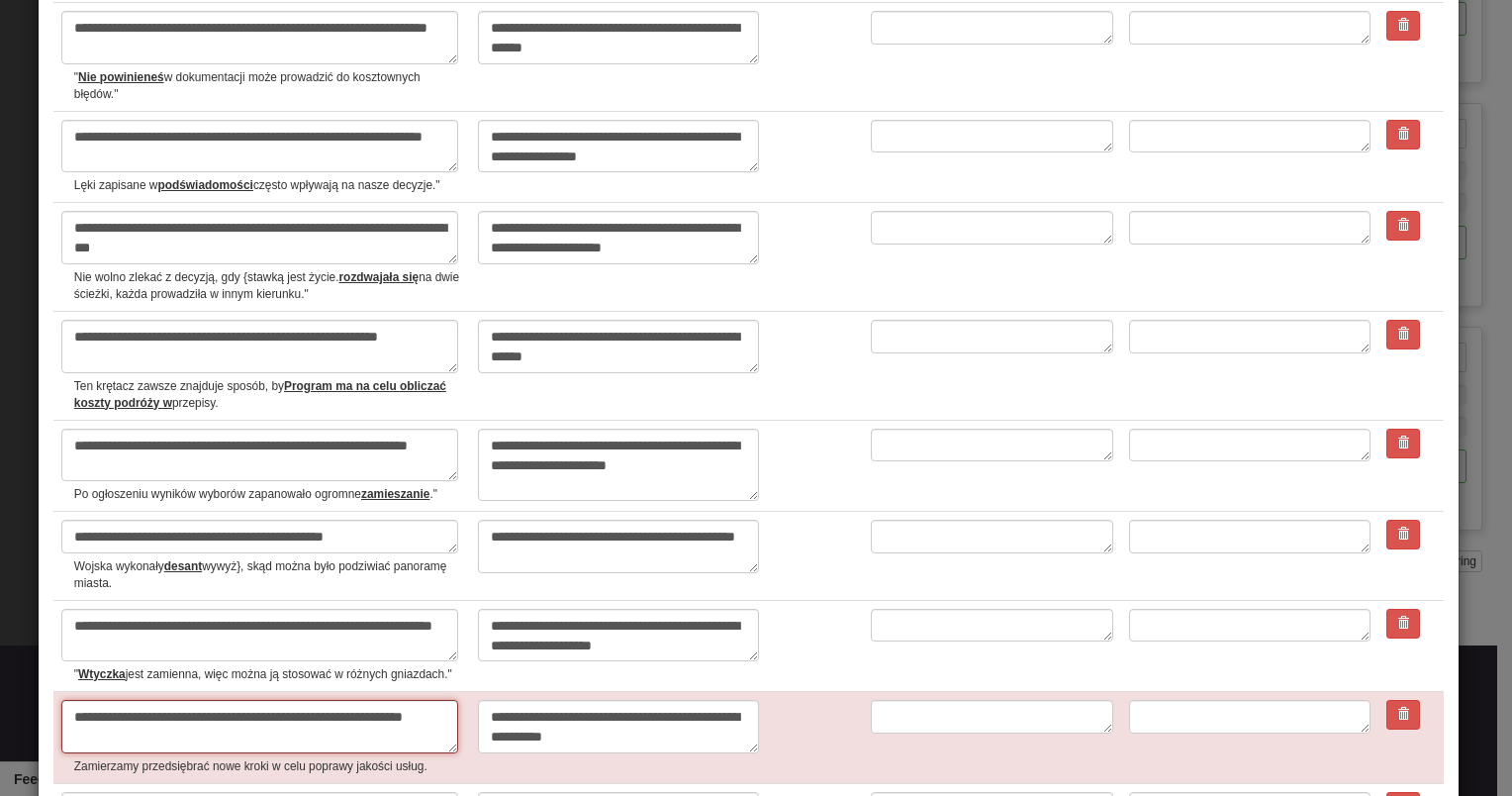 click on "**********" at bounding box center (259, 727) 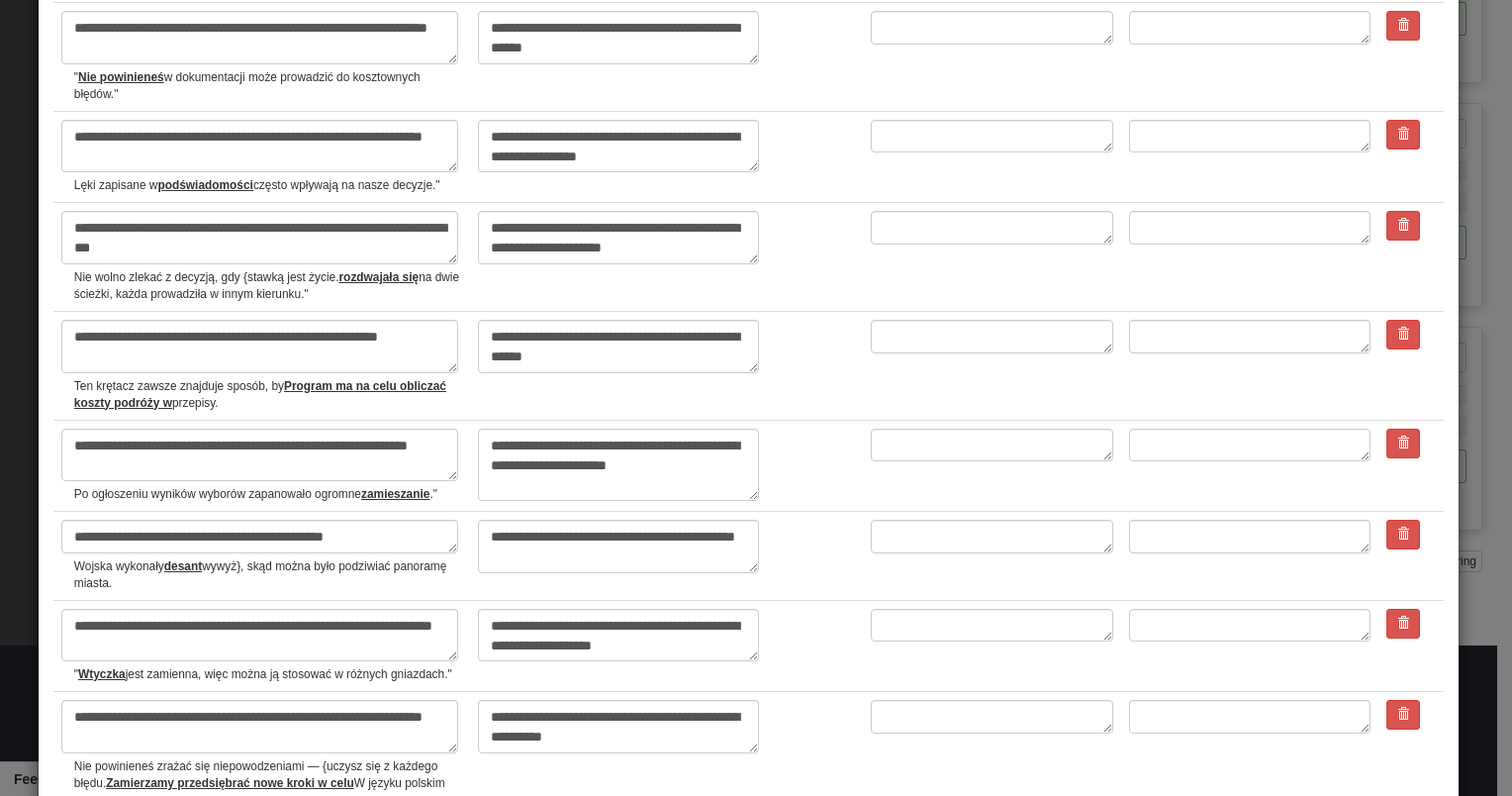 click on "**********" at bounding box center (259, 836) 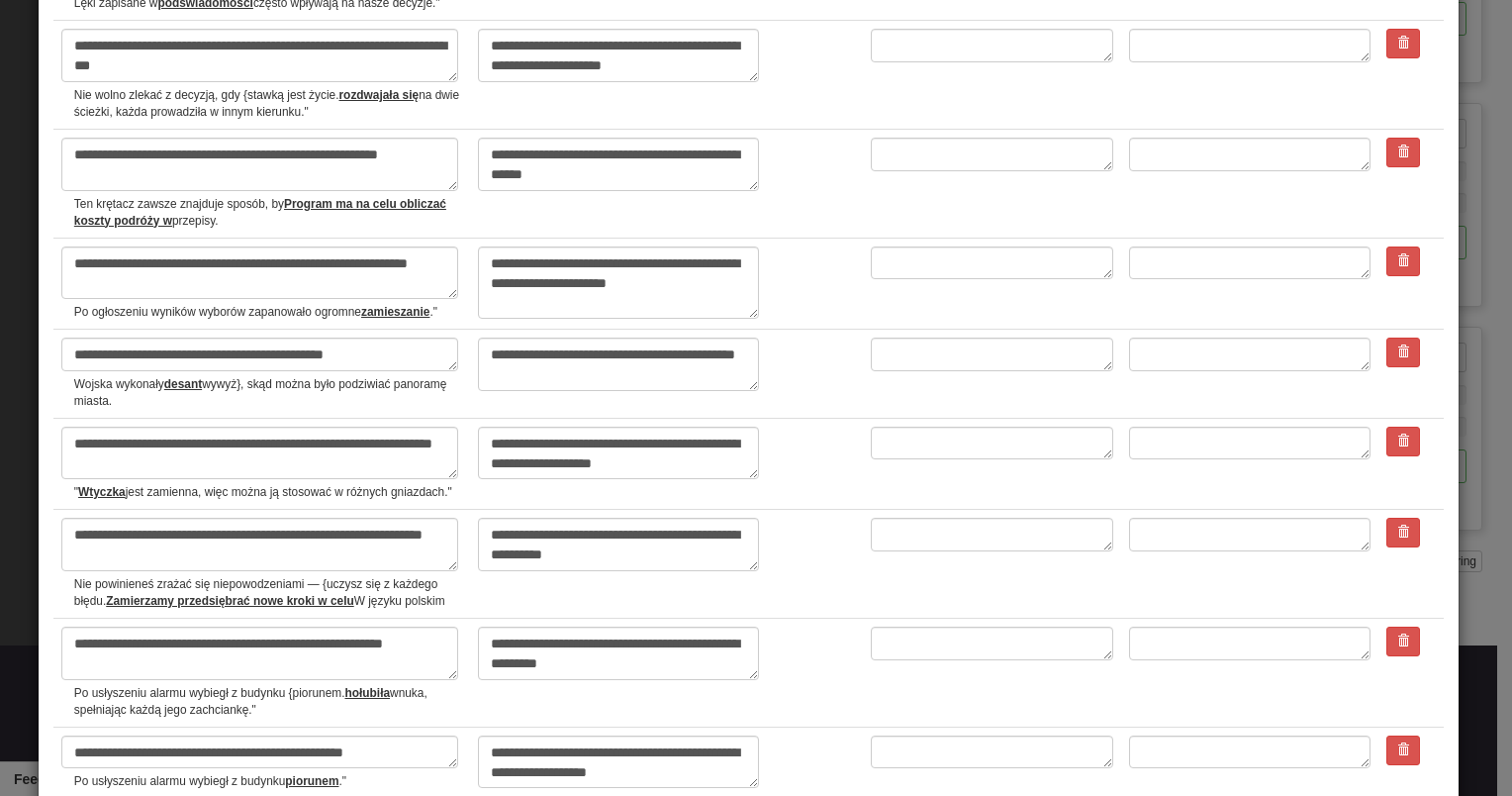 scroll, scrollTop: 3868, scrollLeft: 0, axis: vertical 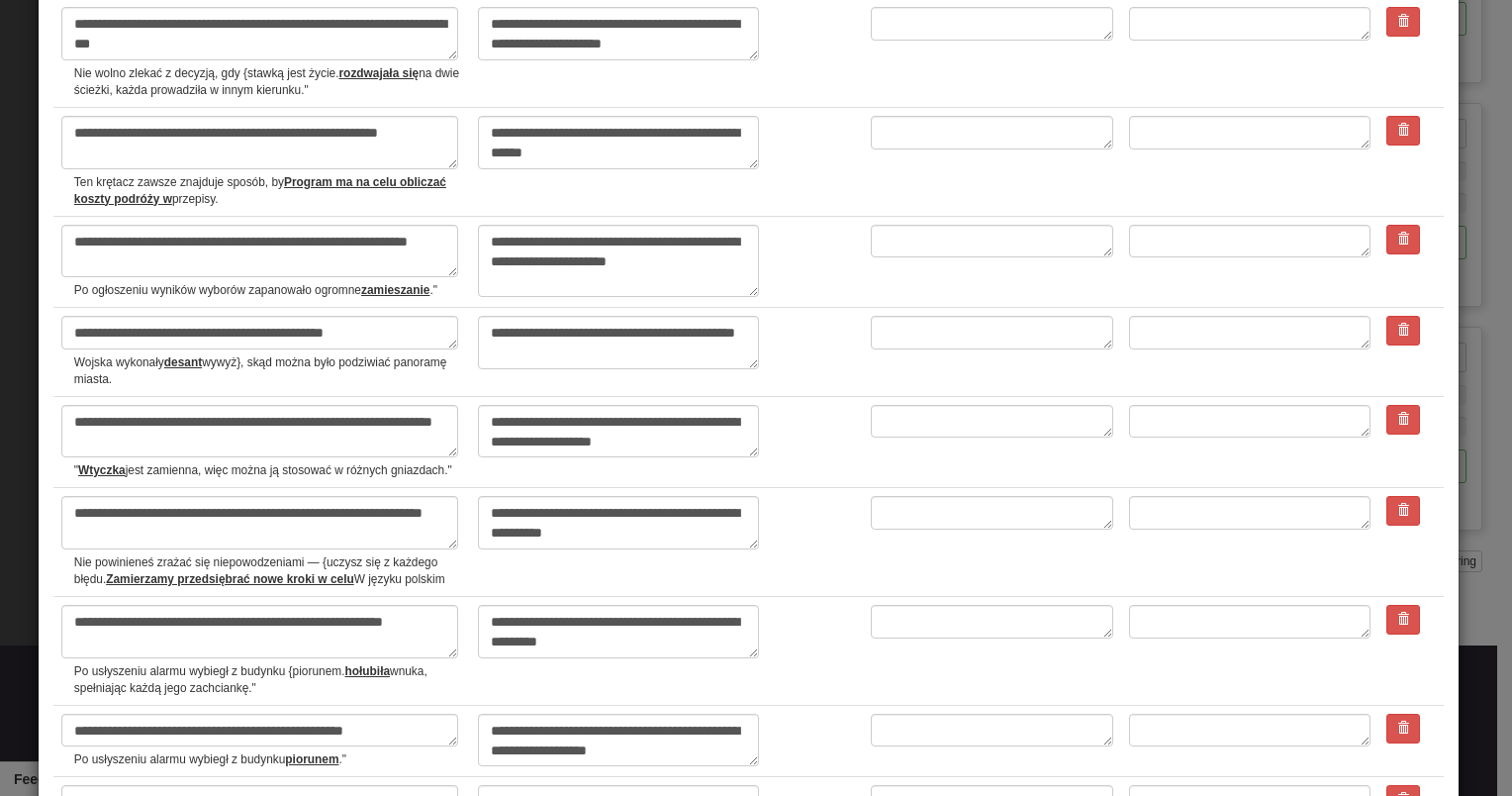 click on "Next" at bounding box center [1416, 967] 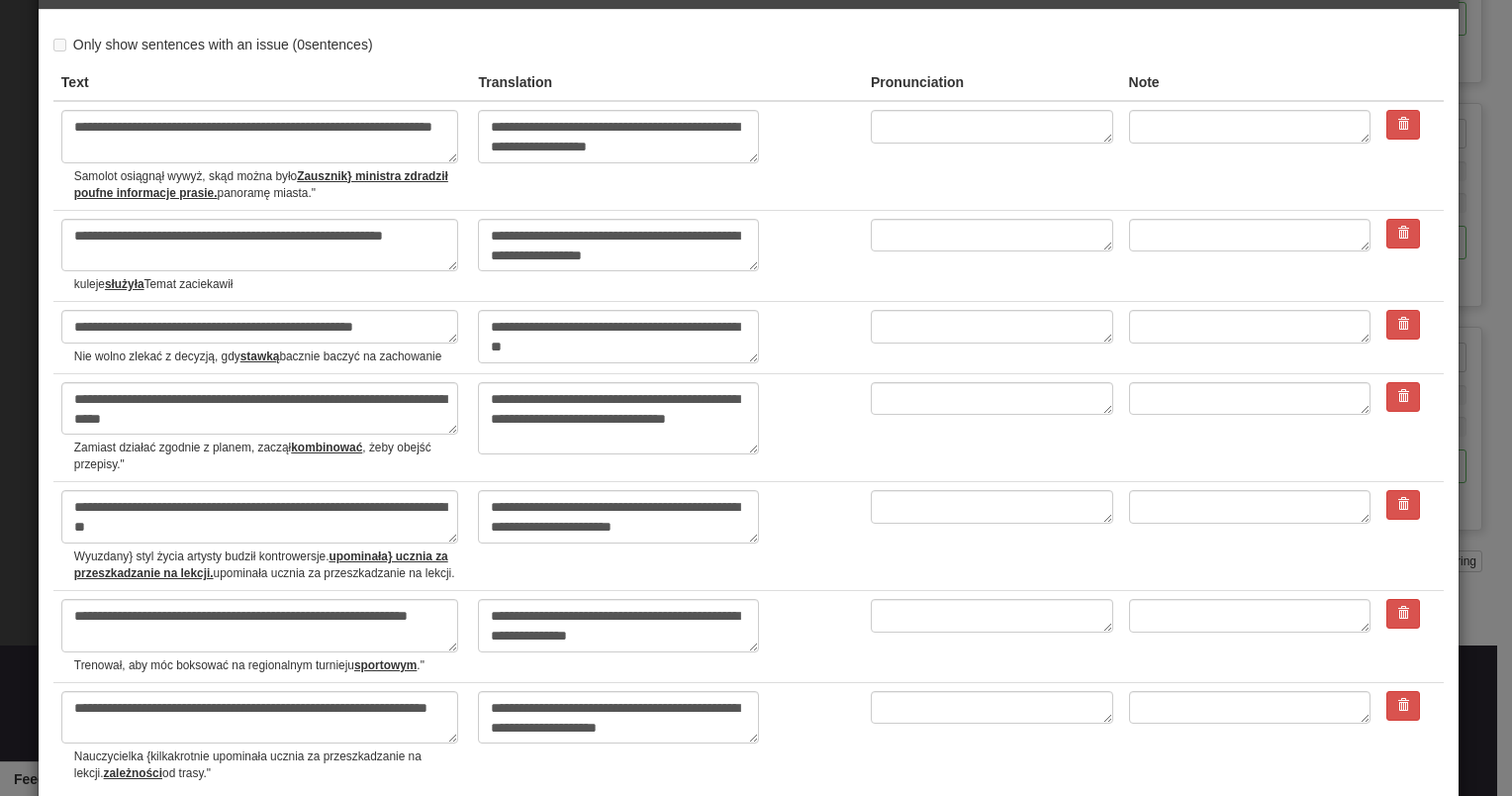 scroll, scrollTop: 0, scrollLeft: 0, axis: both 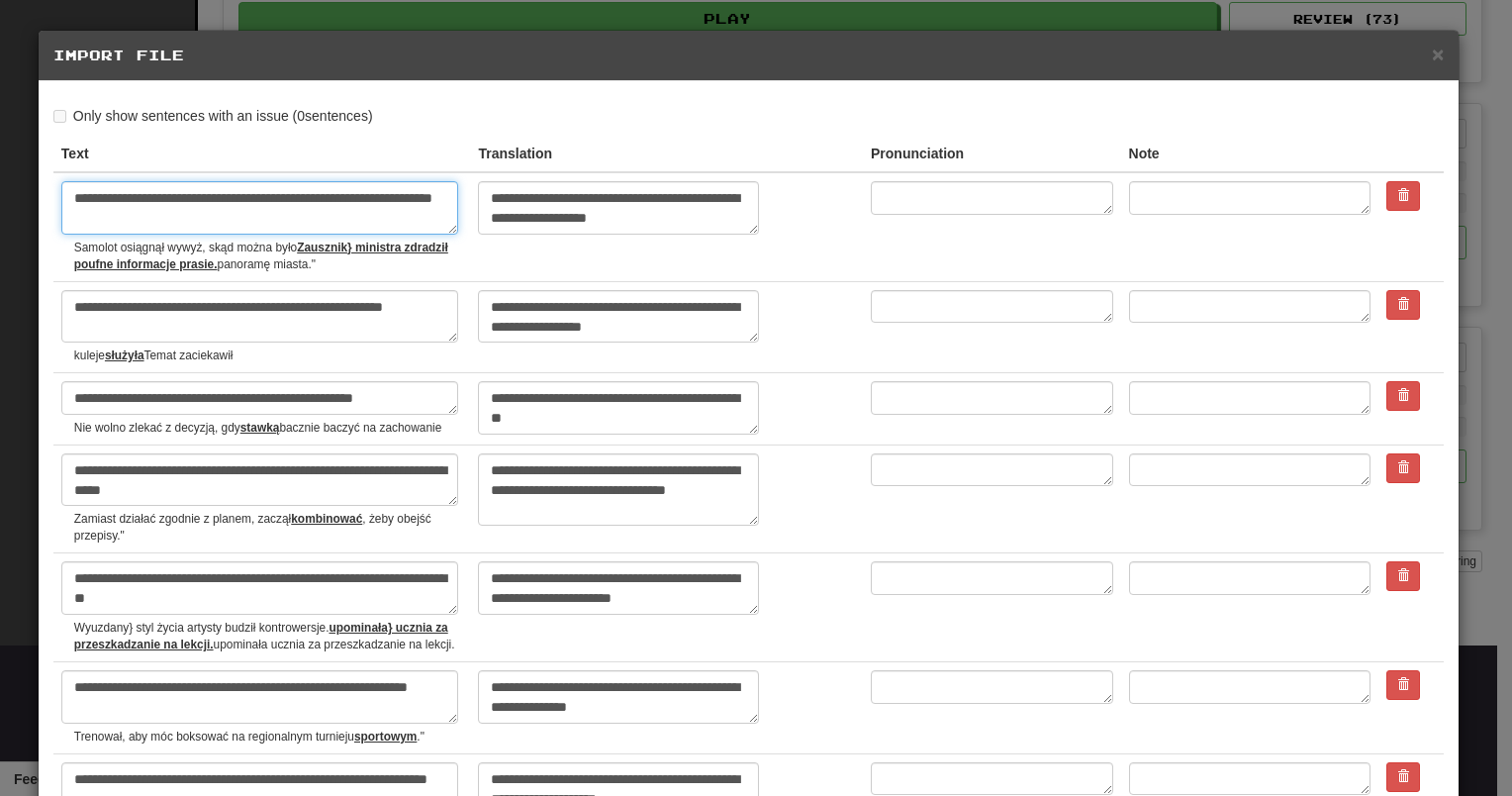 click on "**********" at bounding box center (259, 208) 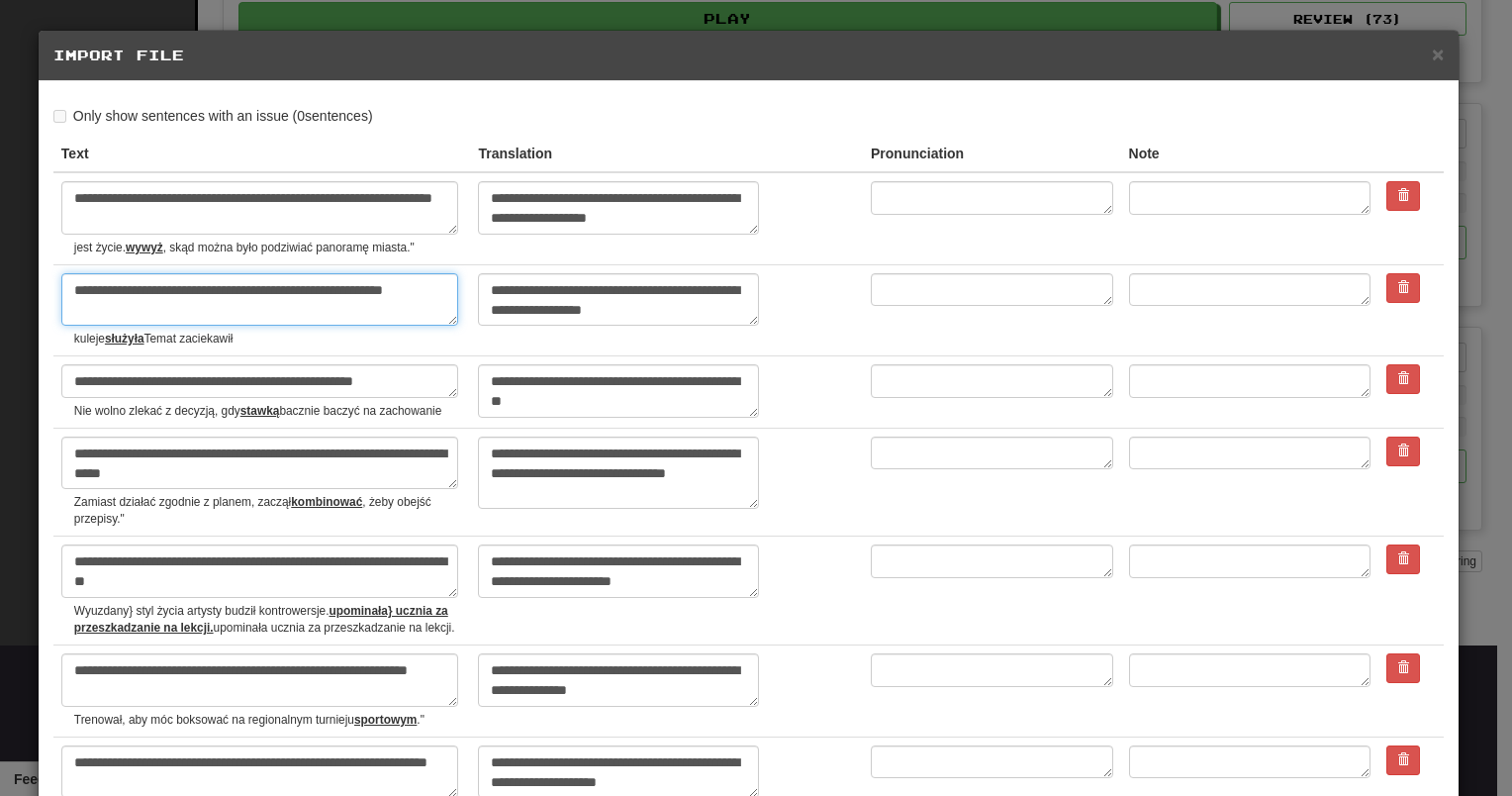 click on "**********" at bounding box center [259, 300] 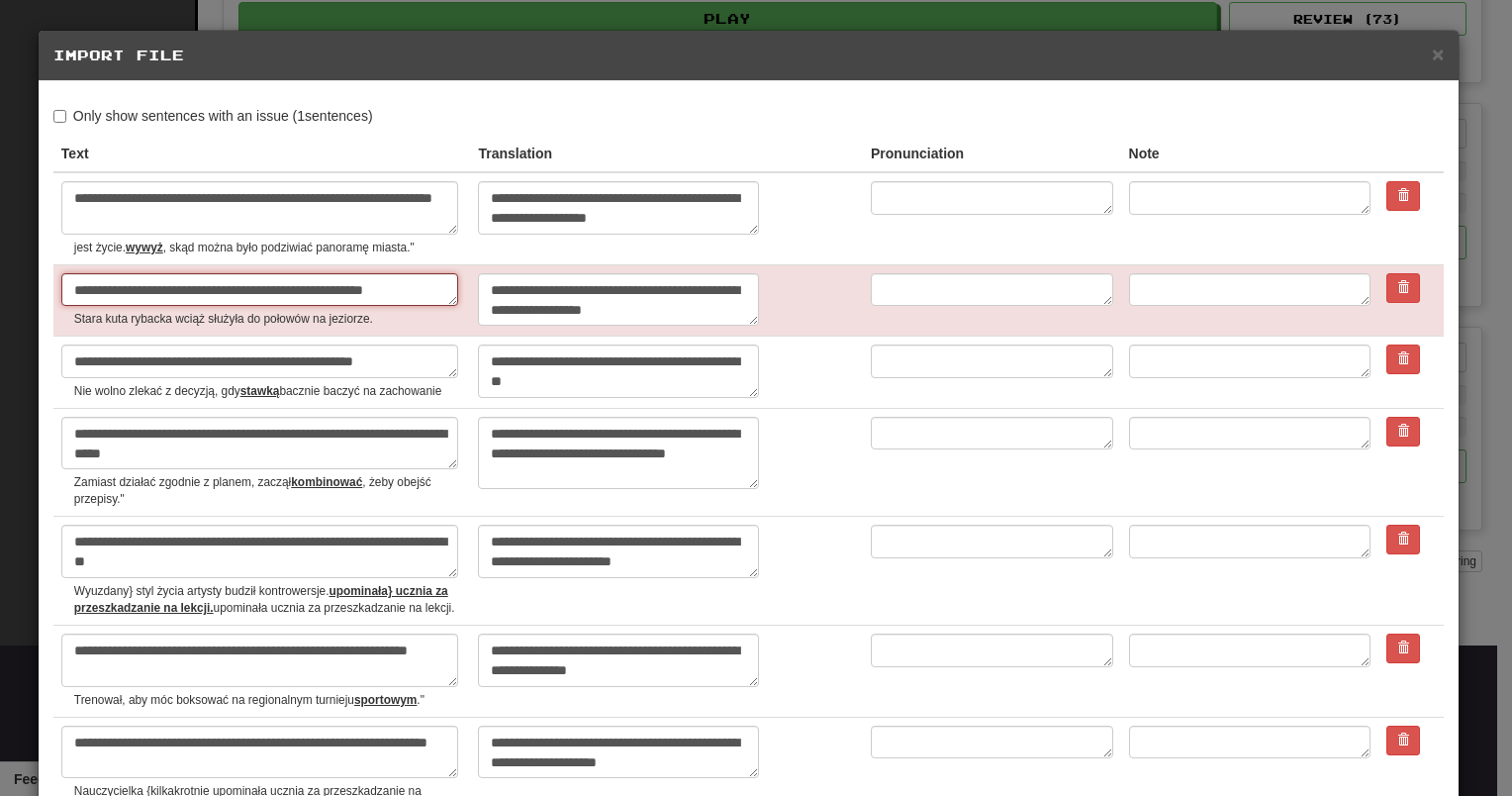 click on "**********" at bounding box center (259, 290) 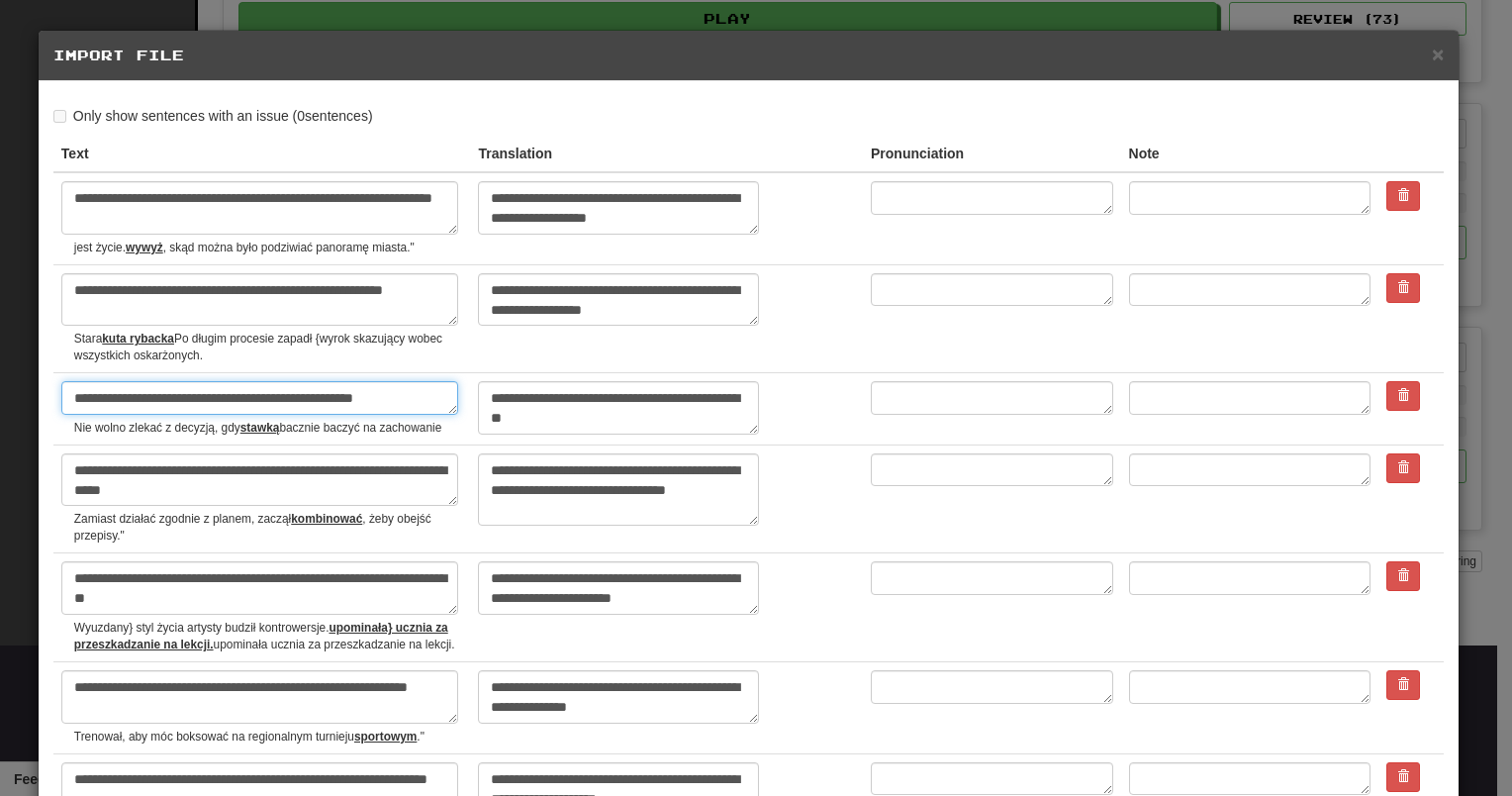 click on "**********" at bounding box center [259, 398] 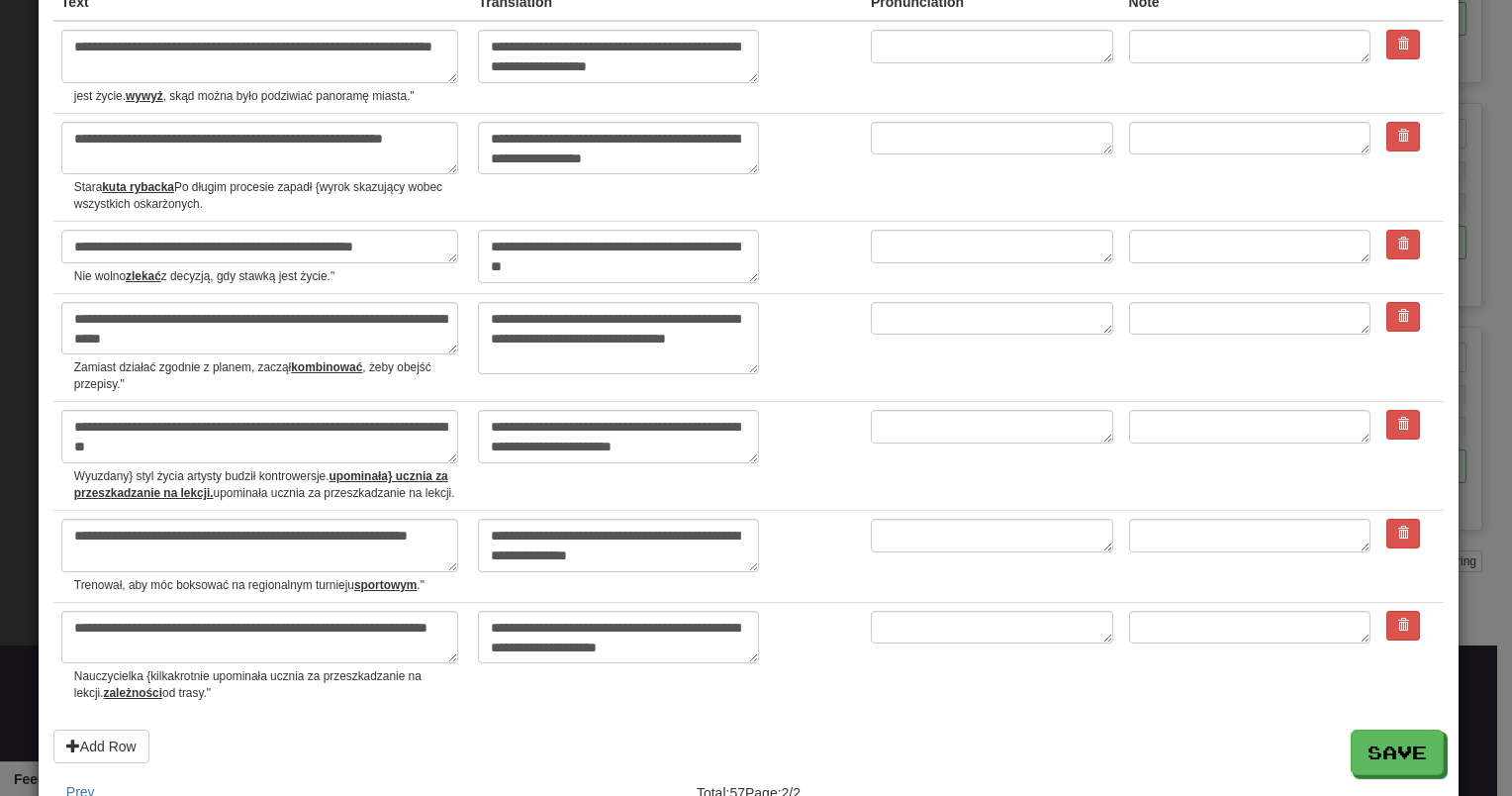 scroll, scrollTop: 187, scrollLeft: 0, axis: vertical 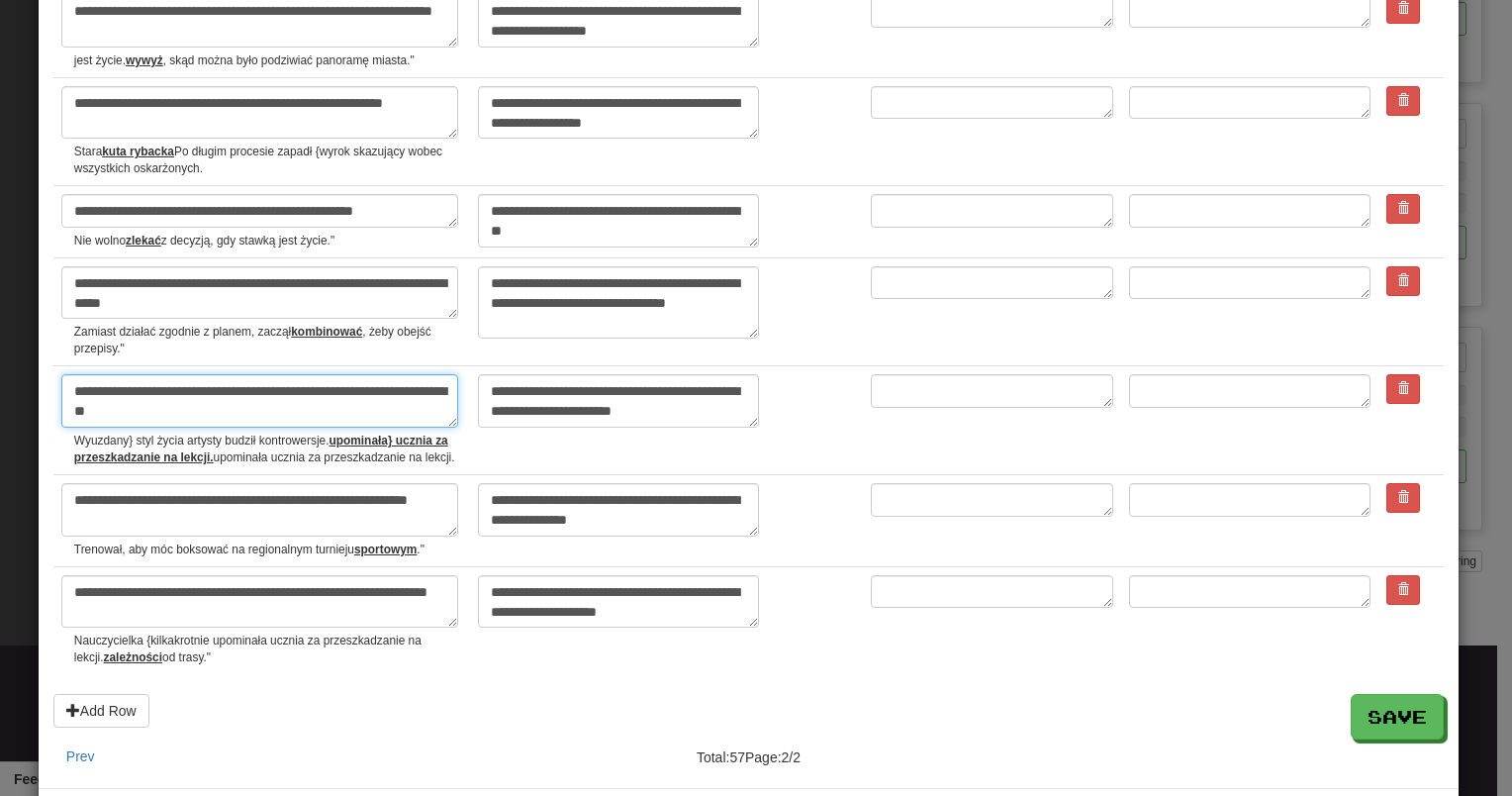 click on "**********" at bounding box center (259, 401) 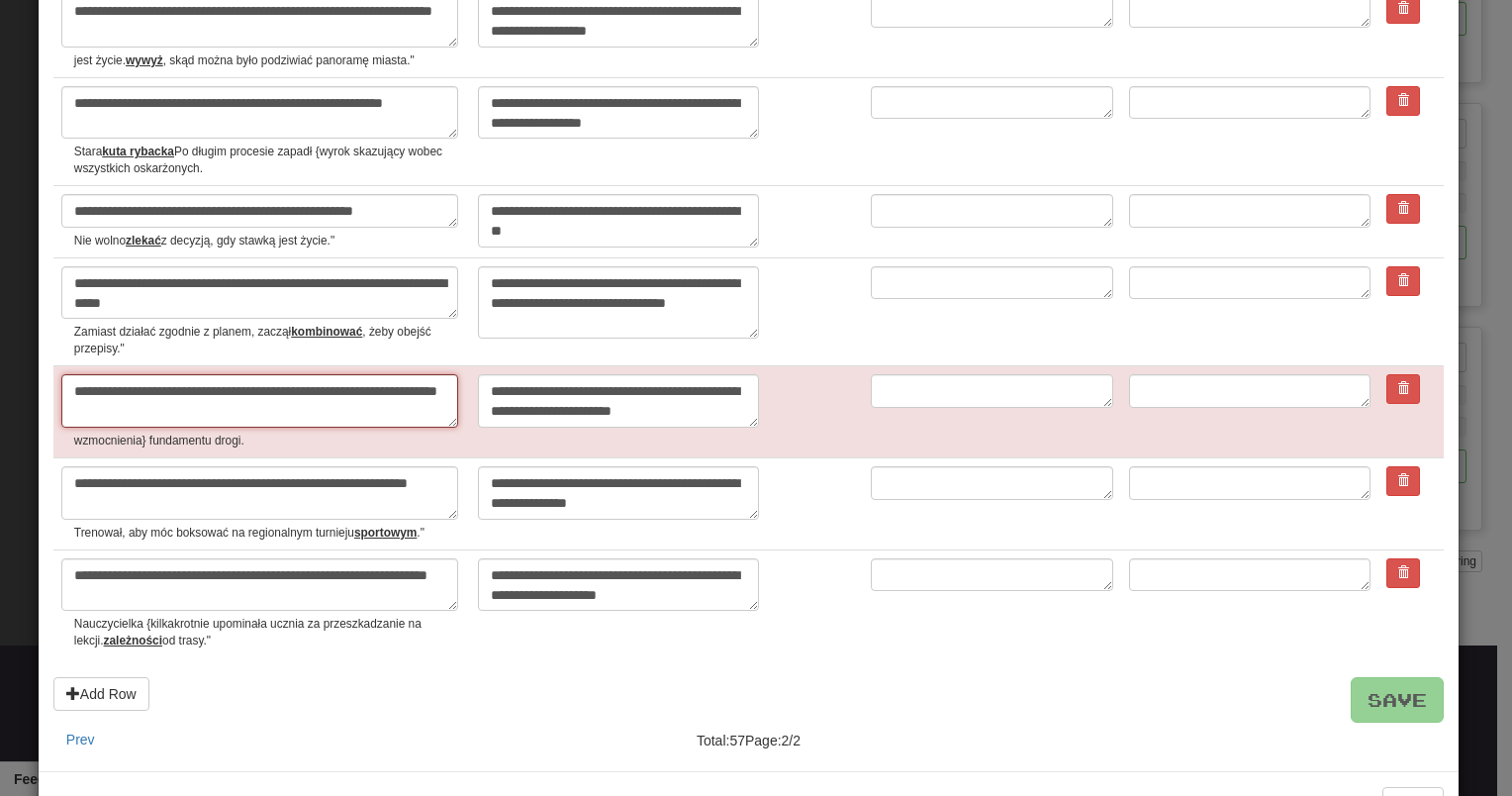 click on "**********" at bounding box center [259, 401] 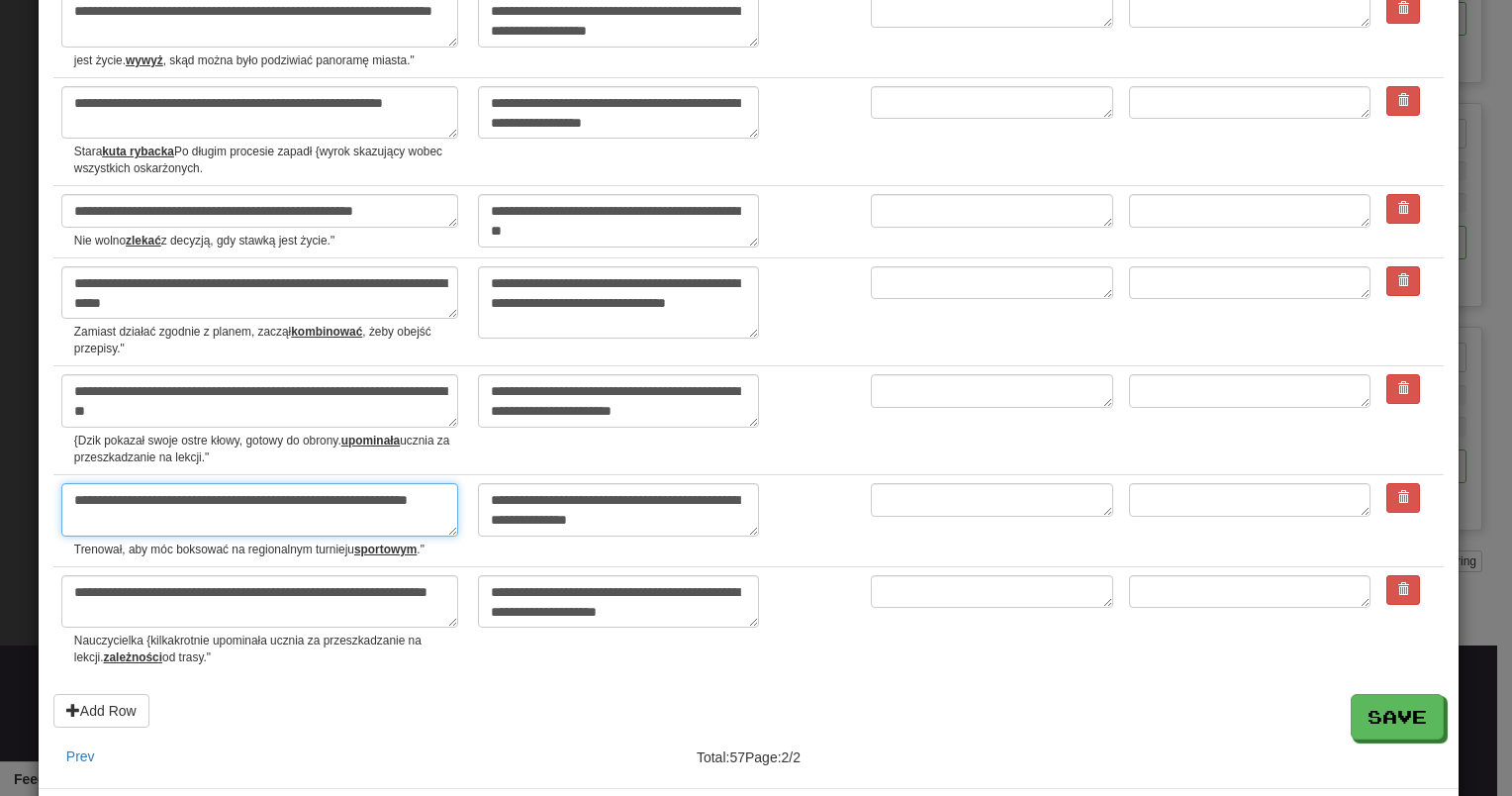 click on "**********" at bounding box center (259, 510) 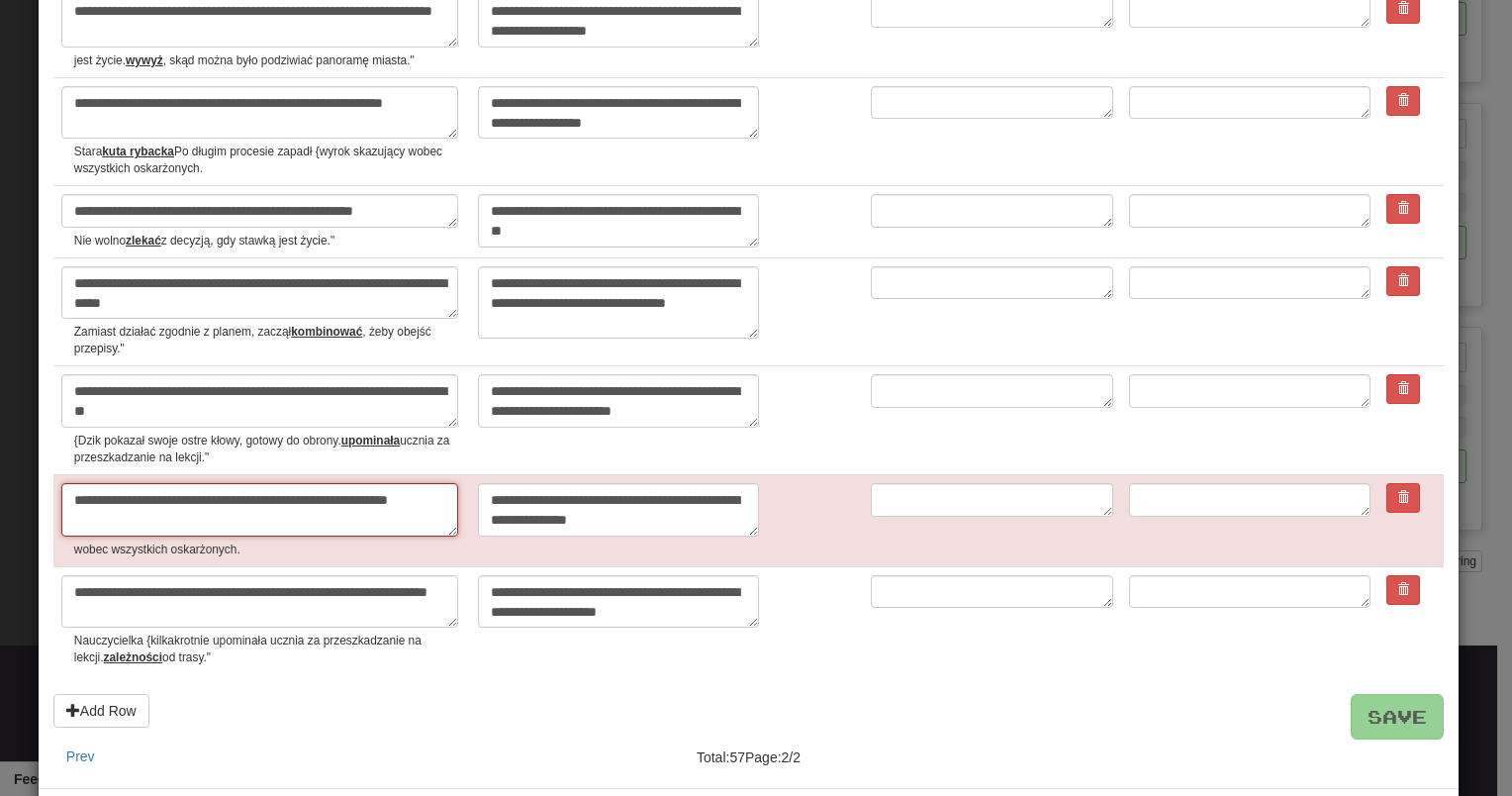 click on "**********" at bounding box center (259, 510) 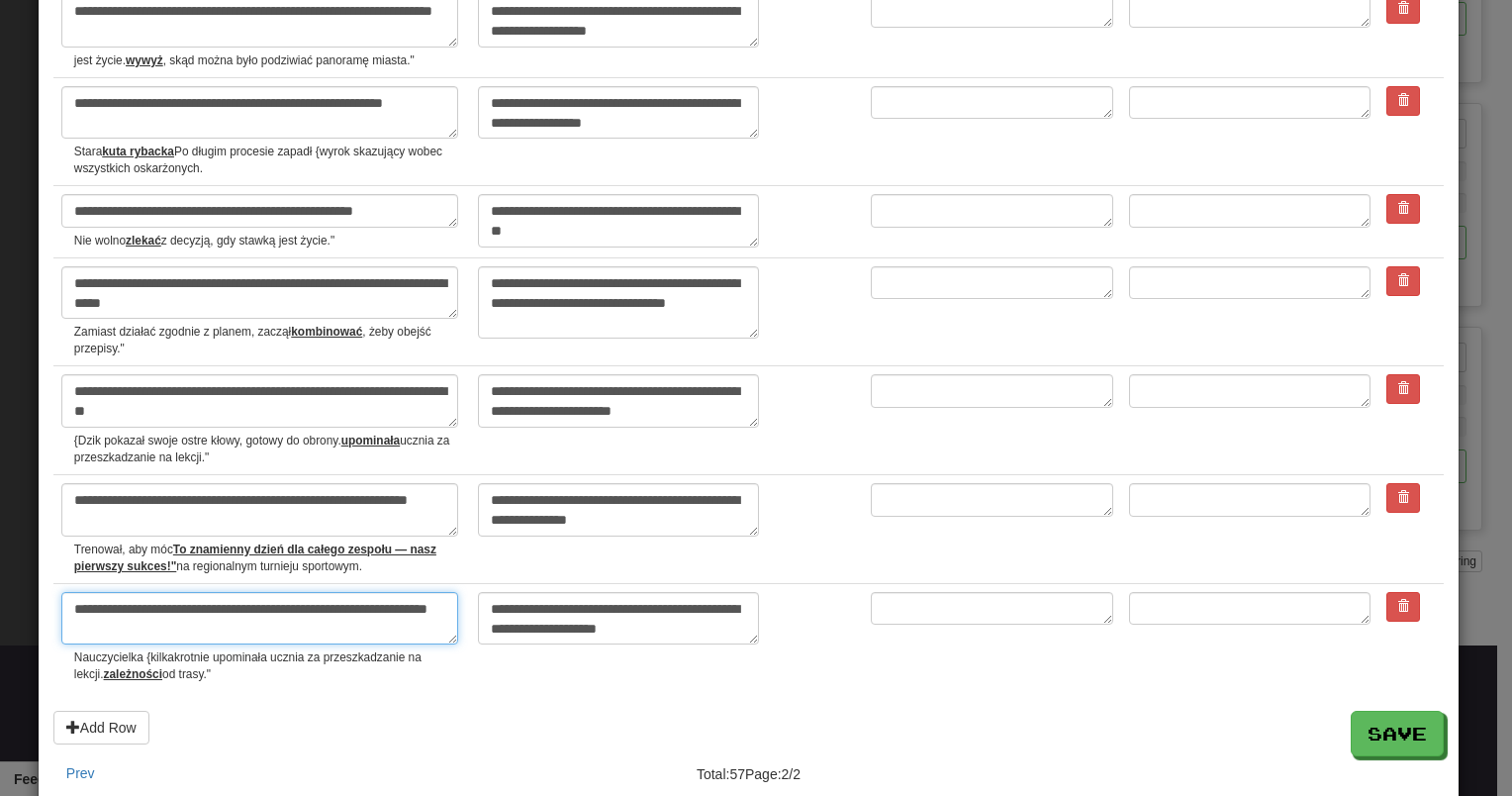 click on "**********" at bounding box center (259, 619) 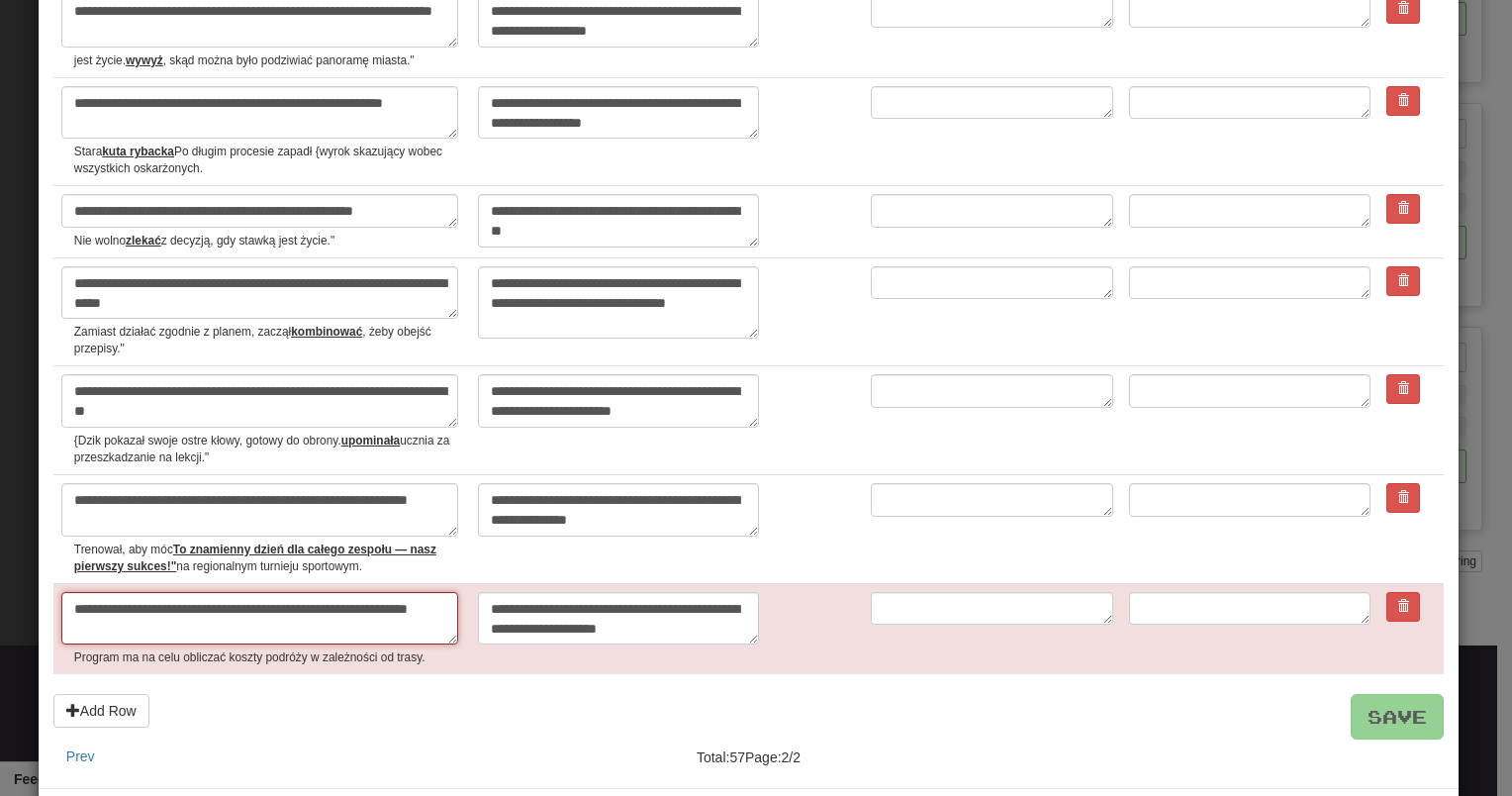 click on "**********" at bounding box center (259, 619) 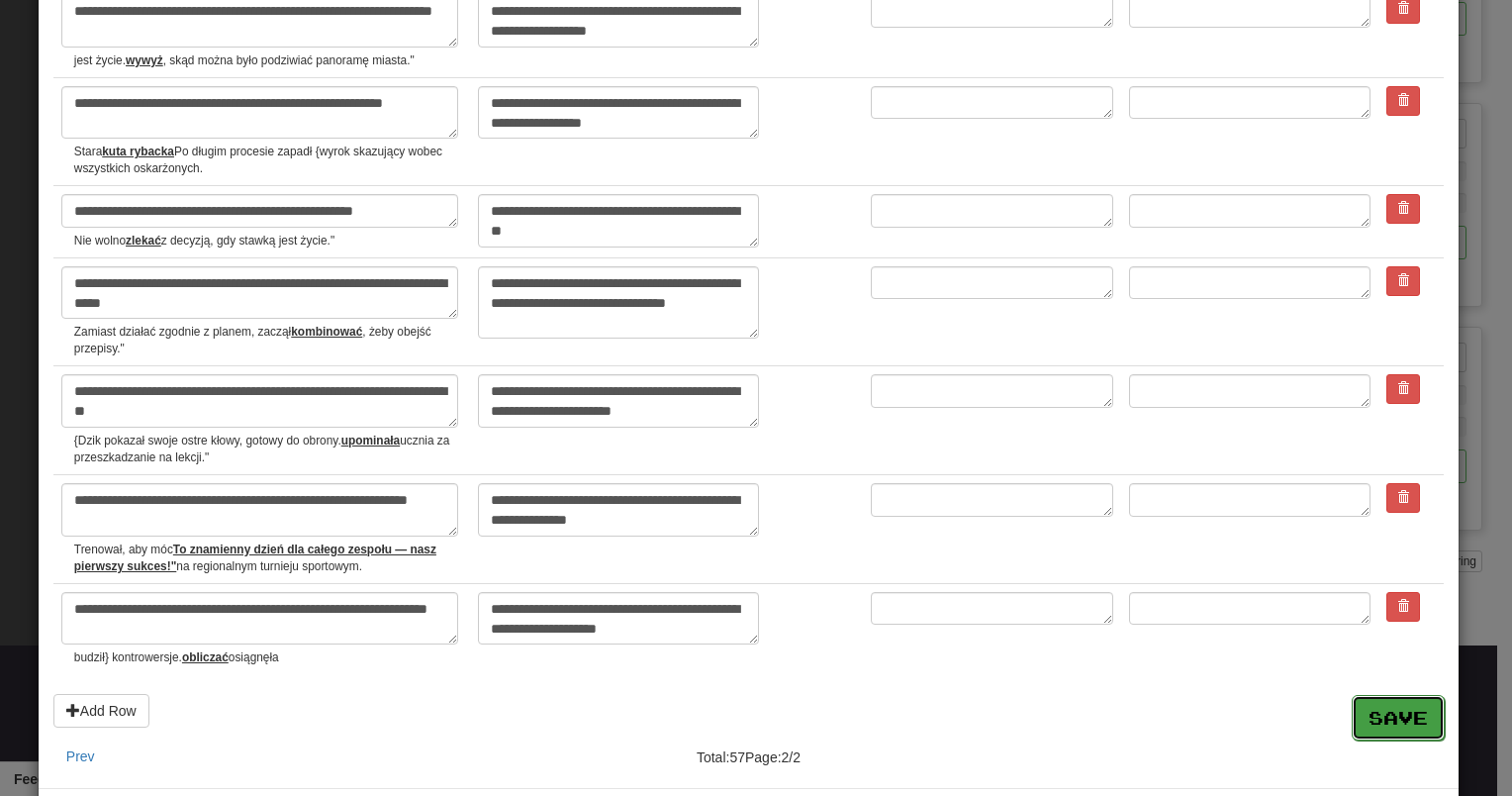 click on "Save" at bounding box center (1398, 718) 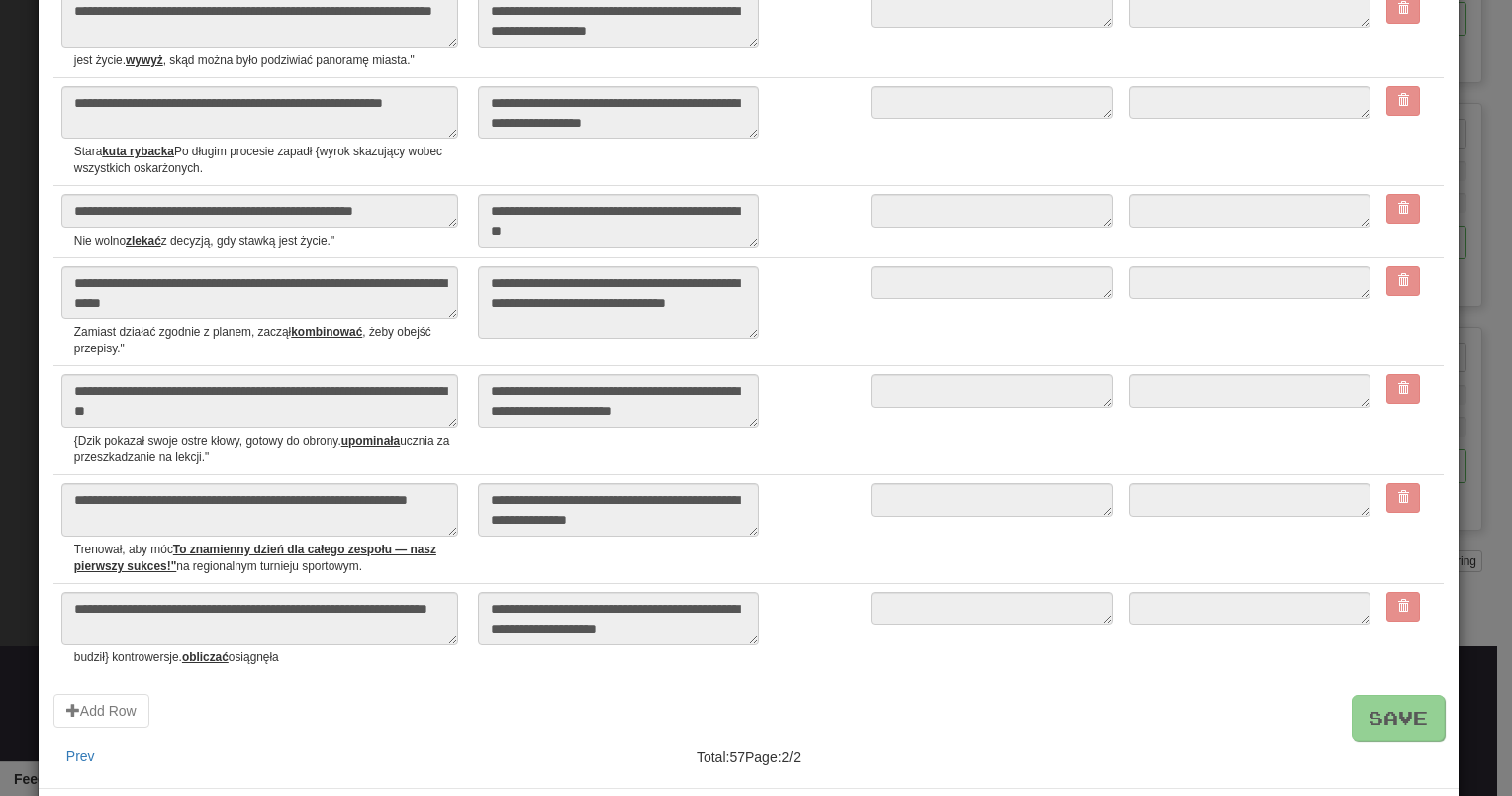 scroll, scrollTop: 0, scrollLeft: 0, axis: both 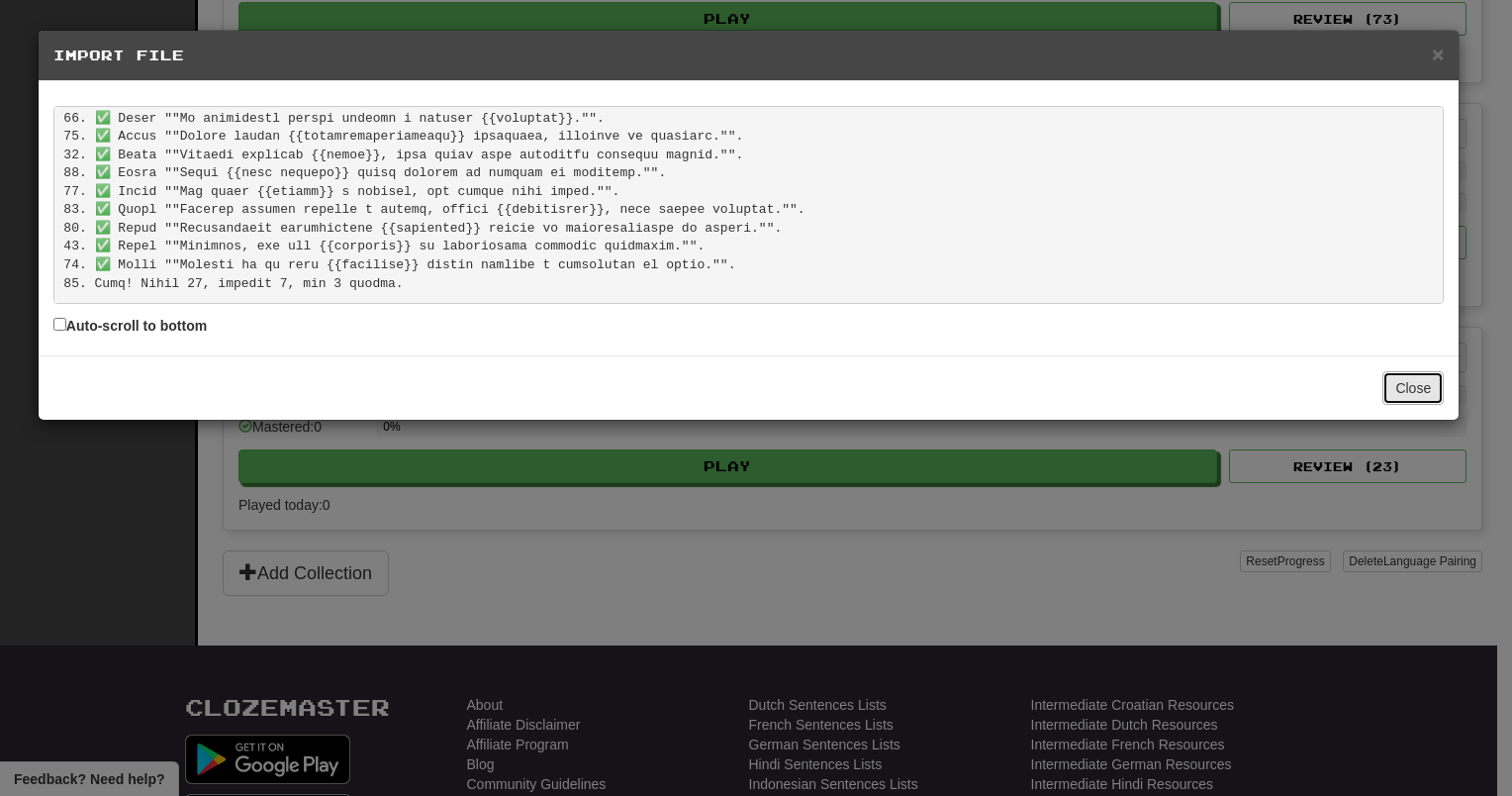 click on "Close" at bounding box center (1413, 388) 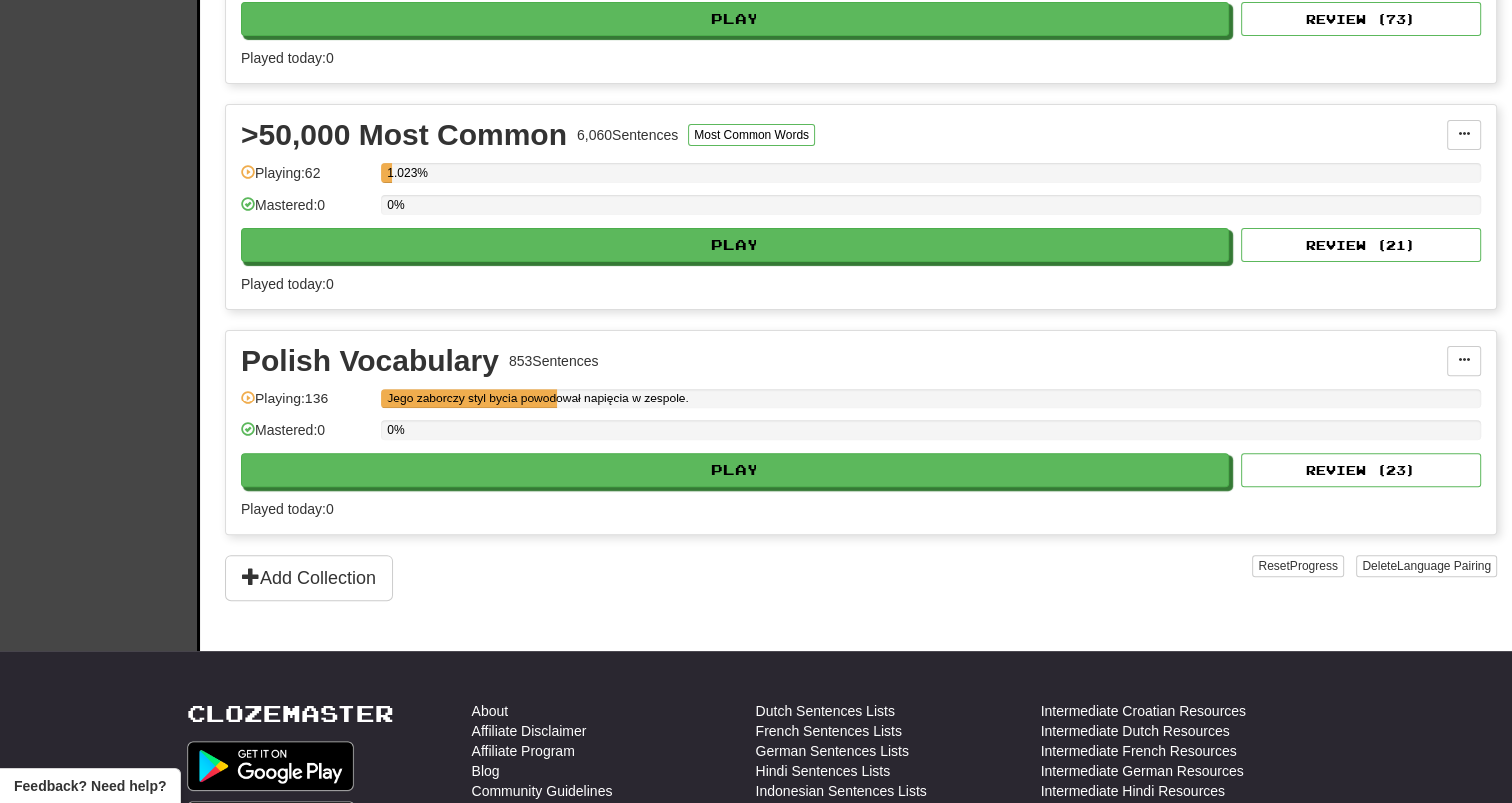 scroll, scrollTop: 0, scrollLeft: 0, axis: both 